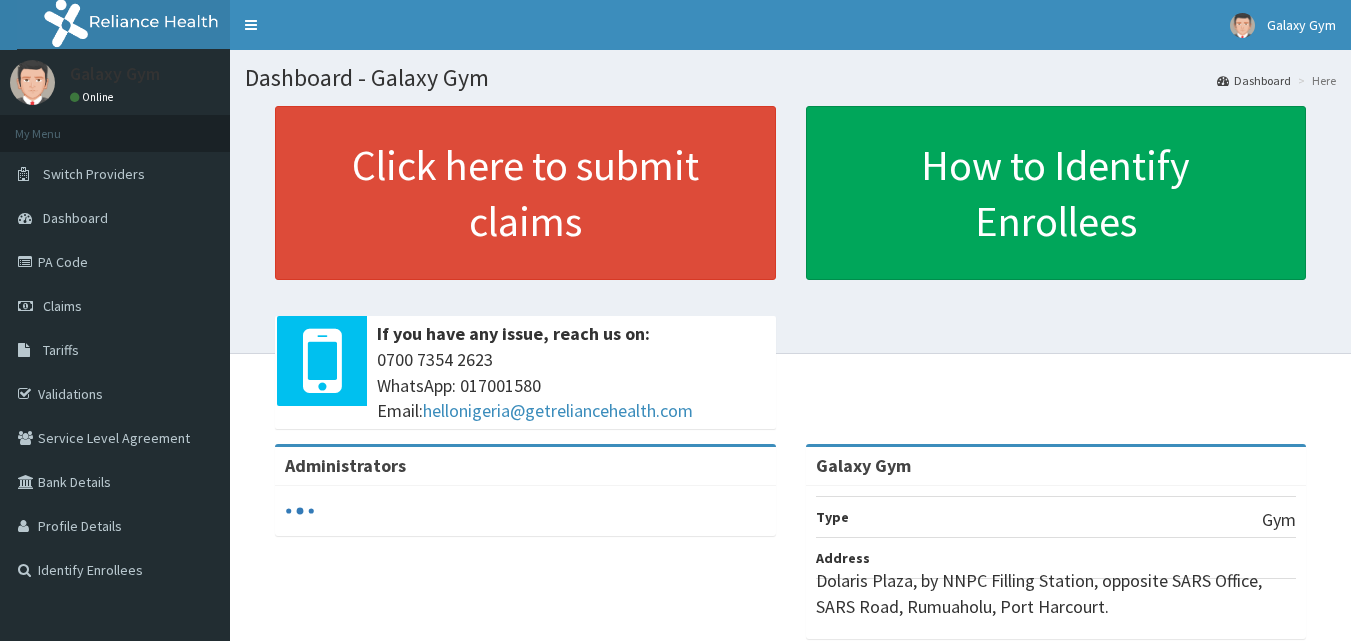 scroll, scrollTop: 0, scrollLeft: 0, axis: both 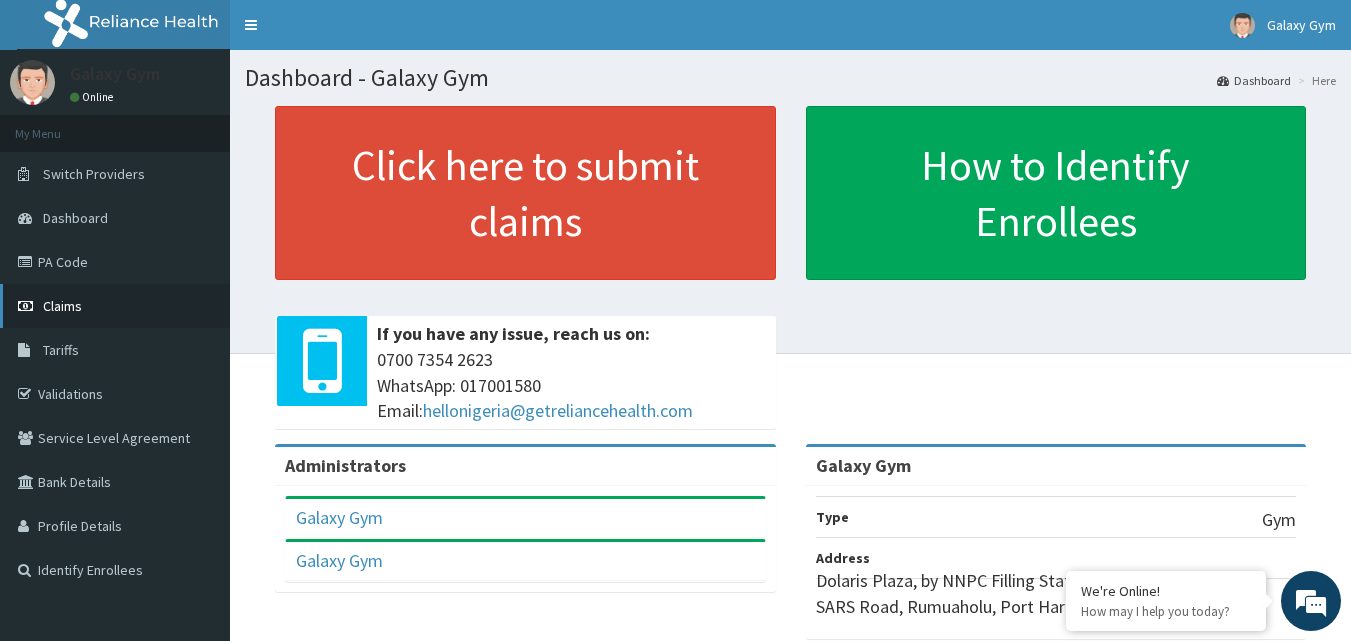 click on "Claims" at bounding box center [62, 306] 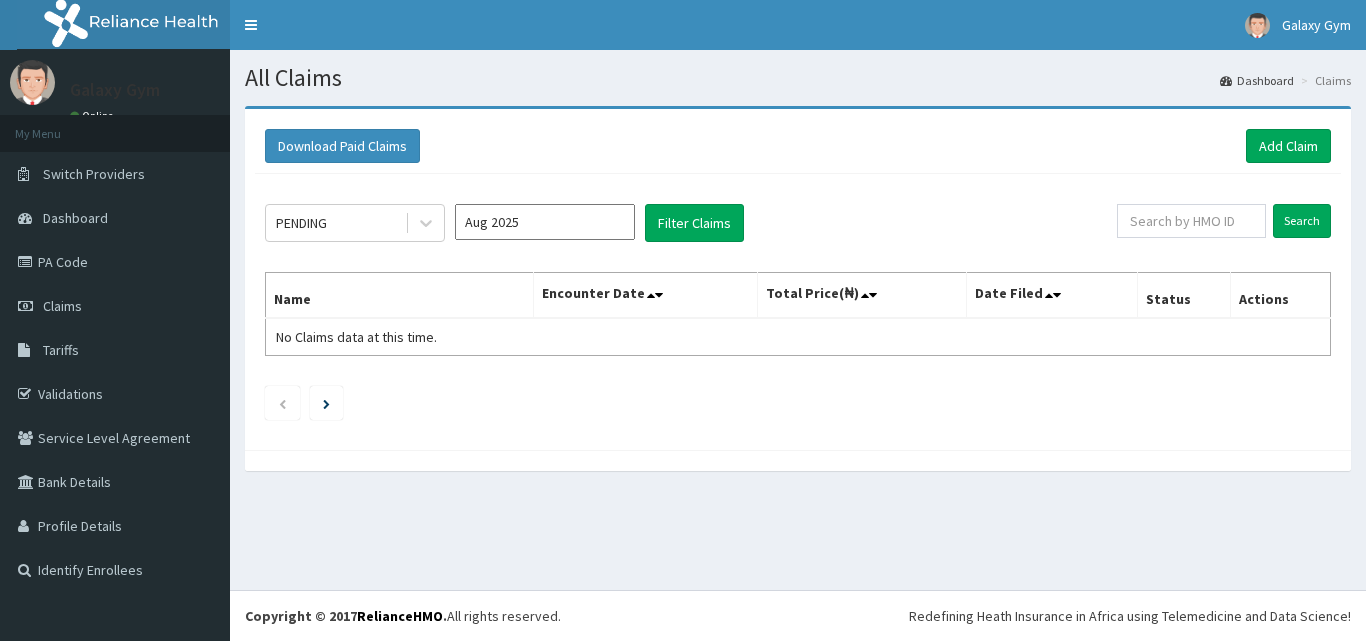 scroll, scrollTop: 0, scrollLeft: 0, axis: both 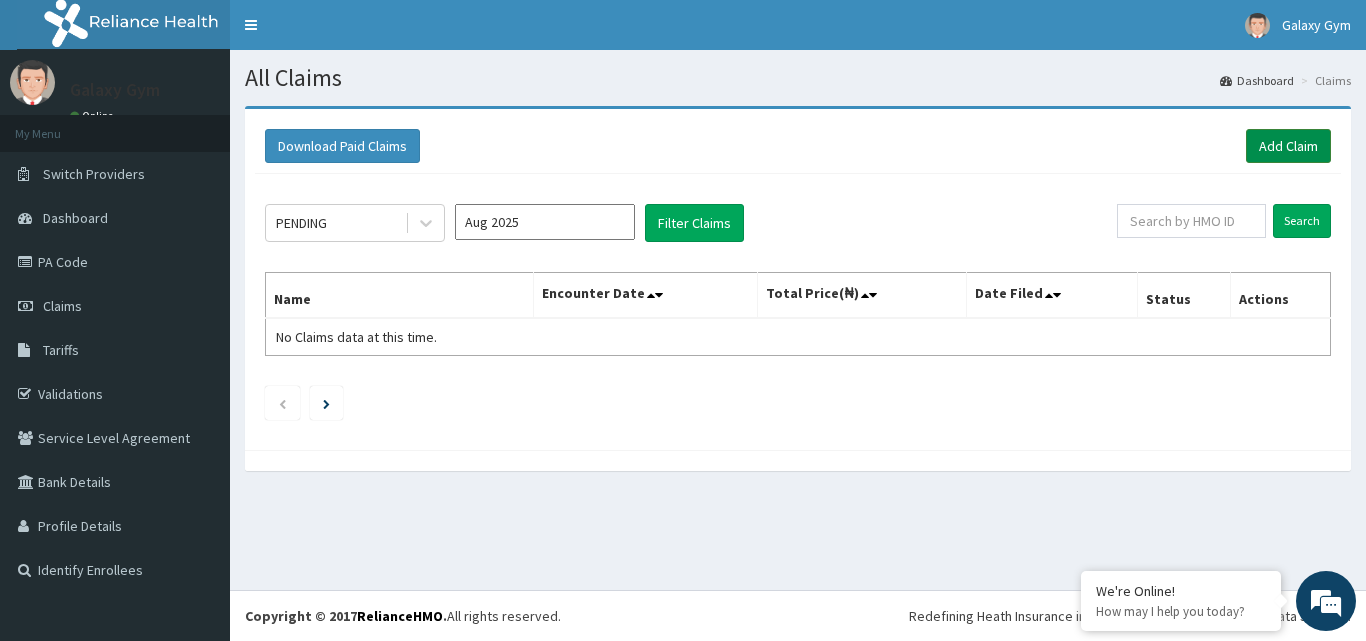 click on "Add Claim" at bounding box center [1288, 146] 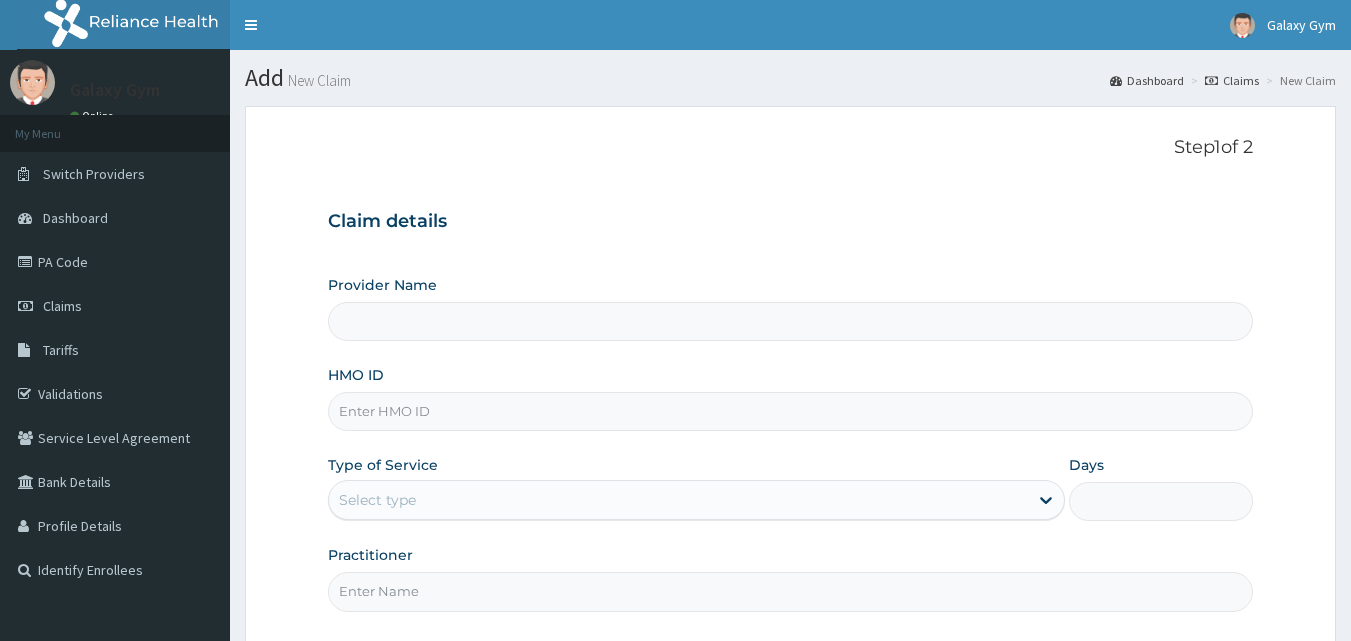 scroll, scrollTop: 0, scrollLeft: 0, axis: both 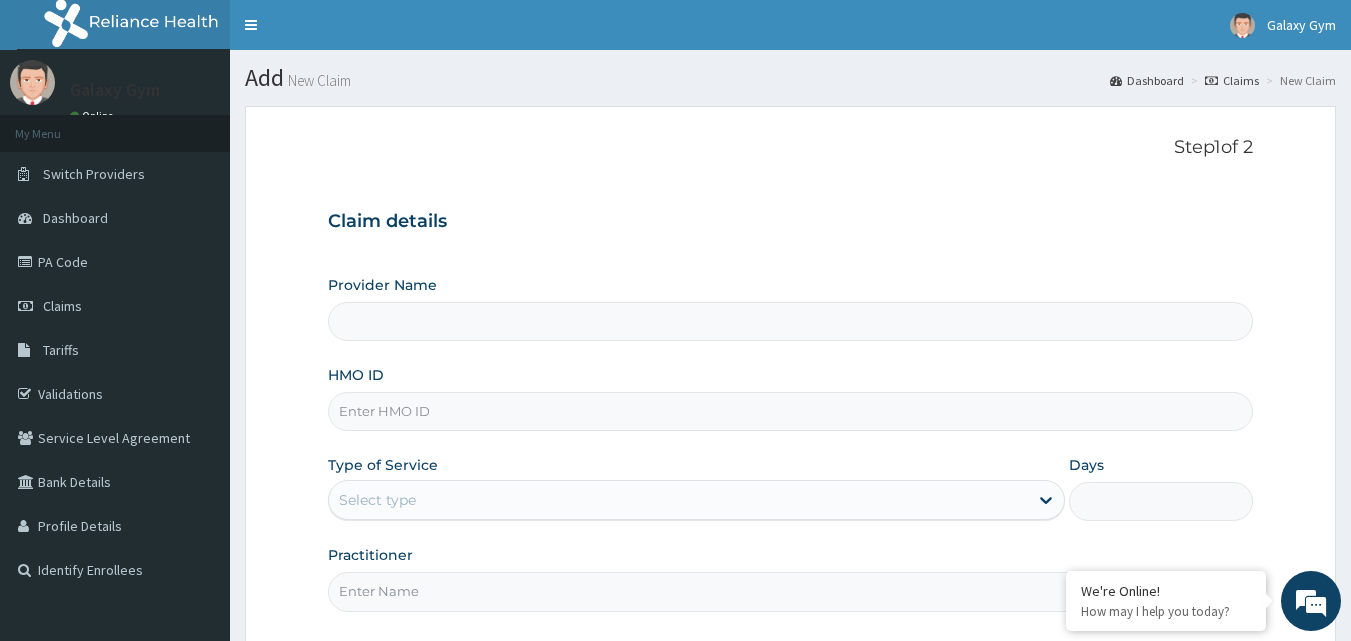 type on "Galaxy Gym" 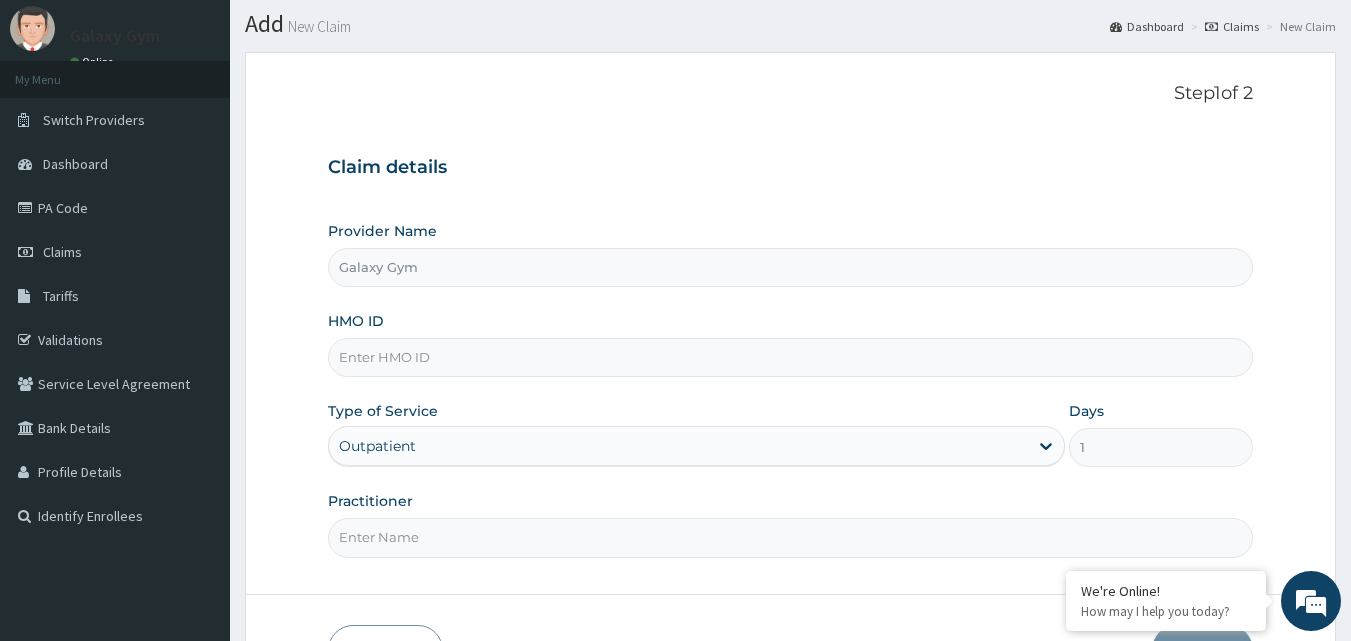 scroll, scrollTop: 100, scrollLeft: 0, axis: vertical 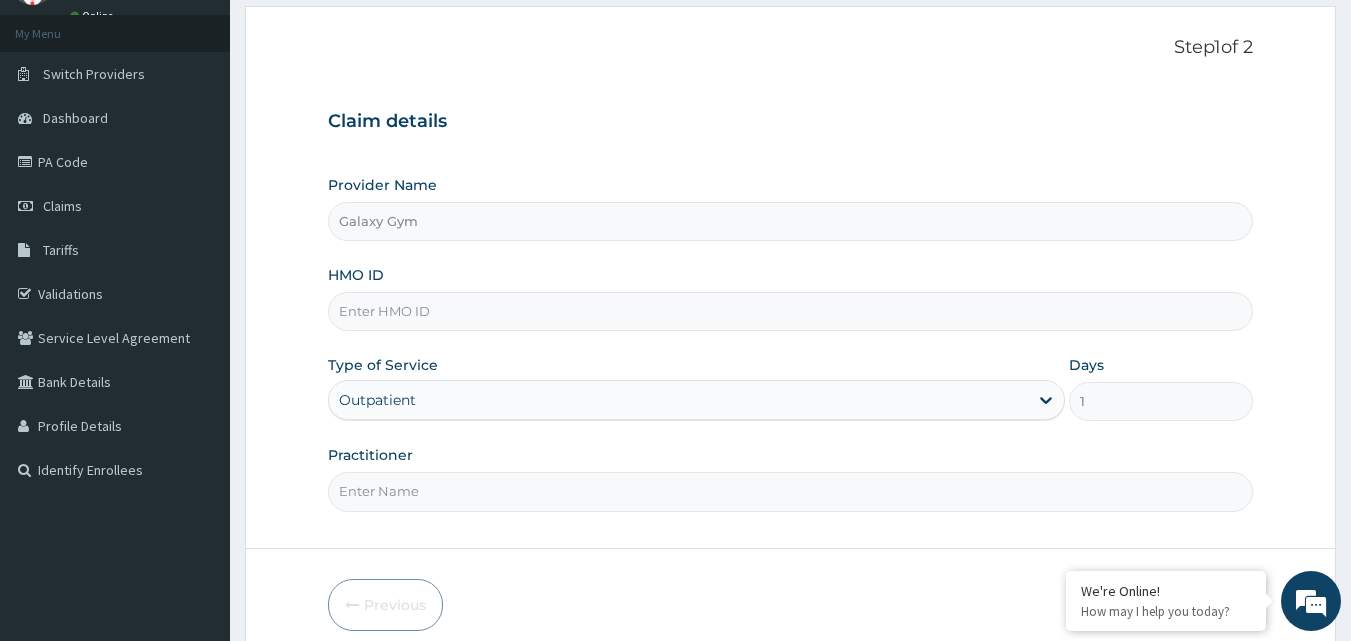 click on "HMO ID" at bounding box center [791, 311] 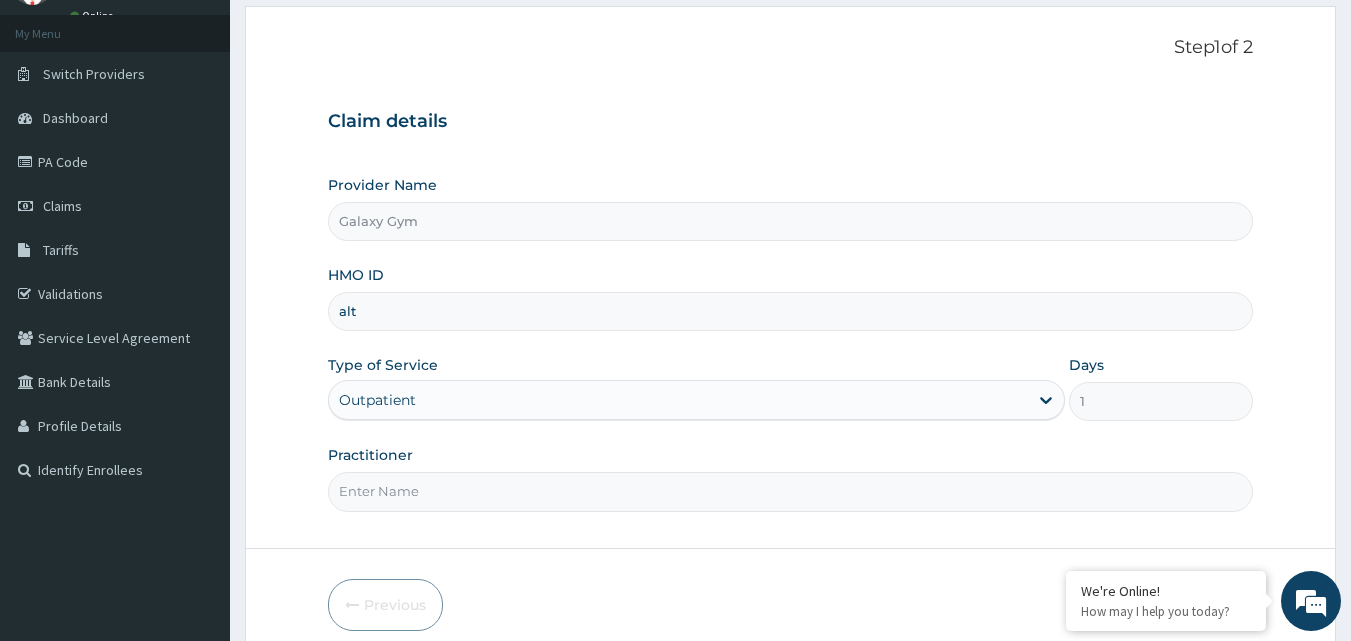scroll, scrollTop: 0, scrollLeft: 0, axis: both 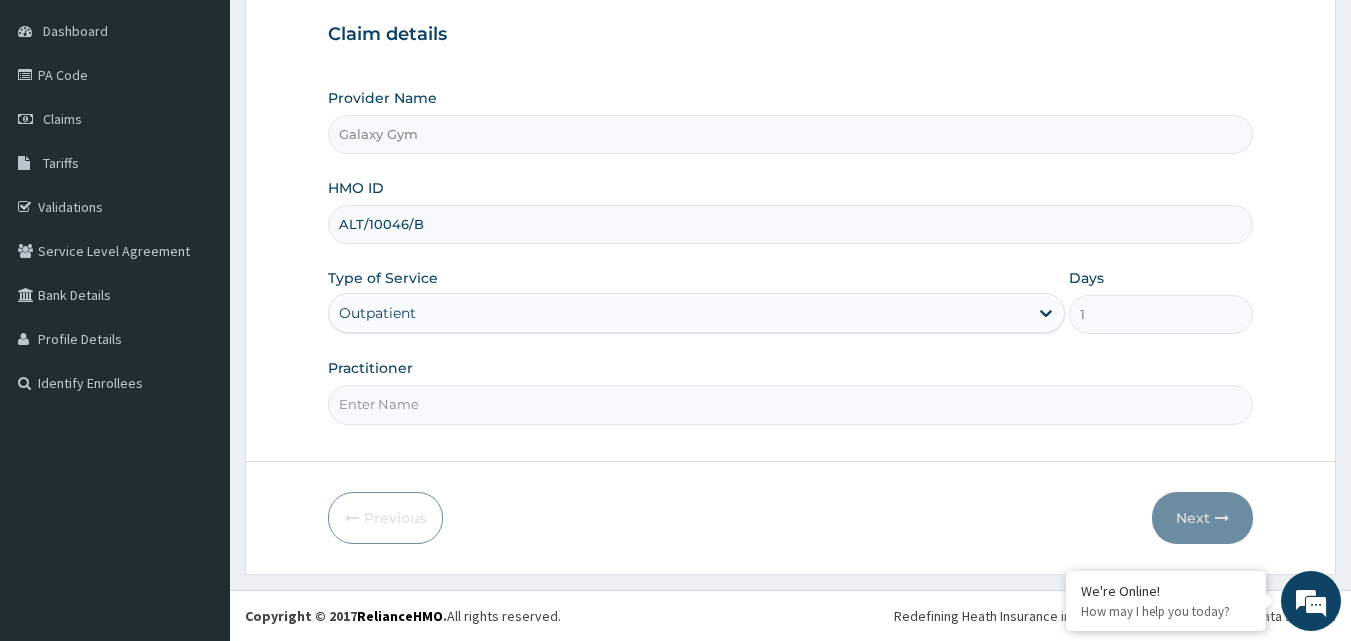 click on "Practitioner" at bounding box center [791, 404] 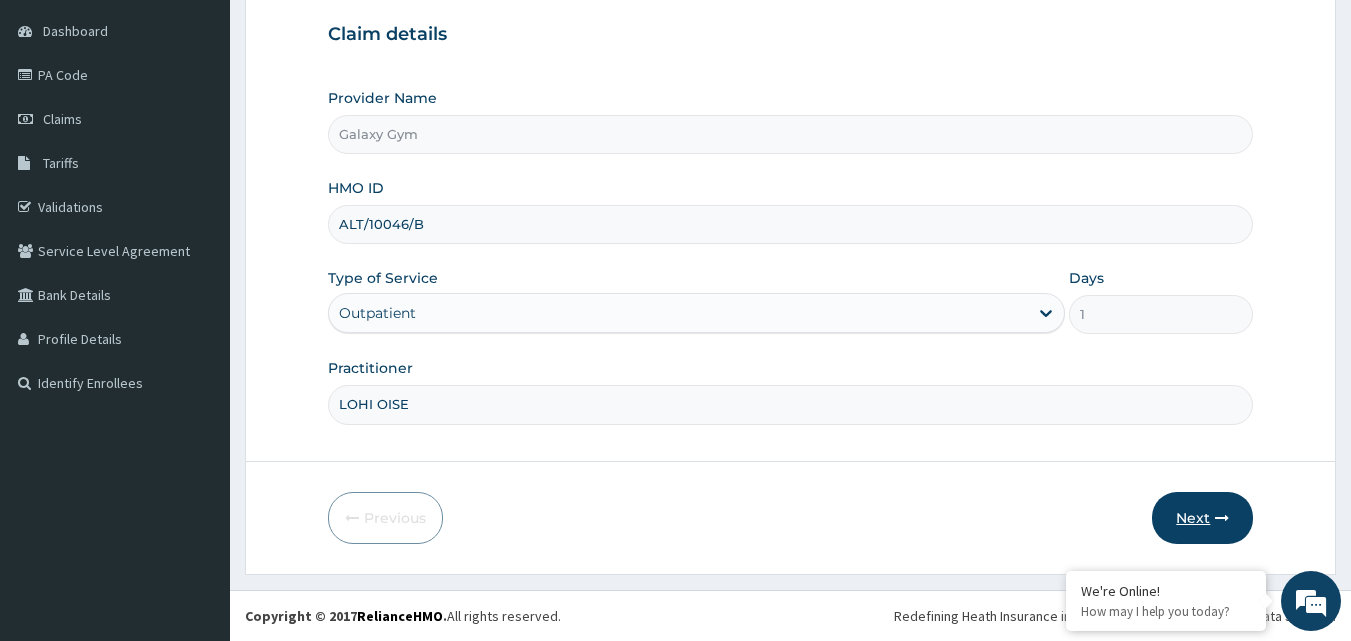 click on "Next" at bounding box center [1202, 518] 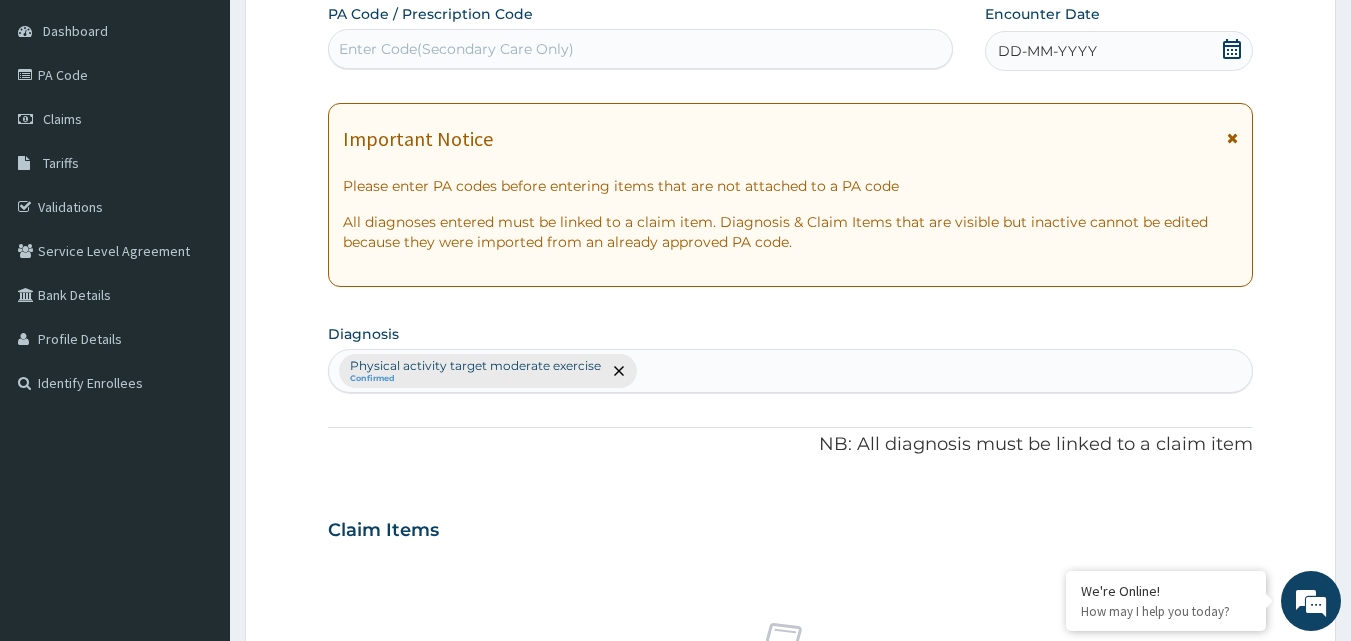 click on "Enter Code(Secondary Care Only)" at bounding box center [456, 49] 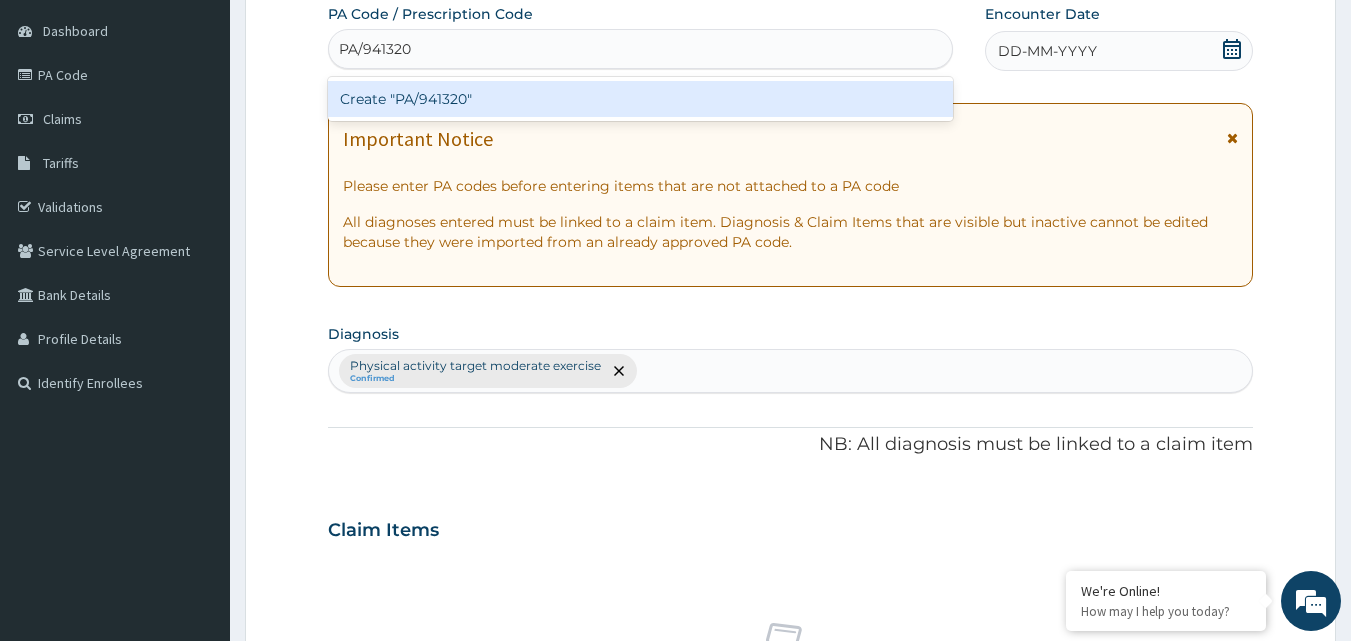 type on "PA/941320" 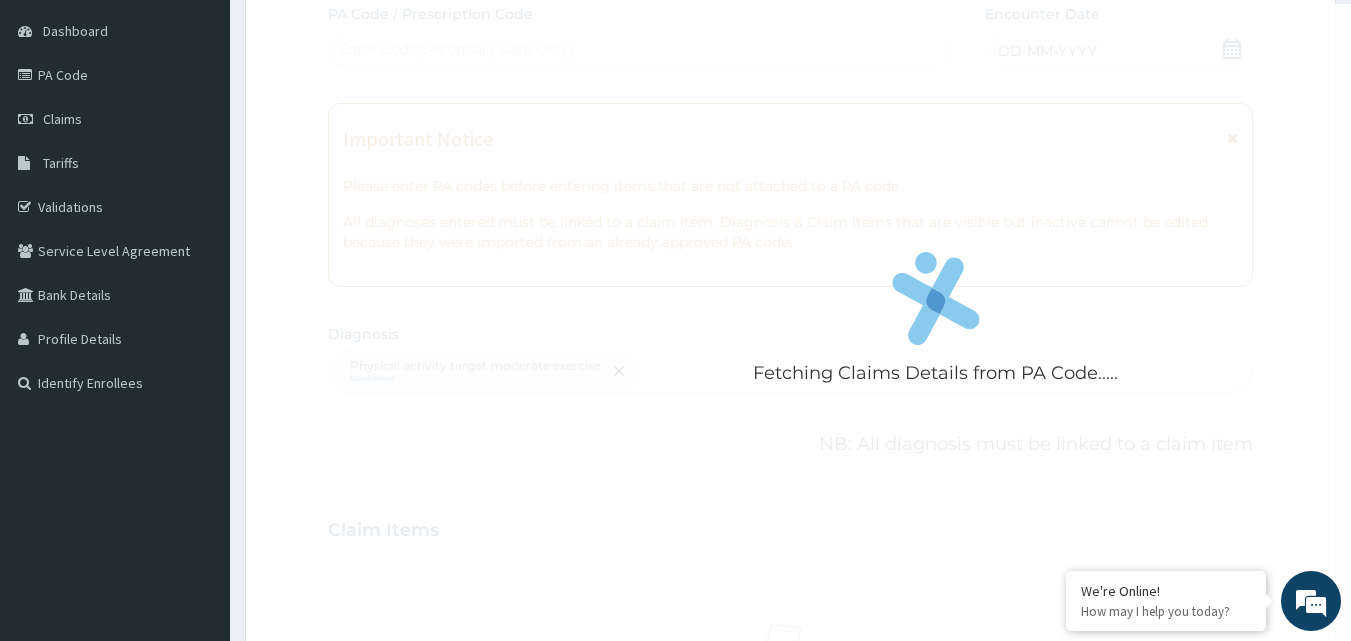click on "Fetching Claims Details from PA Code..... PA Code / Prescription Code Enter Code(Secondary Care Only) Encounter Date DD-MM-YYYY Important Notice Please enter PA codes before entering items that are not attached to a PA code   All diagnoses entered must be linked to a claim item. Diagnosis & Claim Items that are visible but inactive cannot be edited because they were imported from an already approved PA code. Diagnosis Physical activity target moderate exercise Confirmed NB: All diagnosis must be linked to a claim item Claim Items No claim item Types Select Type Item Select Item Pair Diagnosis Physical activity target moder... Unit Price 0 Add Comment" at bounding box center (791, 524) 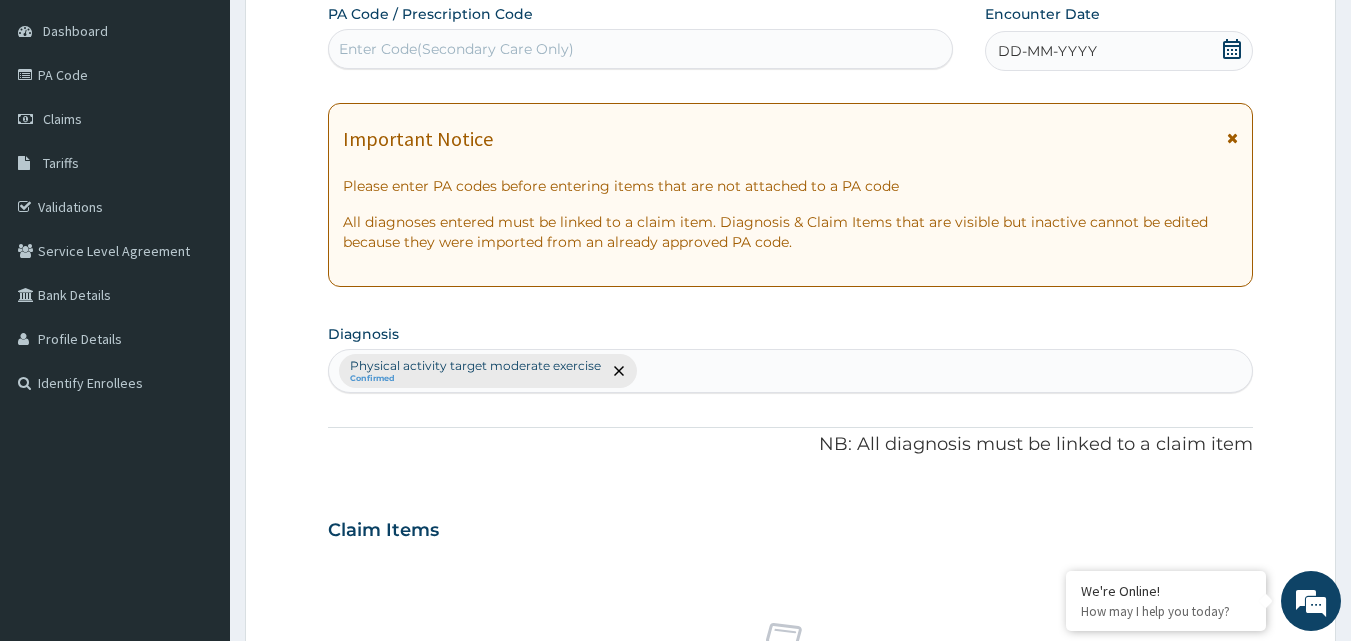 click on "Enter Code(Secondary Care Only)" at bounding box center [456, 49] 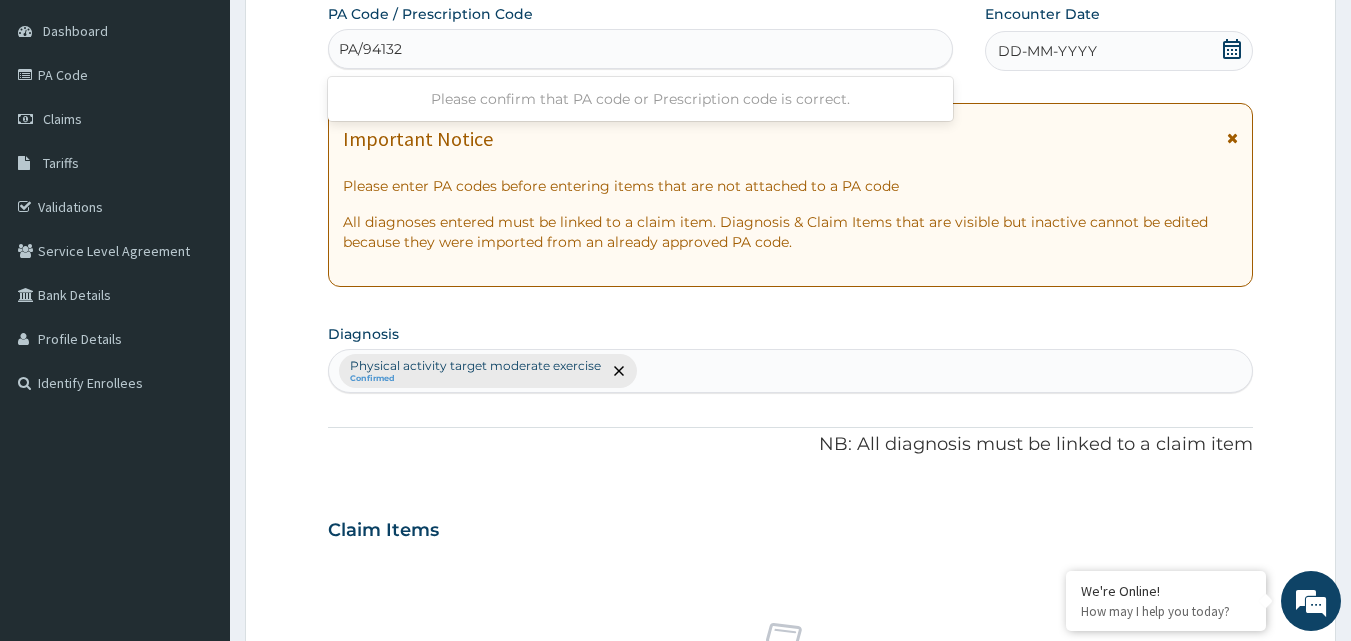type on "PA/941320" 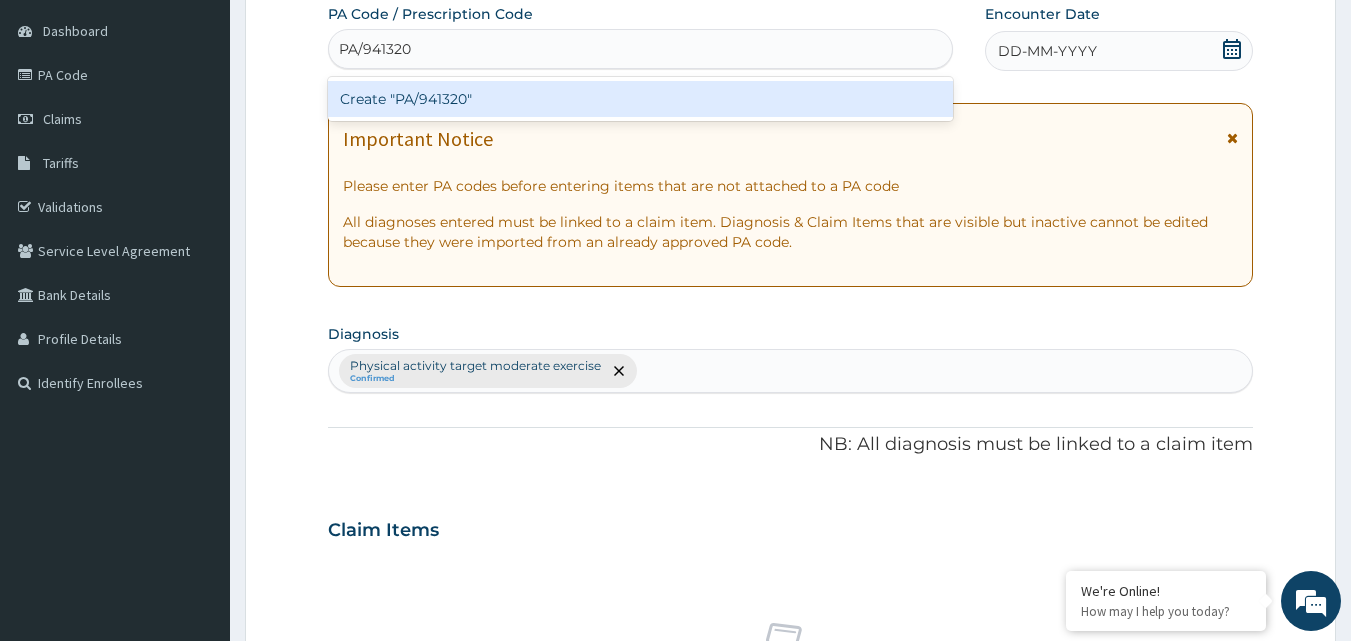 click on "Create "PA/941320"" at bounding box center (641, 99) 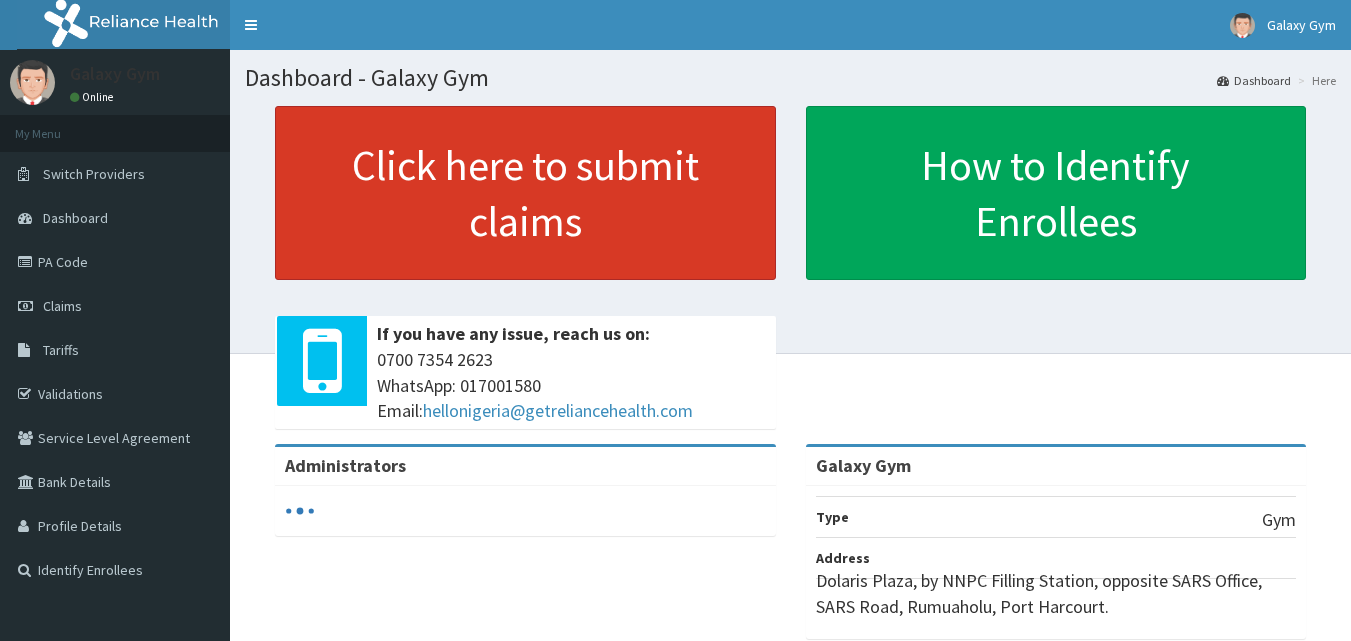 scroll, scrollTop: 0, scrollLeft: 0, axis: both 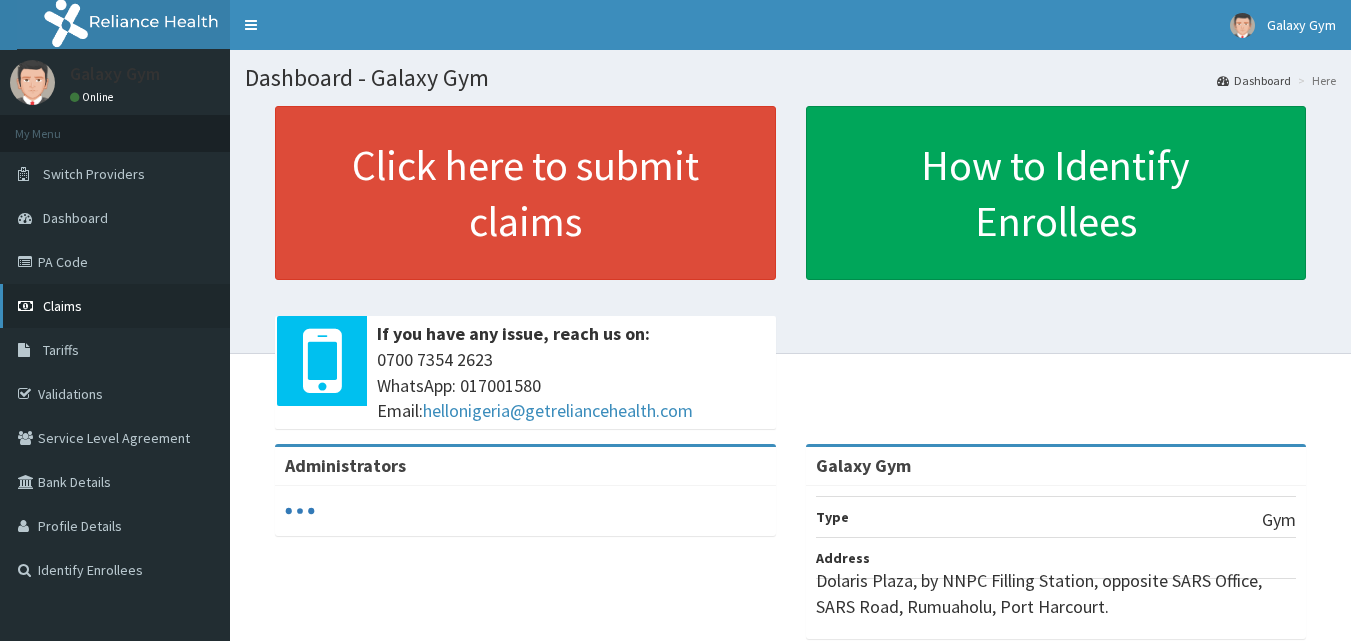 click on "Claims" at bounding box center [62, 306] 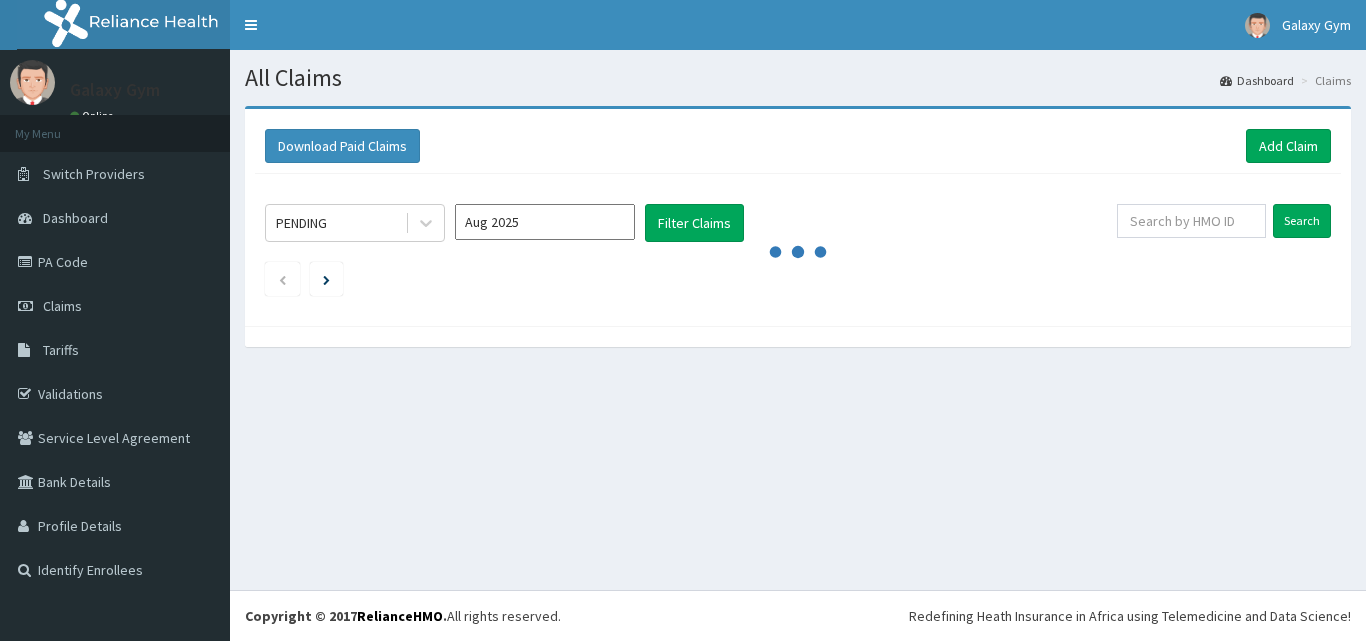 scroll, scrollTop: 0, scrollLeft: 0, axis: both 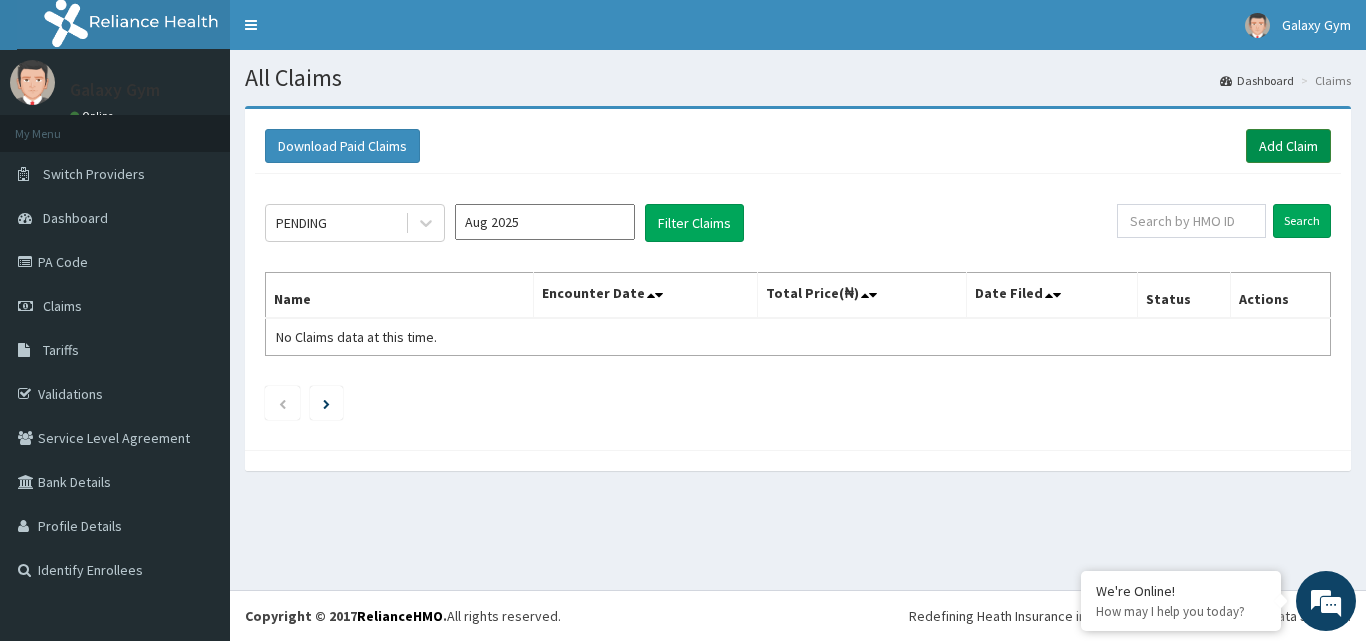 click on "Add Claim" at bounding box center [1288, 146] 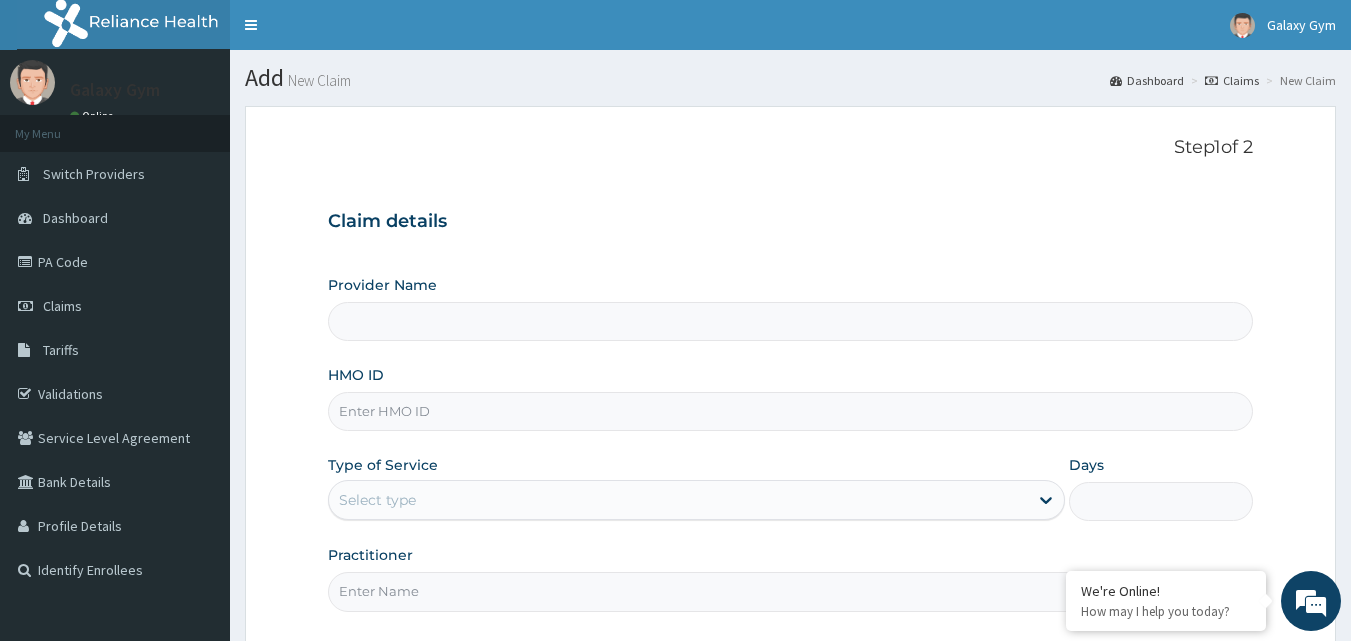 scroll, scrollTop: 0, scrollLeft: 0, axis: both 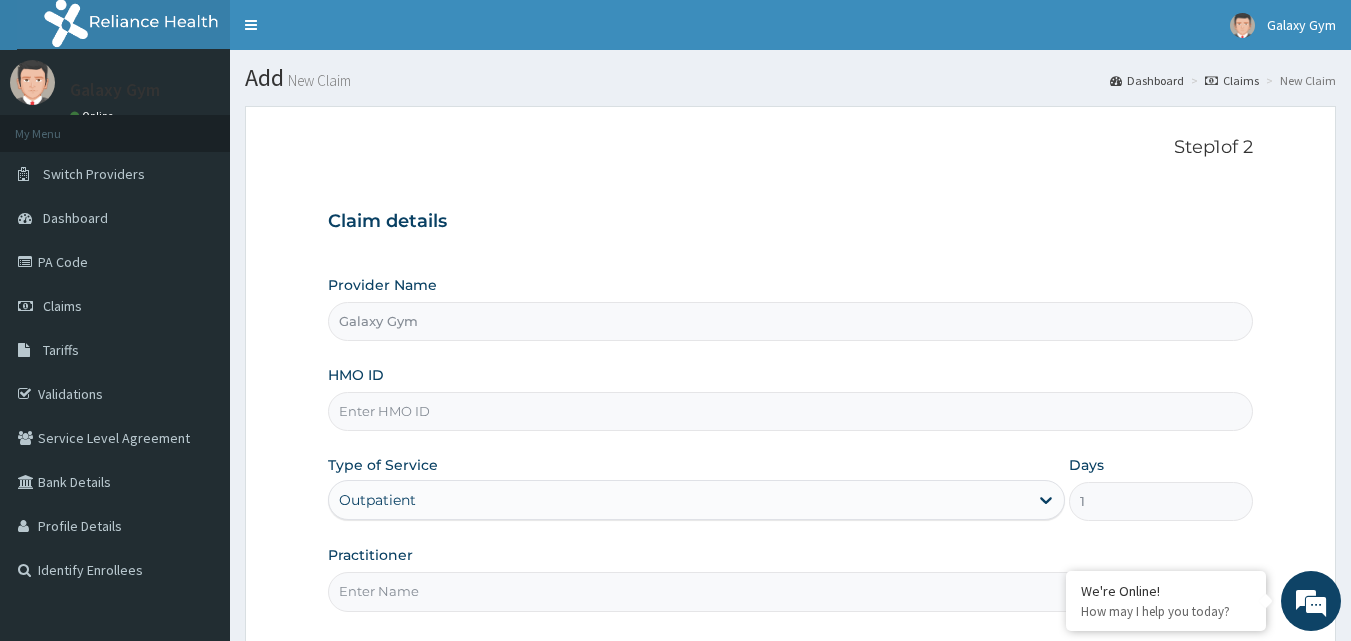 click on "HMO ID" at bounding box center [791, 411] 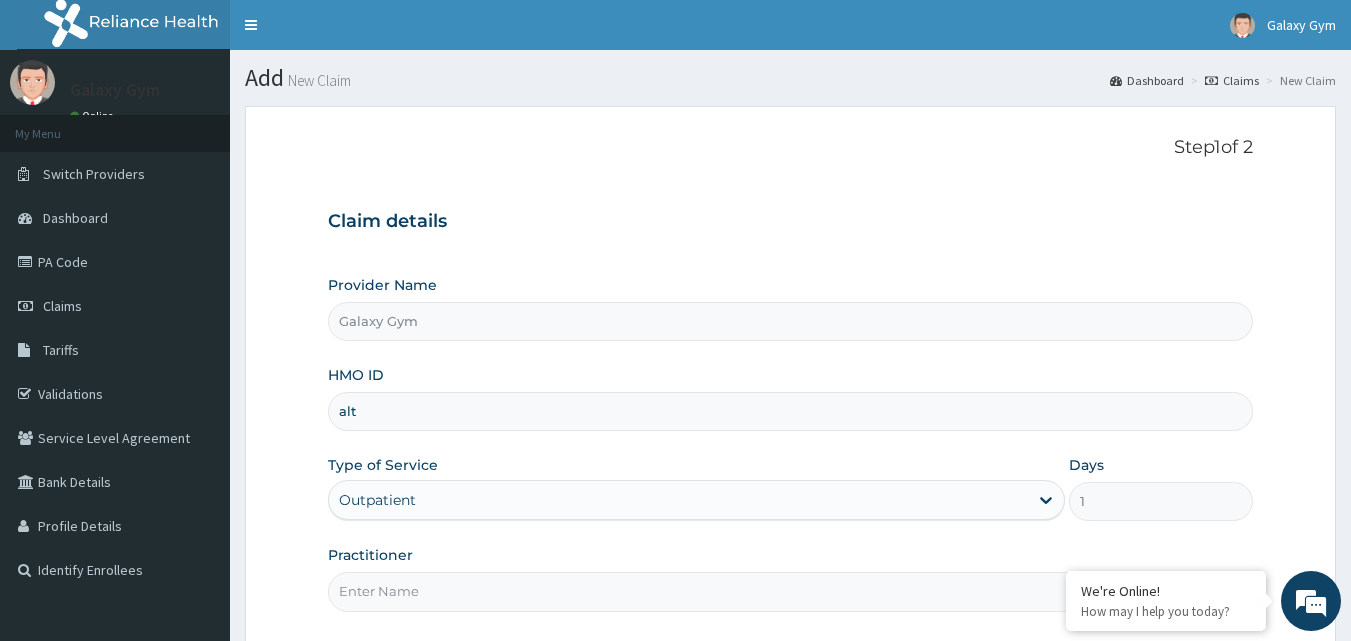 scroll, scrollTop: 0, scrollLeft: 0, axis: both 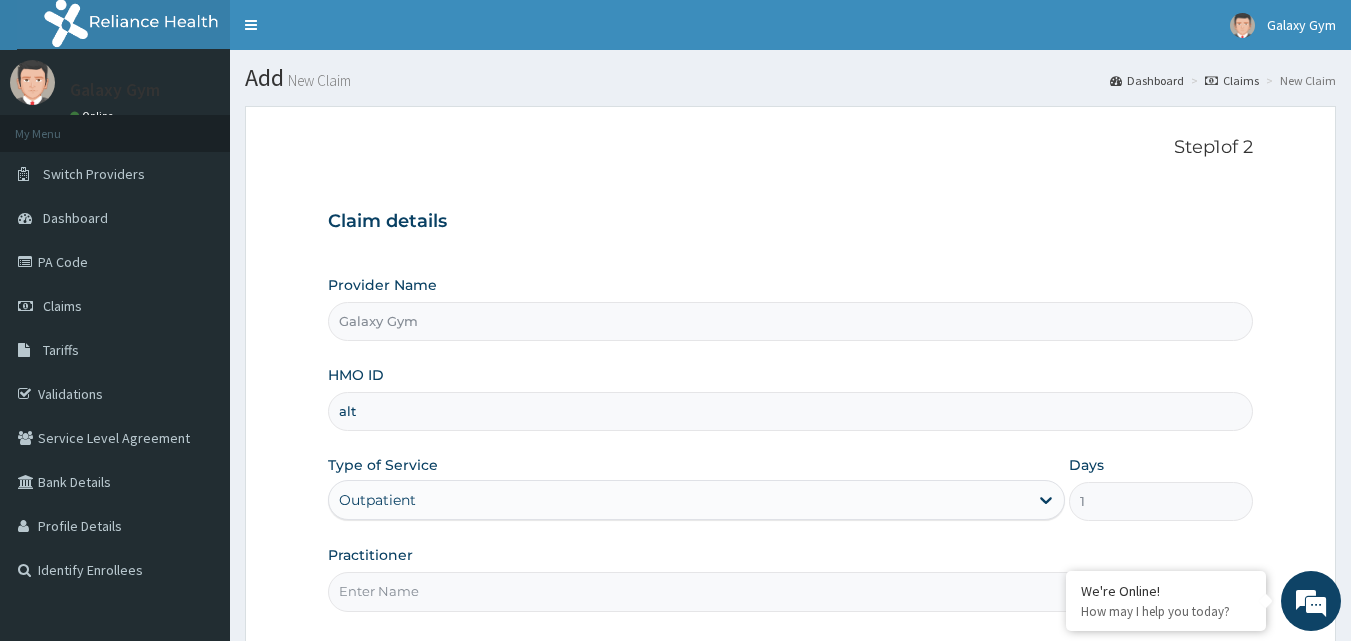 type on "ALT/10046/B" 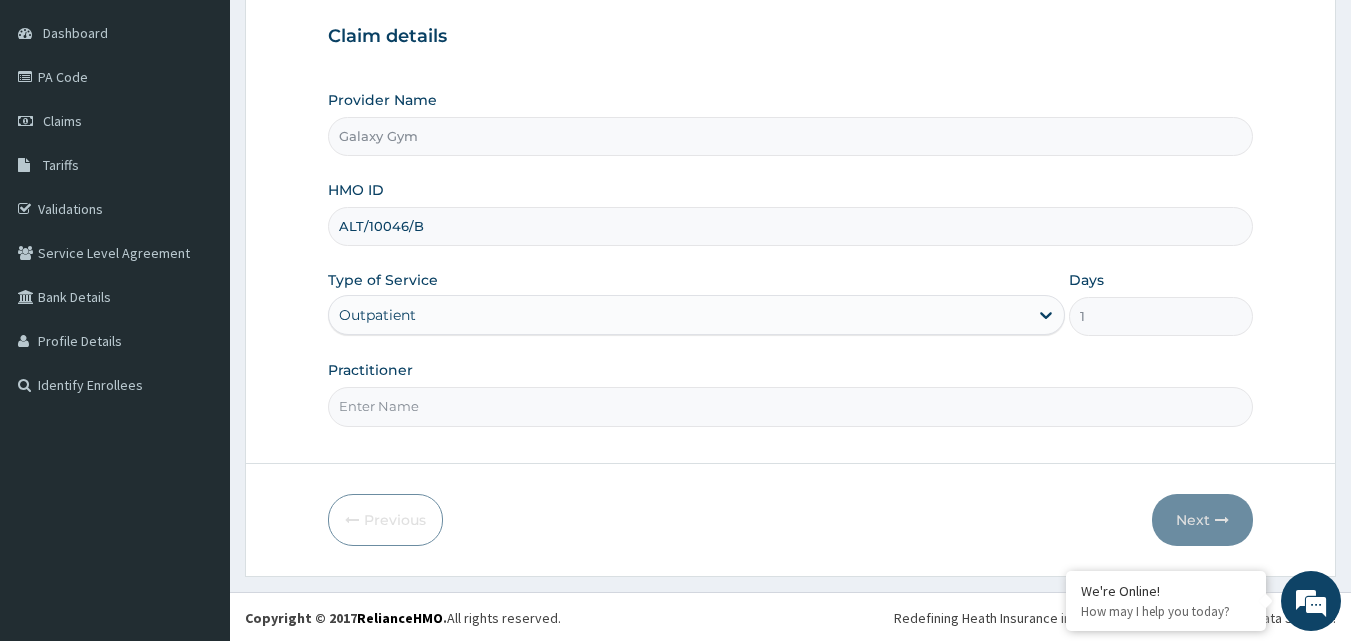 scroll, scrollTop: 187, scrollLeft: 0, axis: vertical 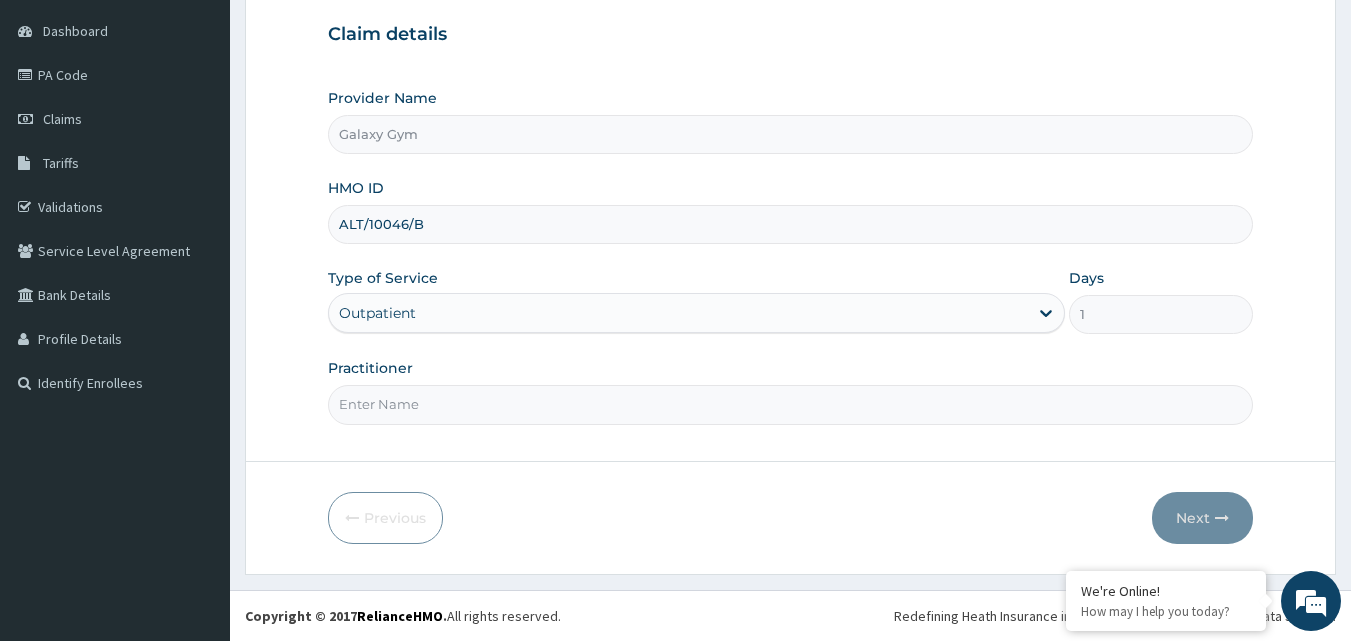click on "Practitioner" at bounding box center [791, 404] 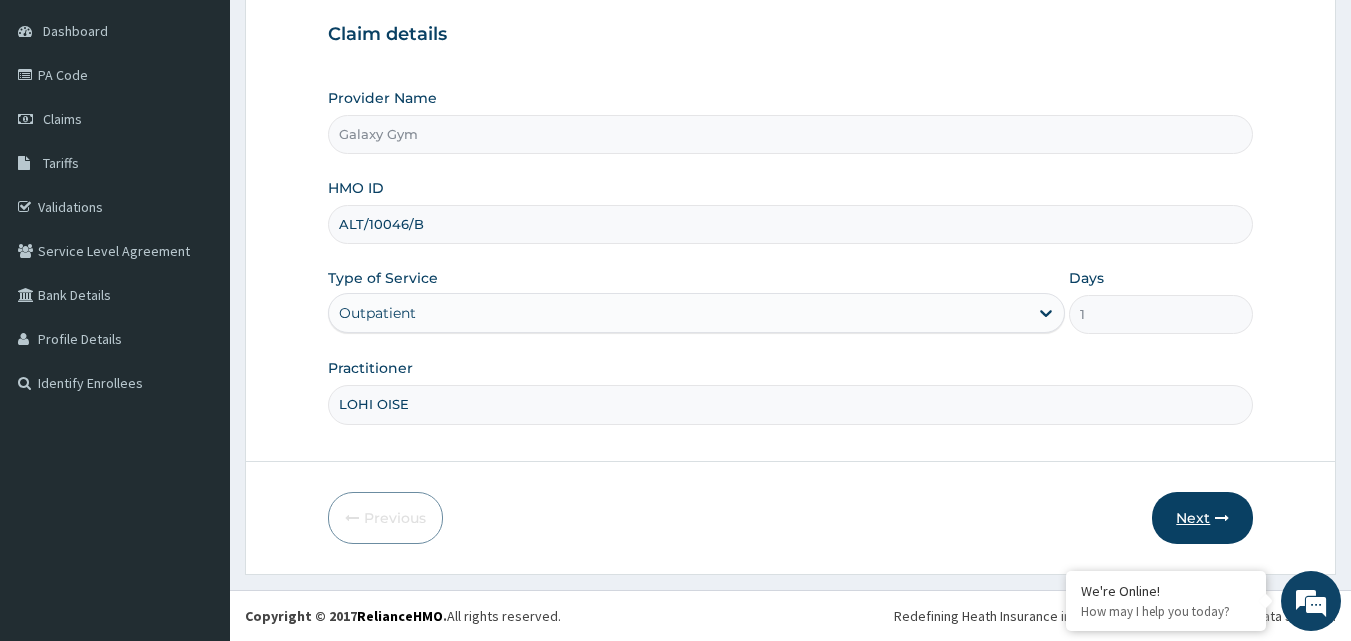 click on "Next" at bounding box center (1202, 518) 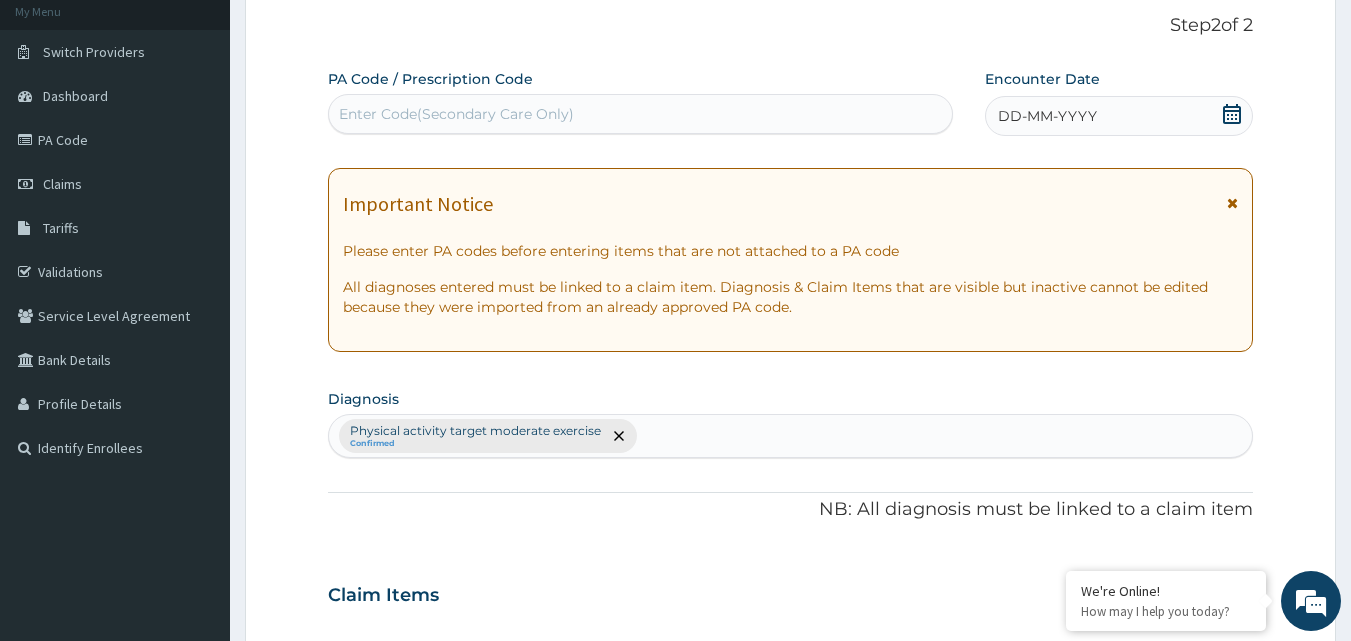 scroll, scrollTop: 87, scrollLeft: 0, axis: vertical 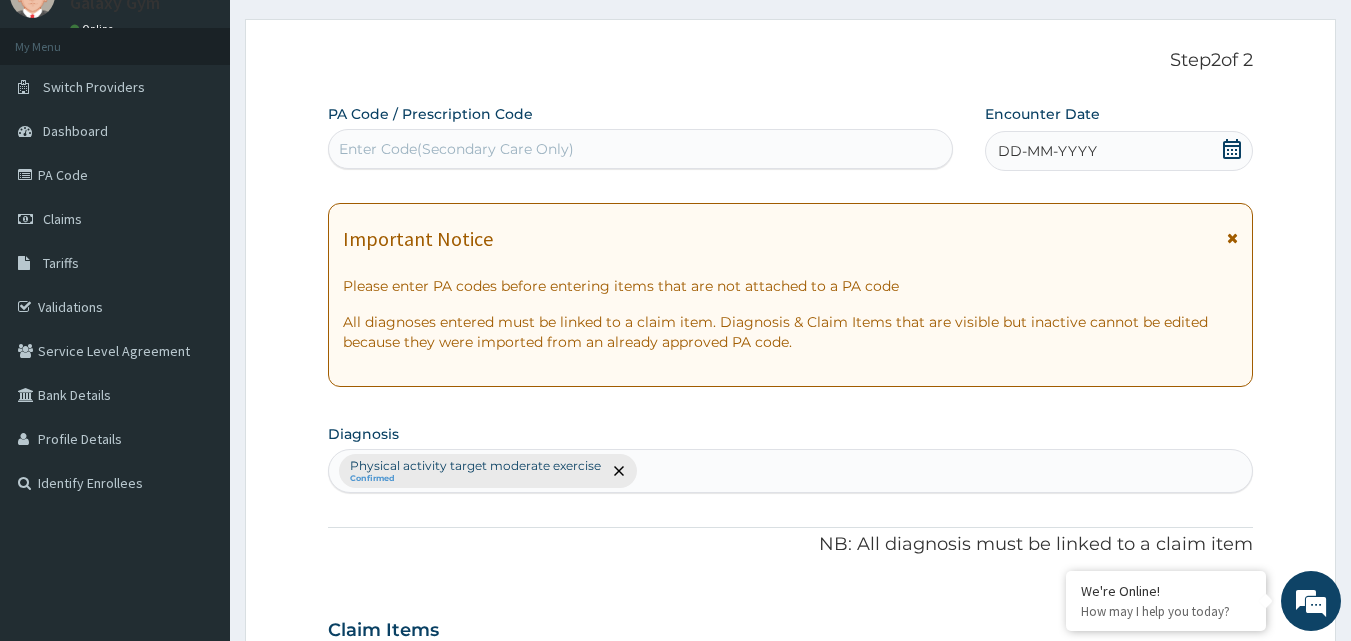 click on "Enter Code(Secondary Care Only)" at bounding box center (456, 149) 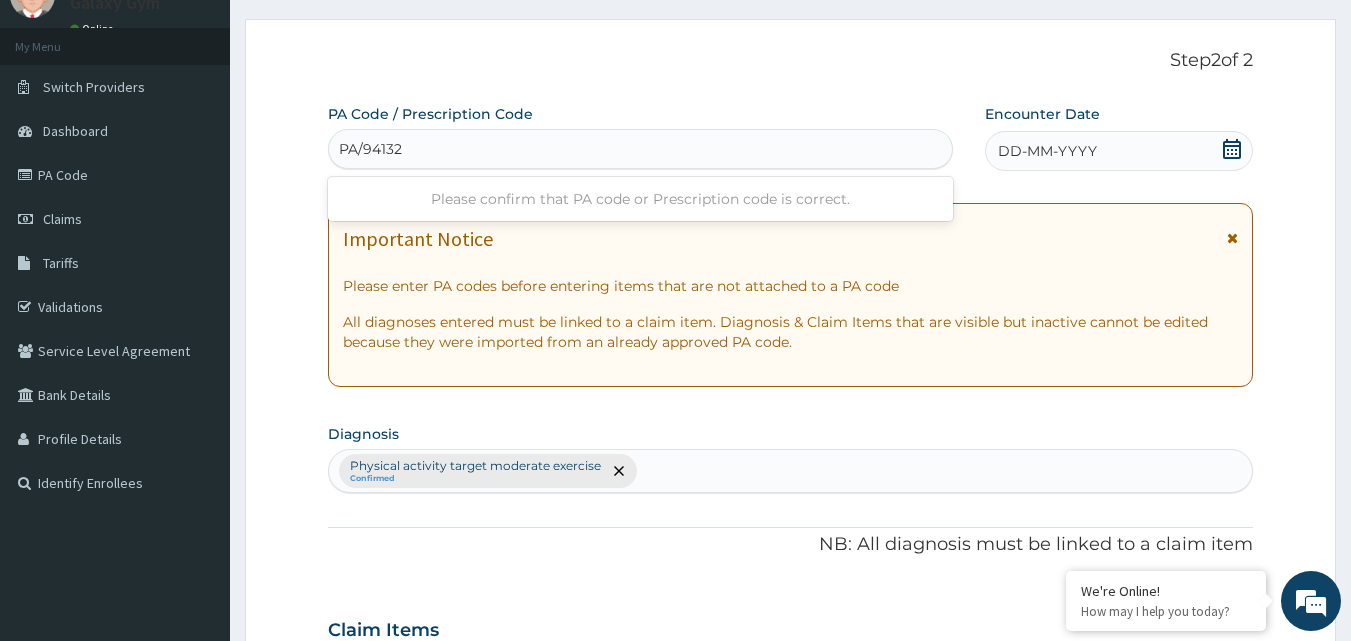 type on "PA/941320" 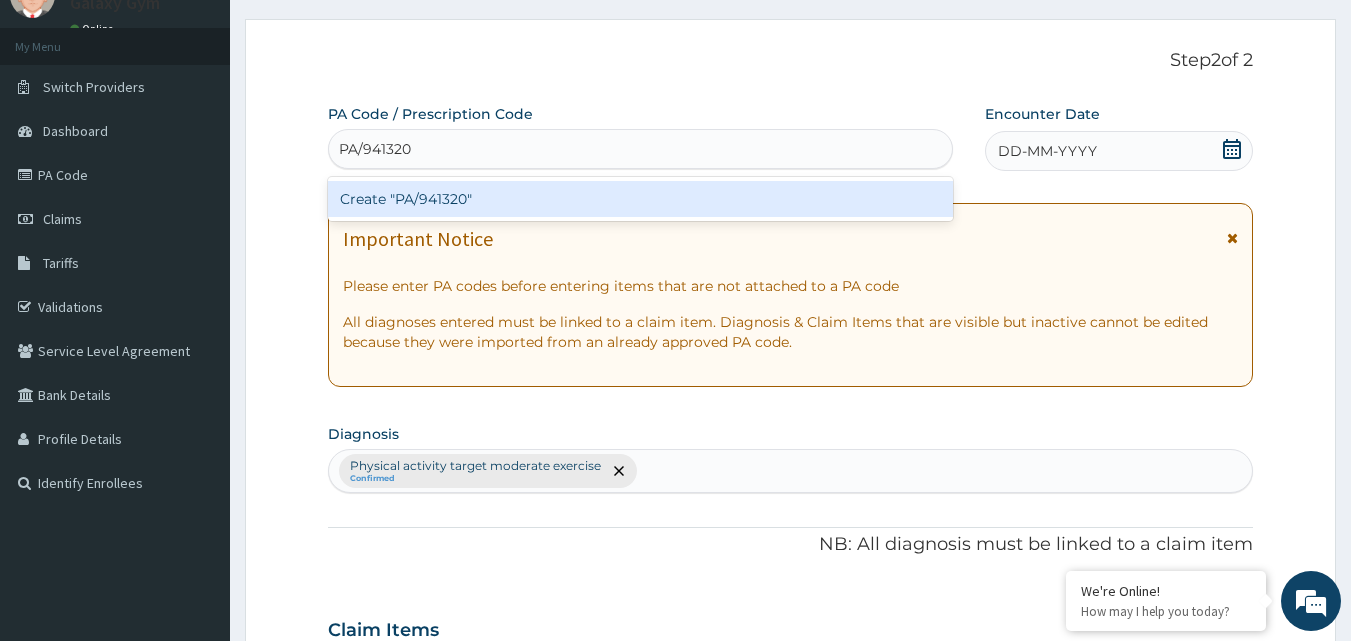 type 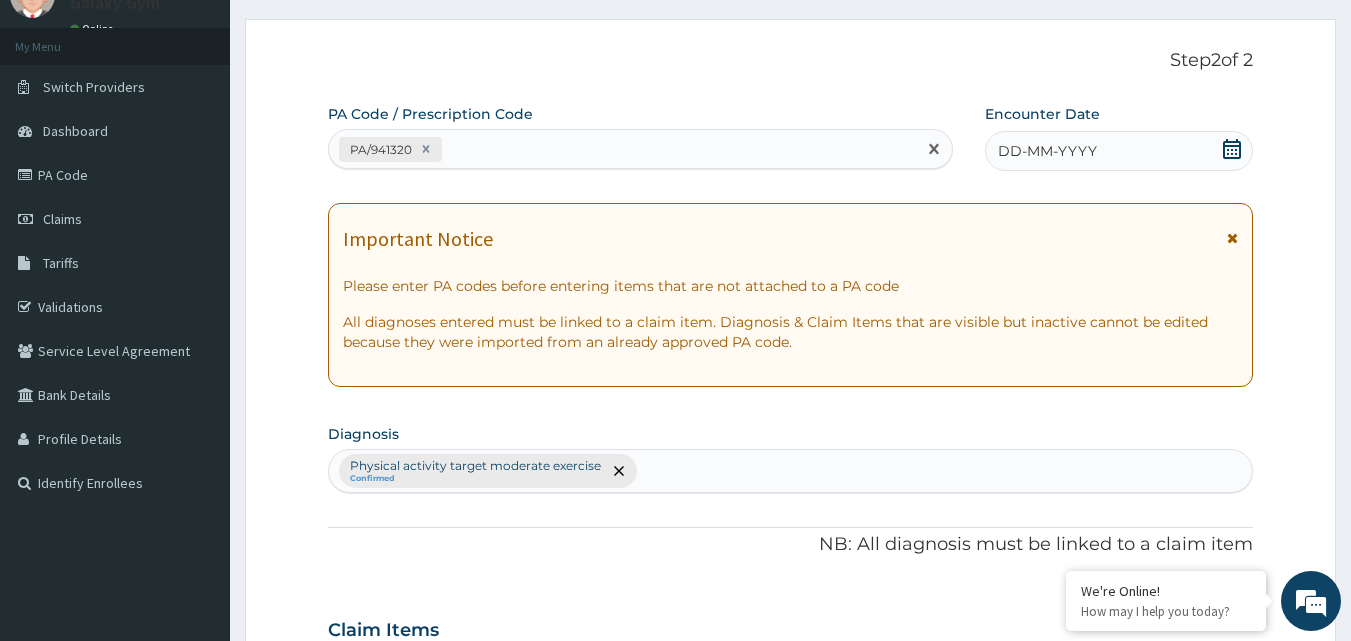 click on "DD-MM-YYYY" at bounding box center (1047, 151) 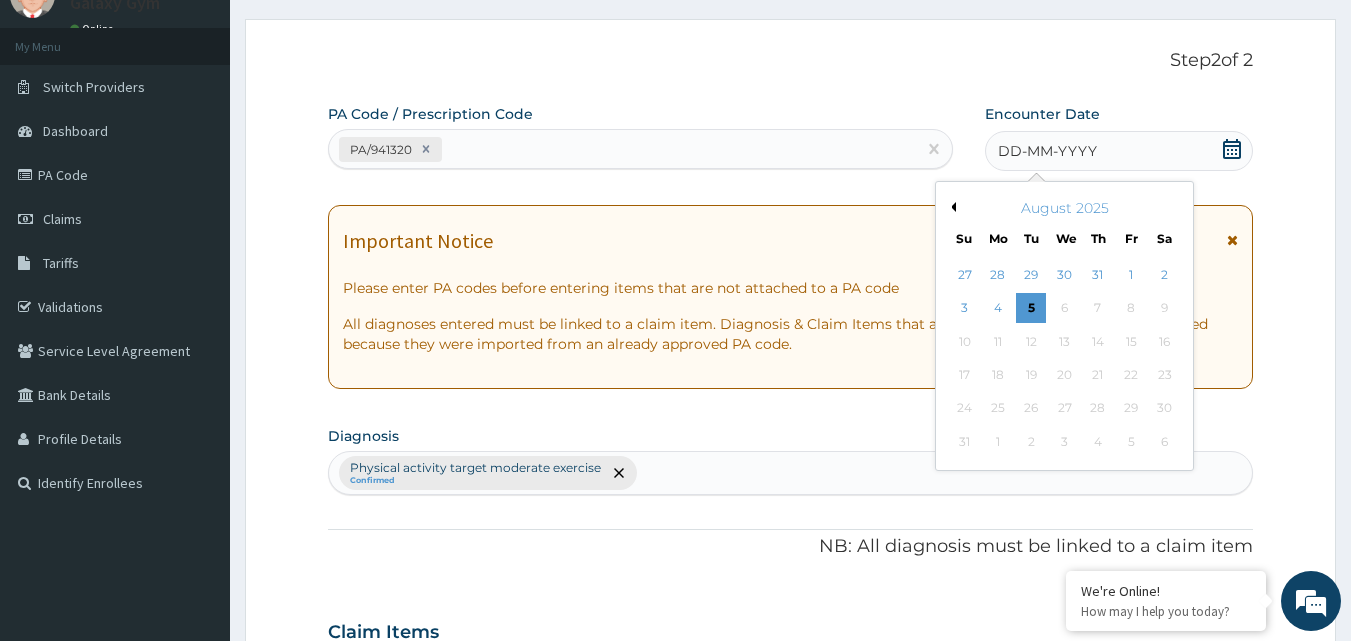 click on "Previous Month" at bounding box center [951, 207] 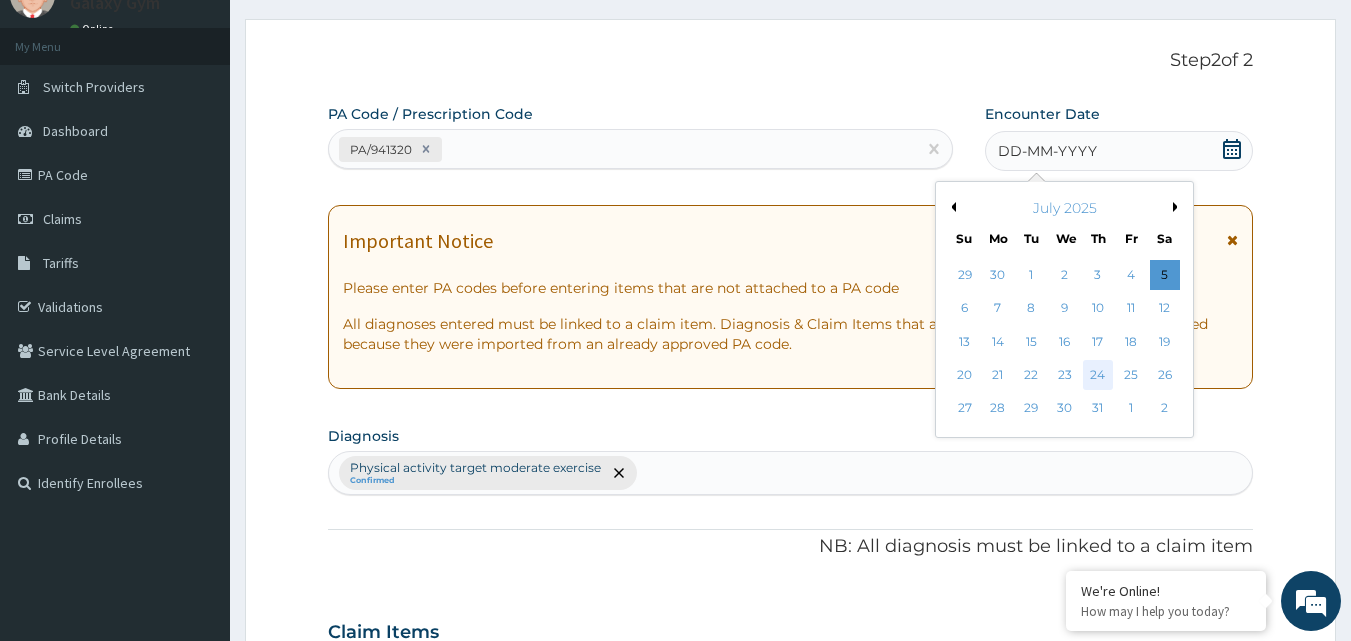 click on "24" at bounding box center (1098, 375) 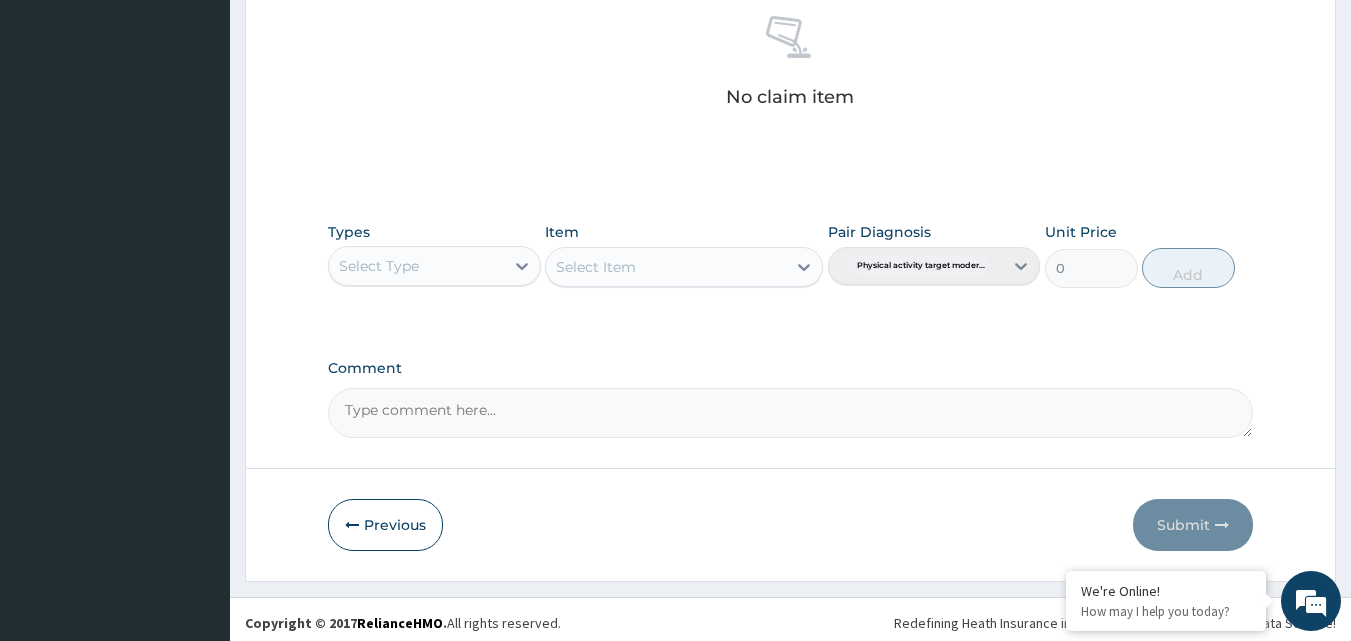 scroll, scrollTop: 801, scrollLeft: 0, axis: vertical 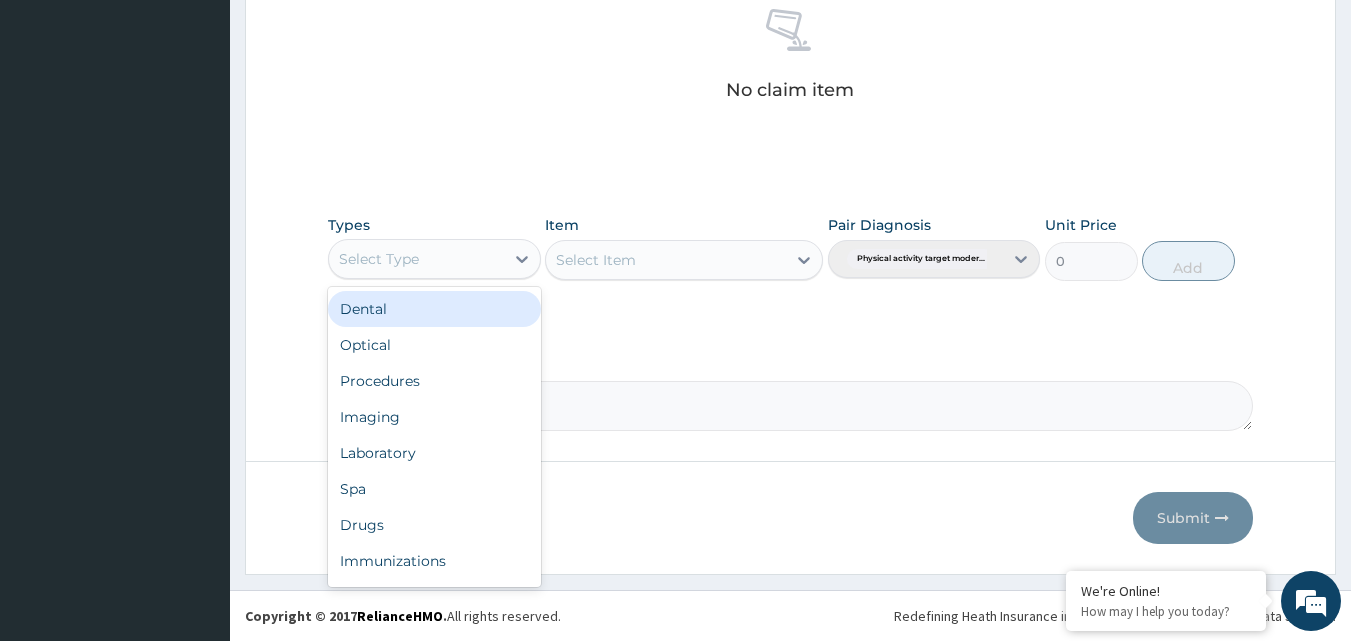 click on "Select Type" at bounding box center [416, 259] 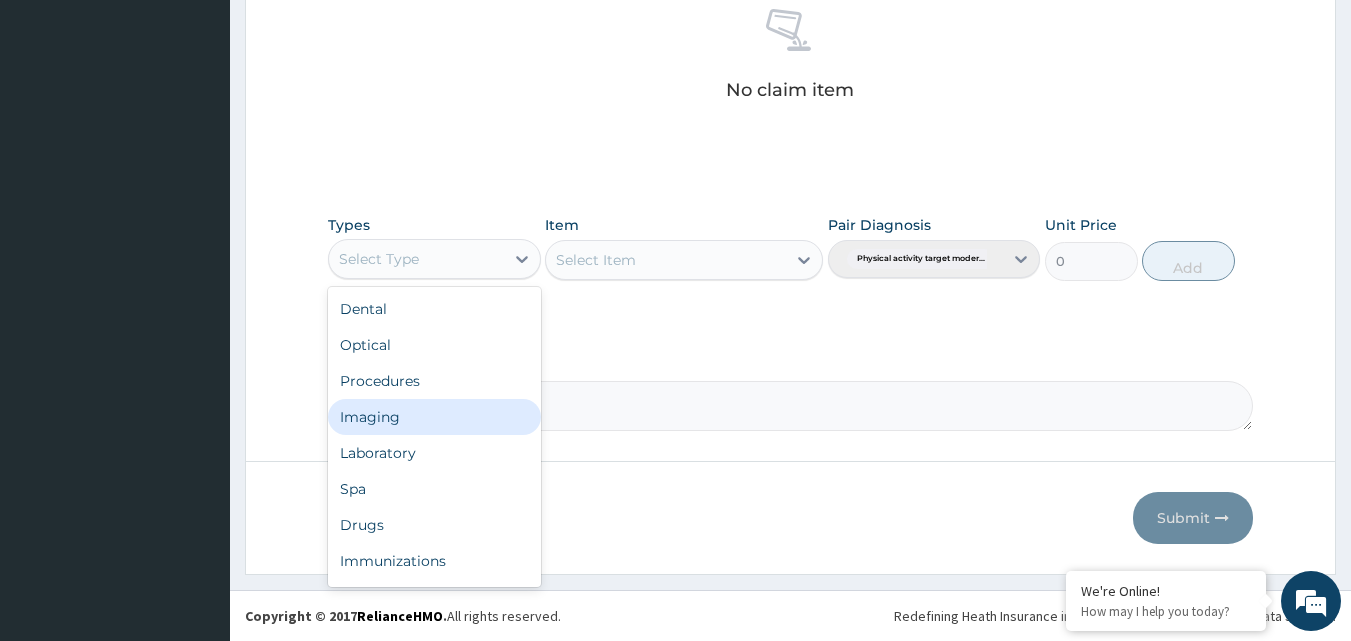 scroll, scrollTop: 68, scrollLeft: 0, axis: vertical 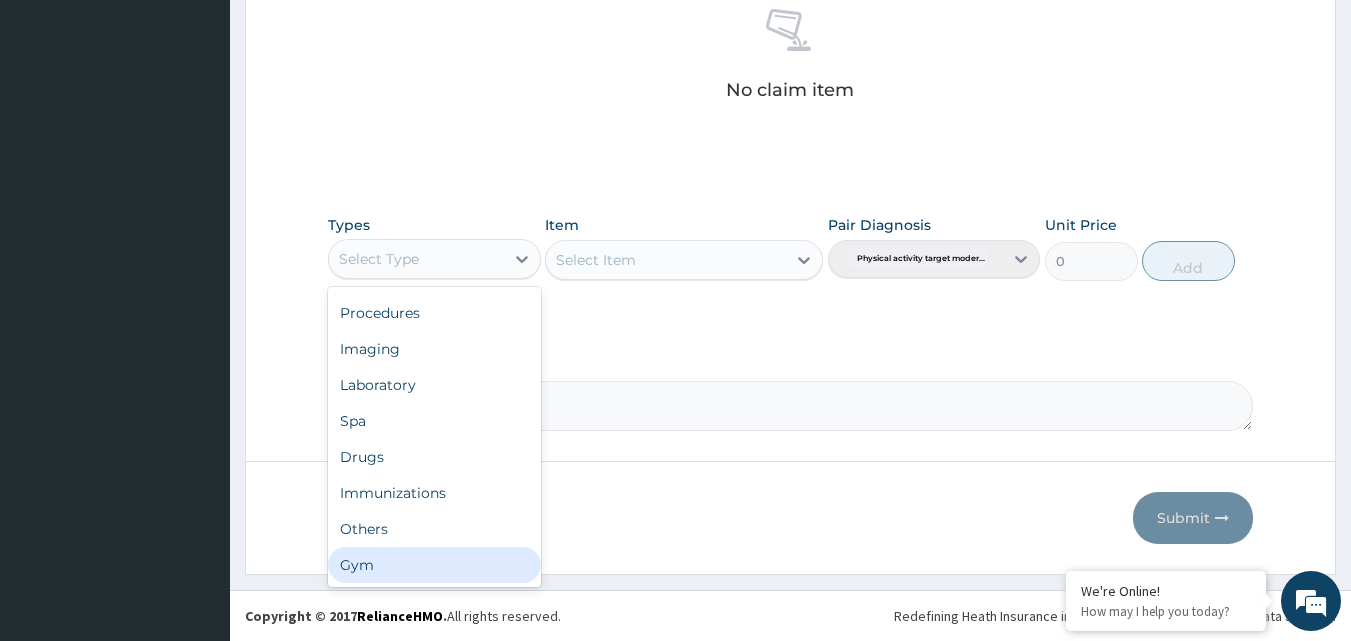 click on "Gym" at bounding box center [434, 565] 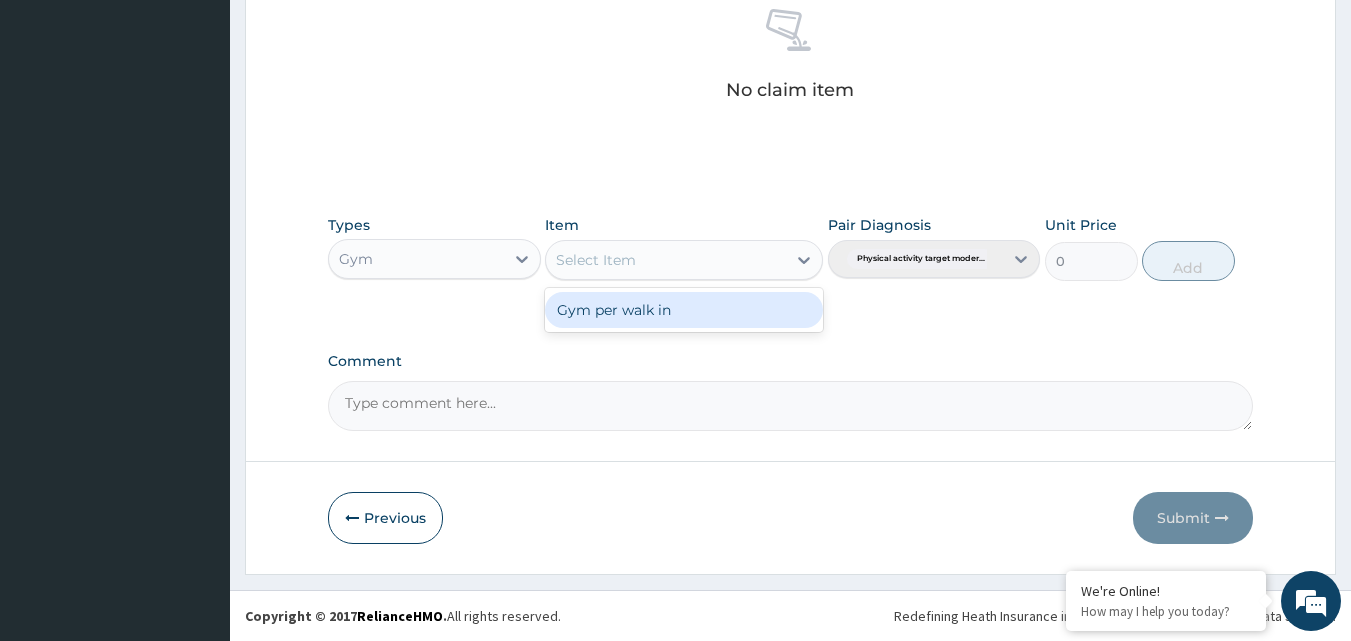 click on "Select Item" at bounding box center [666, 260] 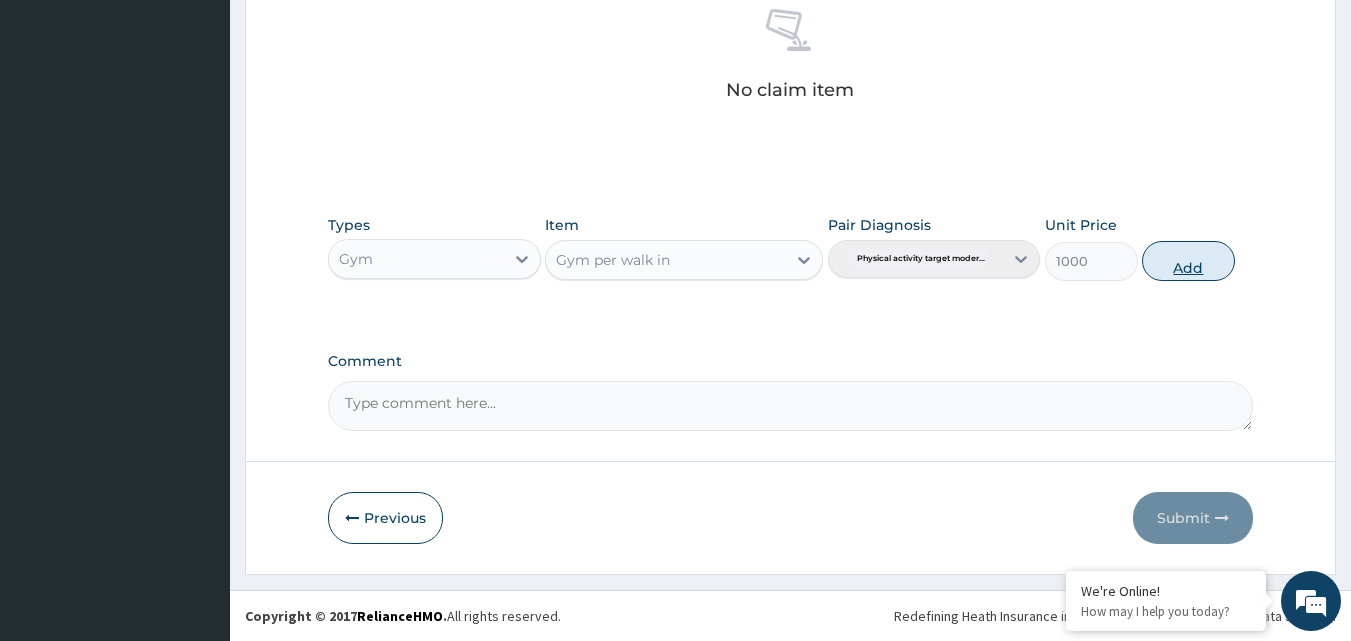 click on "Add" at bounding box center (1188, 261) 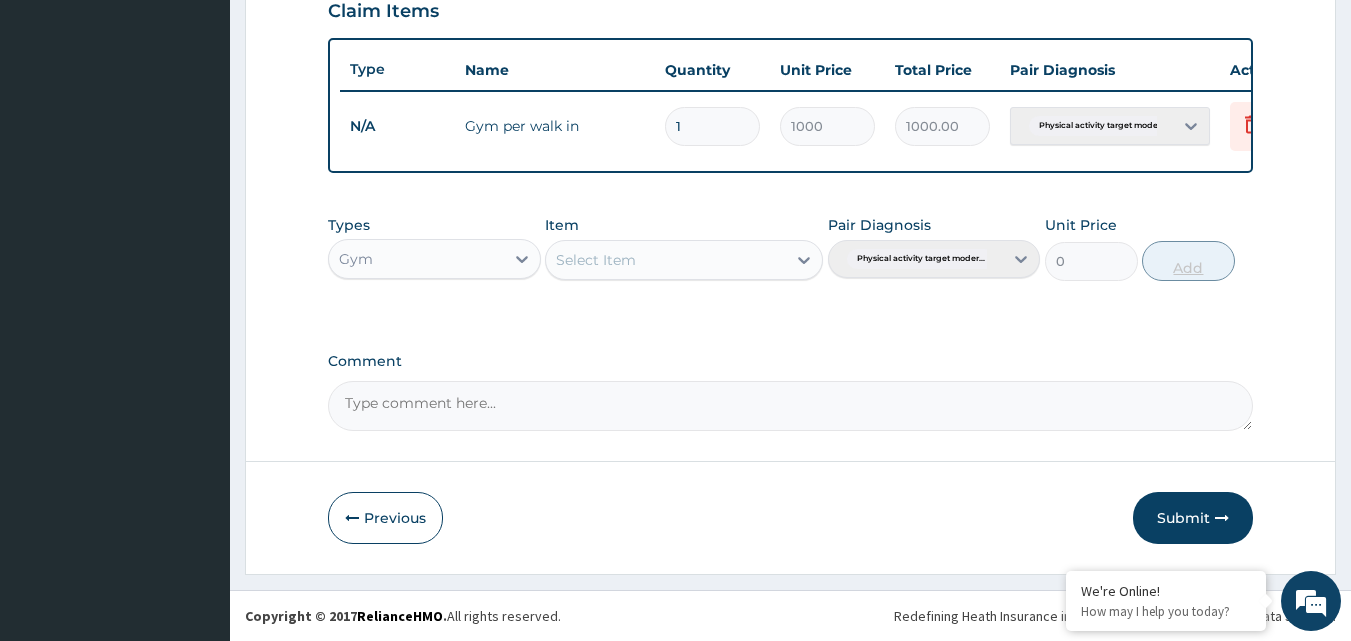 scroll, scrollTop: 721, scrollLeft: 0, axis: vertical 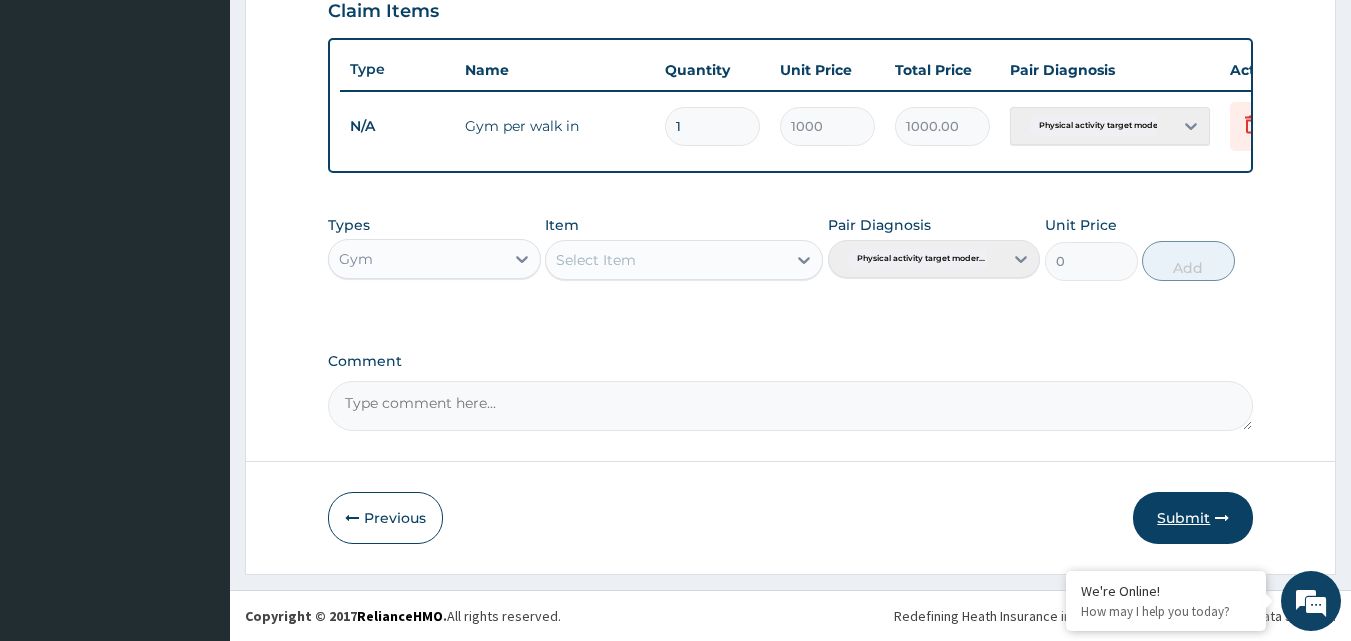 click on "Submit" at bounding box center [1193, 518] 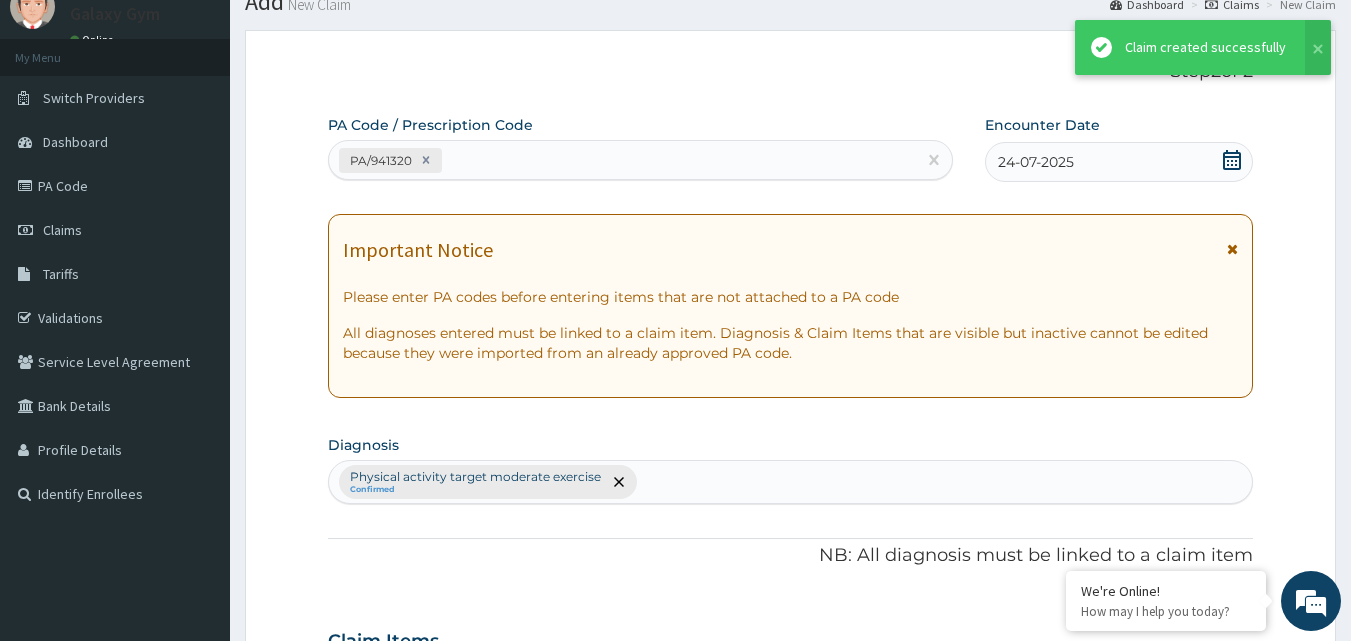 scroll, scrollTop: 721, scrollLeft: 0, axis: vertical 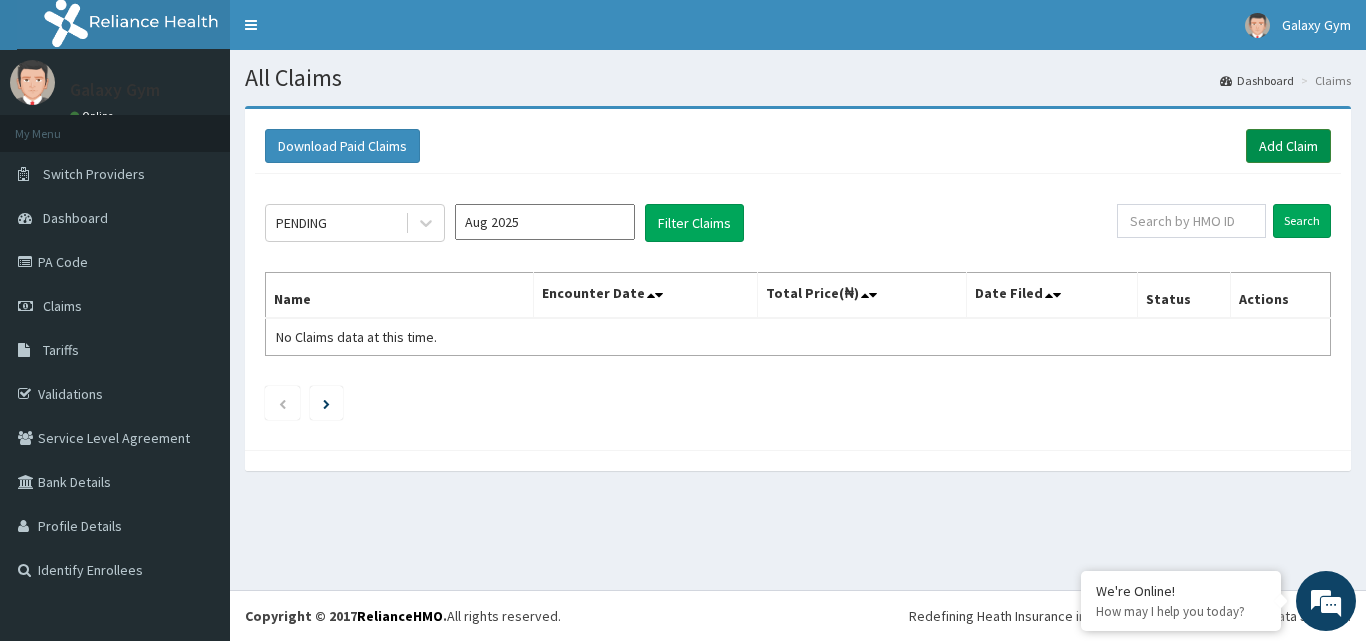 click on "Add Claim" at bounding box center (1288, 146) 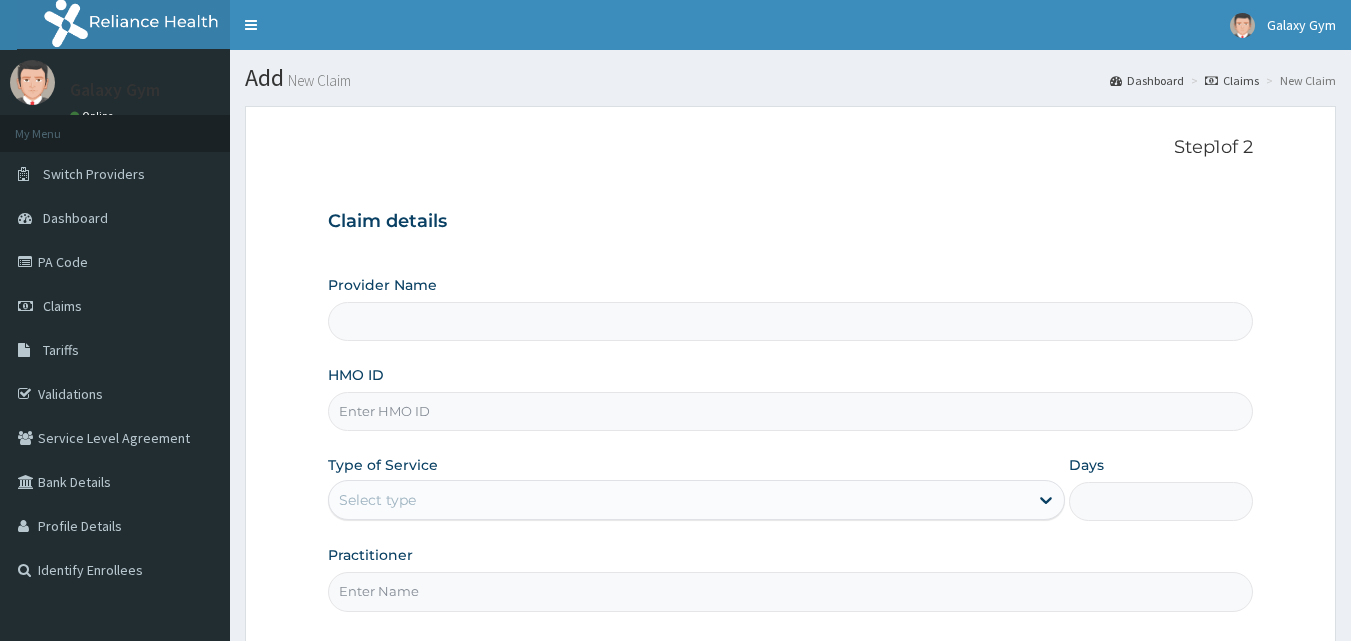 scroll, scrollTop: 0, scrollLeft: 0, axis: both 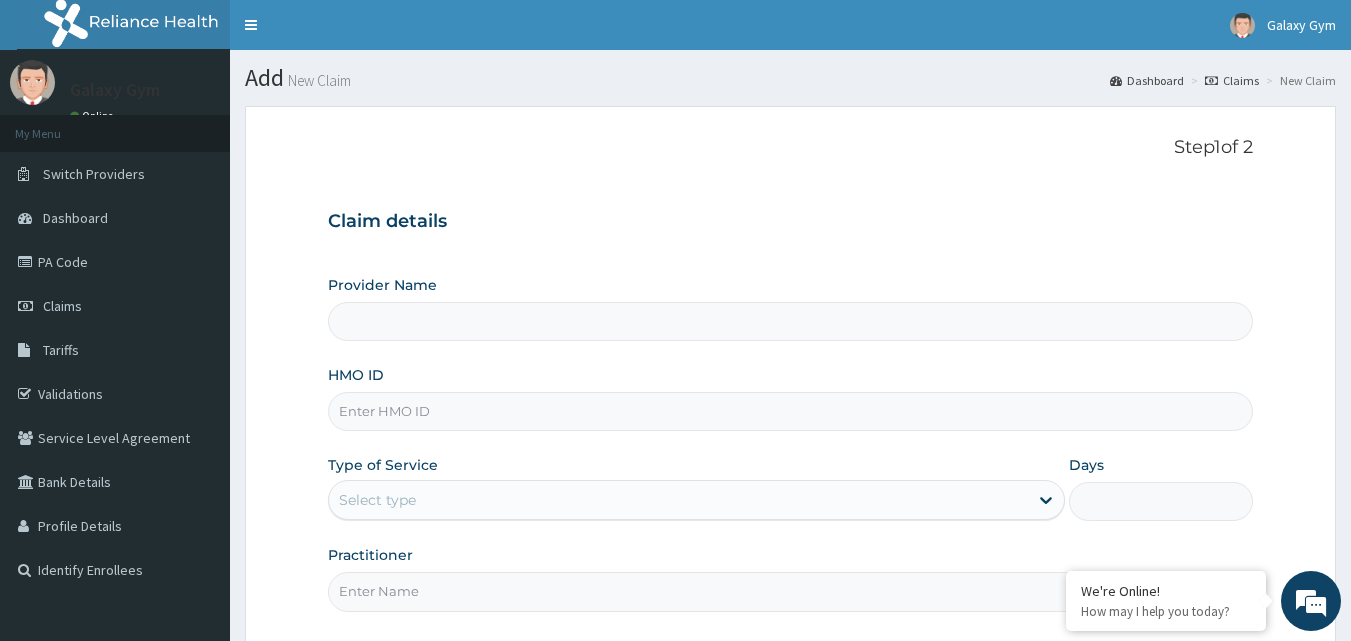 click on "HMO ID" at bounding box center [791, 411] 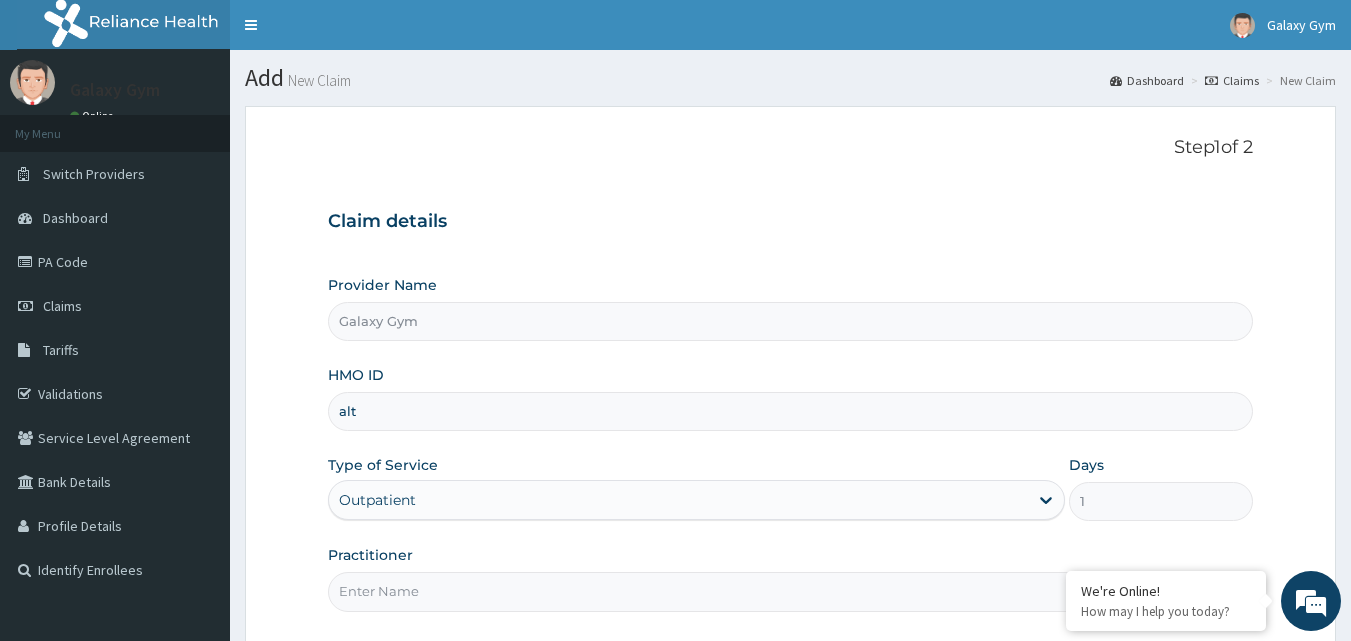 type on "ALT/10046/B" 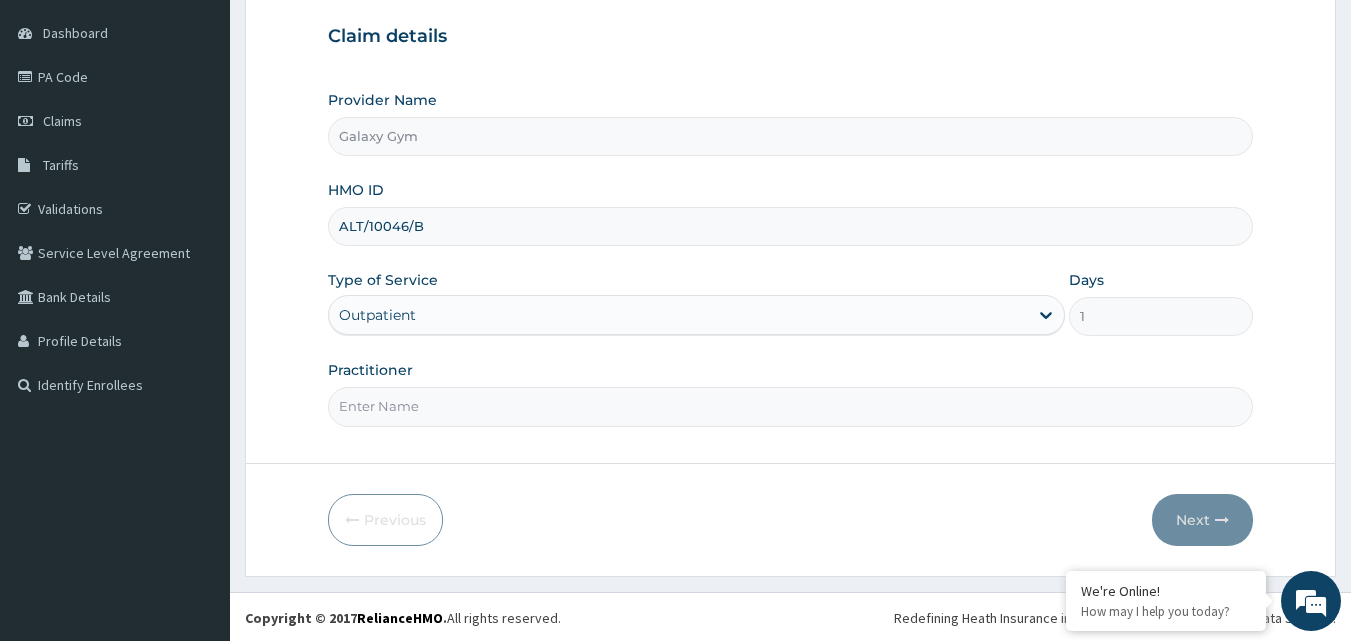 scroll, scrollTop: 187, scrollLeft: 0, axis: vertical 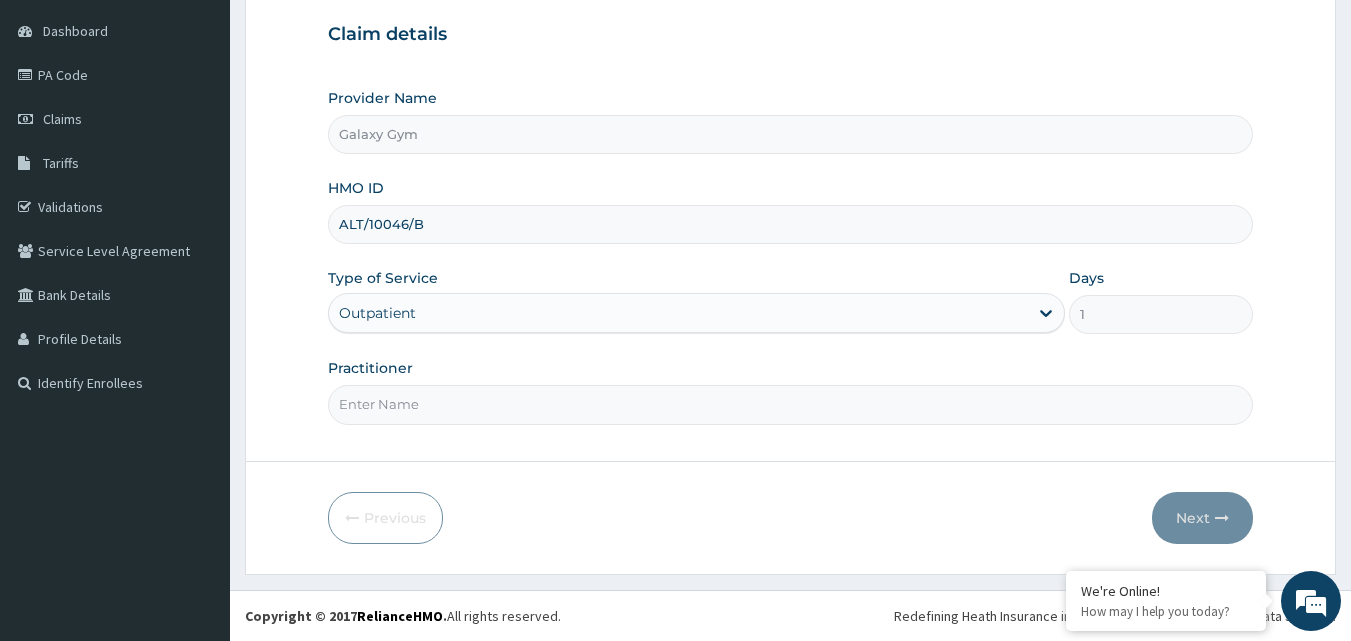 click on "Practitioner" at bounding box center [791, 404] 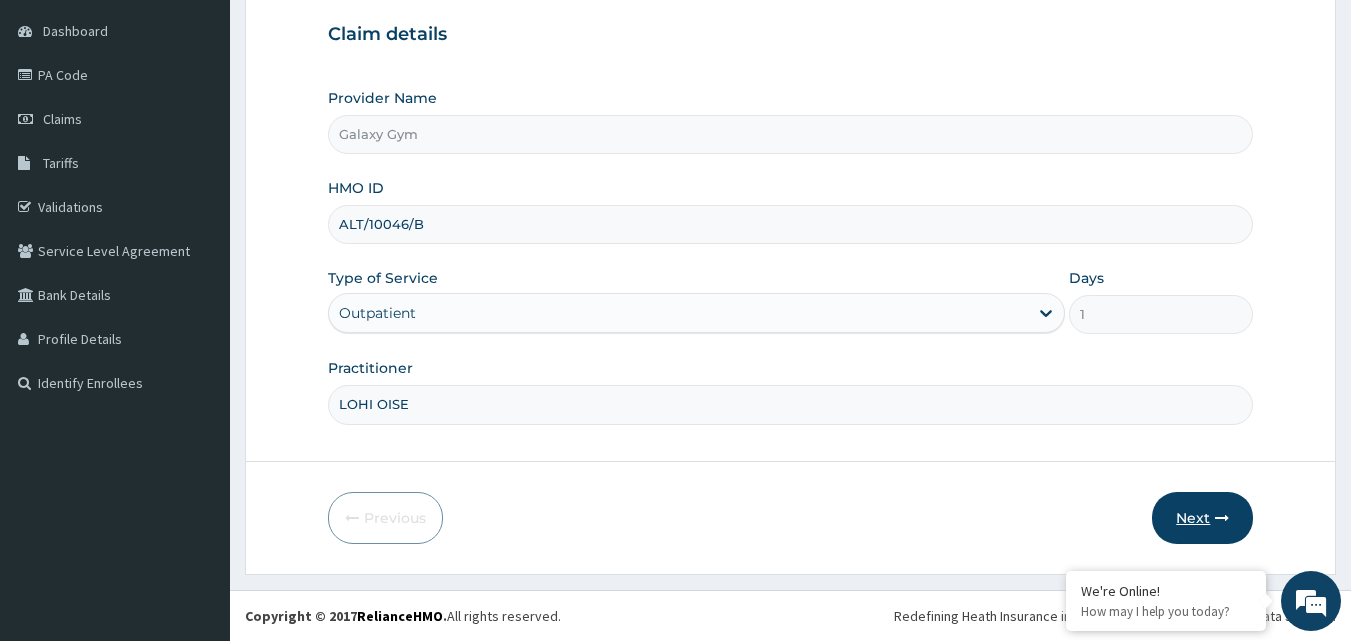 click on "Next" at bounding box center [1202, 518] 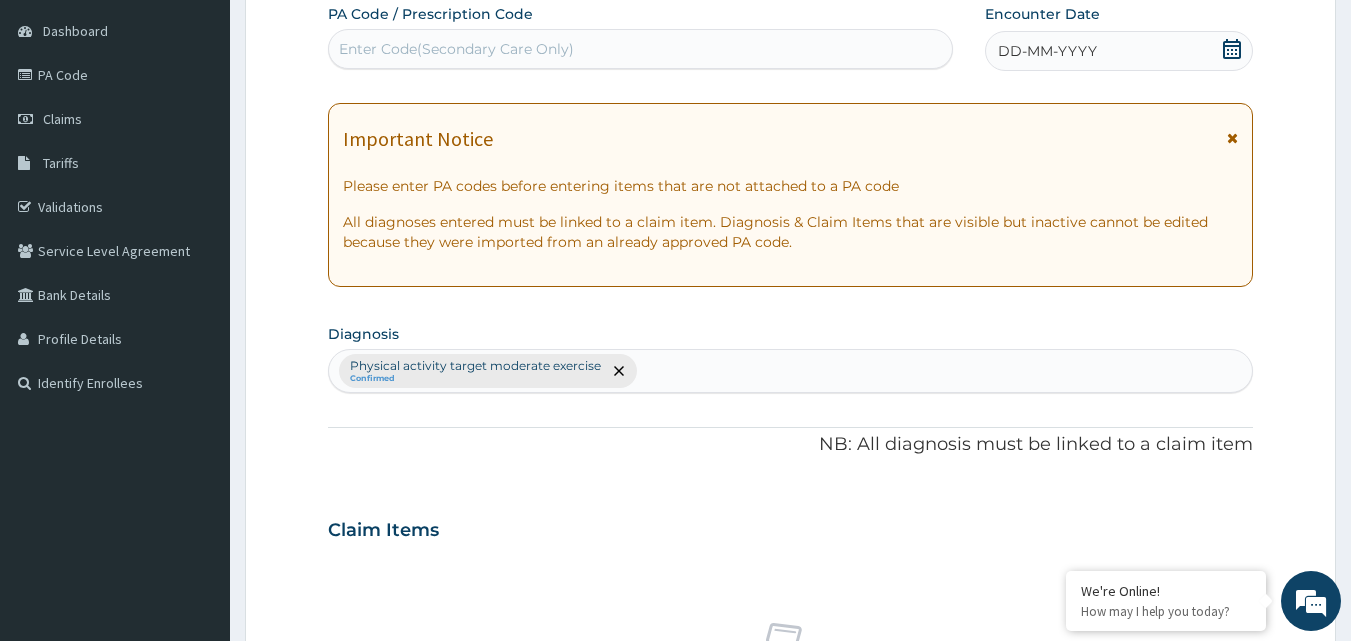 scroll, scrollTop: 0, scrollLeft: 0, axis: both 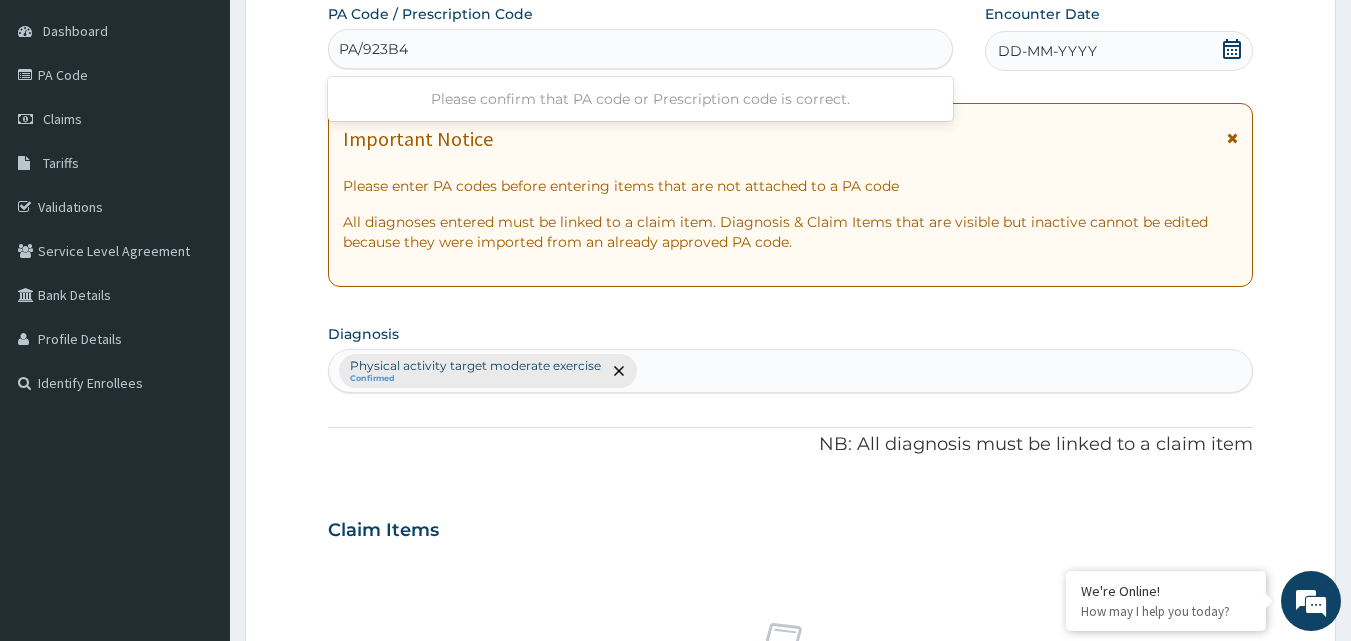 type on "PA/923B4F" 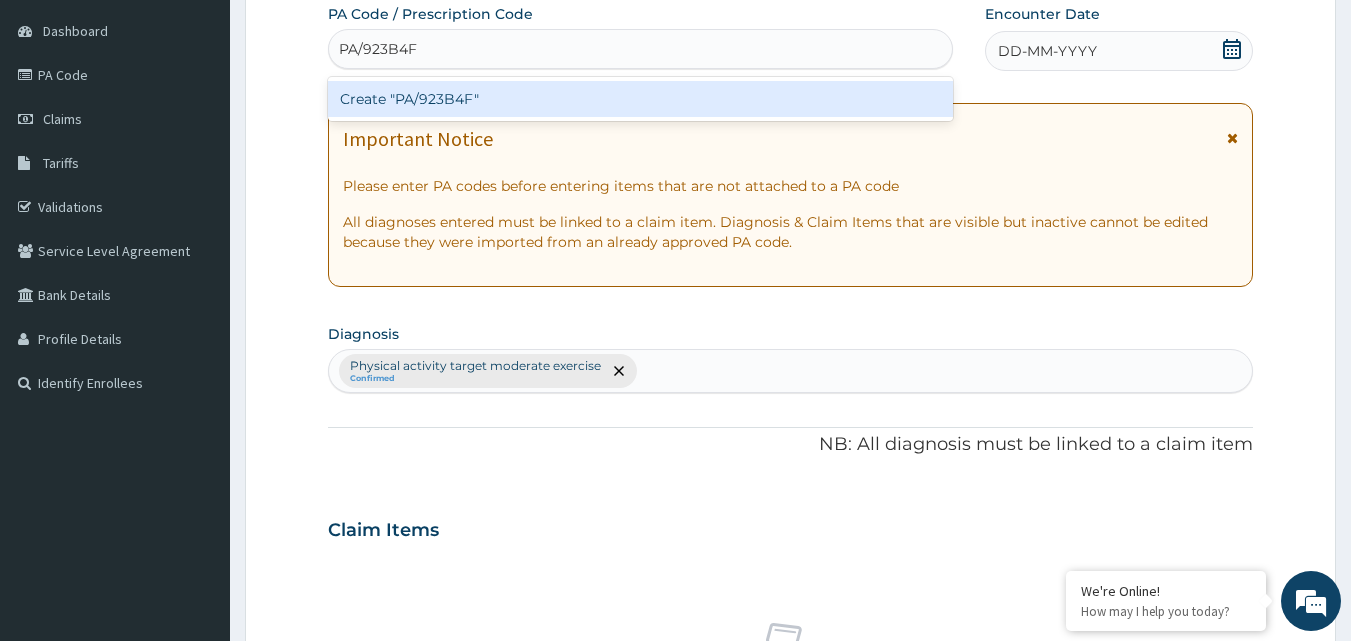 type 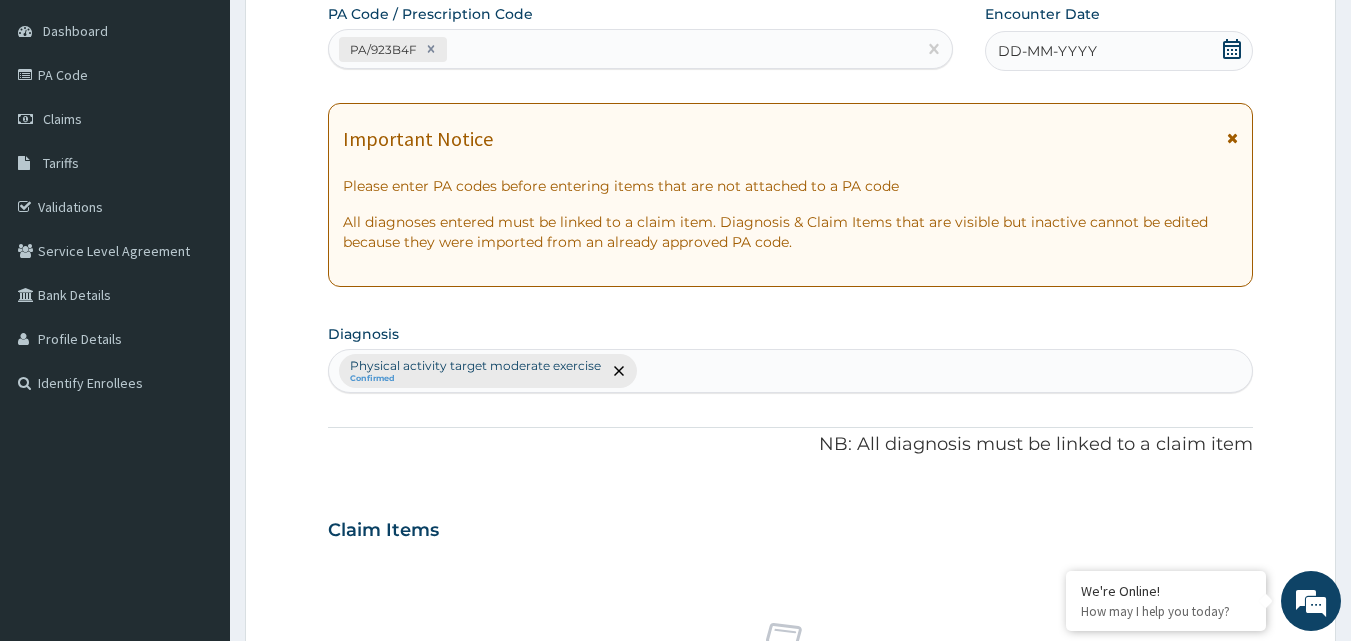 click on "DD-MM-YYYY" at bounding box center [1119, 51] 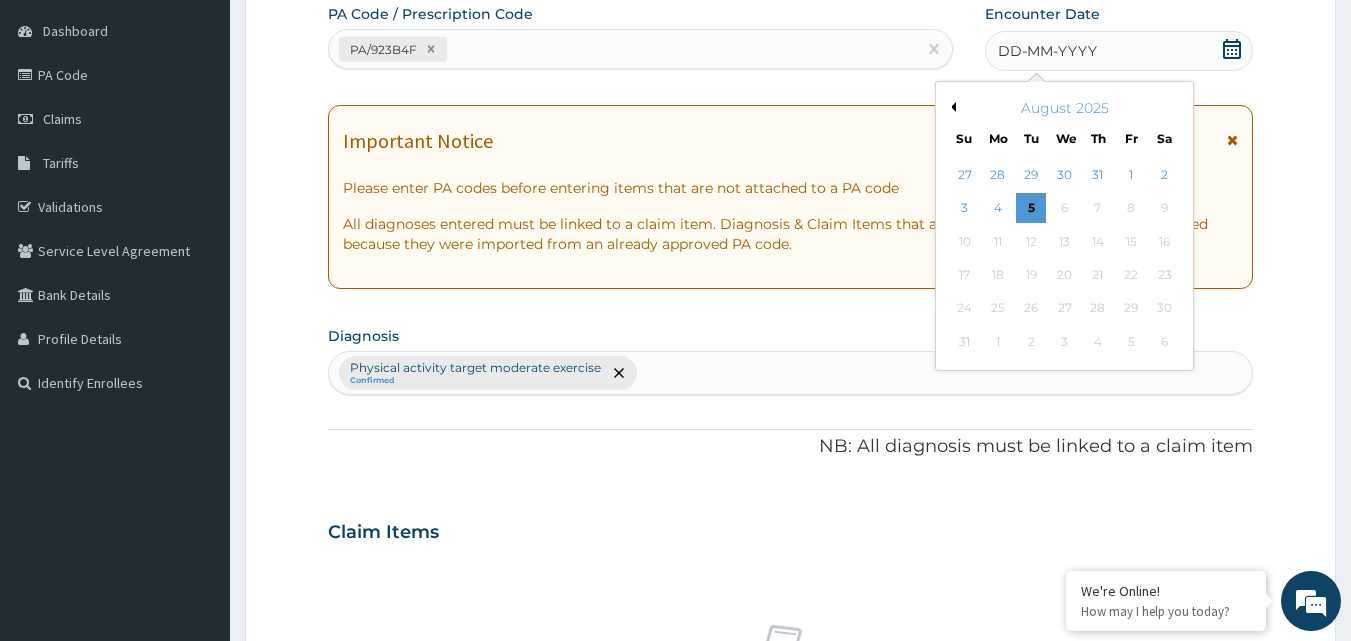 click on "Previous Month" at bounding box center [951, 107] 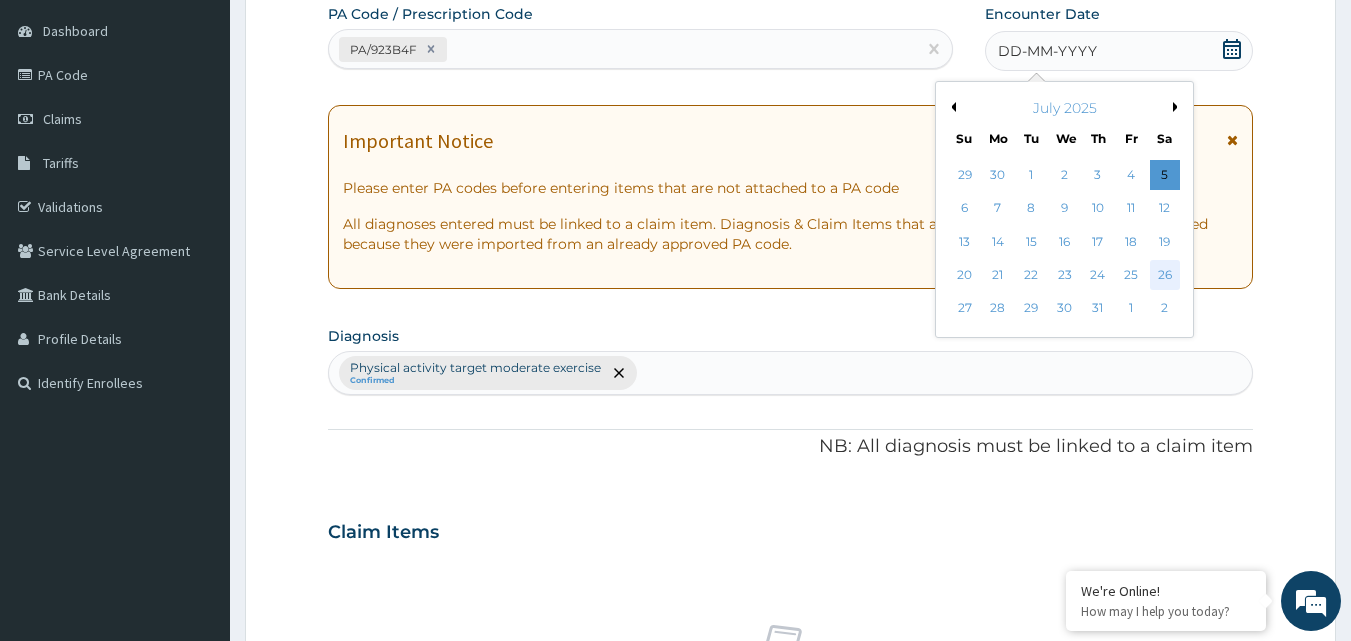 click on "26" at bounding box center (1165, 275) 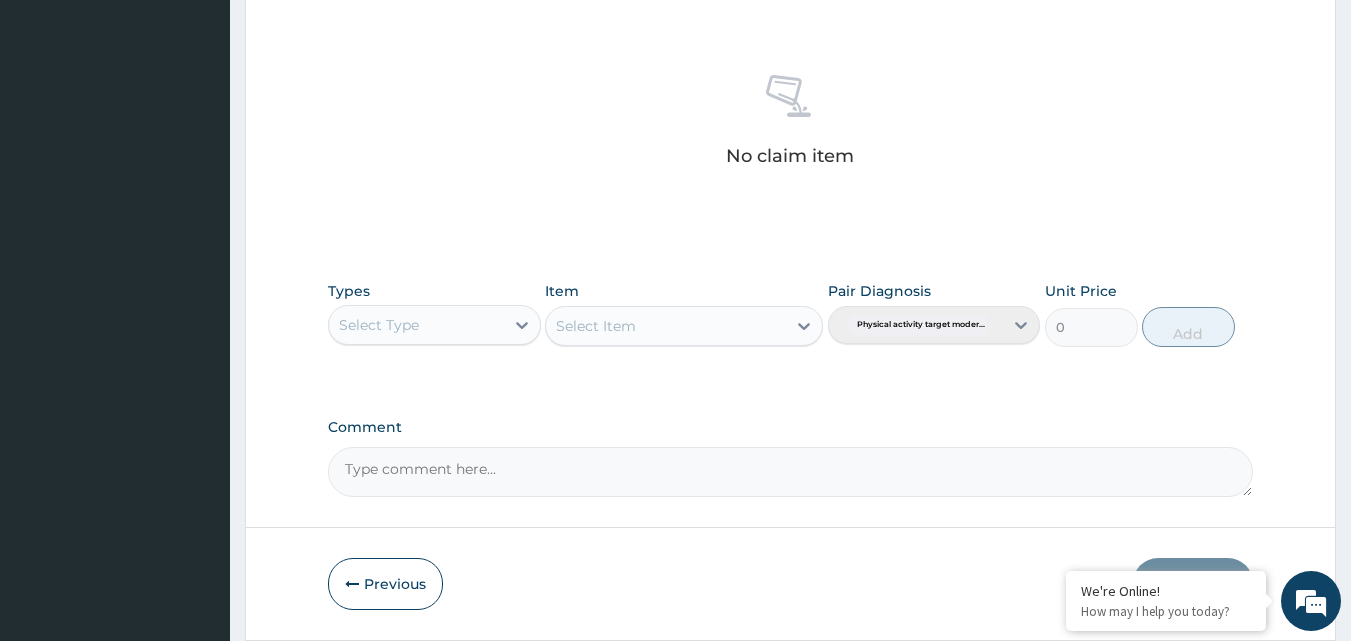 scroll, scrollTop: 787, scrollLeft: 0, axis: vertical 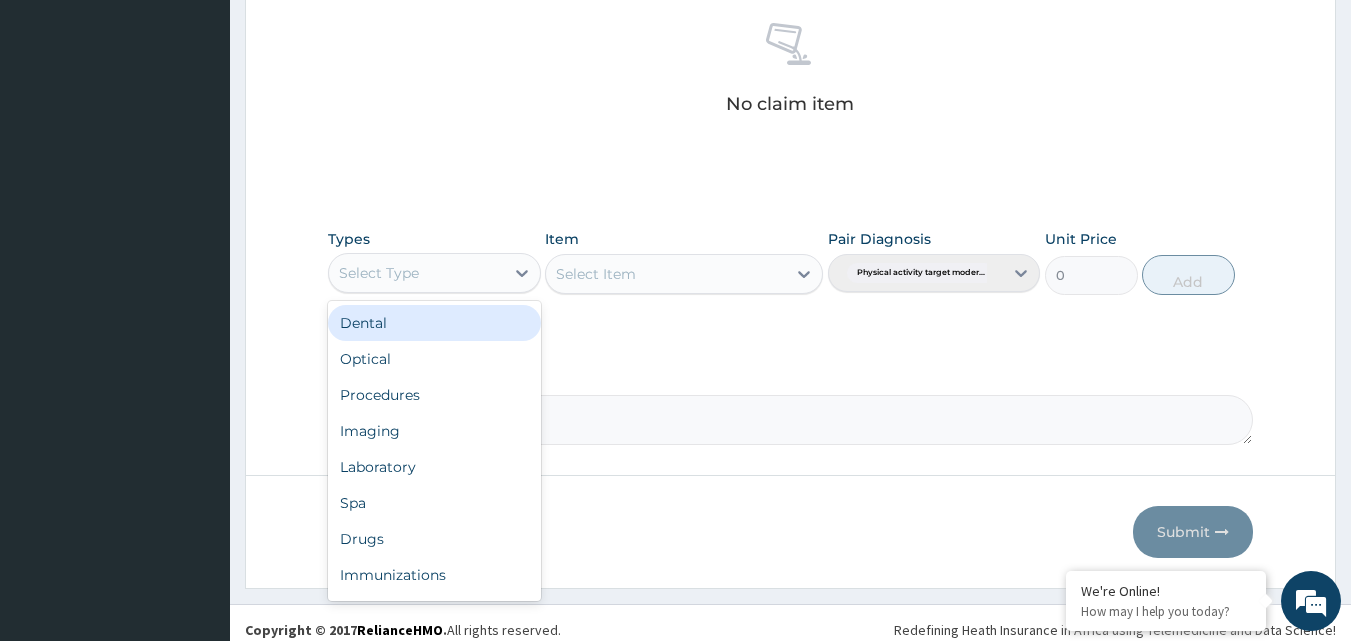 click on "Select Type" at bounding box center (416, 273) 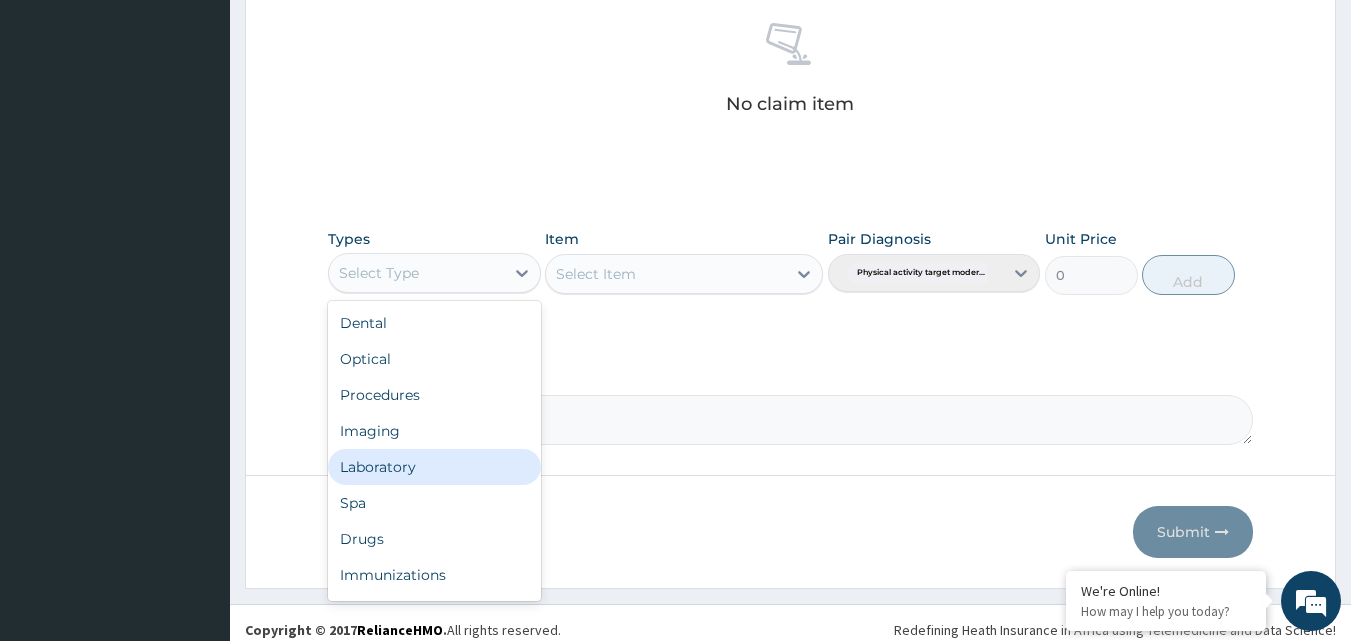 scroll, scrollTop: 68, scrollLeft: 0, axis: vertical 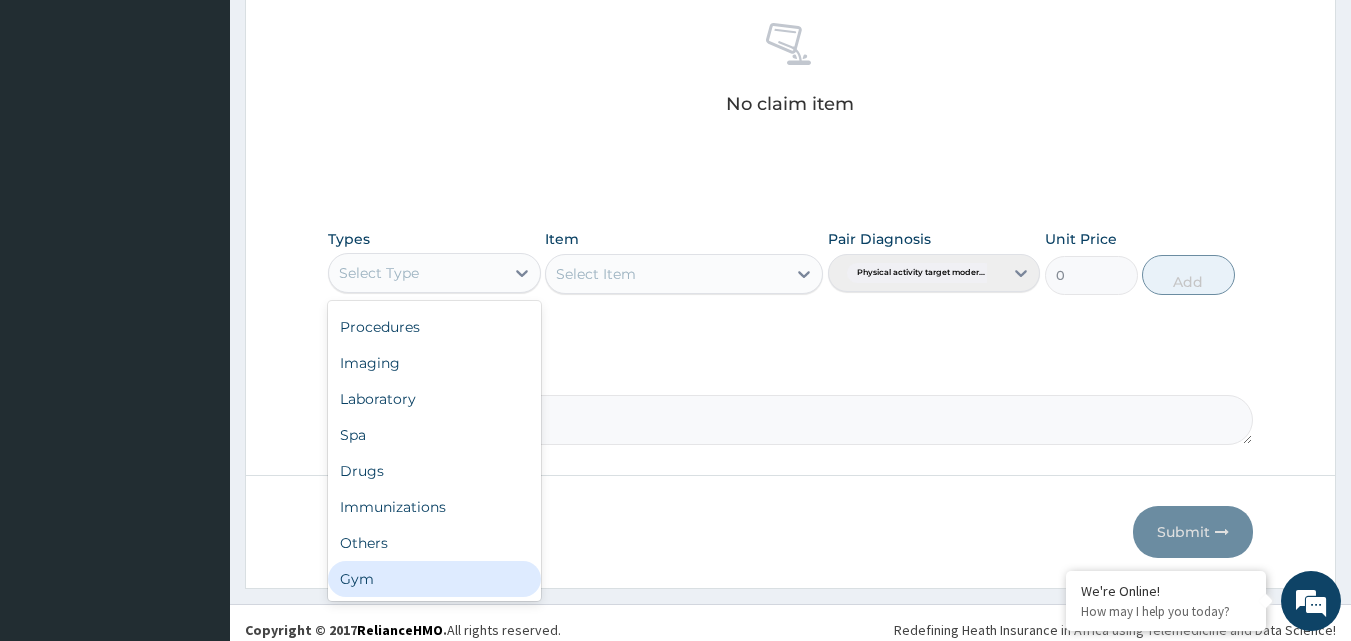 click on "Gym" at bounding box center (434, 579) 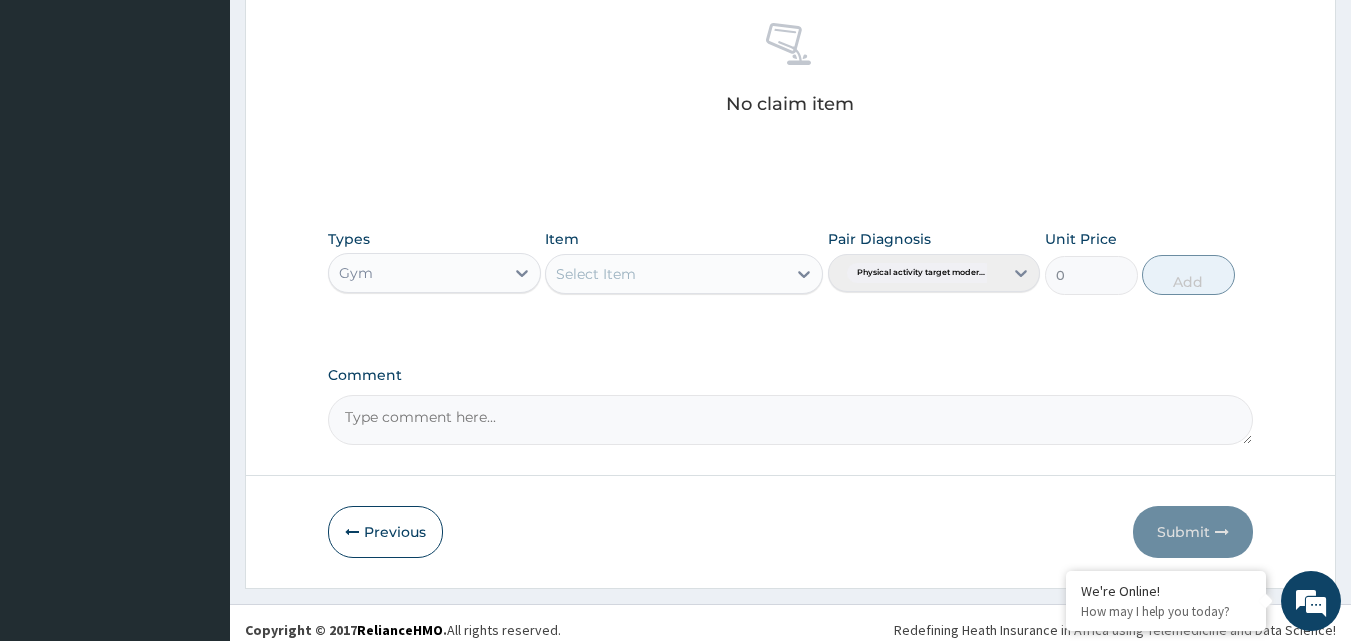 click on "Select Item" at bounding box center (666, 274) 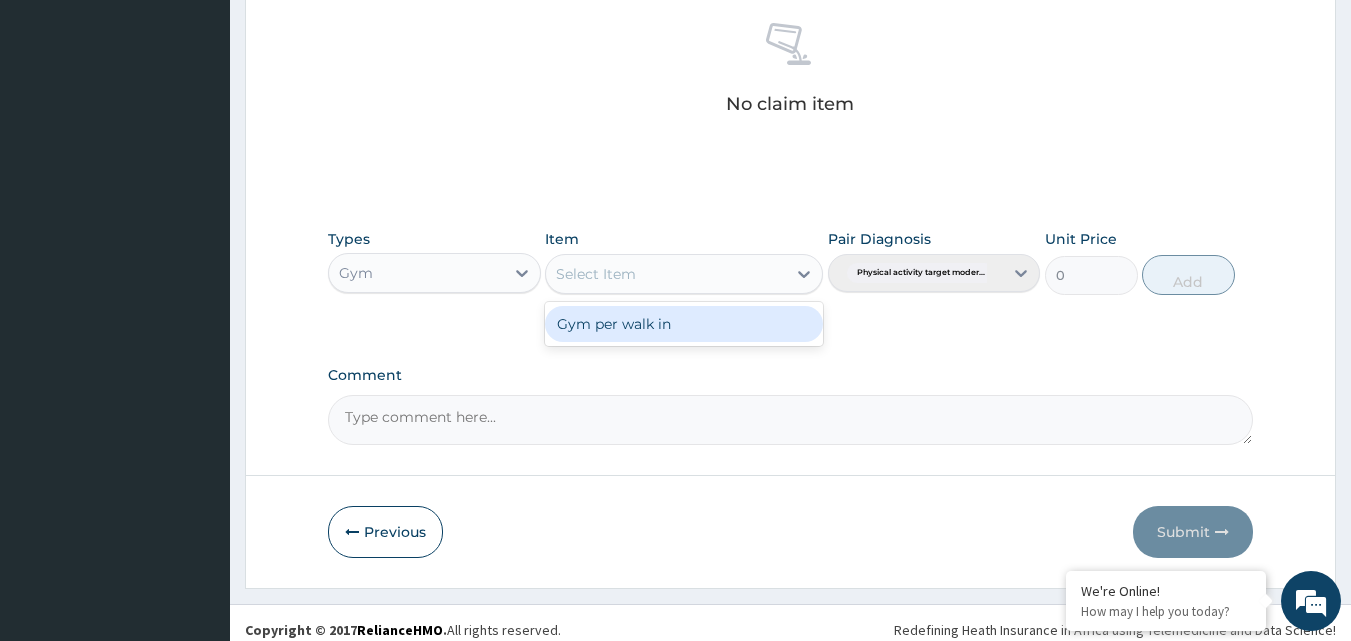click on "Gym per walk in" at bounding box center [684, 324] 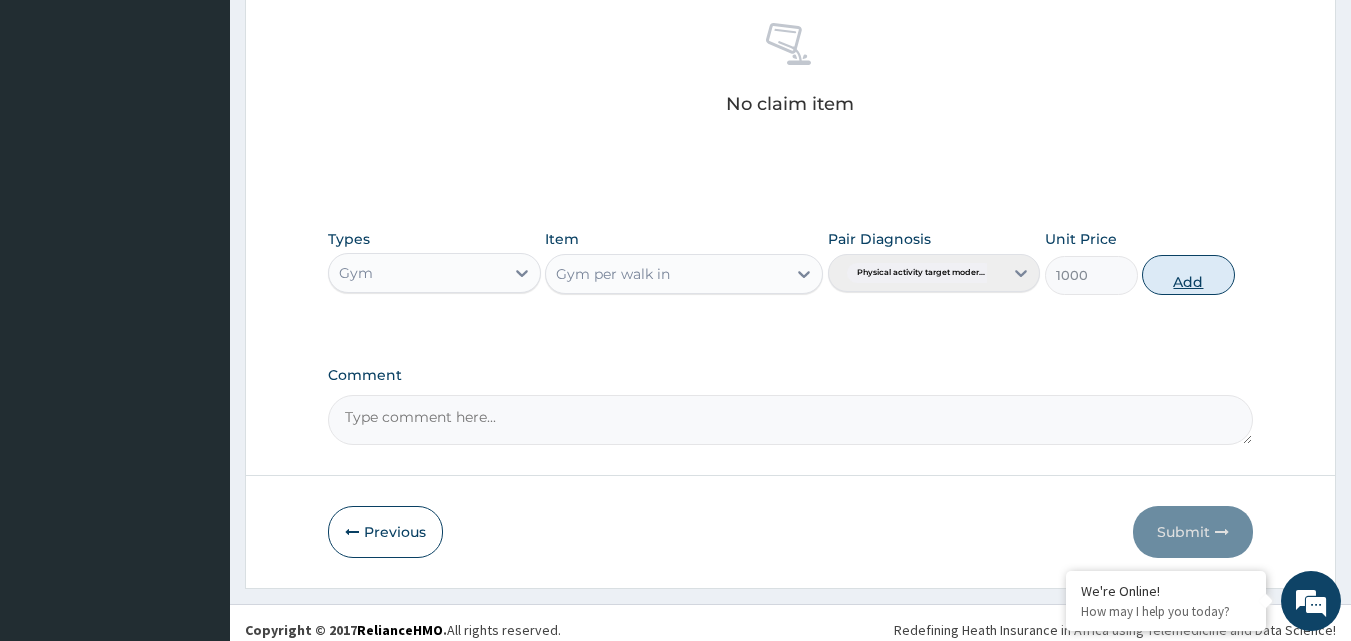 click on "Add" at bounding box center (1188, 275) 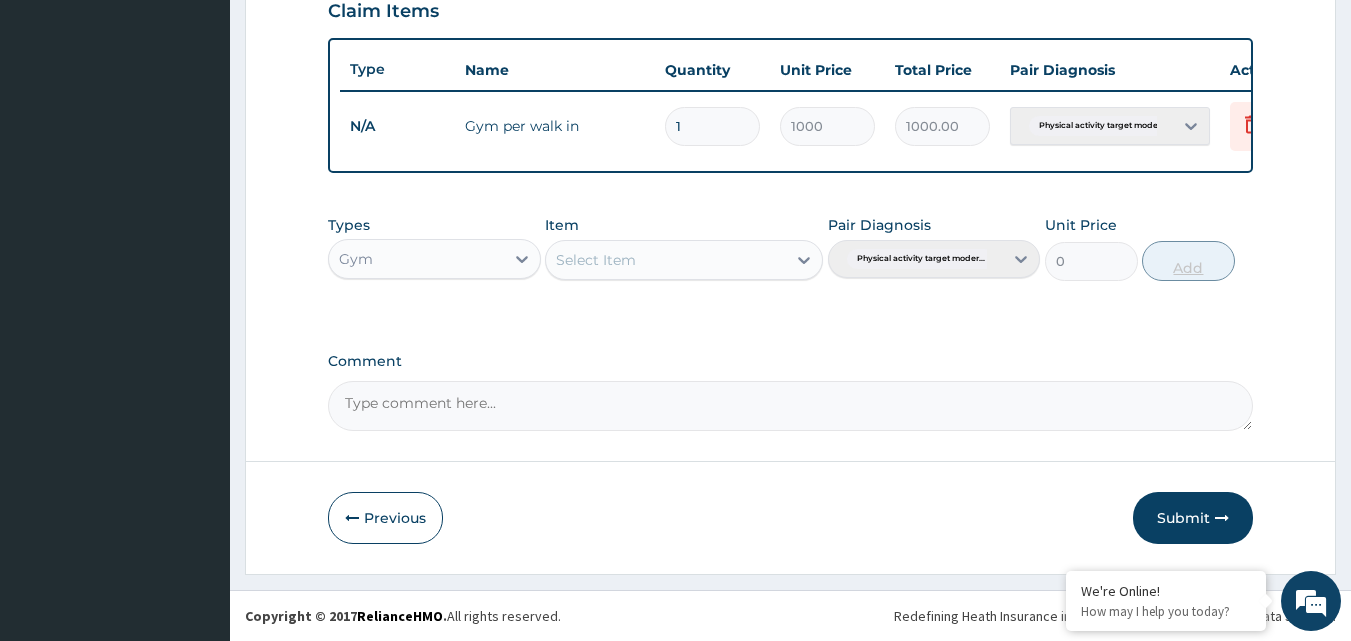 scroll, scrollTop: 721, scrollLeft: 0, axis: vertical 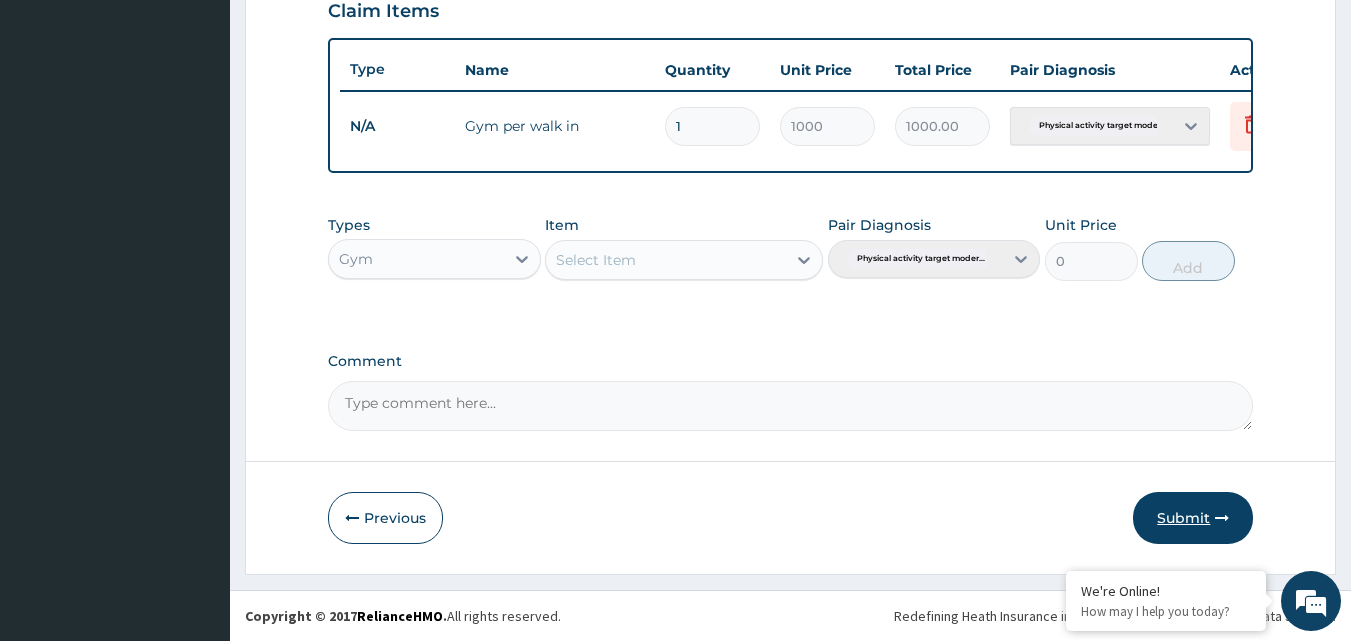 click on "Submit" at bounding box center (1193, 518) 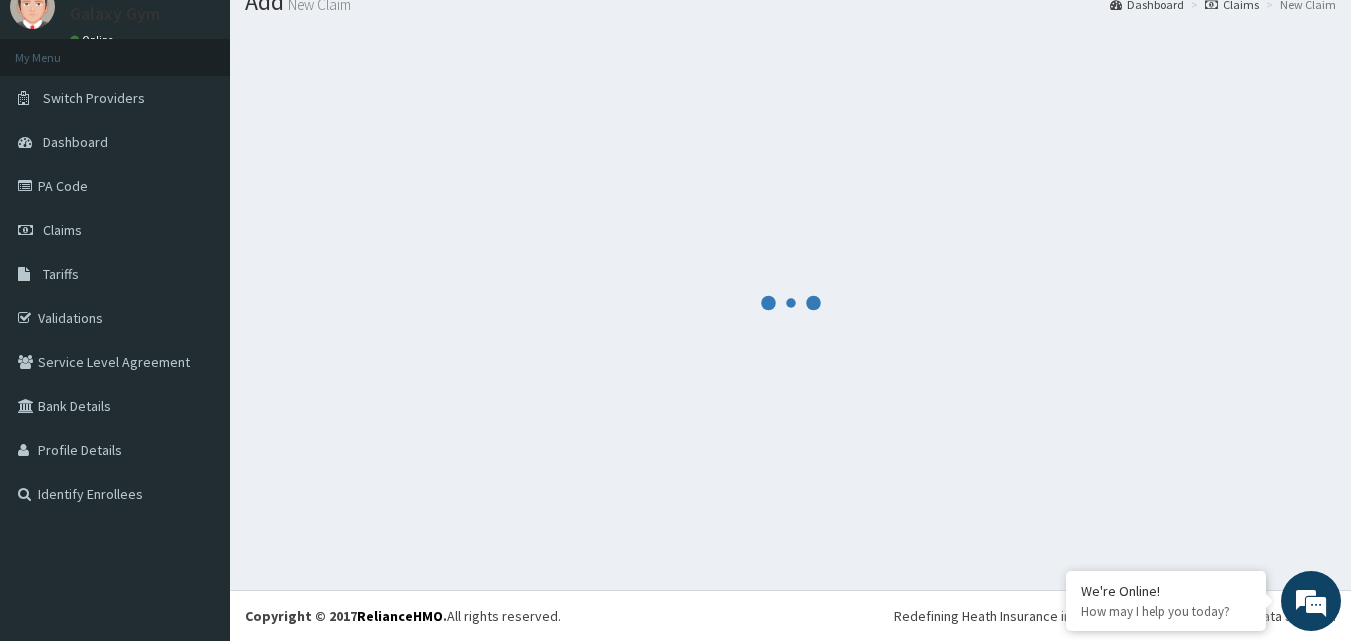 scroll, scrollTop: 721, scrollLeft: 0, axis: vertical 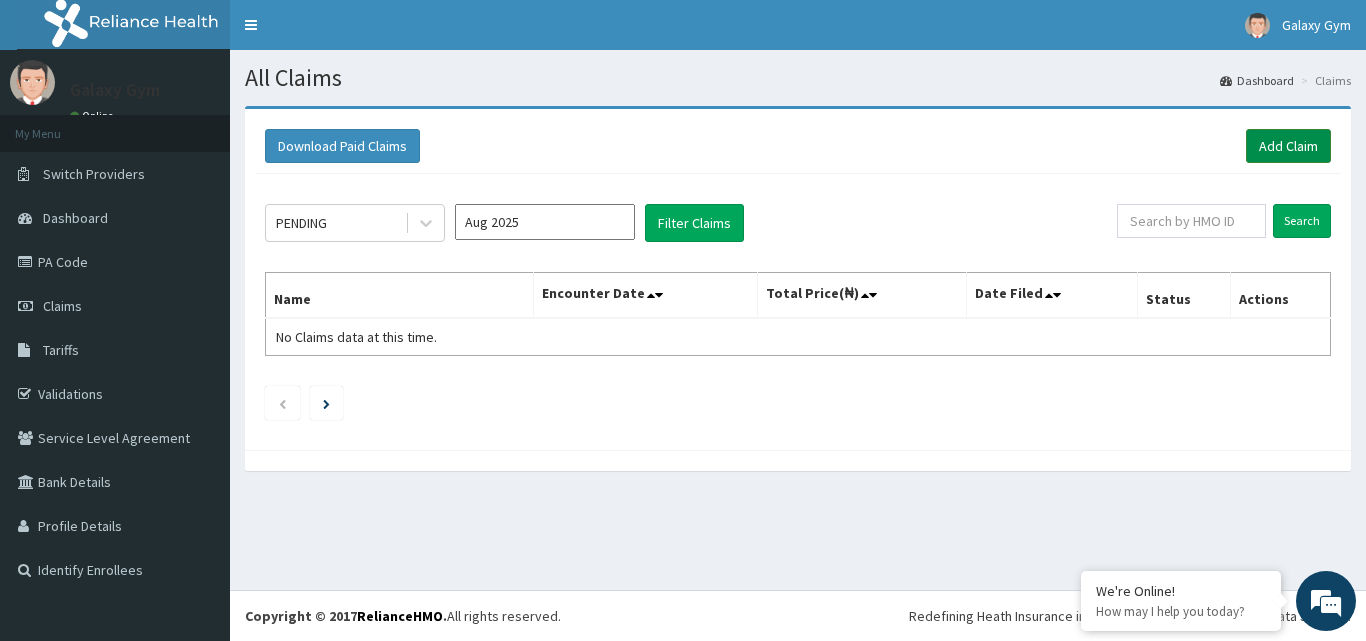 click on "Add Claim" at bounding box center (1288, 146) 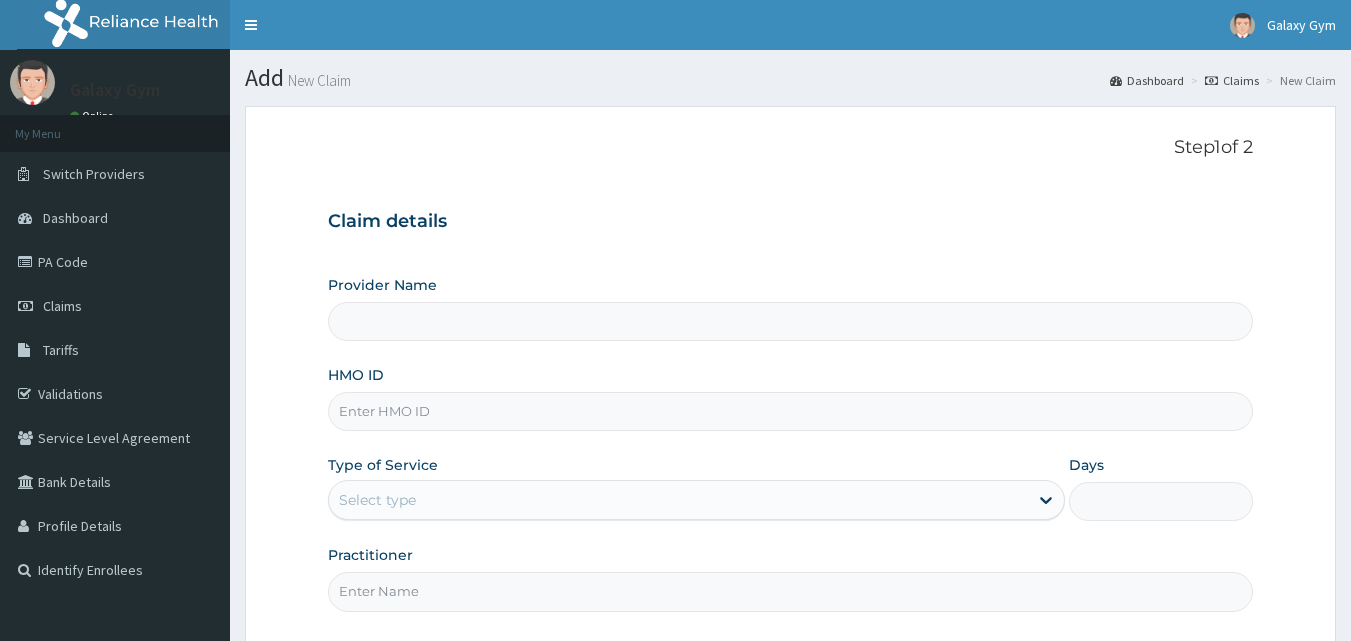 scroll, scrollTop: 0, scrollLeft: 0, axis: both 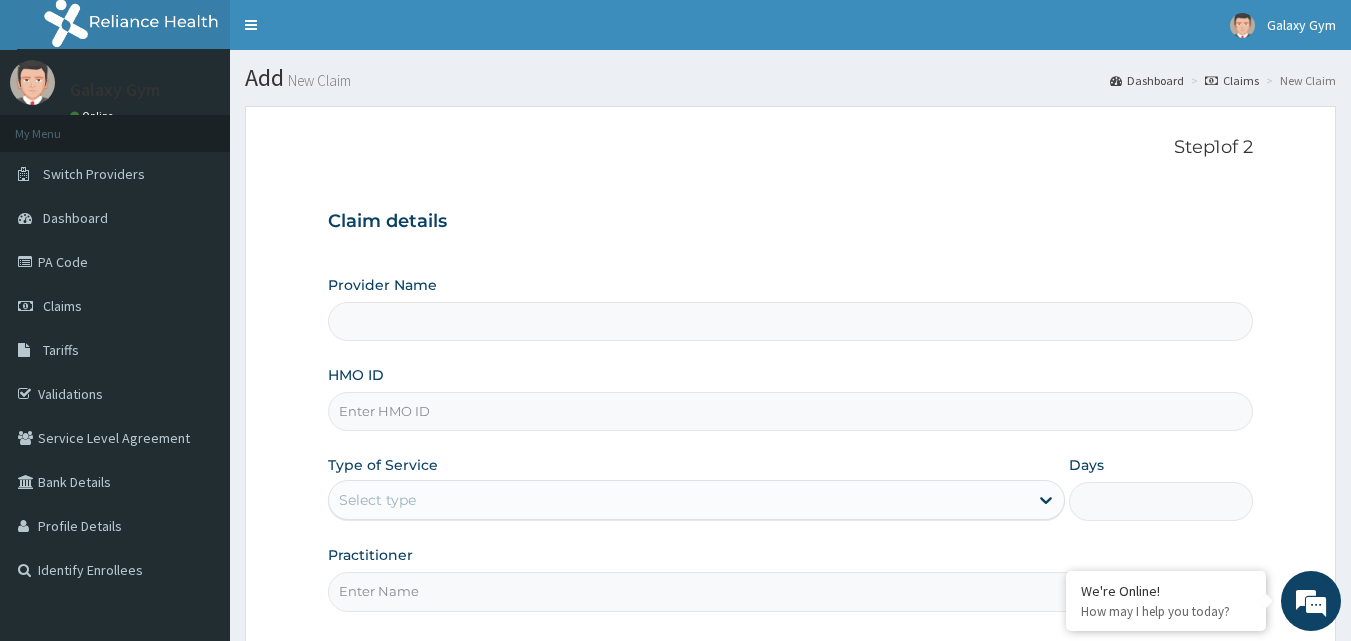 type on "Galaxy Gym" 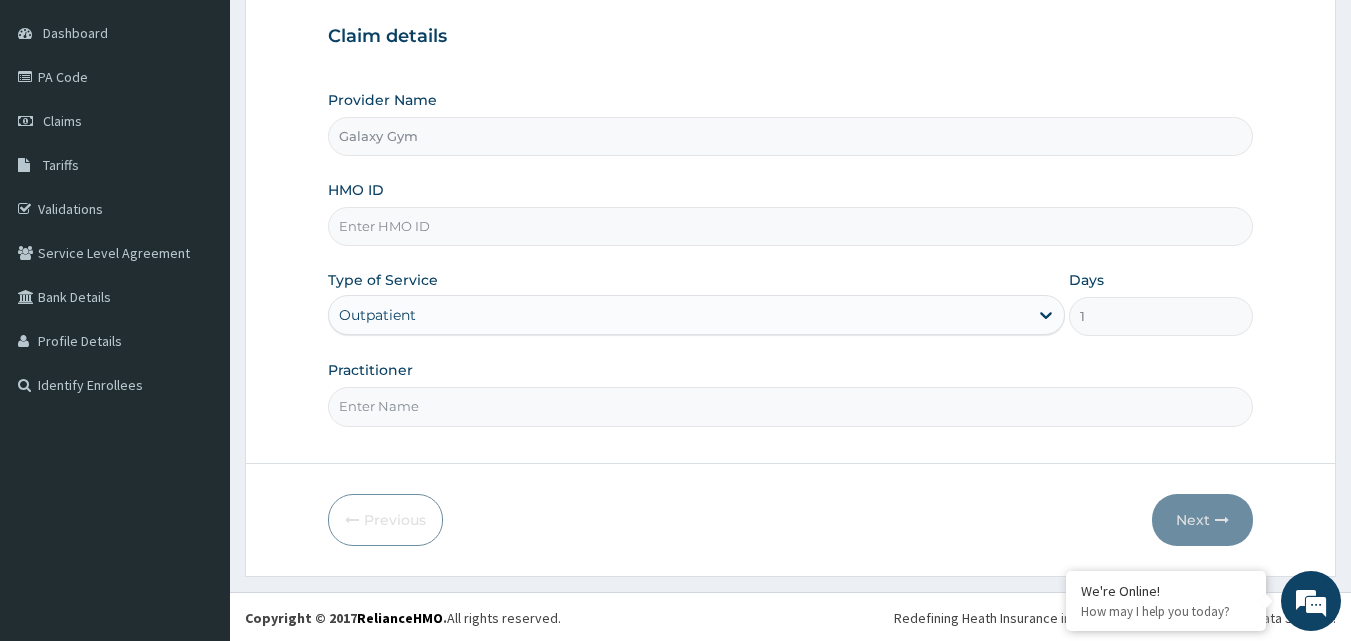 scroll, scrollTop: 187, scrollLeft: 0, axis: vertical 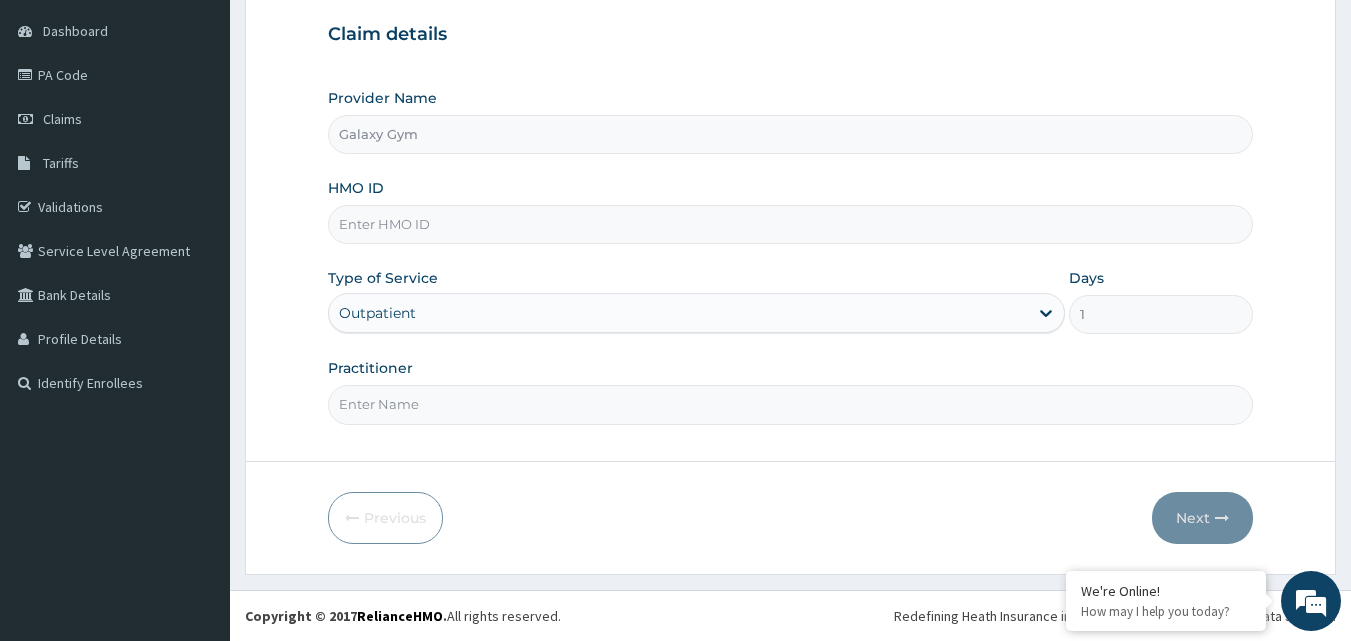 click on "HMO ID" at bounding box center (791, 224) 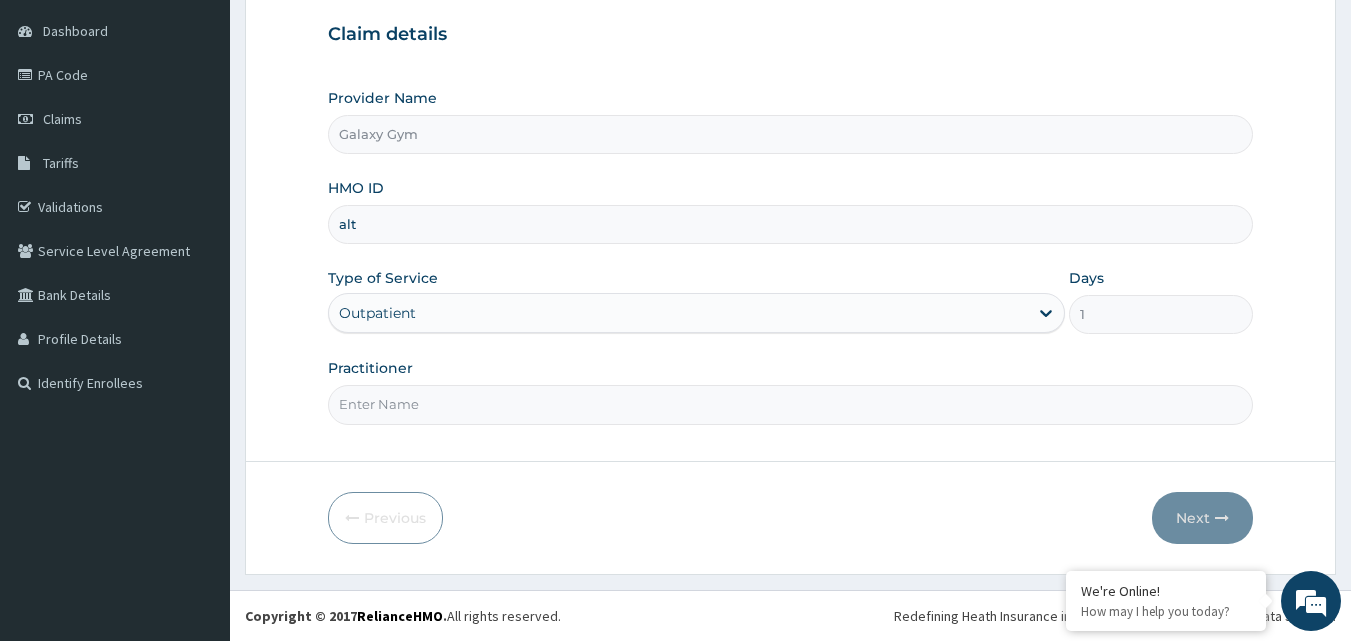 type on "ALT/10046/B" 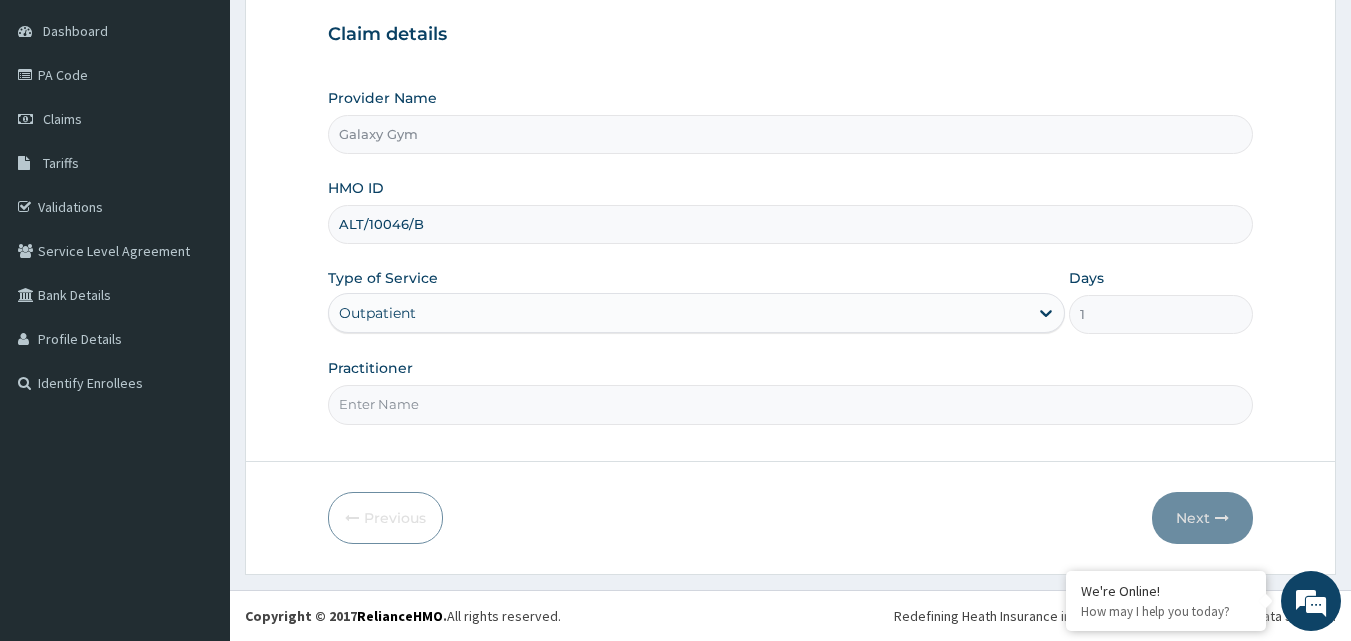 click on "Practitioner" at bounding box center (791, 404) 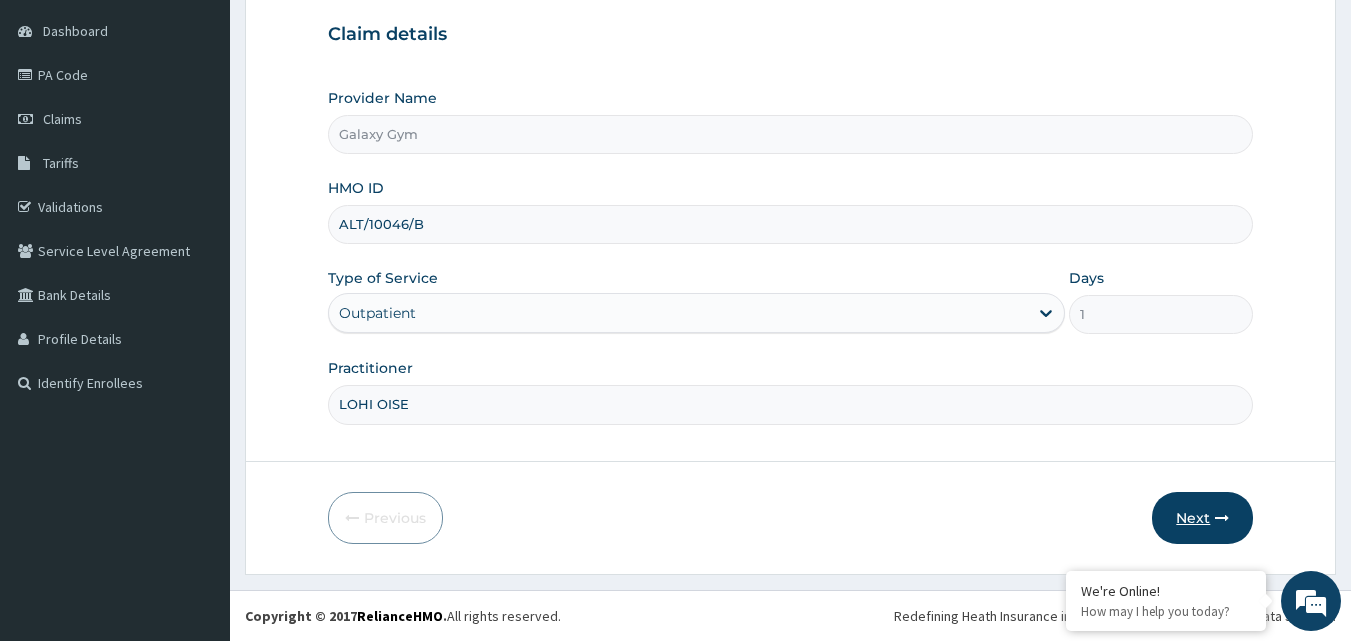 click on "Next" at bounding box center [1202, 518] 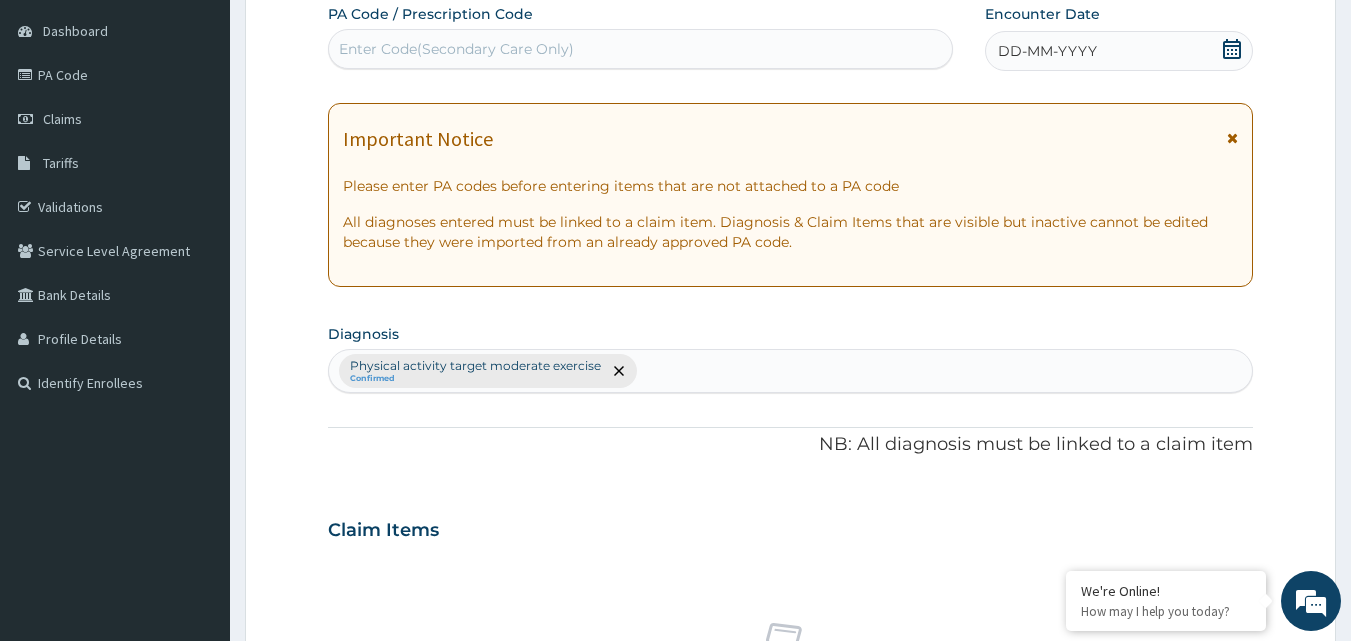 scroll, scrollTop: 0, scrollLeft: 0, axis: both 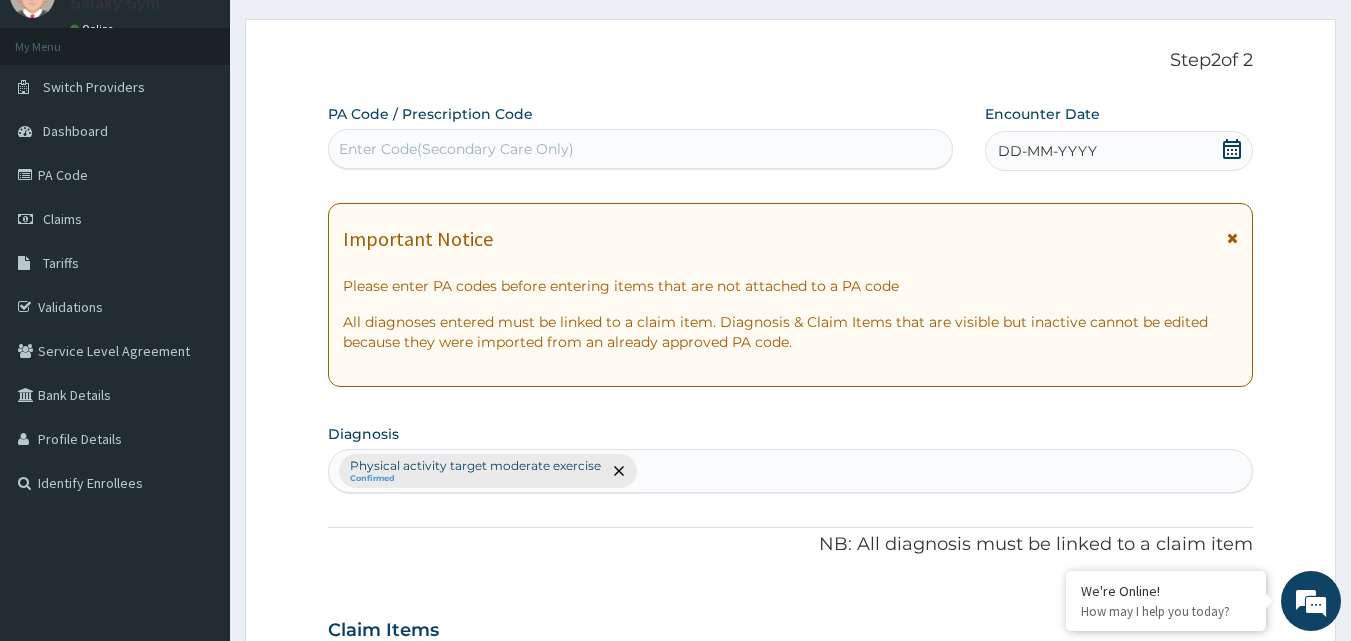 click on "Enter Code(Secondary Care Only)" at bounding box center [456, 149] 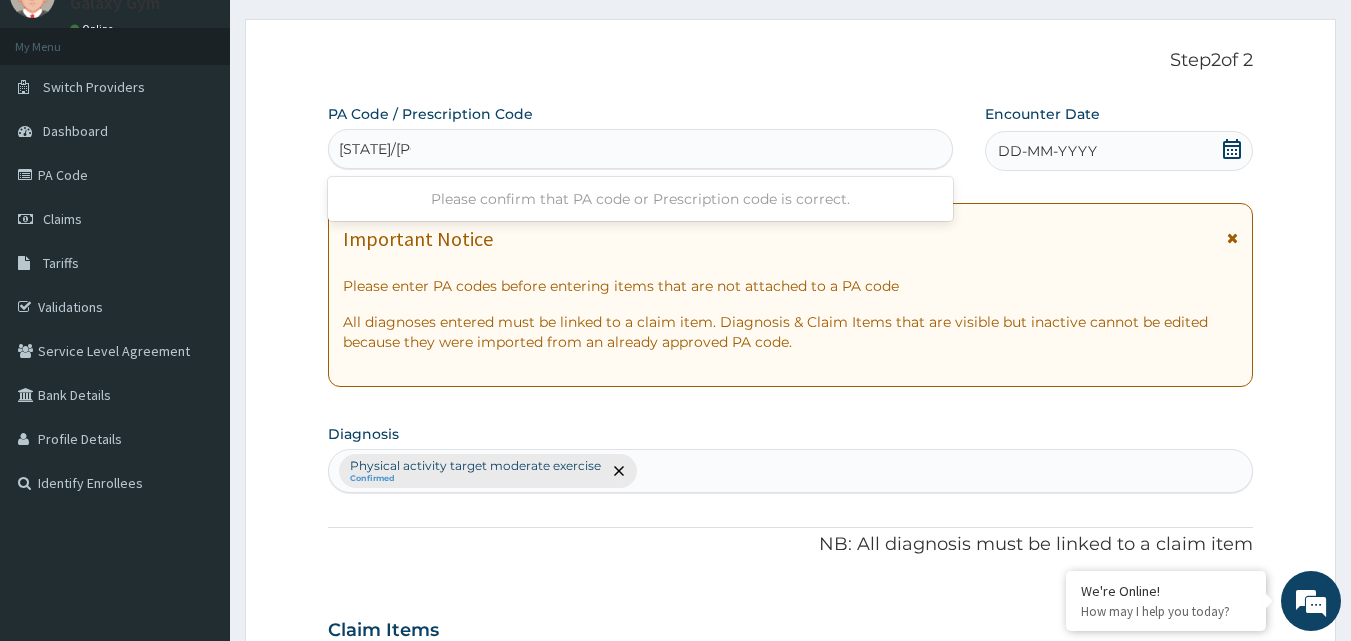type on "PA/094FC4" 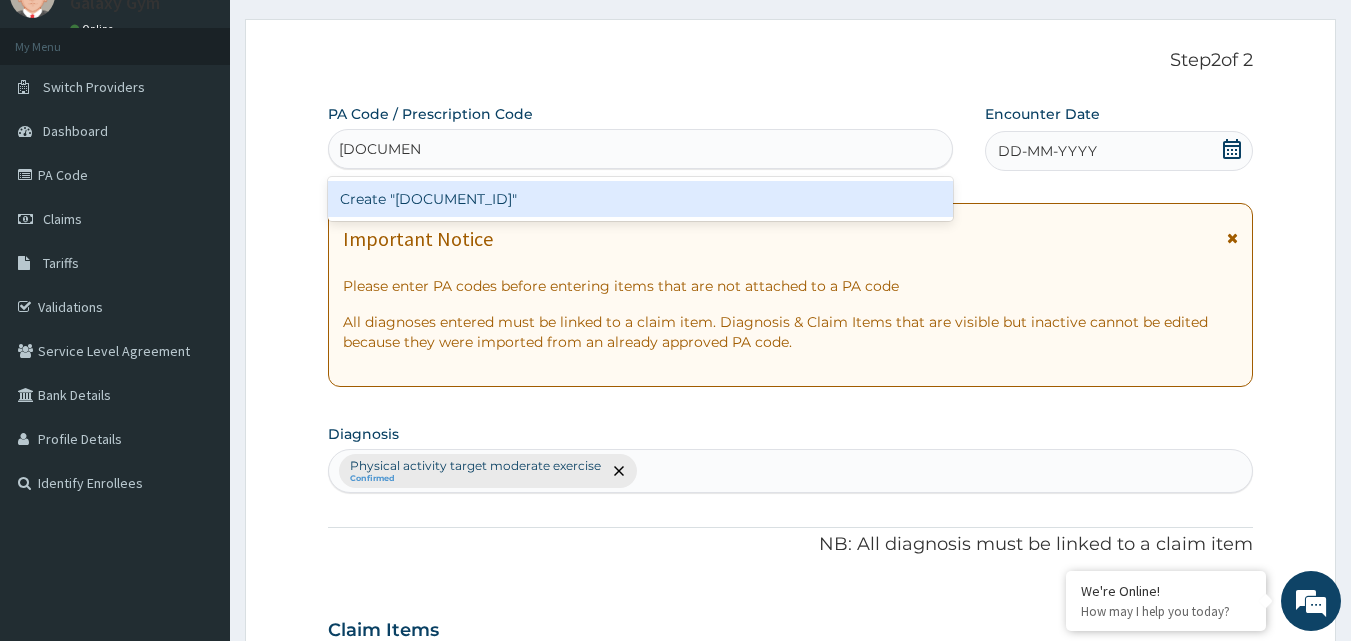 type 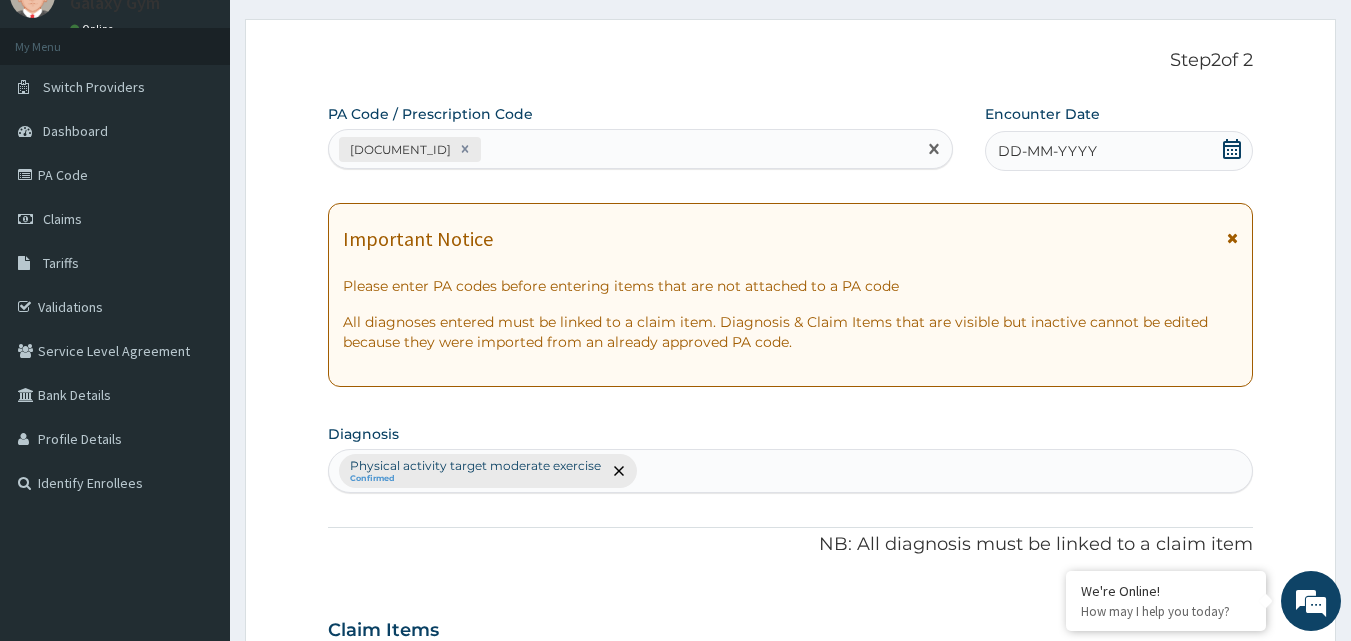 click on "DD-MM-YYYY" at bounding box center [1047, 151] 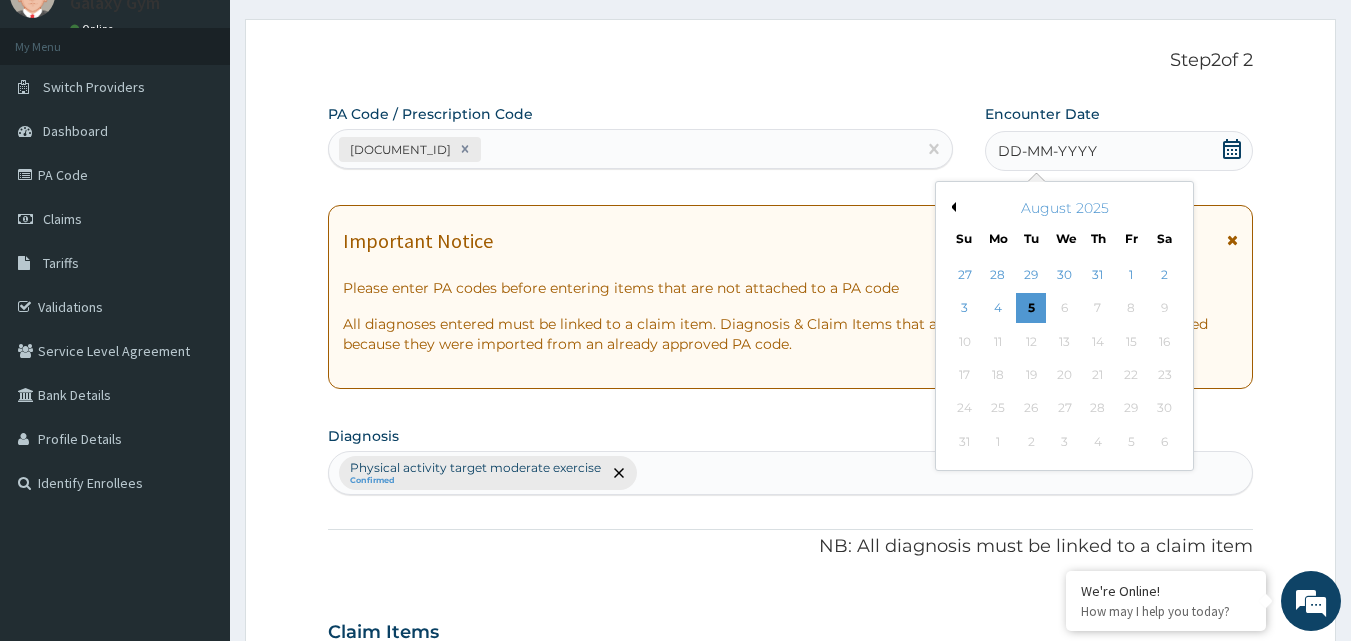 click on "Previous Month" at bounding box center [951, 207] 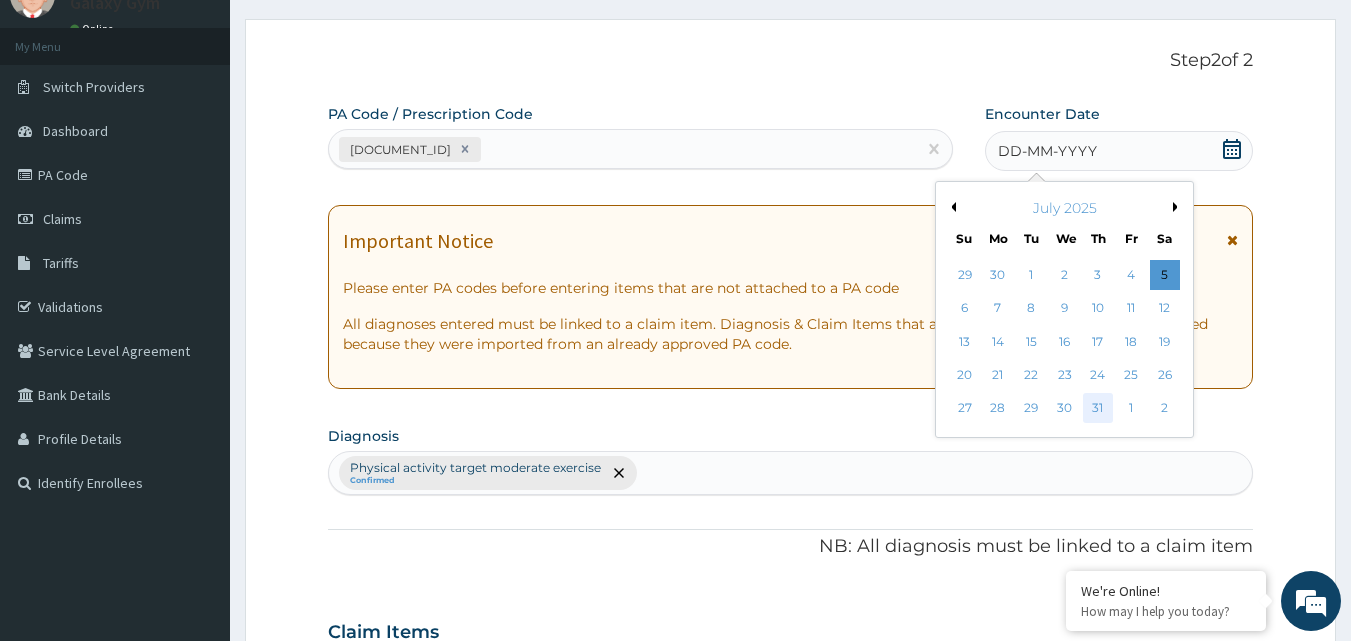 click on "31" at bounding box center [1098, 409] 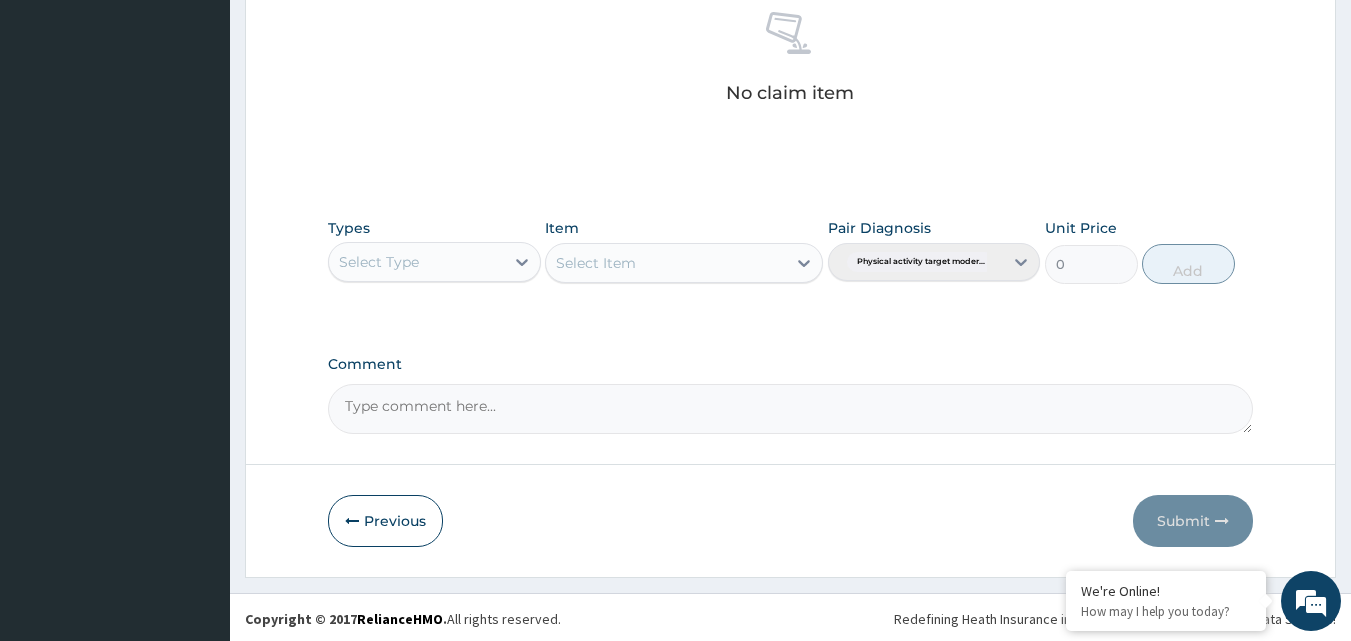 scroll, scrollTop: 801, scrollLeft: 0, axis: vertical 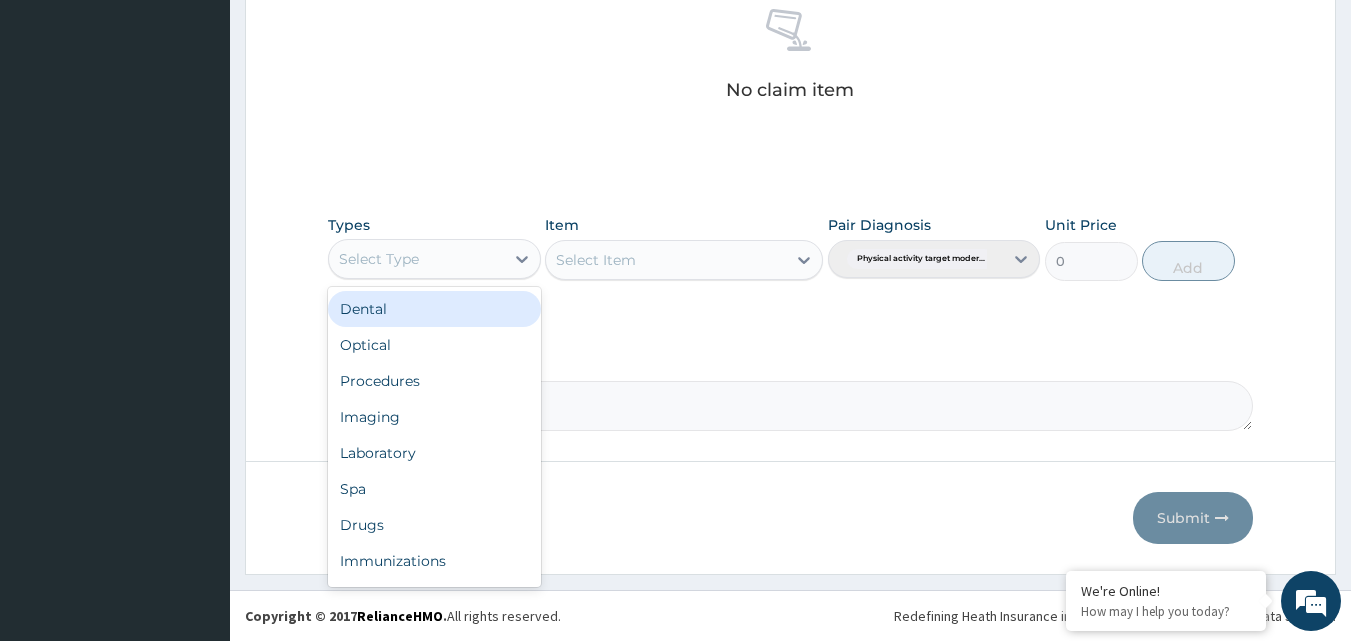click on "Select Type" at bounding box center [416, 259] 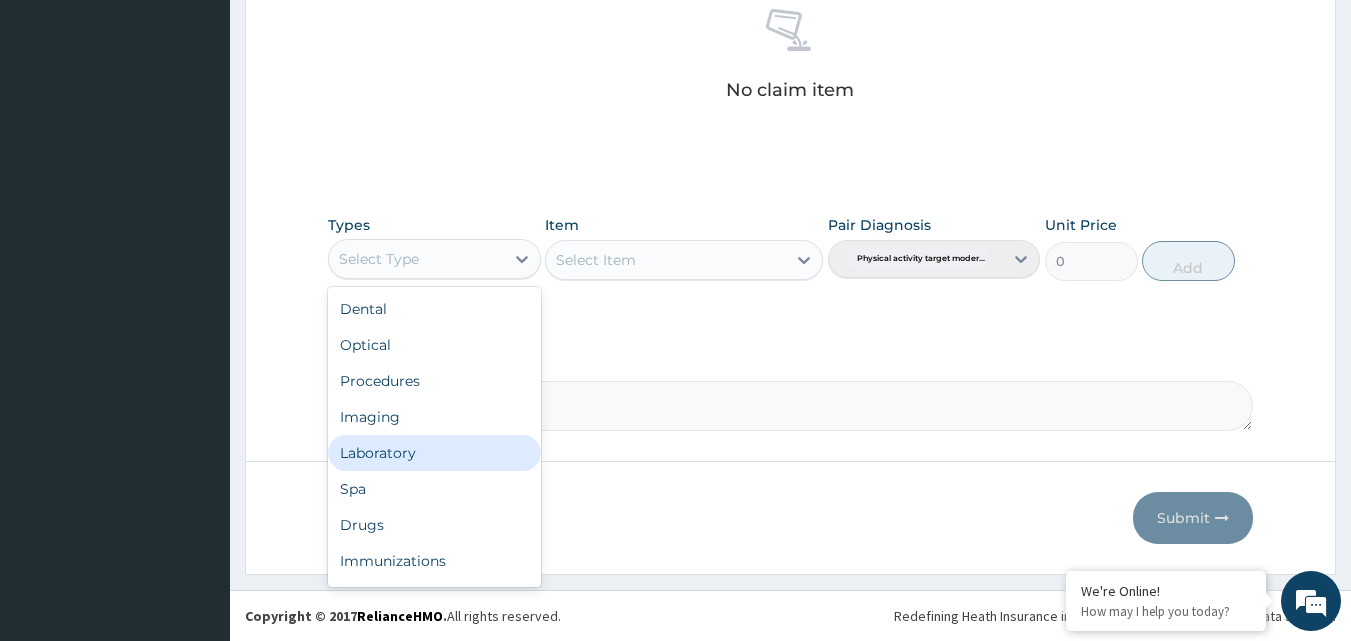 scroll, scrollTop: 68, scrollLeft: 0, axis: vertical 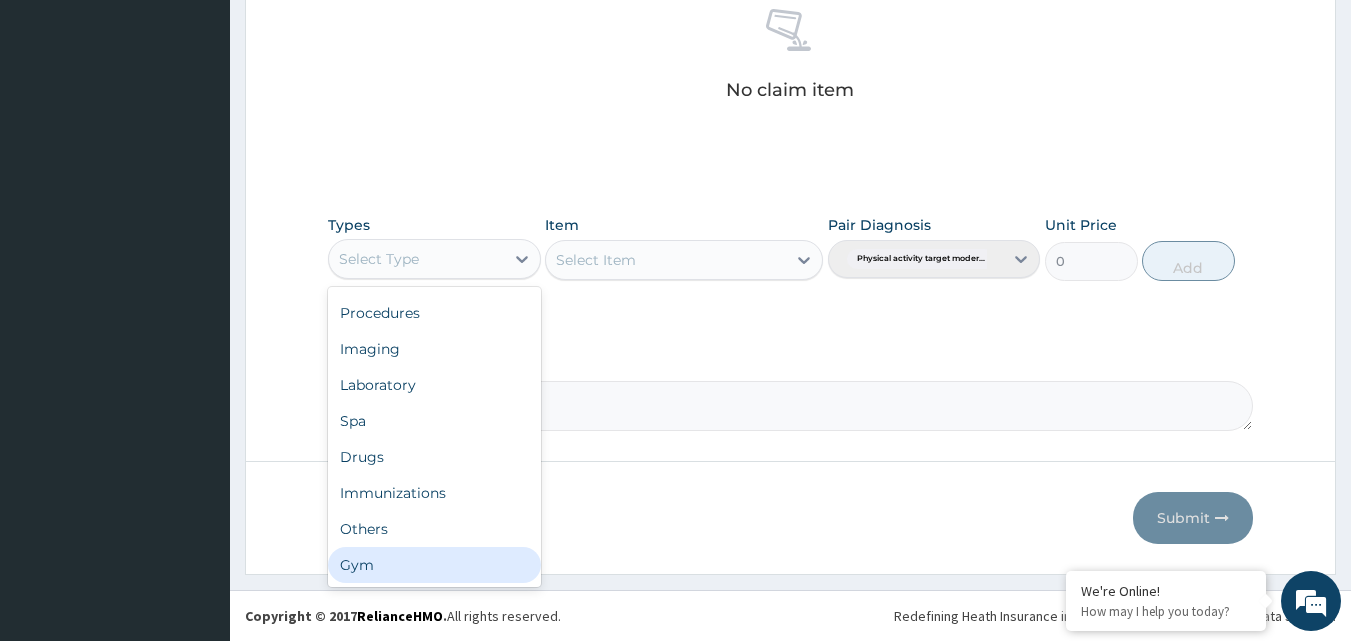 click on "Gym" at bounding box center (434, 565) 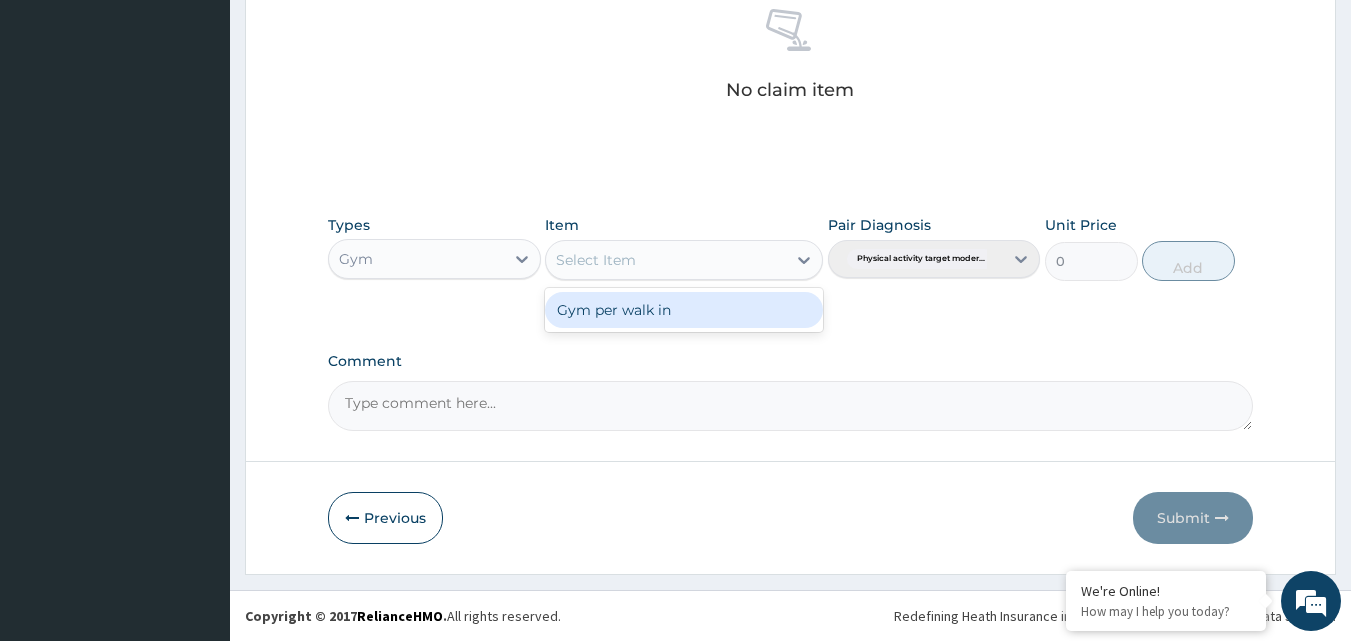 click on "Select Item" at bounding box center (666, 260) 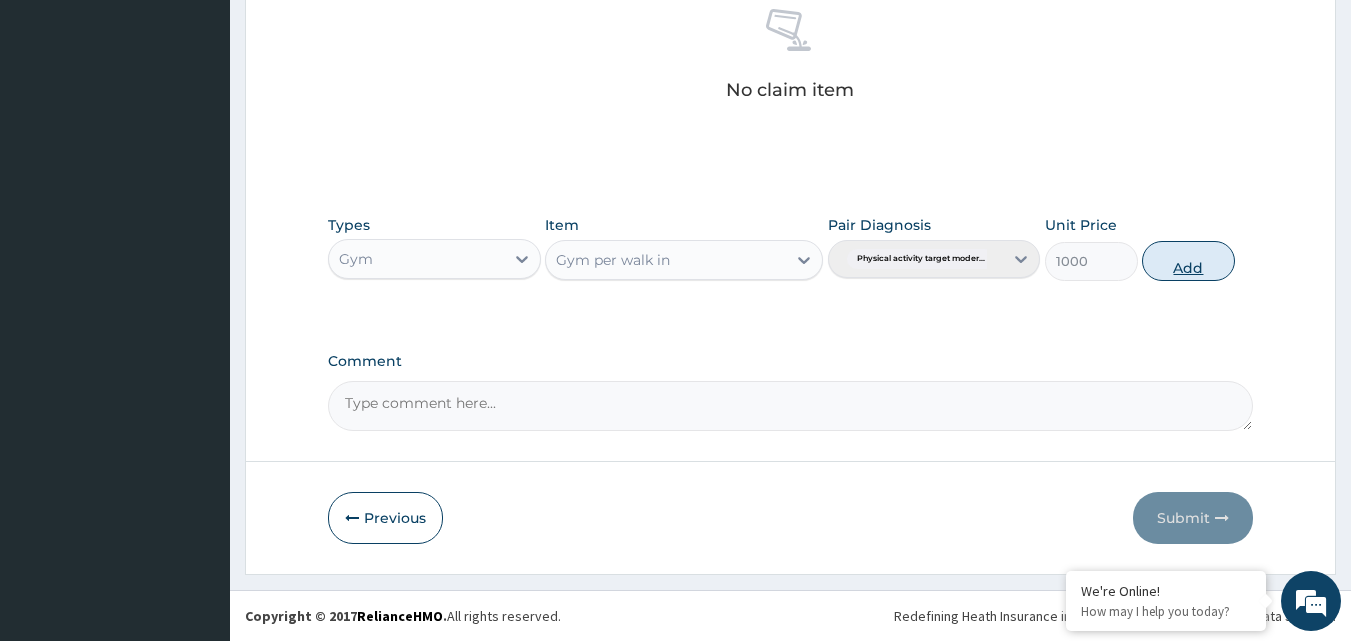 click on "Add" at bounding box center [1188, 261] 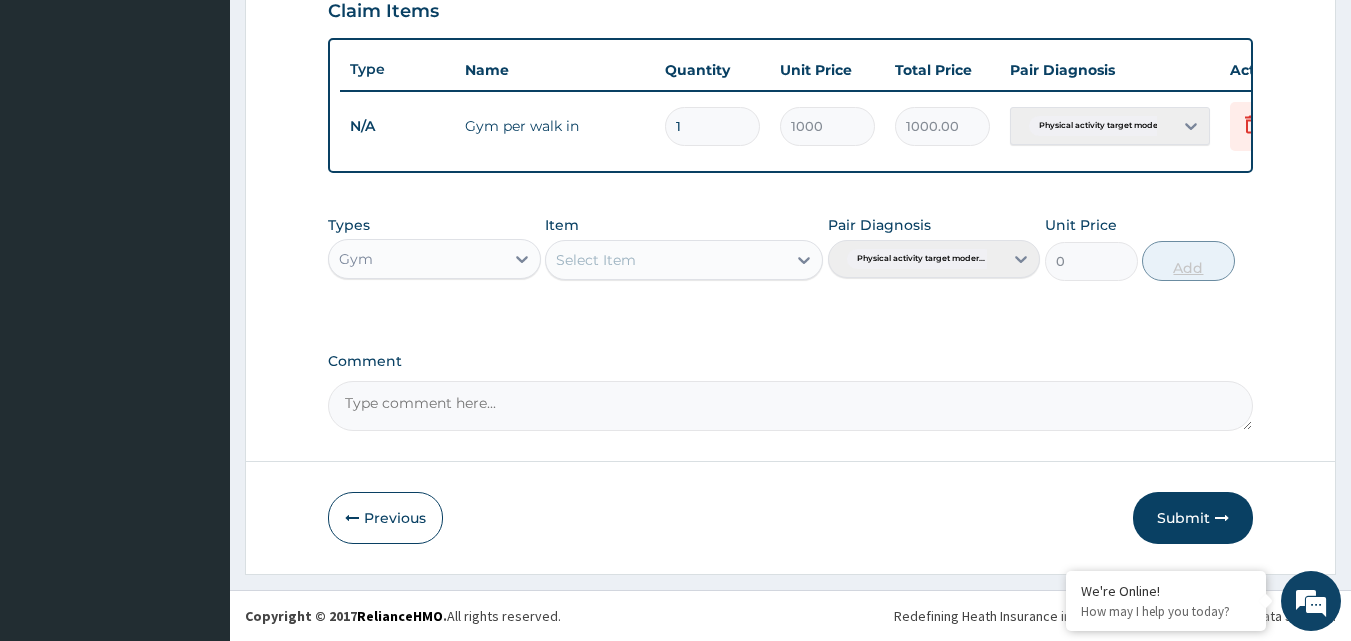 scroll, scrollTop: 721, scrollLeft: 0, axis: vertical 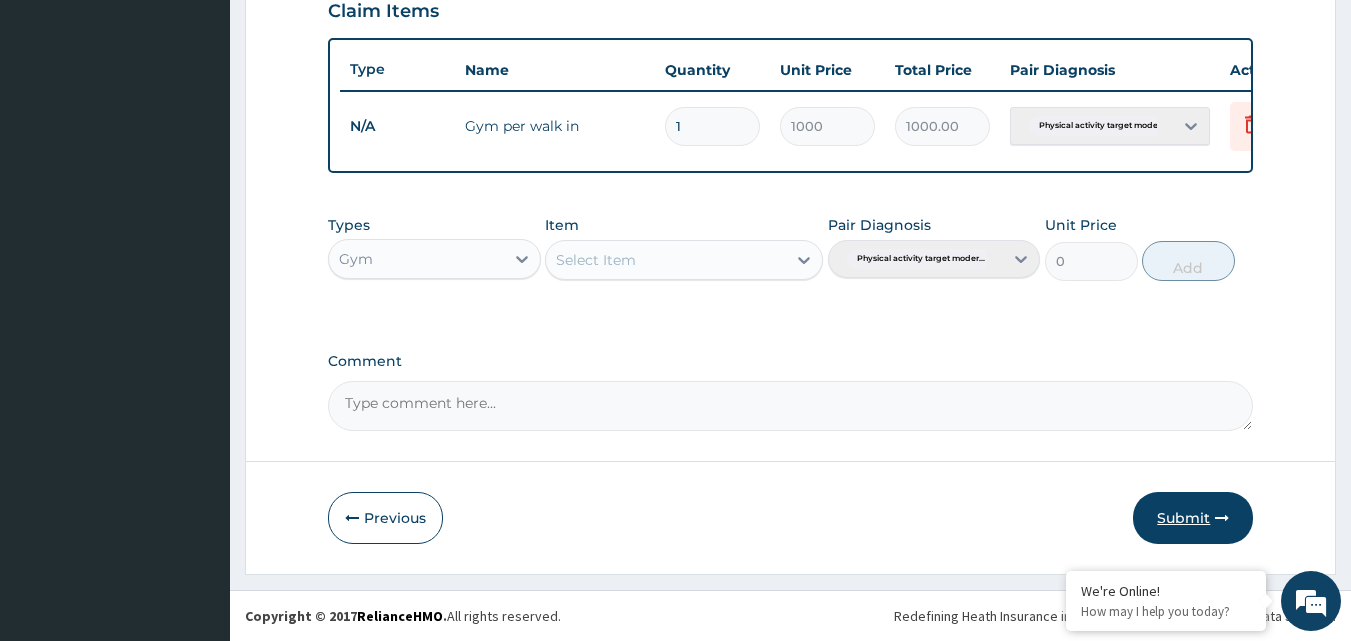click on "Submit" at bounding box center (1193, 518) 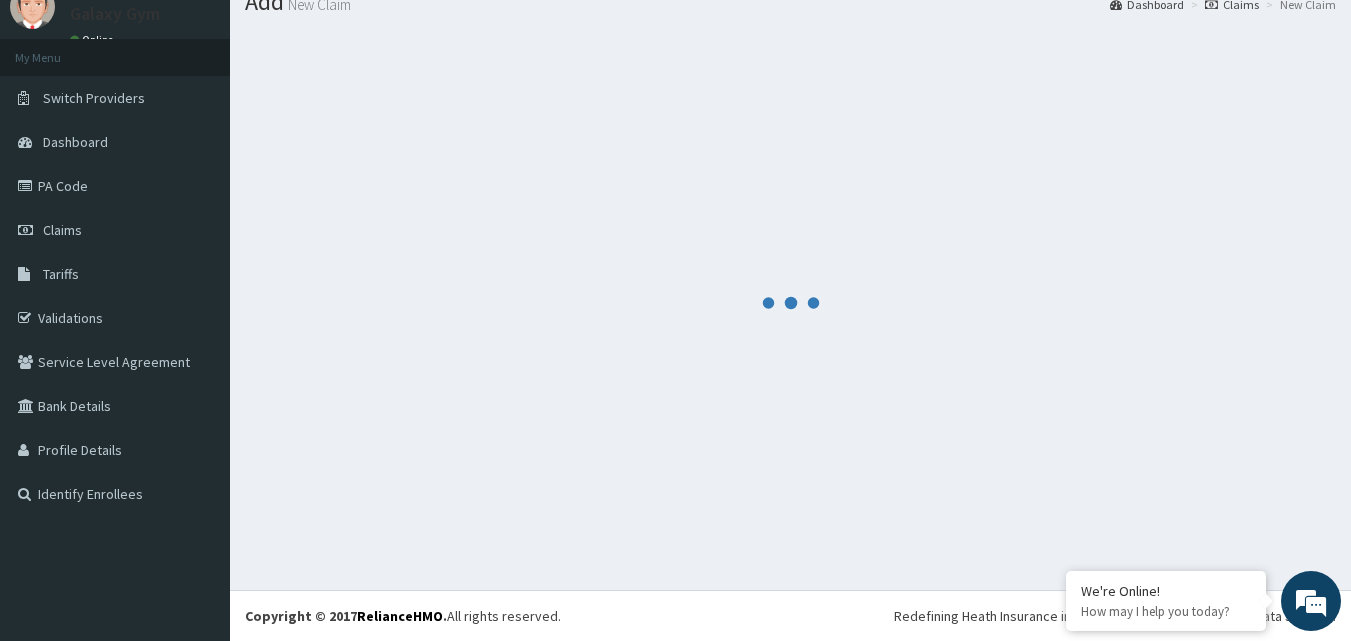 scroll, scrollTop: 721, scrollLeft: 0, axis: vertical 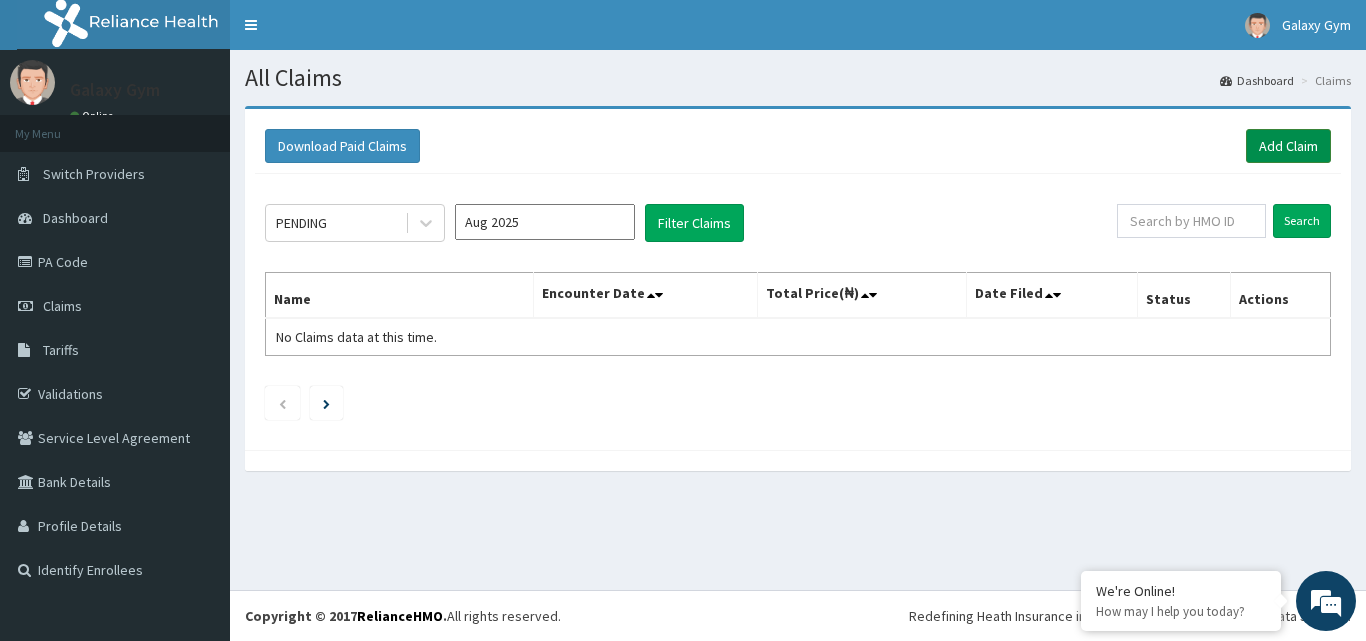 click on "Add Claim" at bounding box center [1288, 146] 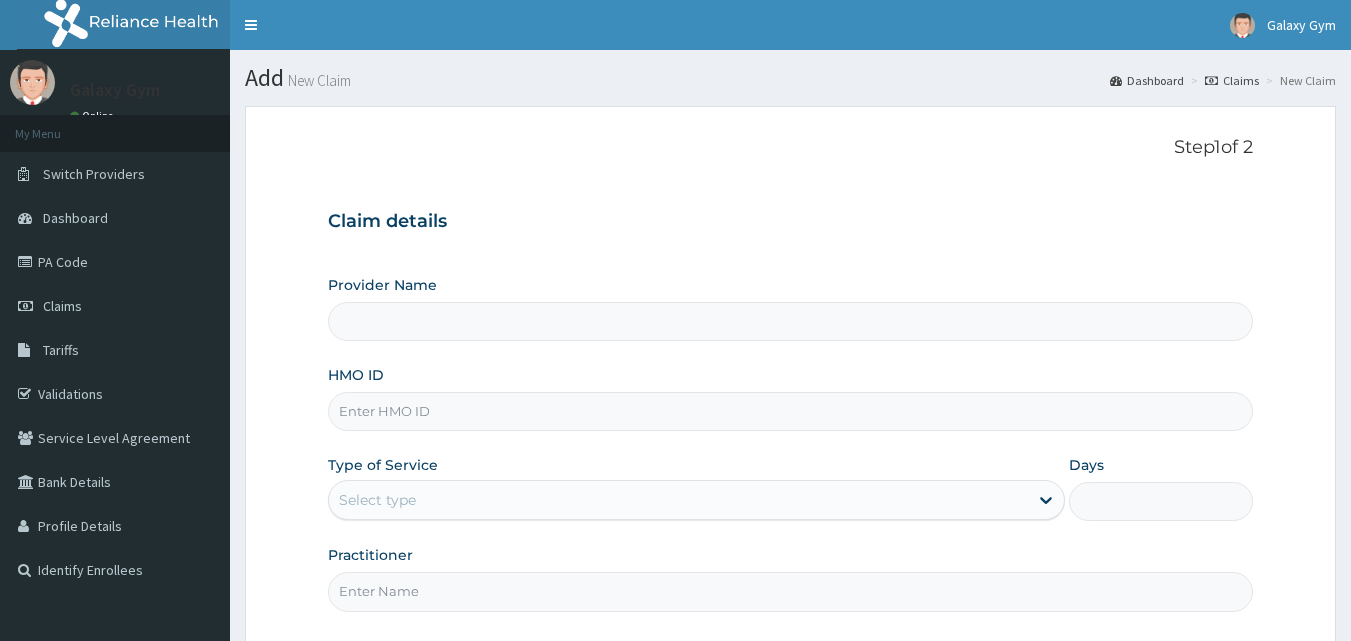 scroll, scrollTop: 0, scrollLeft: 0, axis: both 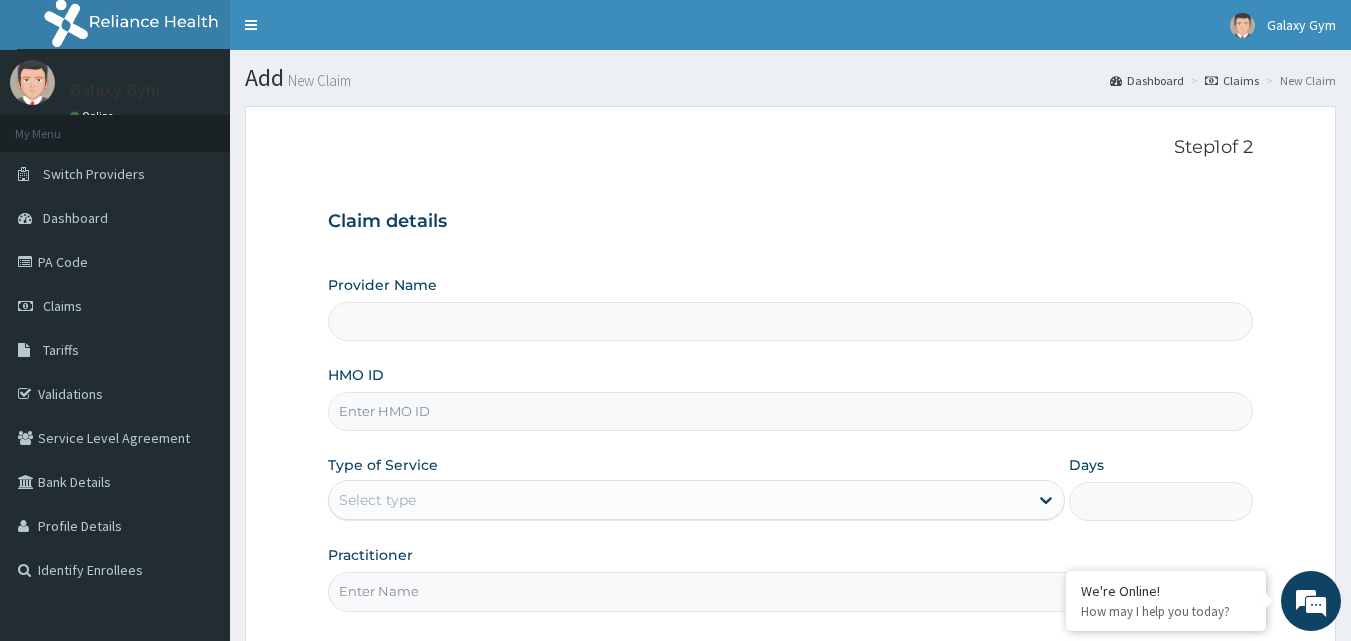 click on "HMO ID" at bounding box center [791, 411] 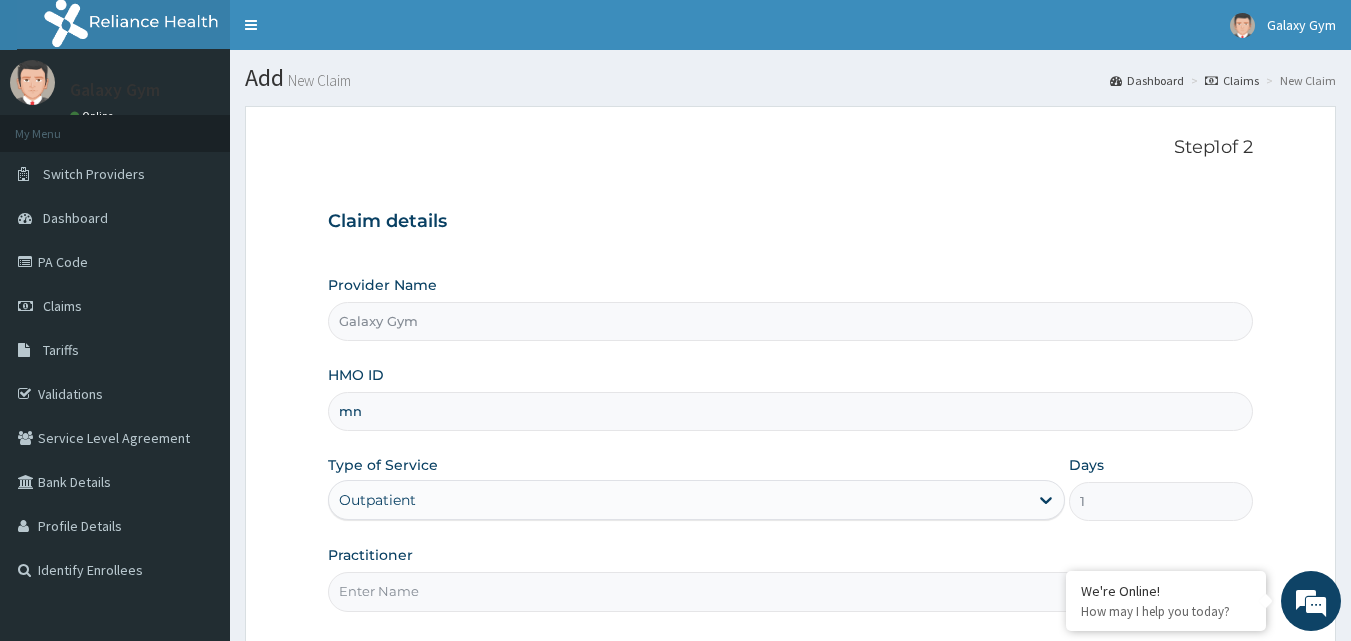 type on "m" 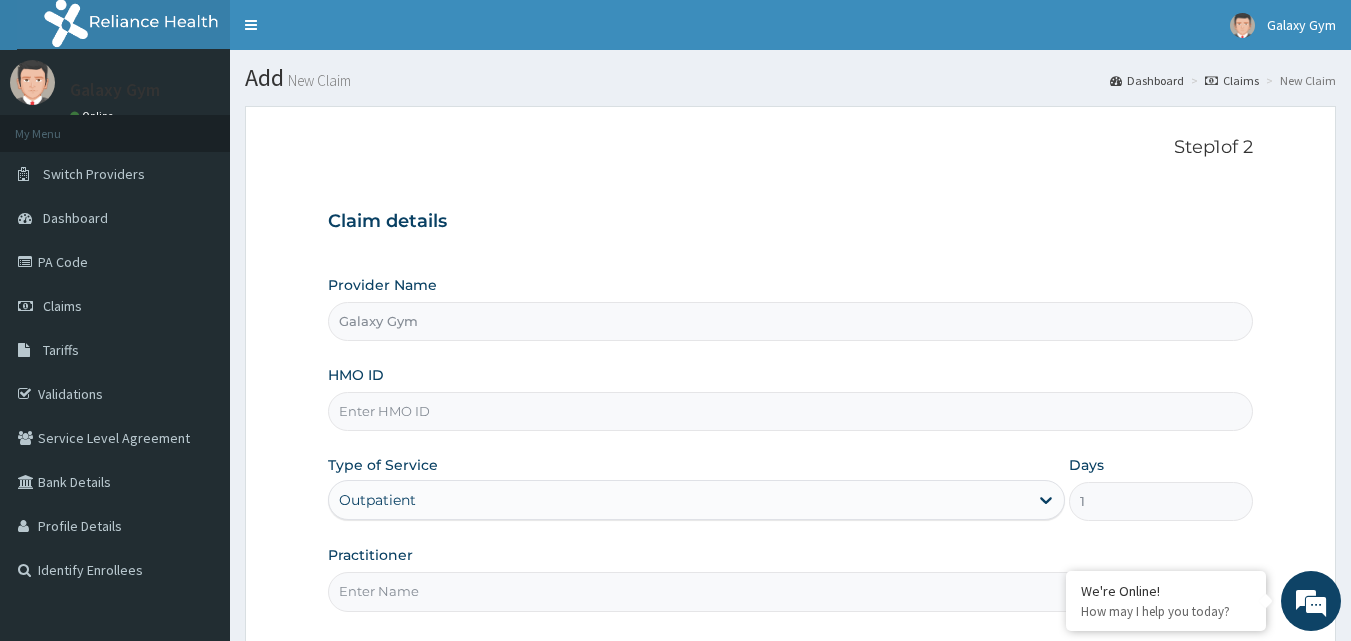 scroll, scrollTop: 0, scrollLeft: 0, axis: both 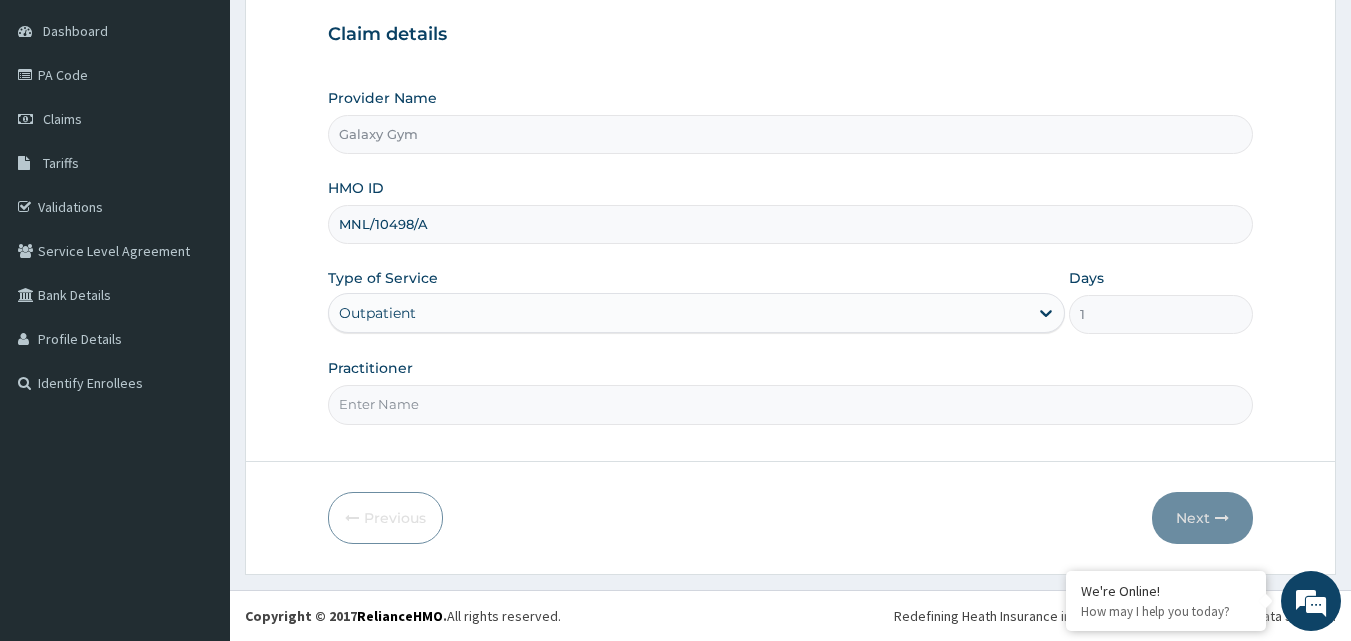 type on "MNL/10498/A" 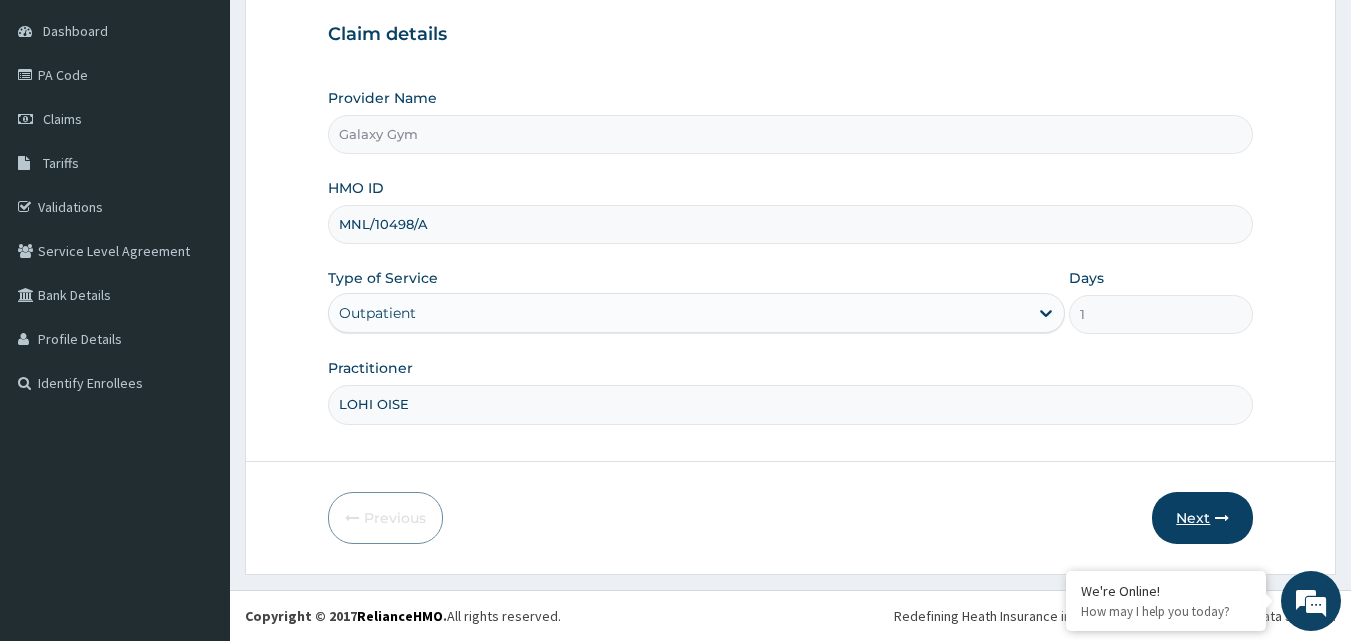 click on "Next" at bounding box center (1202, 518) 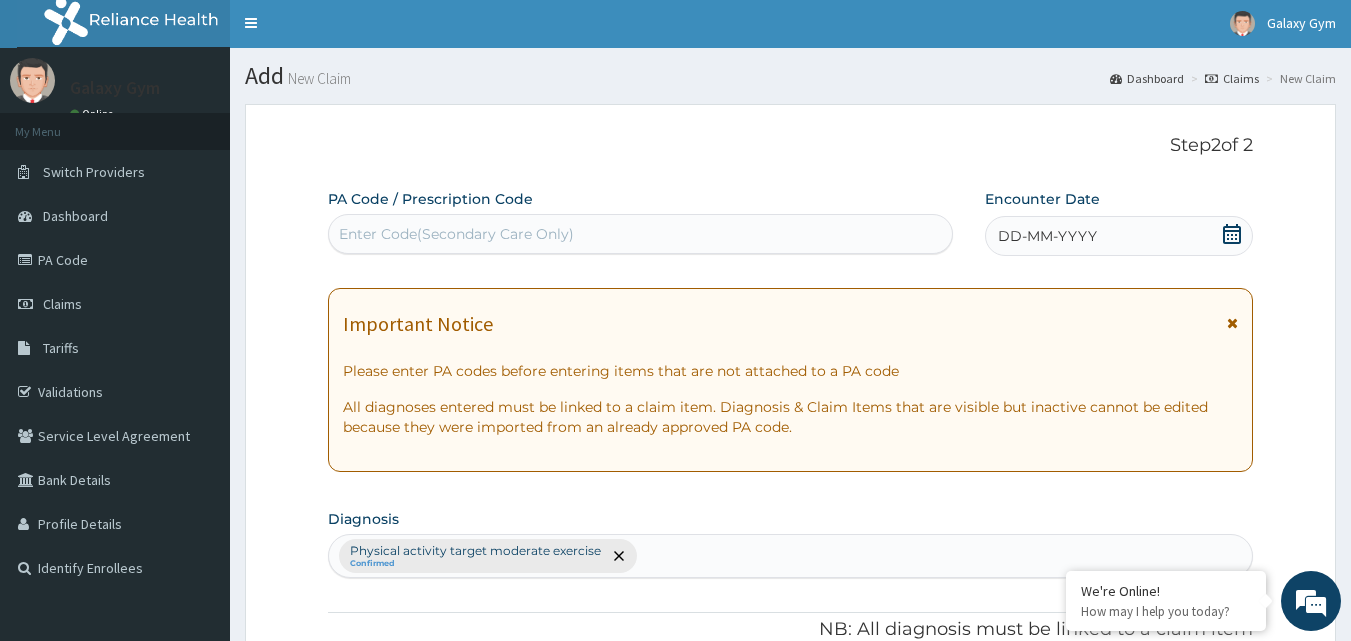 scroll, scrollTop: 0, scrollLeft: 0, axis: both 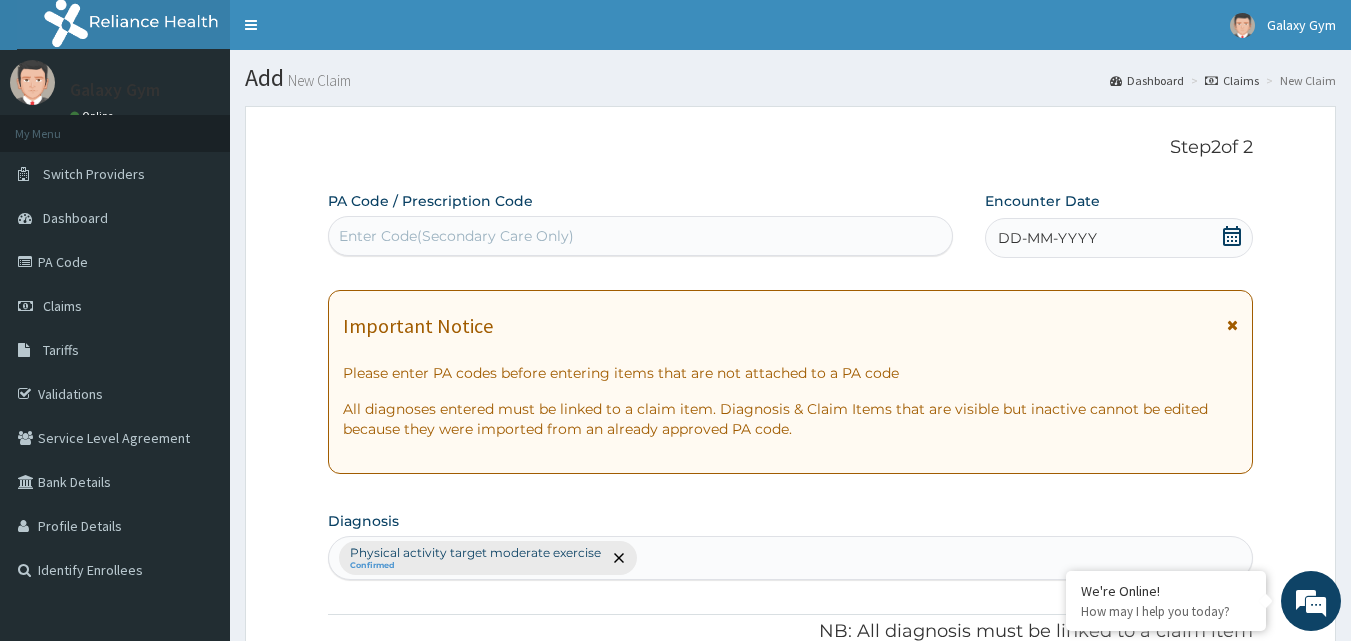 click on "Enter Code(Secondary Care Only)" at bounding box center [641, 236] 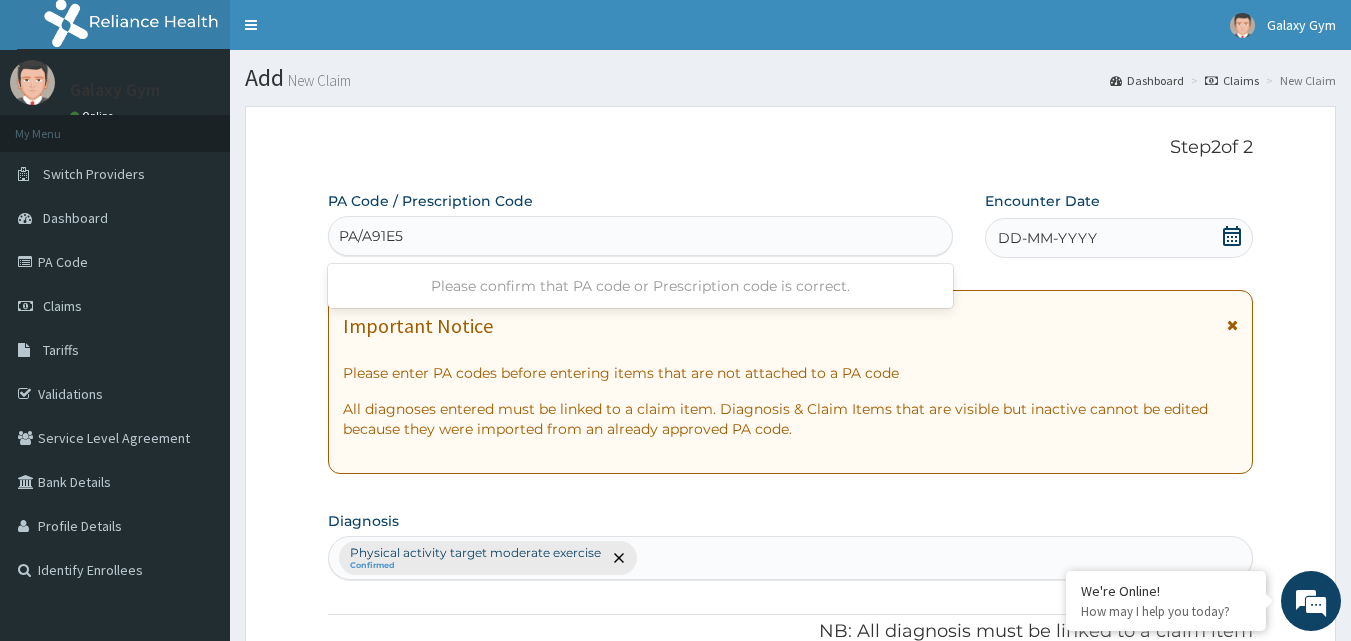 type on "PA/A91E5A" 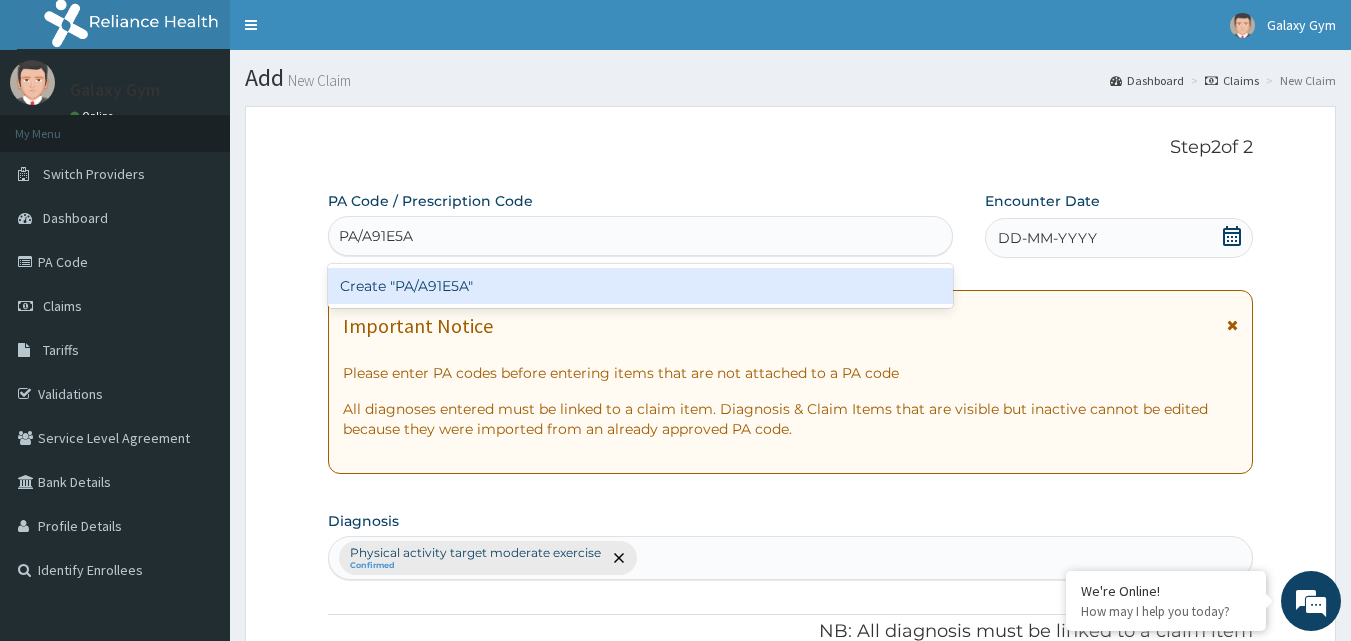 type 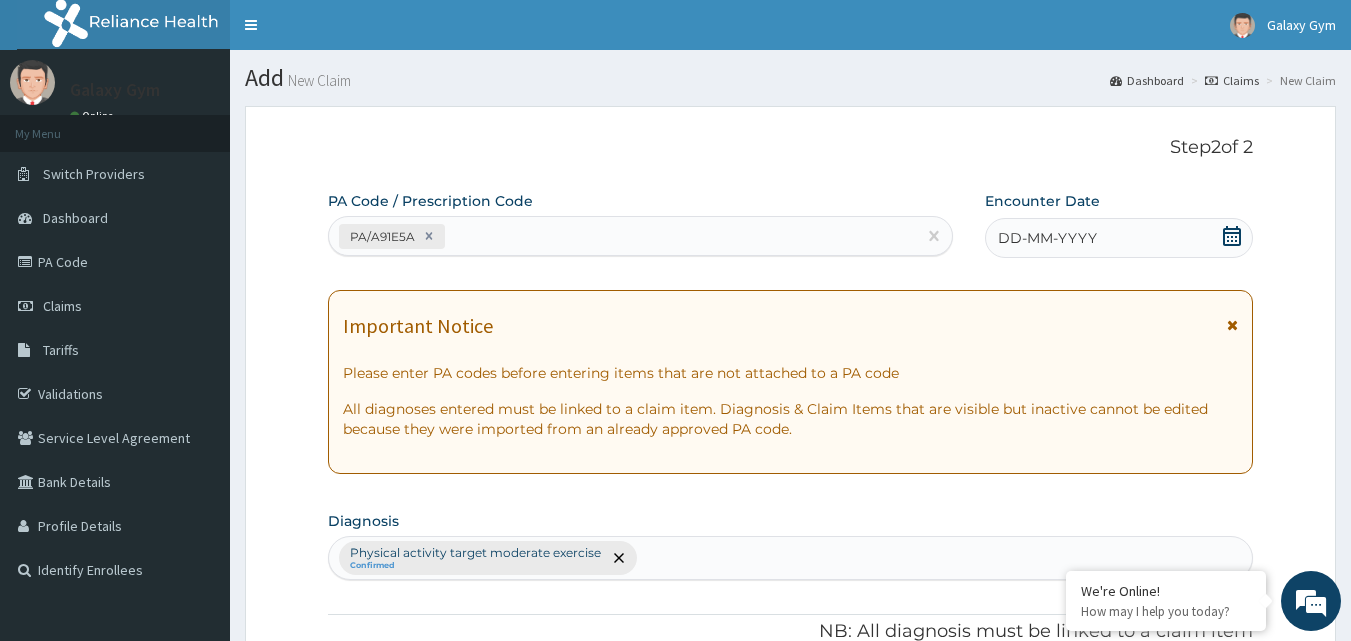 click on "DD-MM-YYYY" at bounding box center [1047, 238] 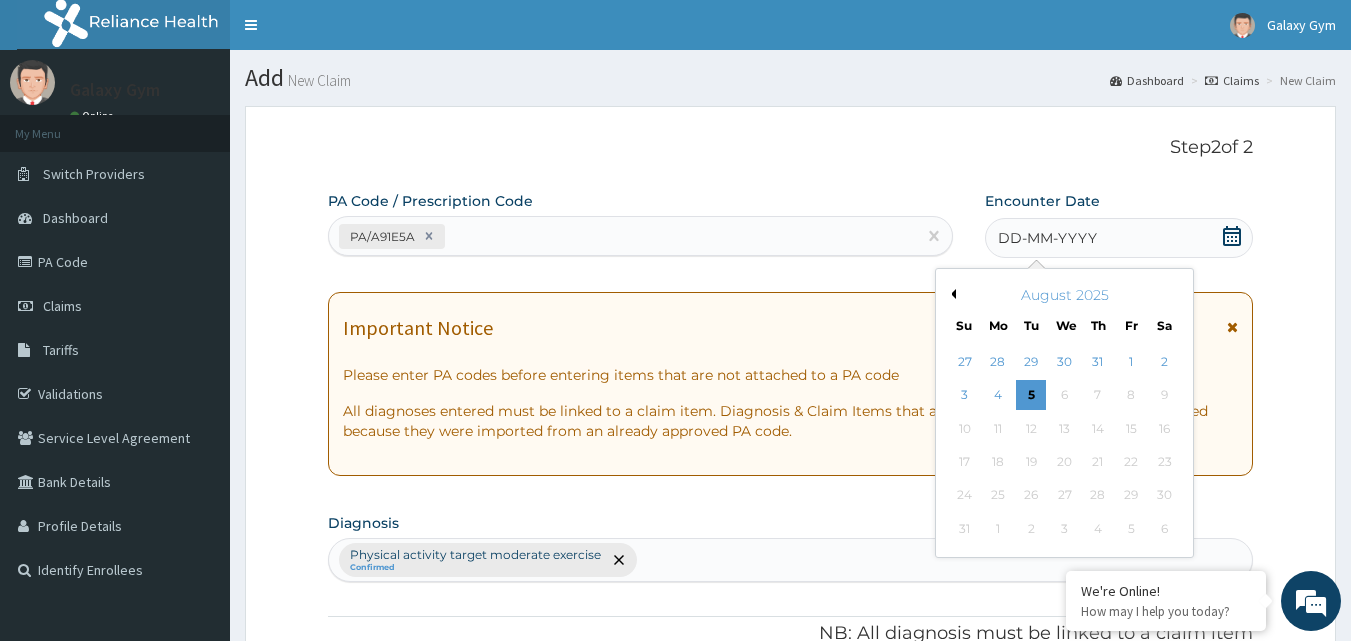 click on "Previous Month" at bounding box center [951, 294] 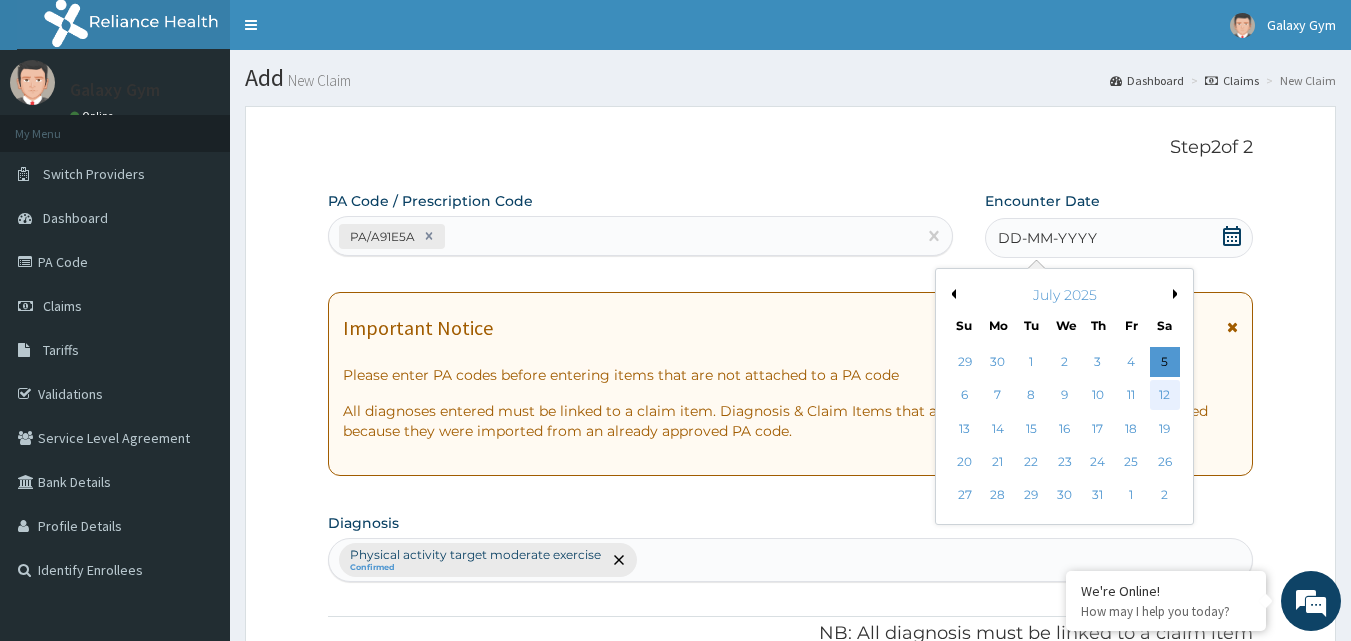 click on "12" at bounding box center [1165, 396] 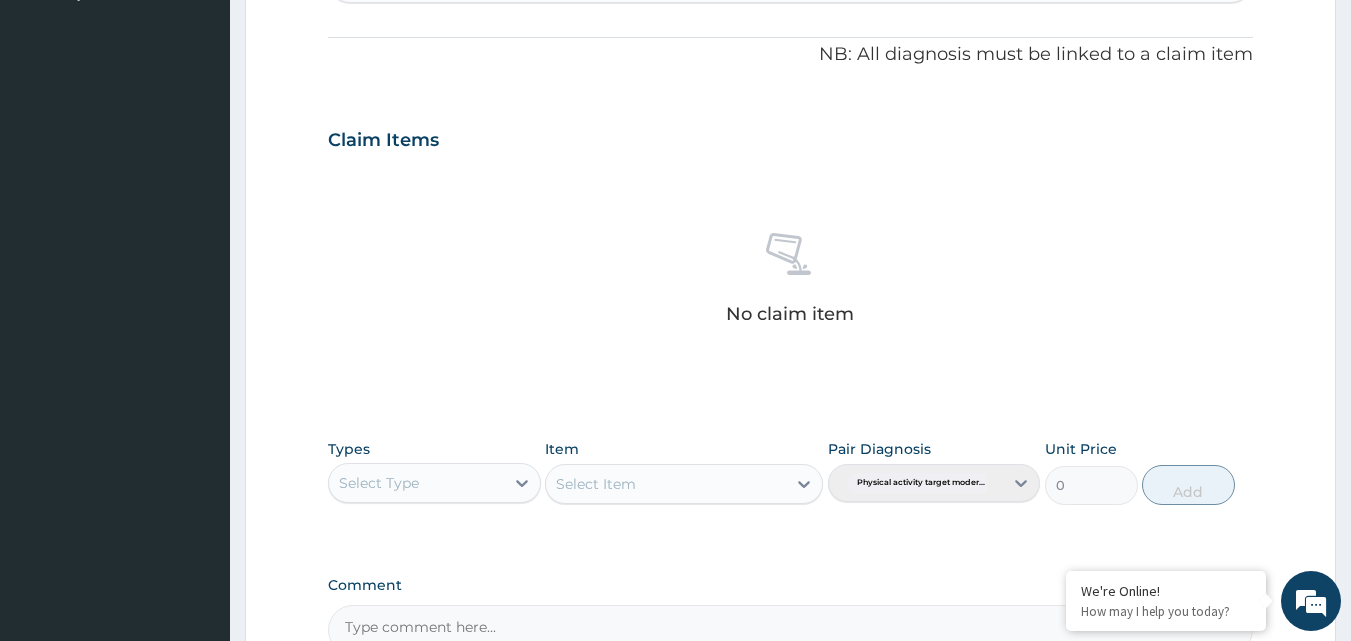 scroll, scrollTop: 800, scrollLeft: 0, axis: vertical 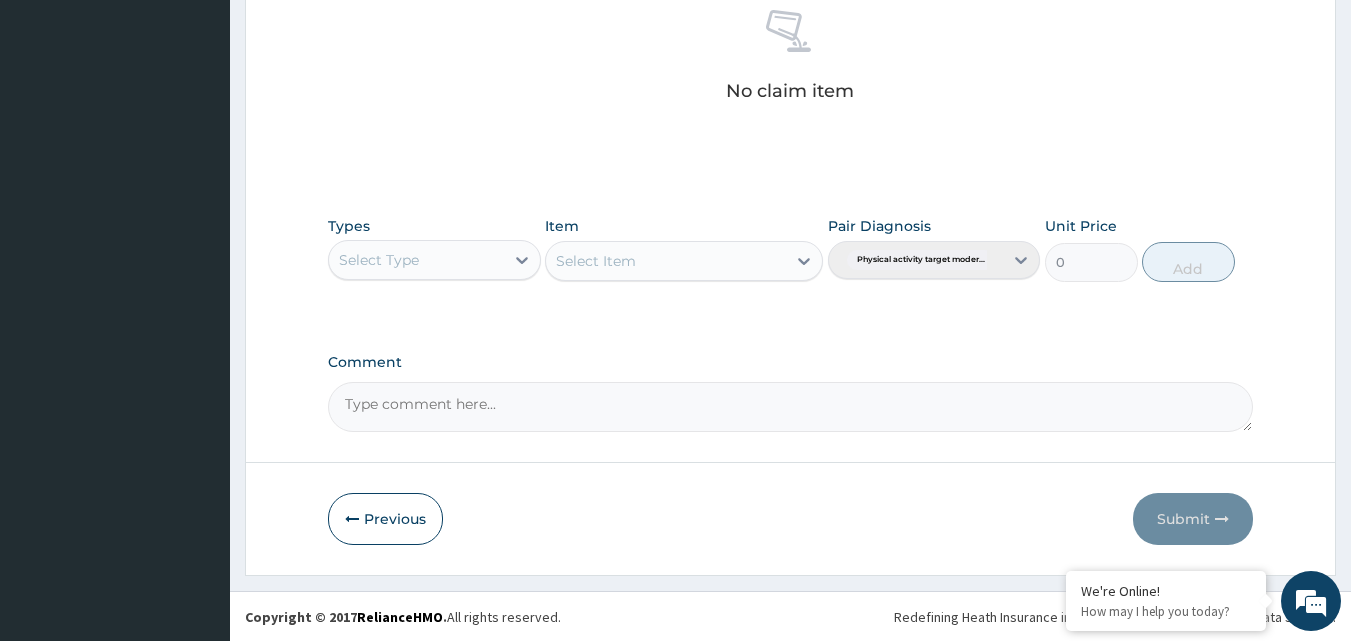 click on "Select Type" at bounding box center (434, 260) 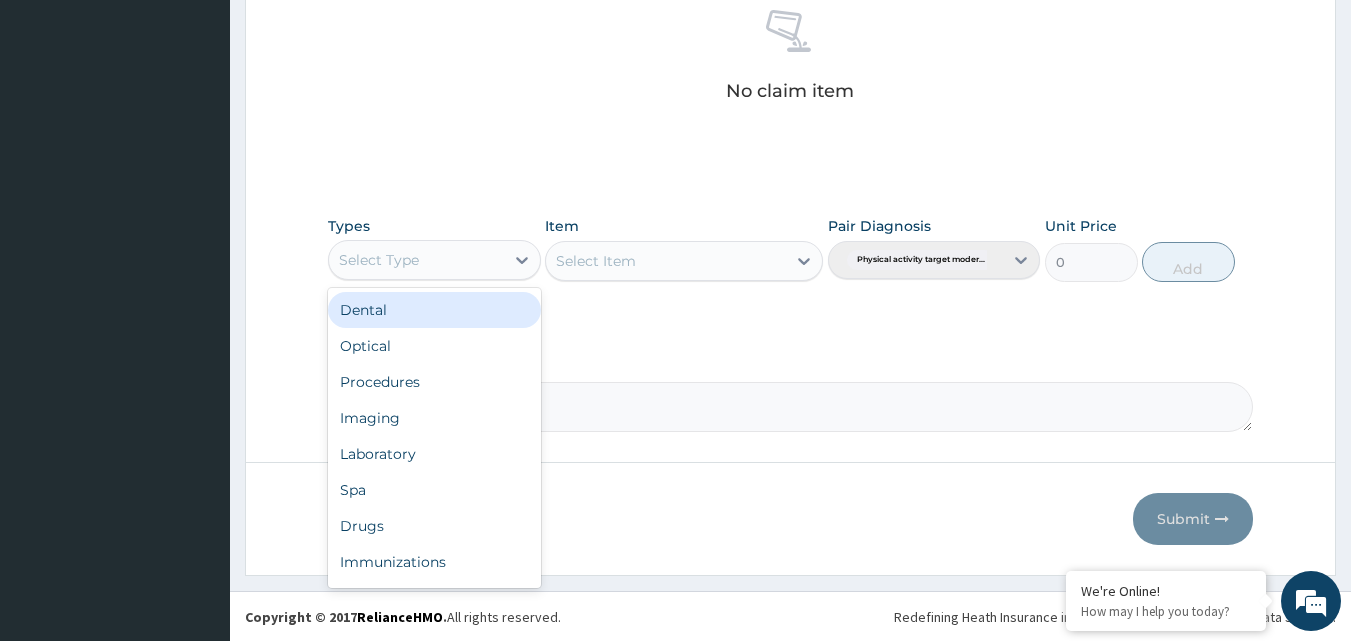 scroll, scrollTop: 68, scrollLeft: 0, axis: vertical 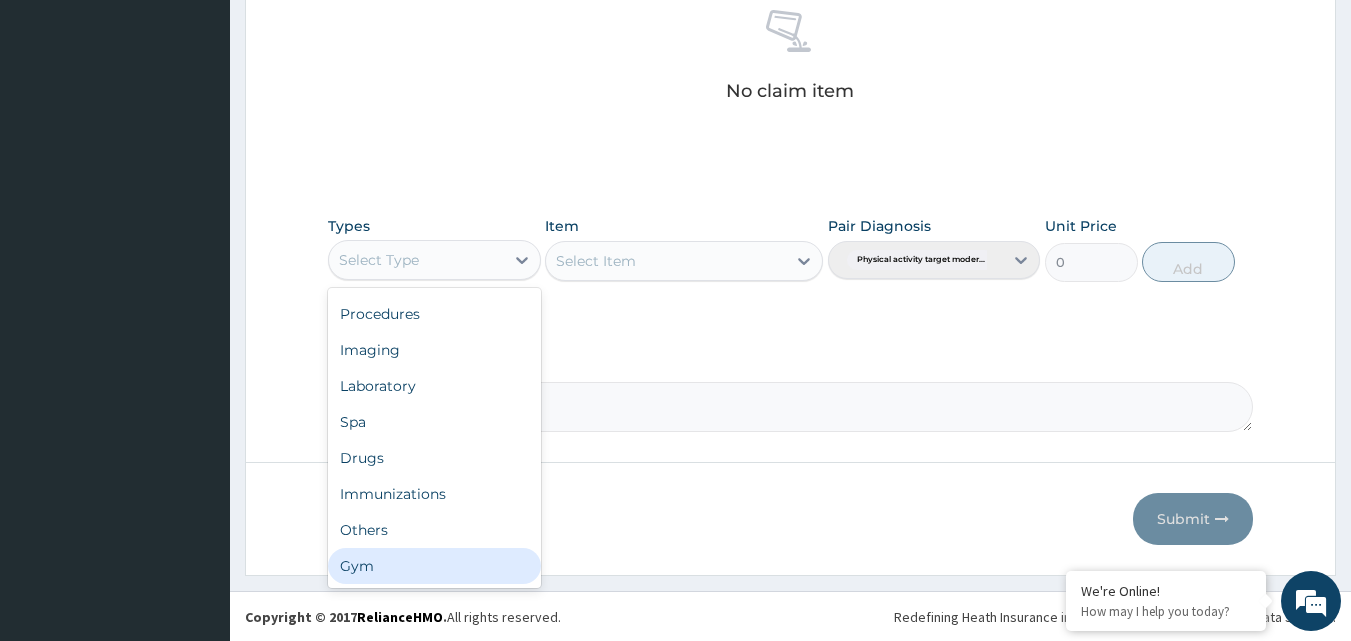 click on "Gym" at bounding box center [434, 566] 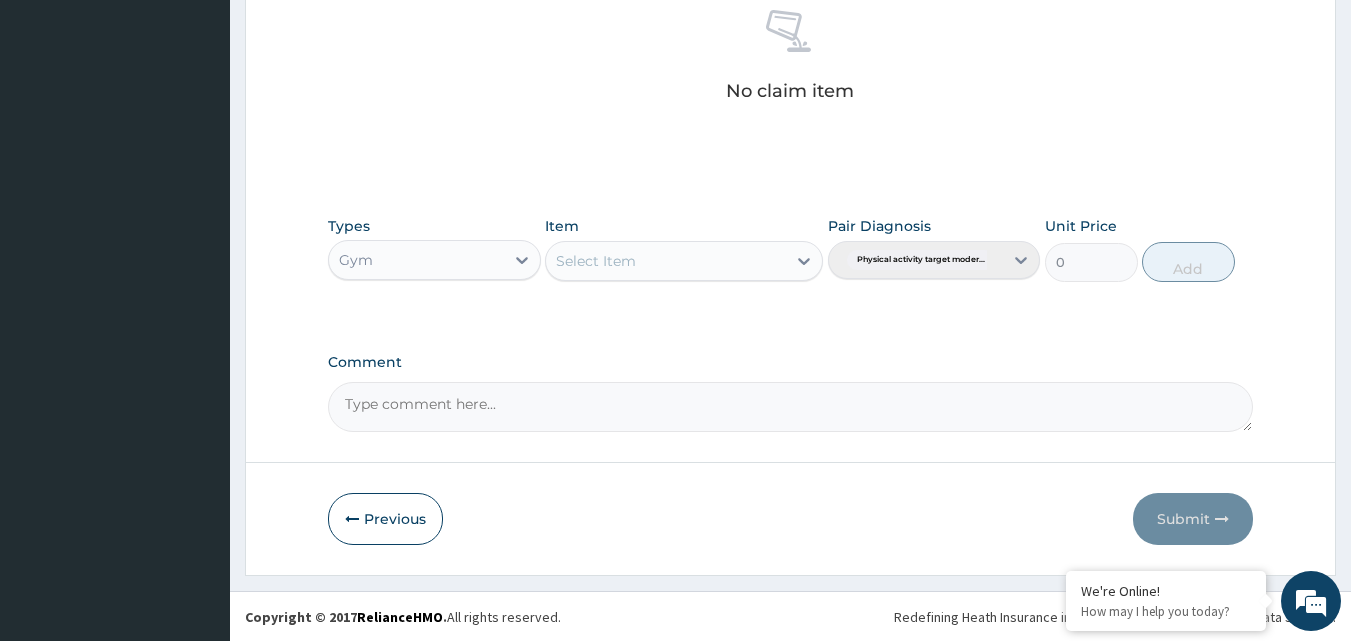 click on "Select Item" at bounding box center (666, 261) 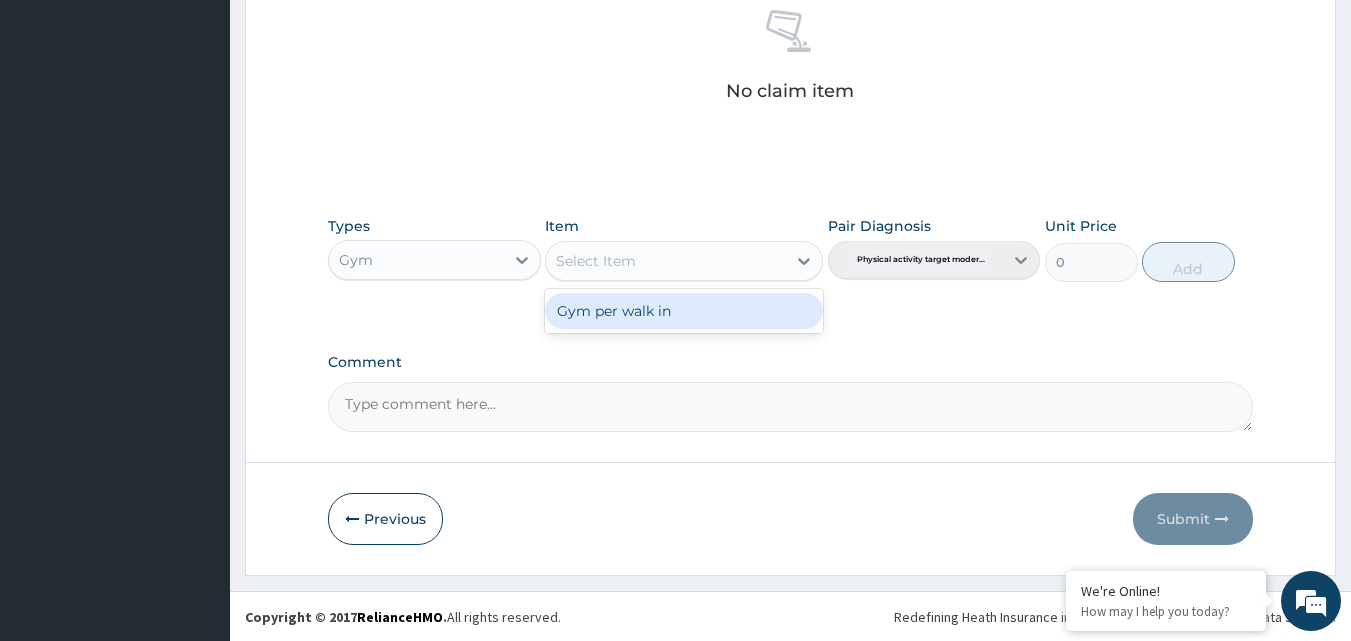 click on "Gym per walk in" at bounding box center [684, 311] 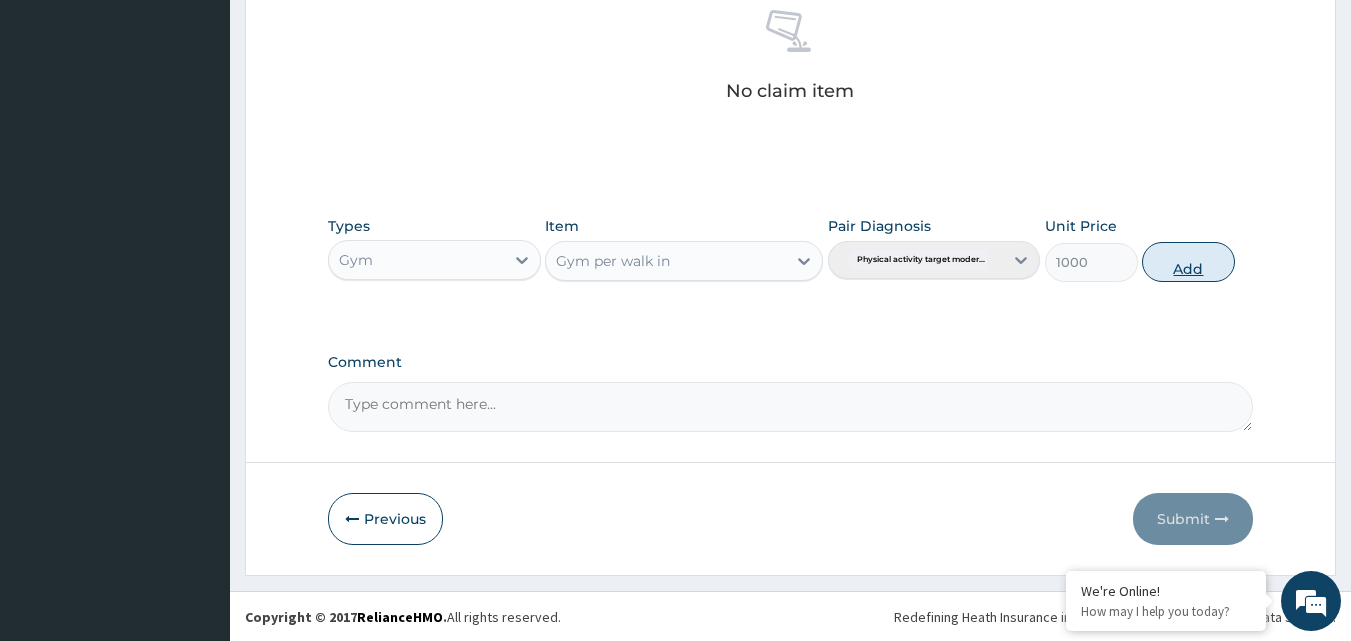 click on "Add" at bounding box center (1188, 262) 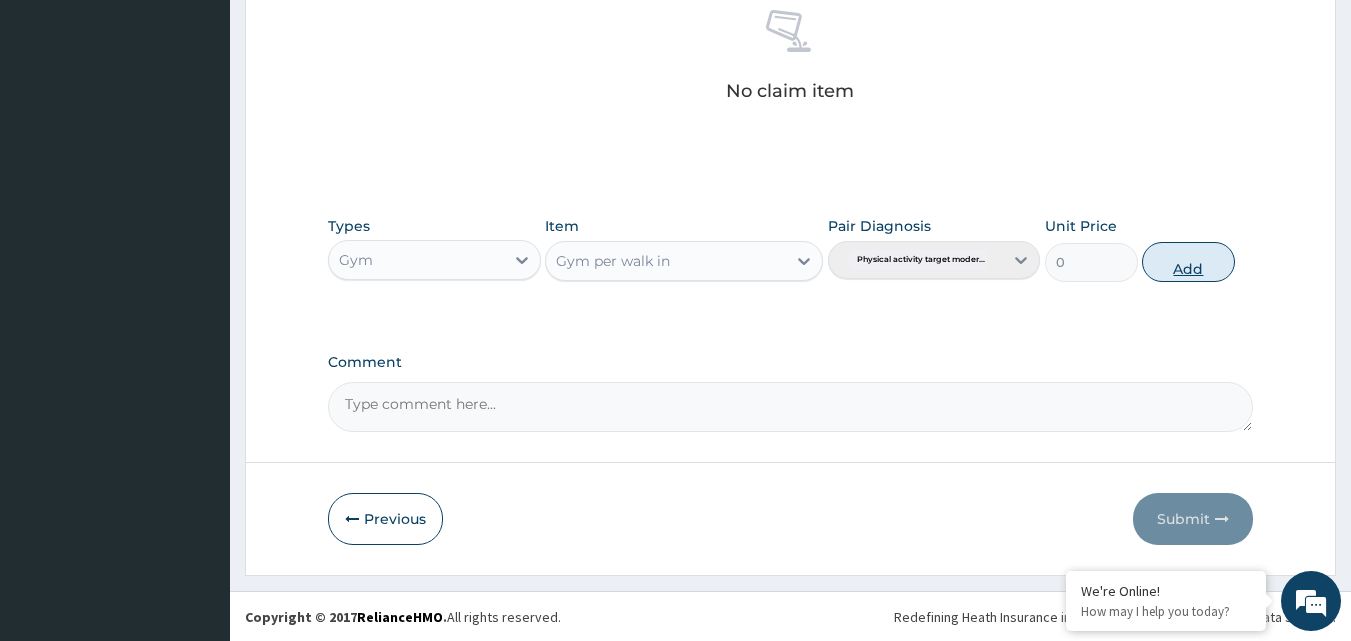 scroll, scrollTop: 721, scrollLeft: 0, axis: vertical 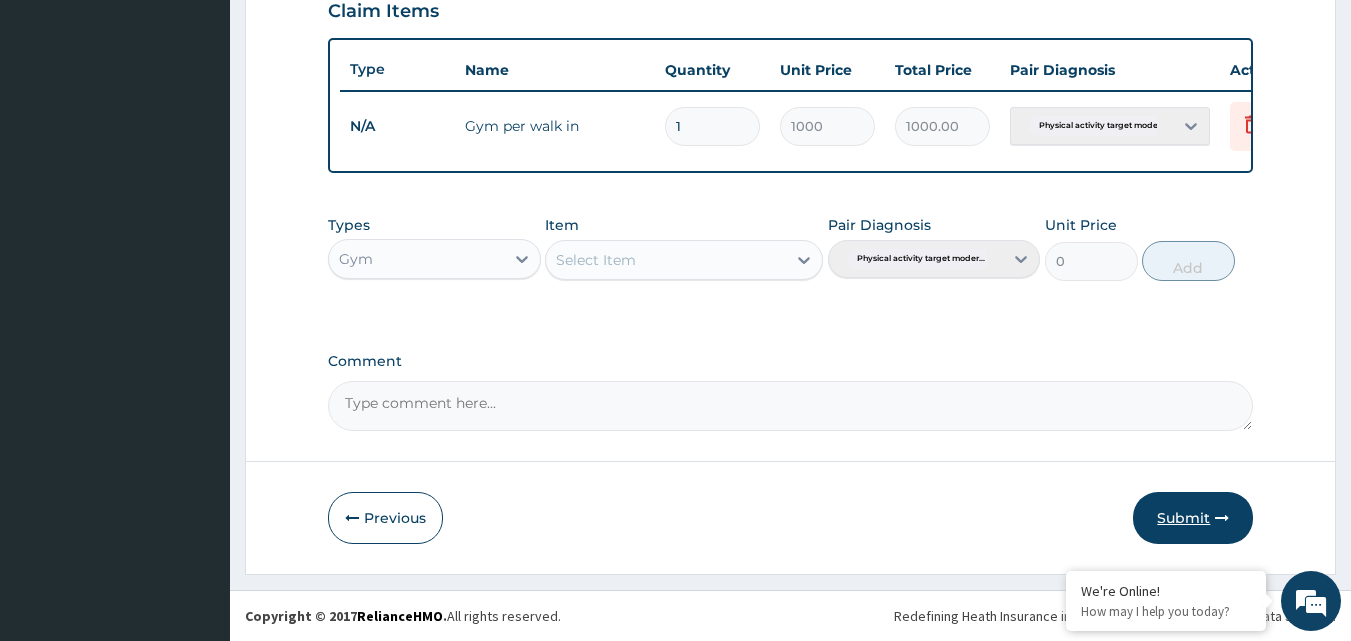 click on "Submit" at bounding box center [1193, 518] 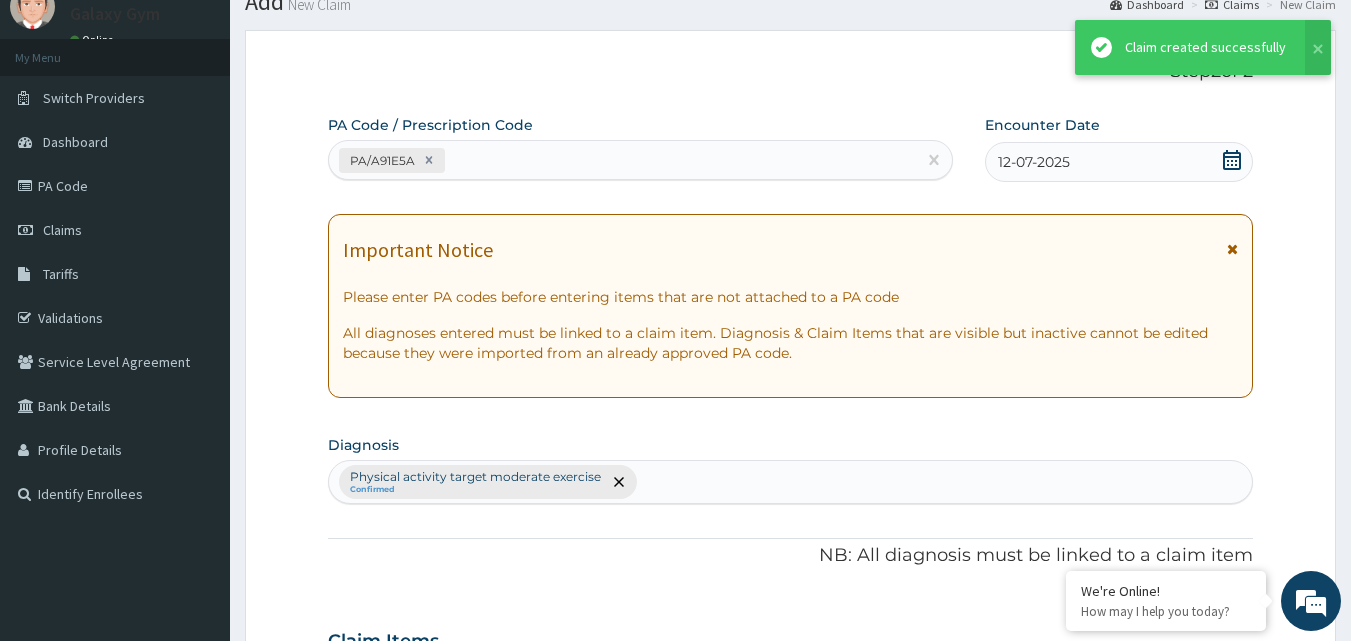 scroll, scrollTop: 721, scrollLeft: 0, axis: vertical 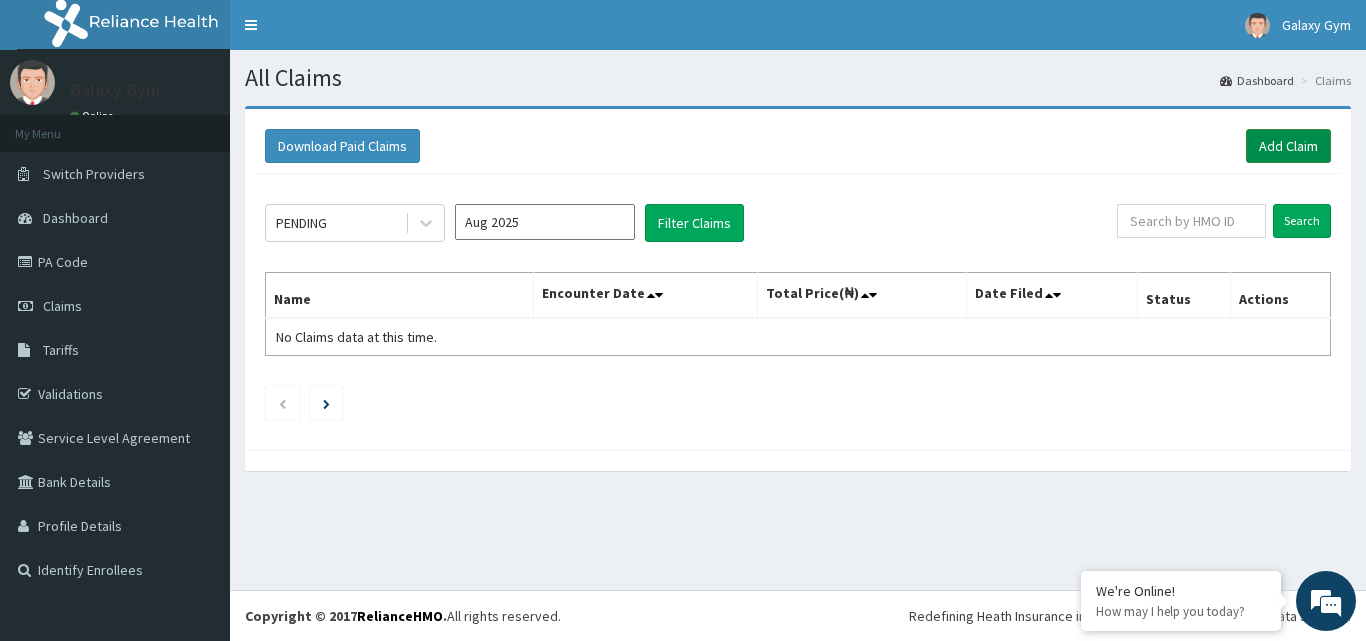 click on "Add Claim" at bounding box center (1288, 146) 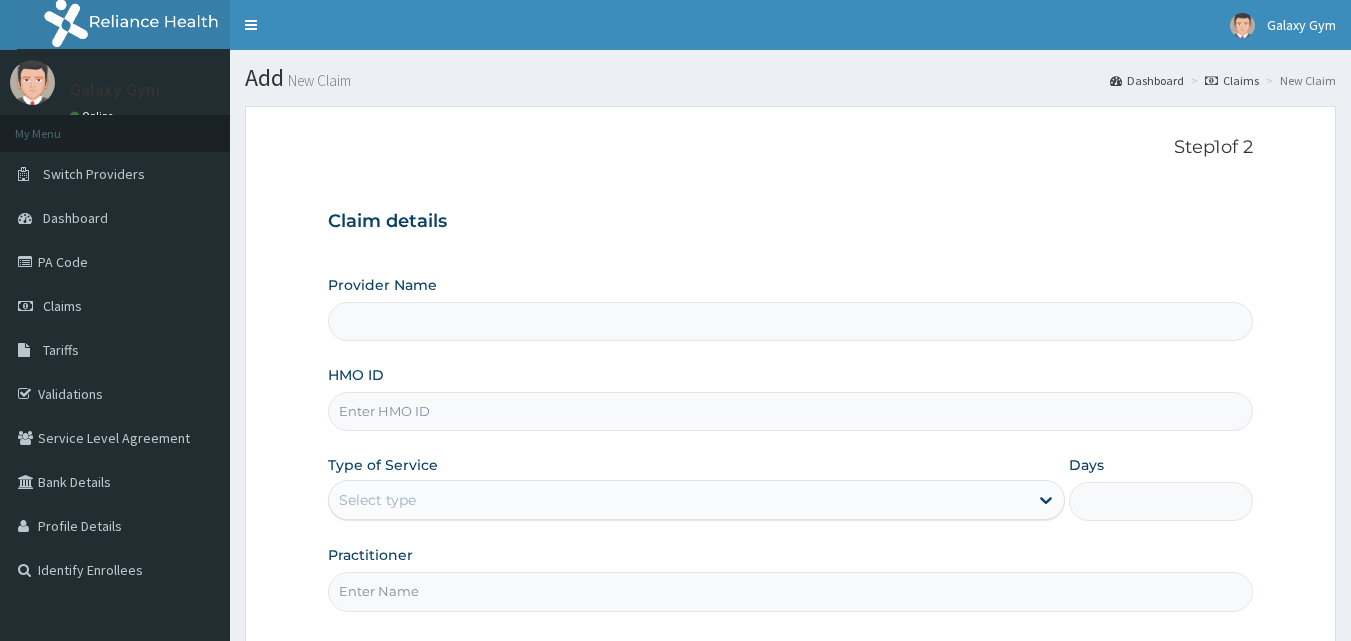 scroll, scrollTop: 0, scrollLeft: 0, axis: both 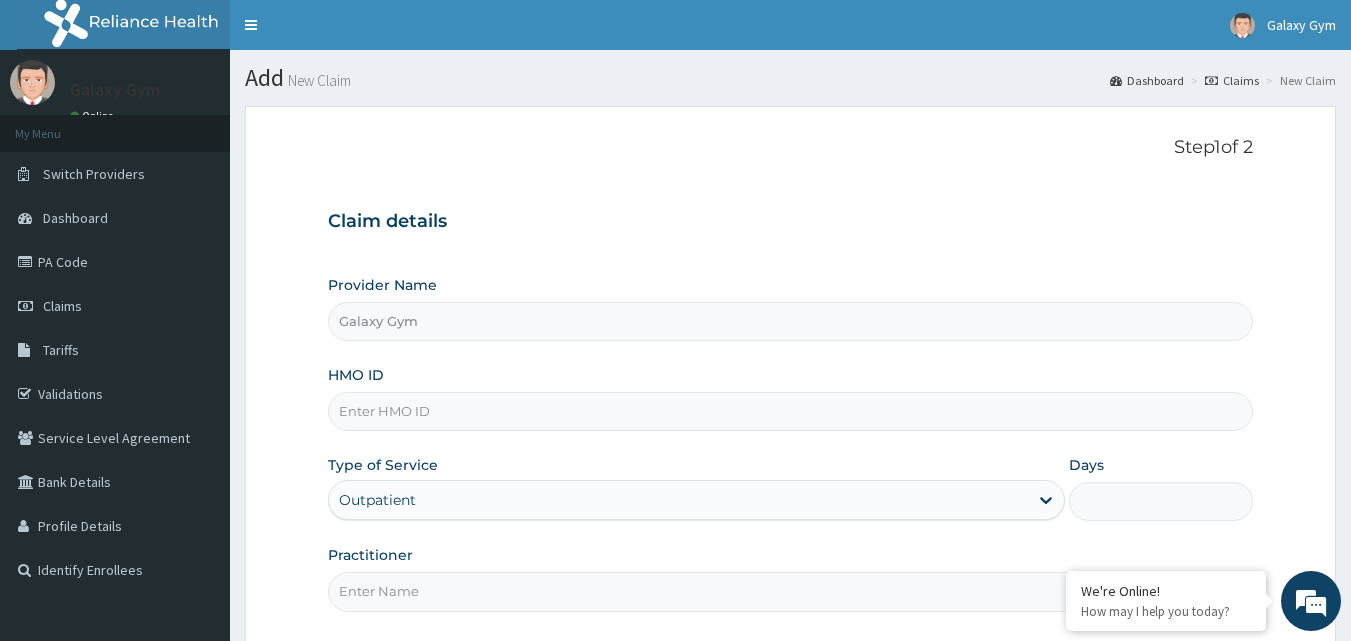 type on "Galaxy Gym" 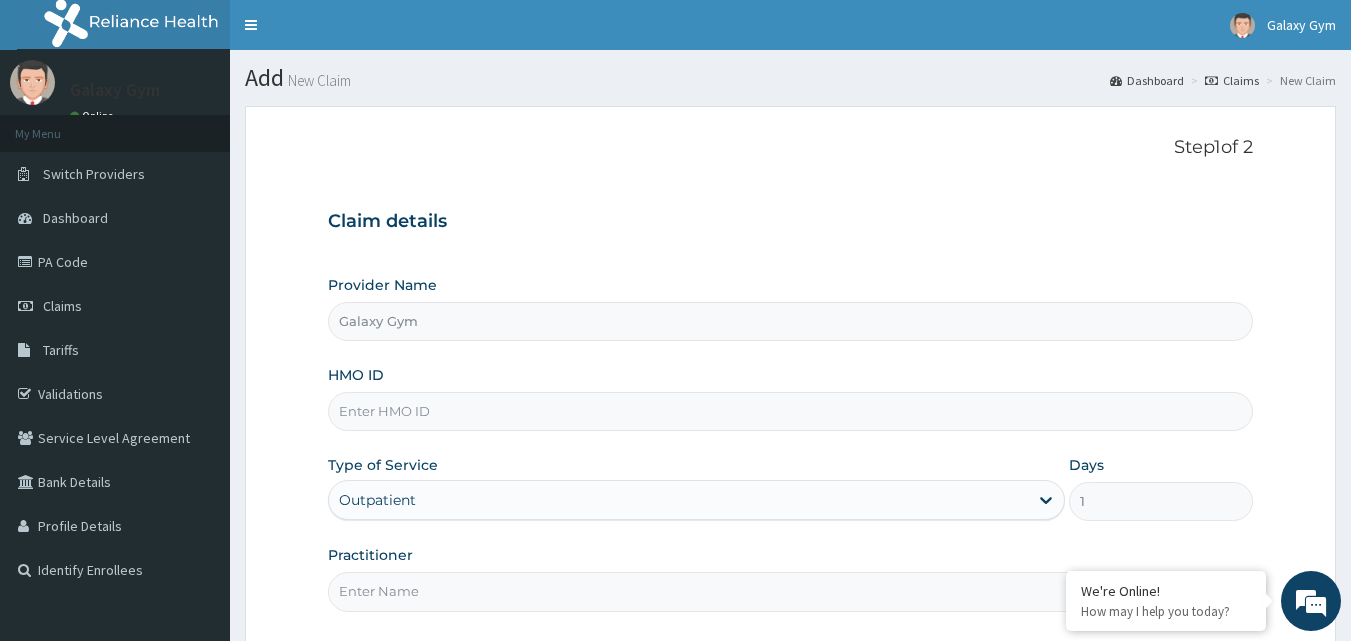click on "HMO ID" at bounding box center (791, 411) 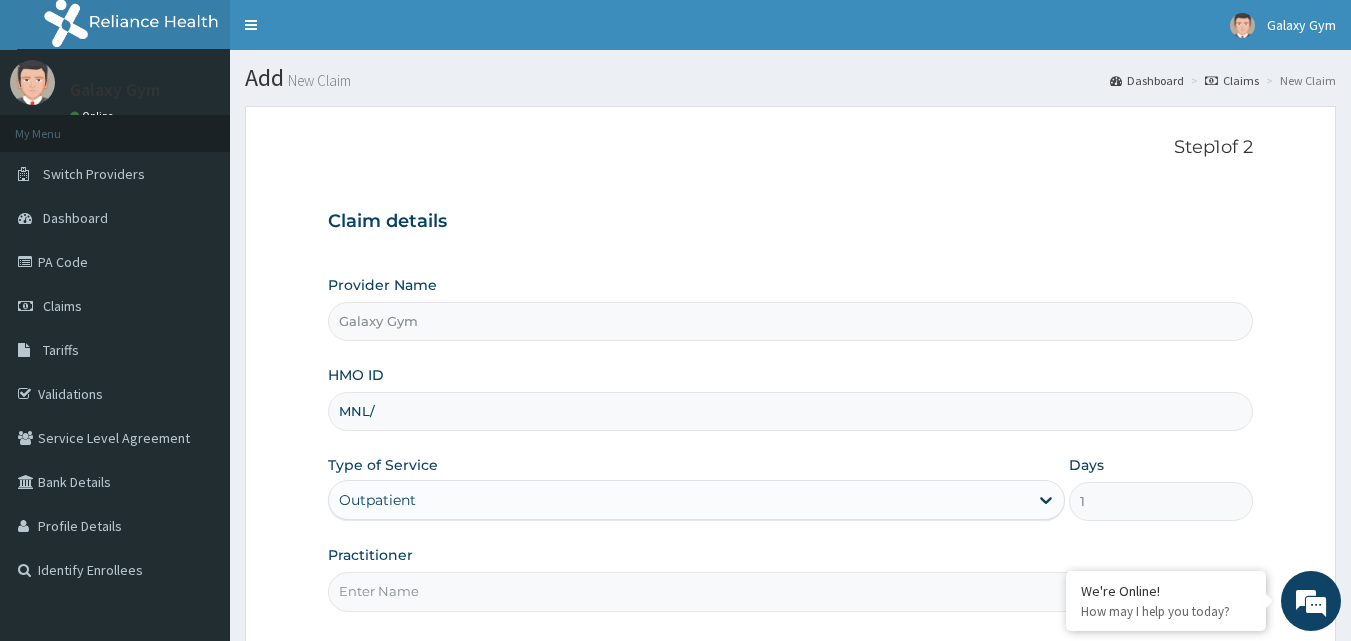 scroll, scrollTop: 0, scrollLeft: 0, axis: both 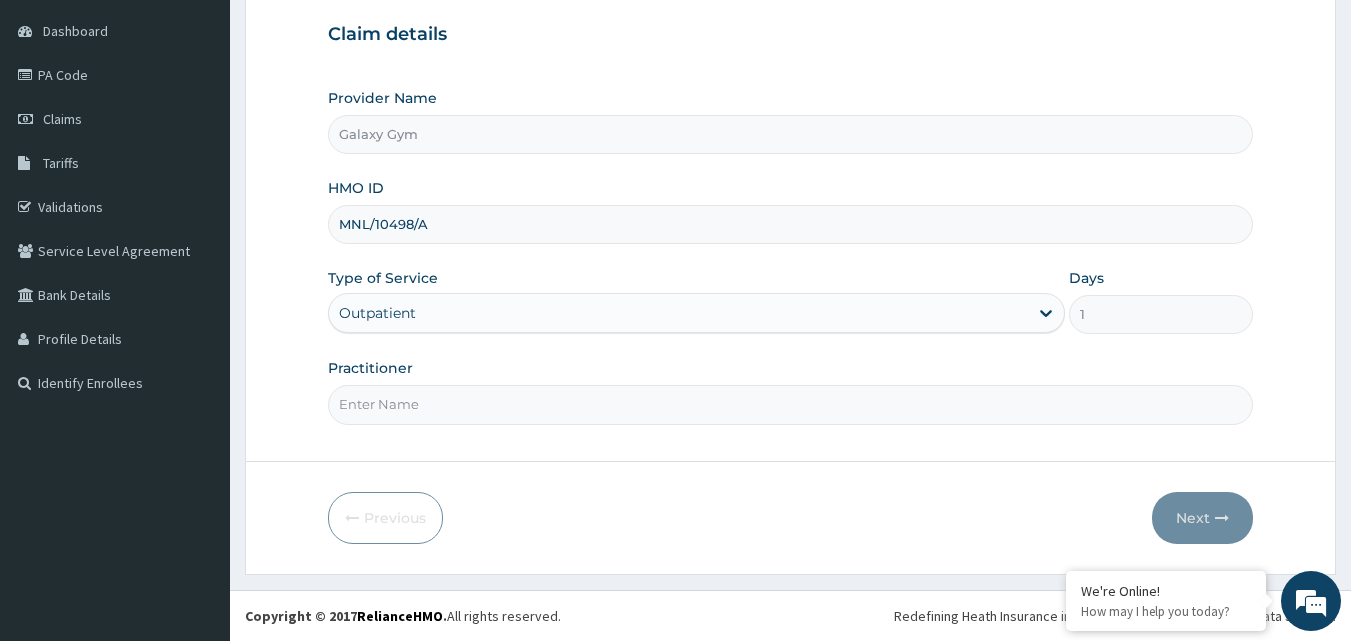 type on "MNL/10498/A" 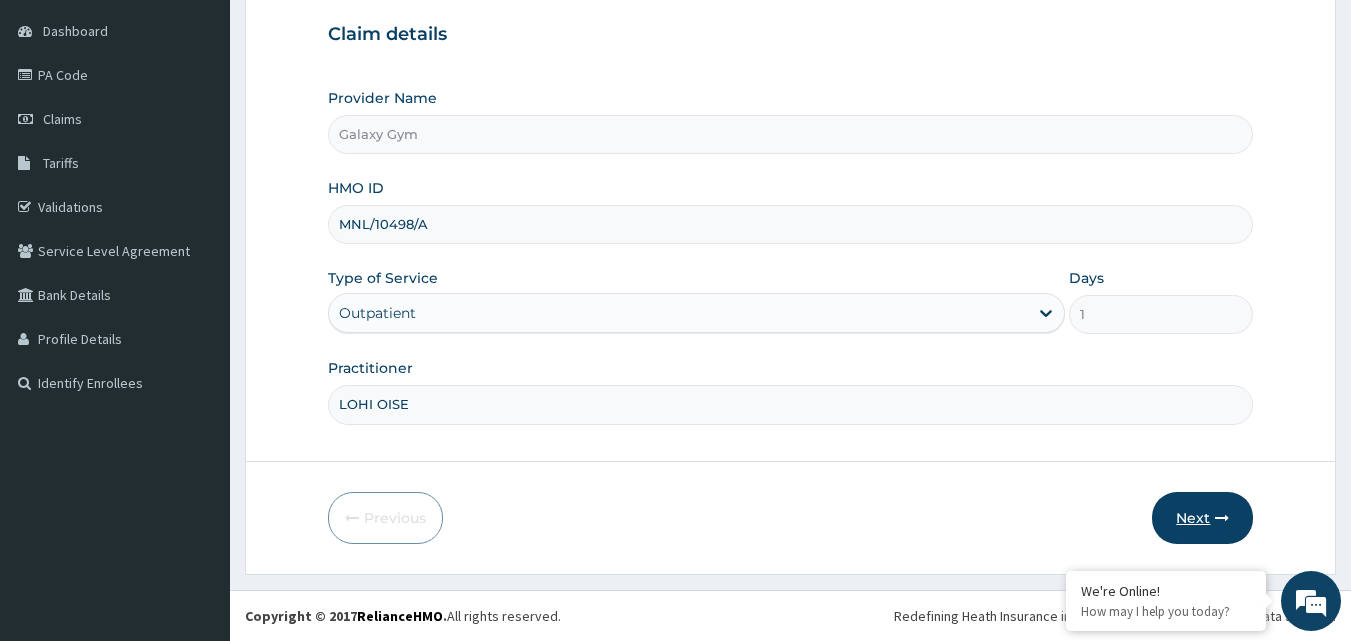 click on "Next" at bounding box center [1202, 518] 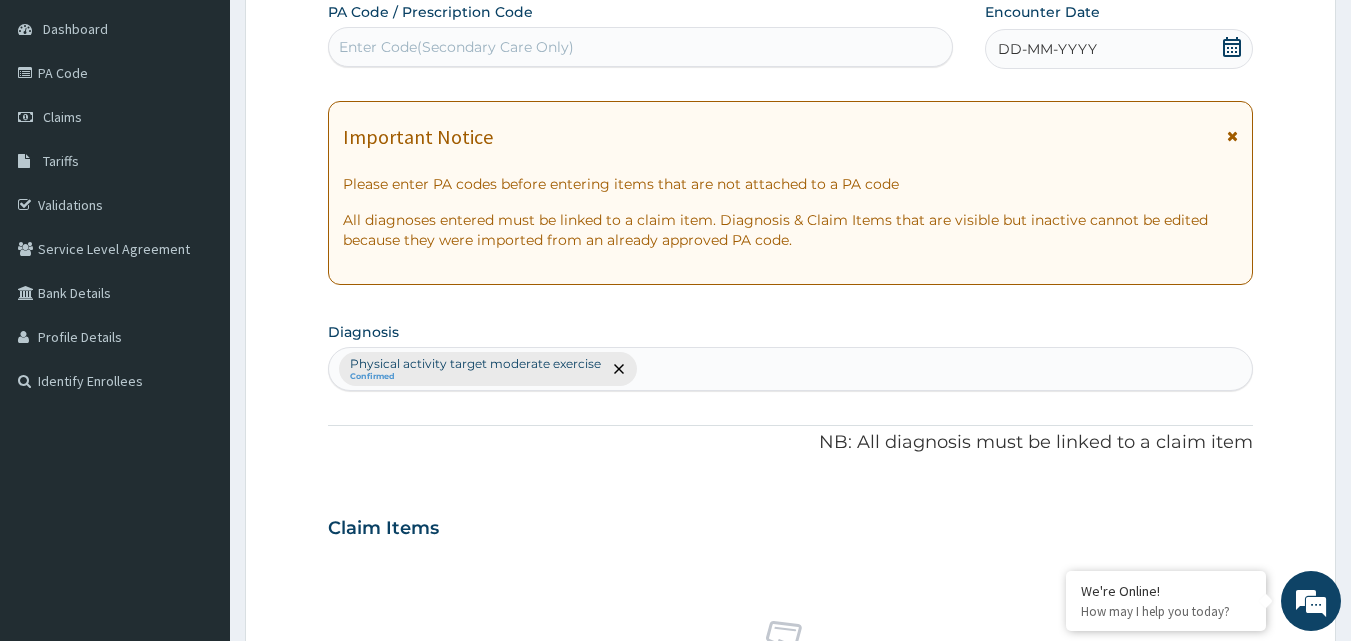 scroll, scrollTop: 187, scrollLeft: 0, axis: vertical 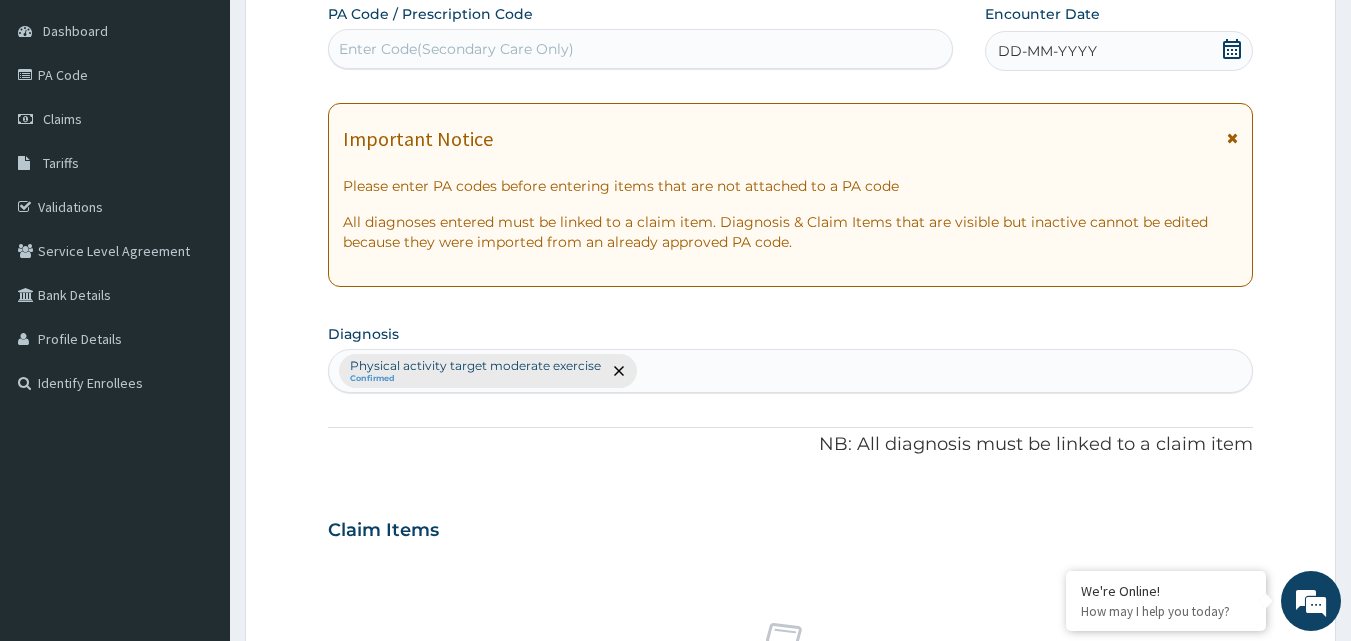 click on "Enter Code(Secondary Care Only)" at bounding box center (456, 49) 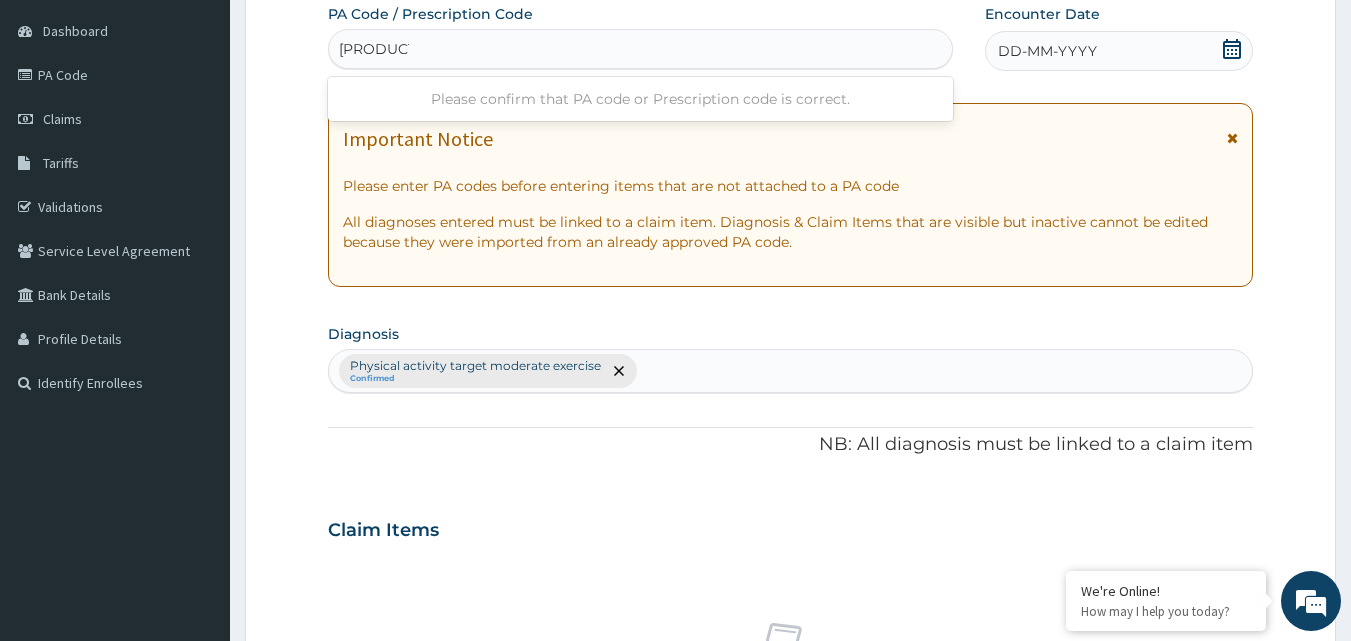 type on "PA/477AB7" 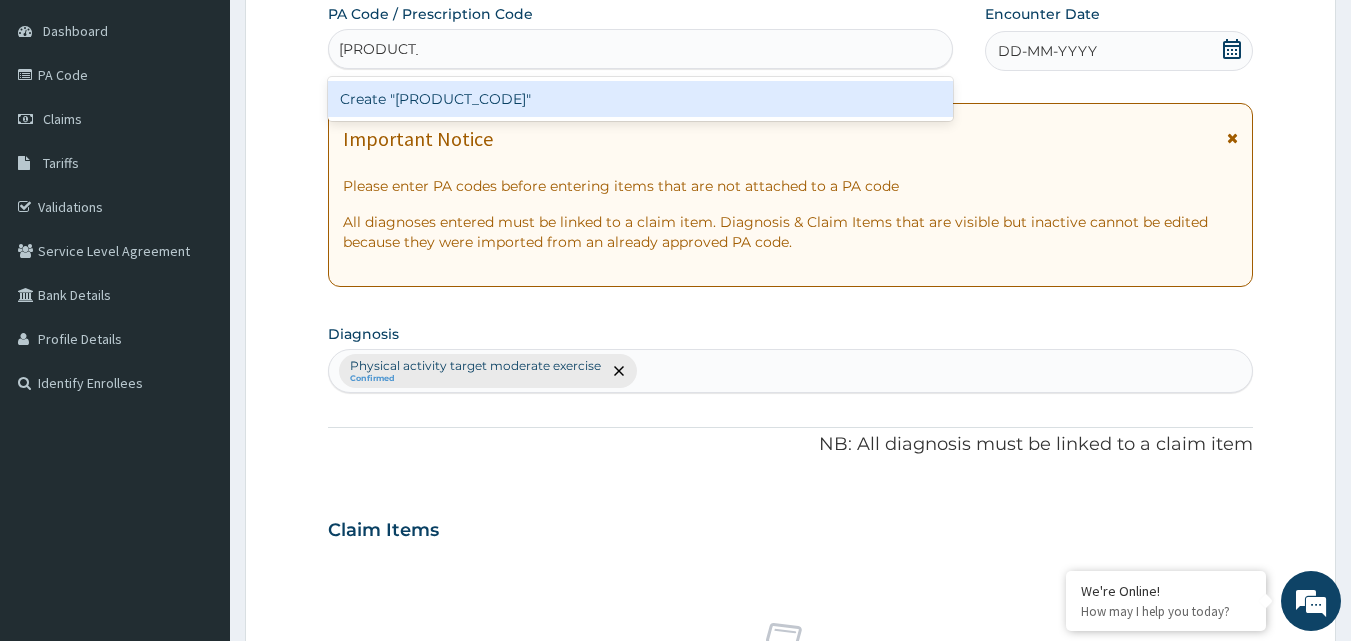 type 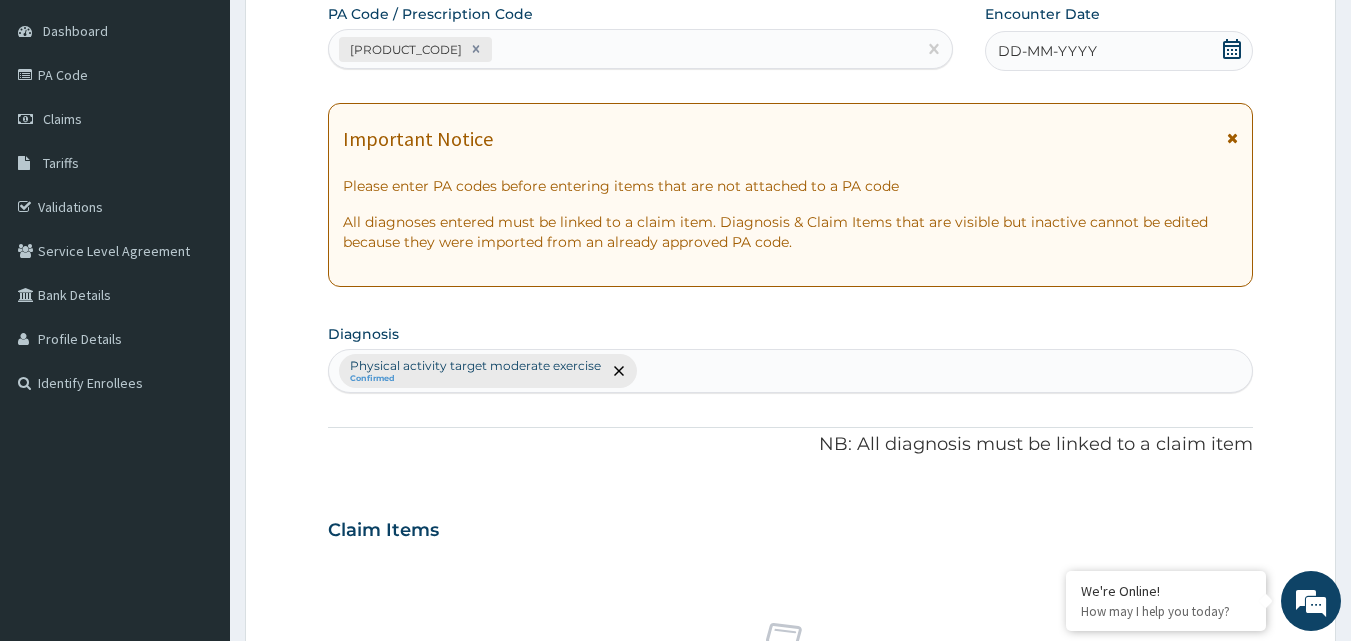 click on "DD-MM-YYYY" at bounding box center (1119, 51) 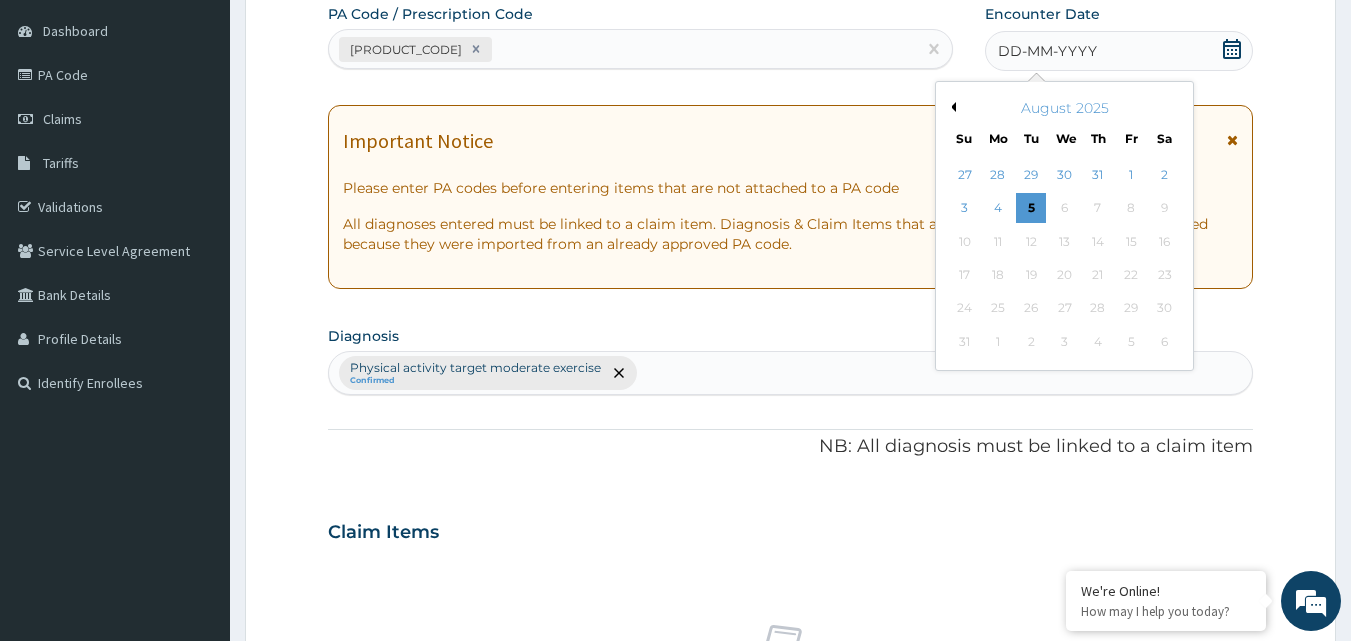 click on "Previous Month" at bounding box center [951, 107] 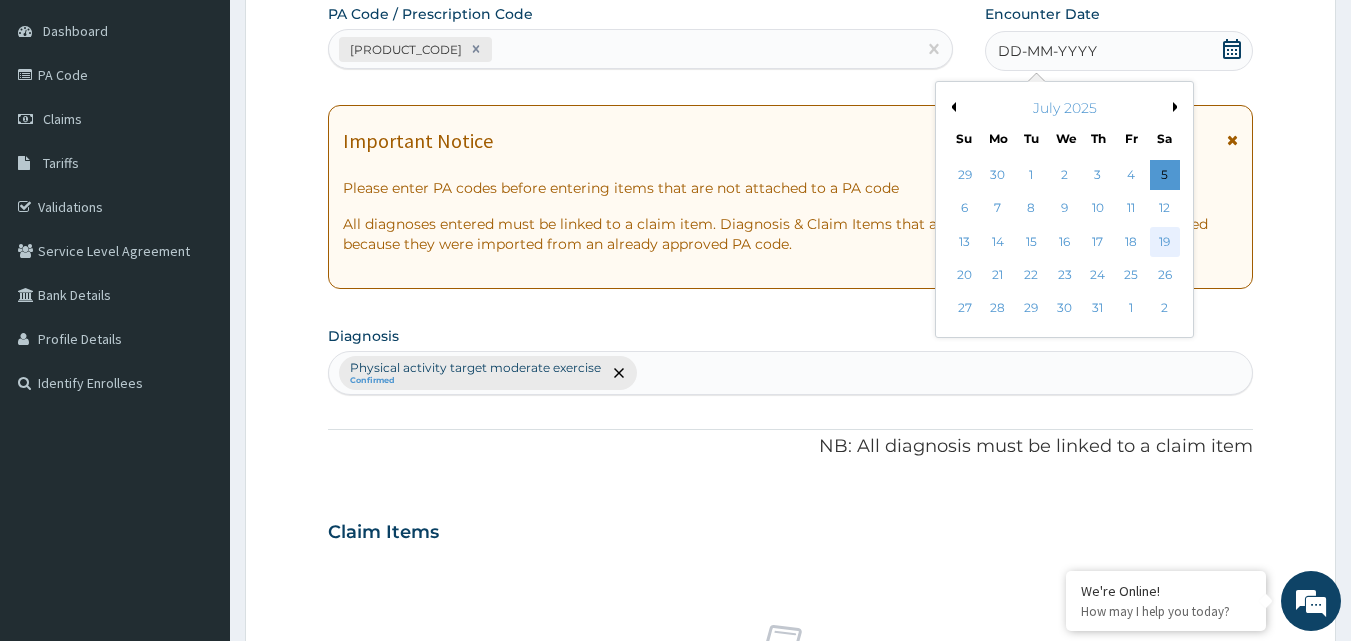 click on "19" at bounding box center (1165, 242) 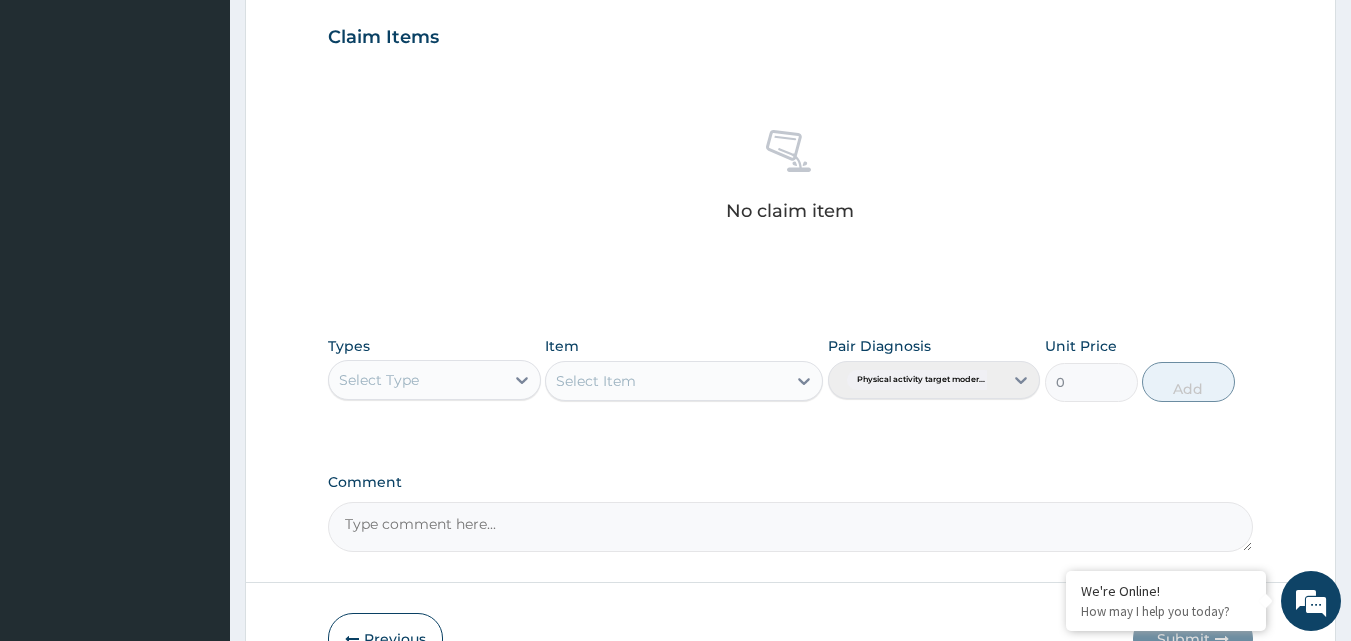 scroll, scrollTop: 801, scrollLeft: 0, axis: vertical 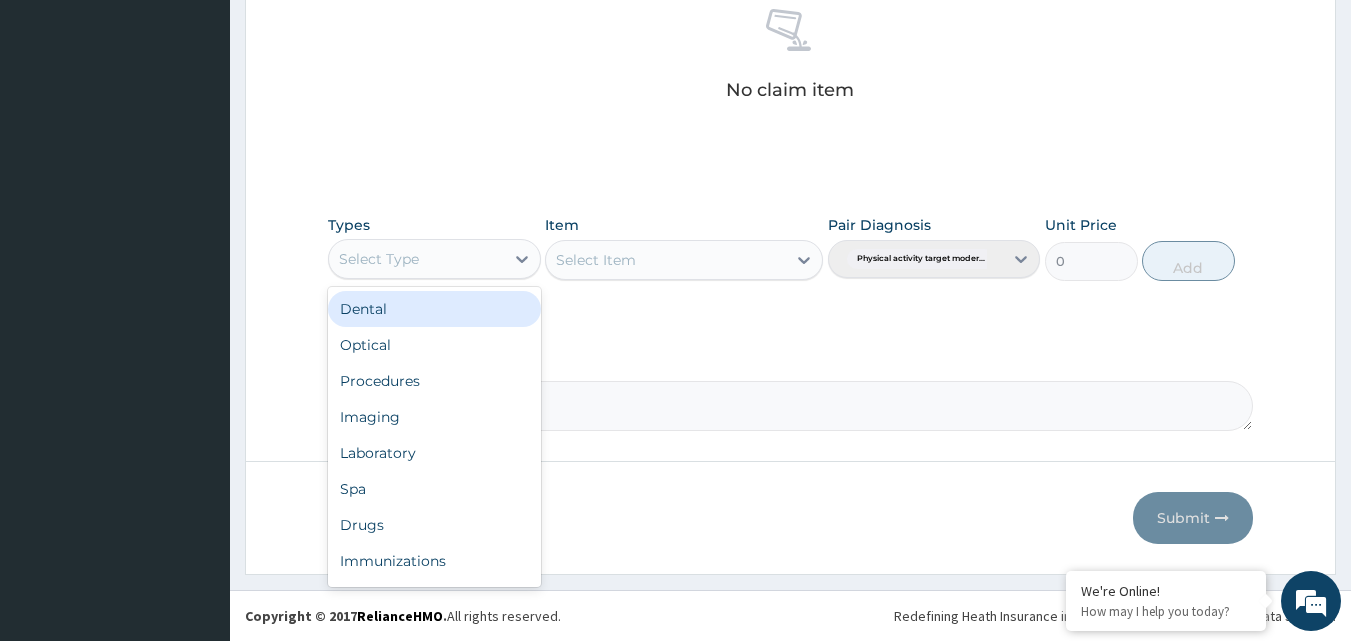 click on "Select Type" at bounding box center [416, 259] 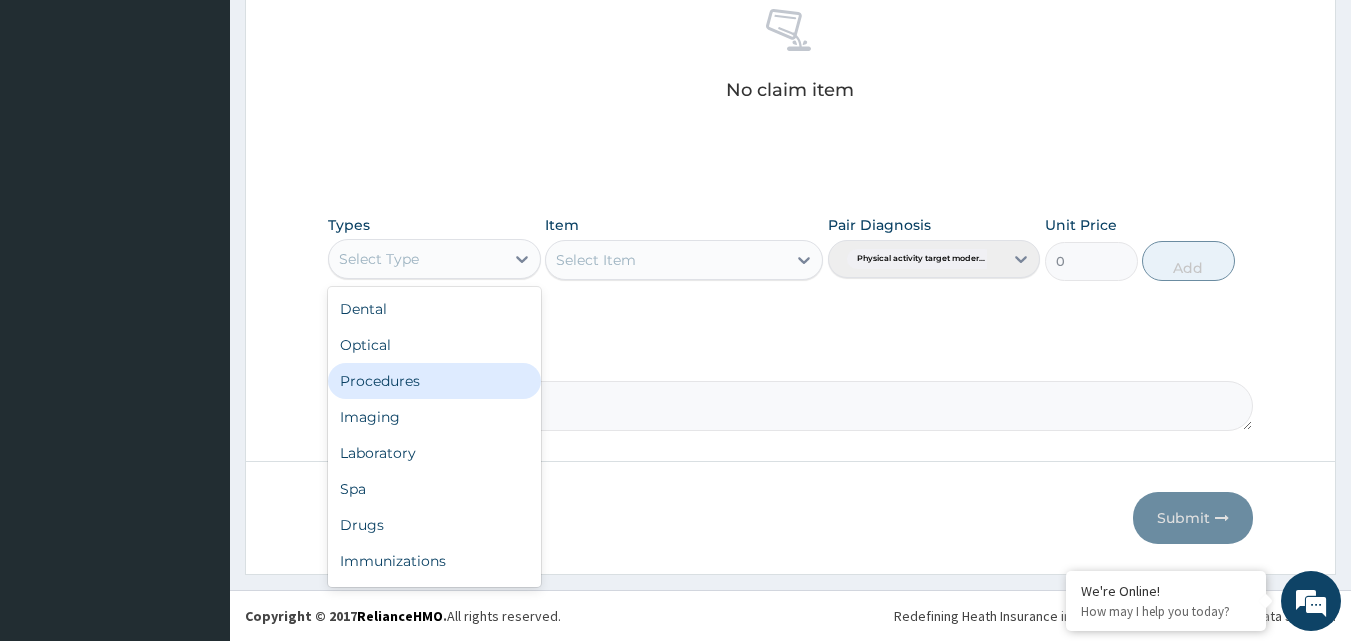 scroll, scrollTop: 68, scrollLeft: 0, axis: vertical 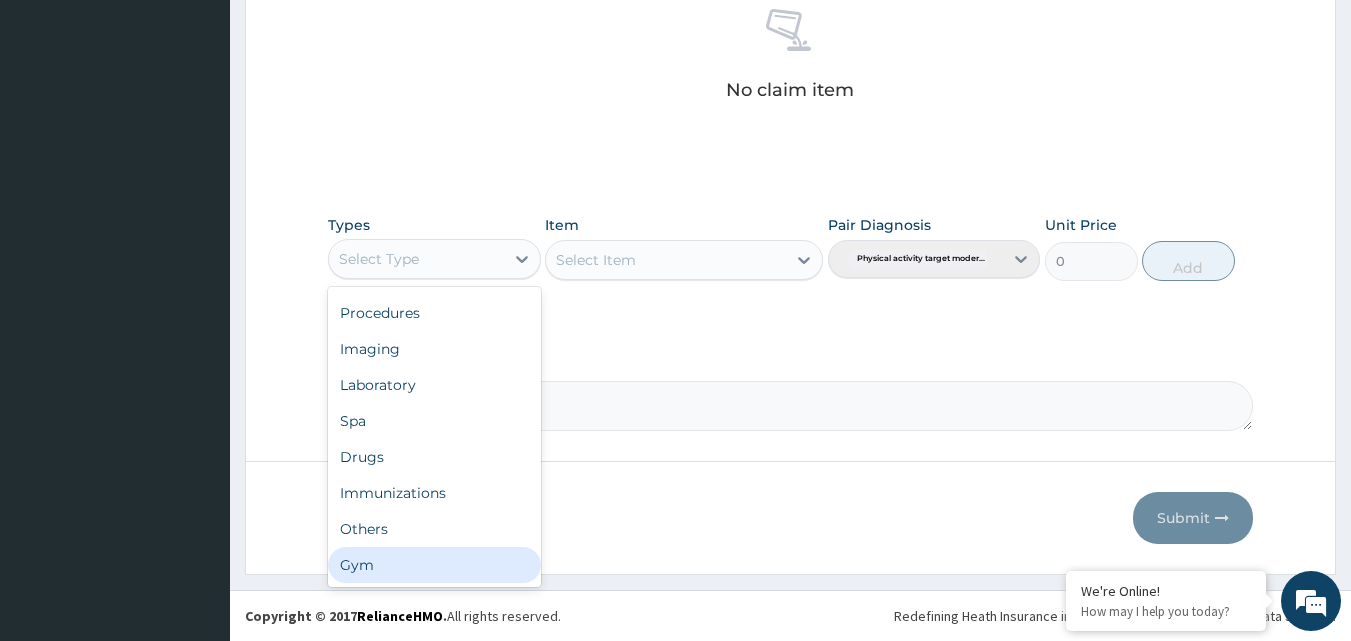 click on "Gym" at bounding box center (434, 565) 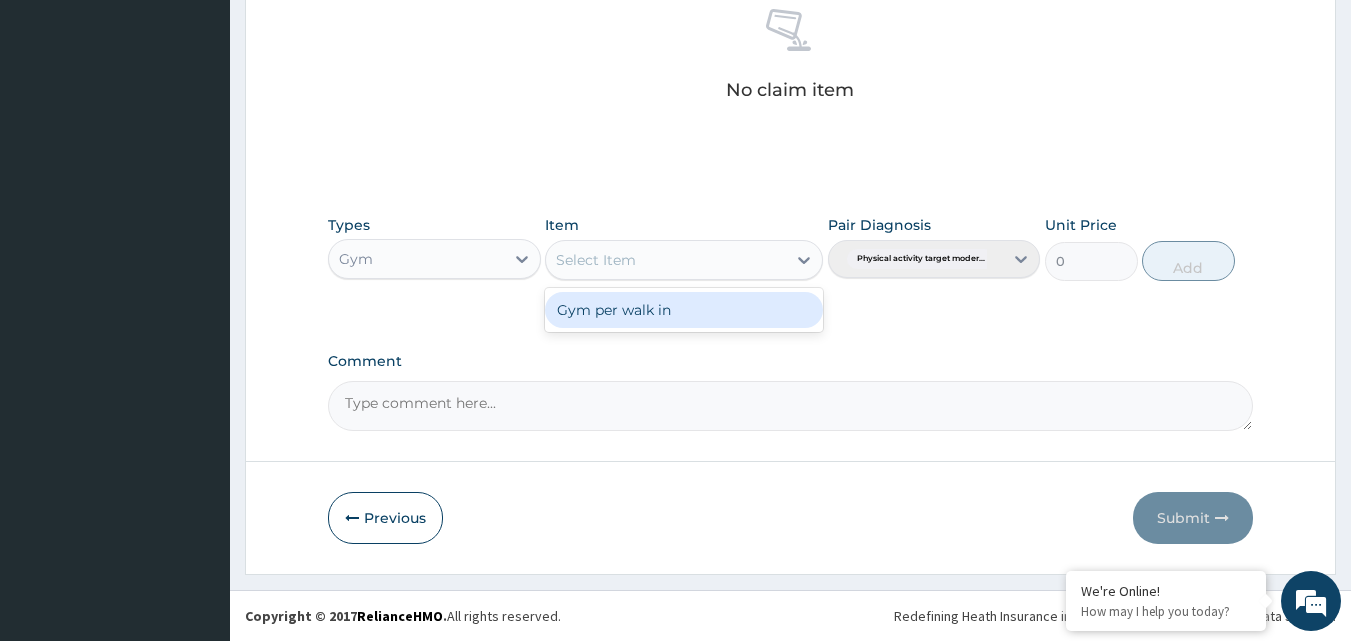 click on "Select Item" at bounding box center (666, 260) 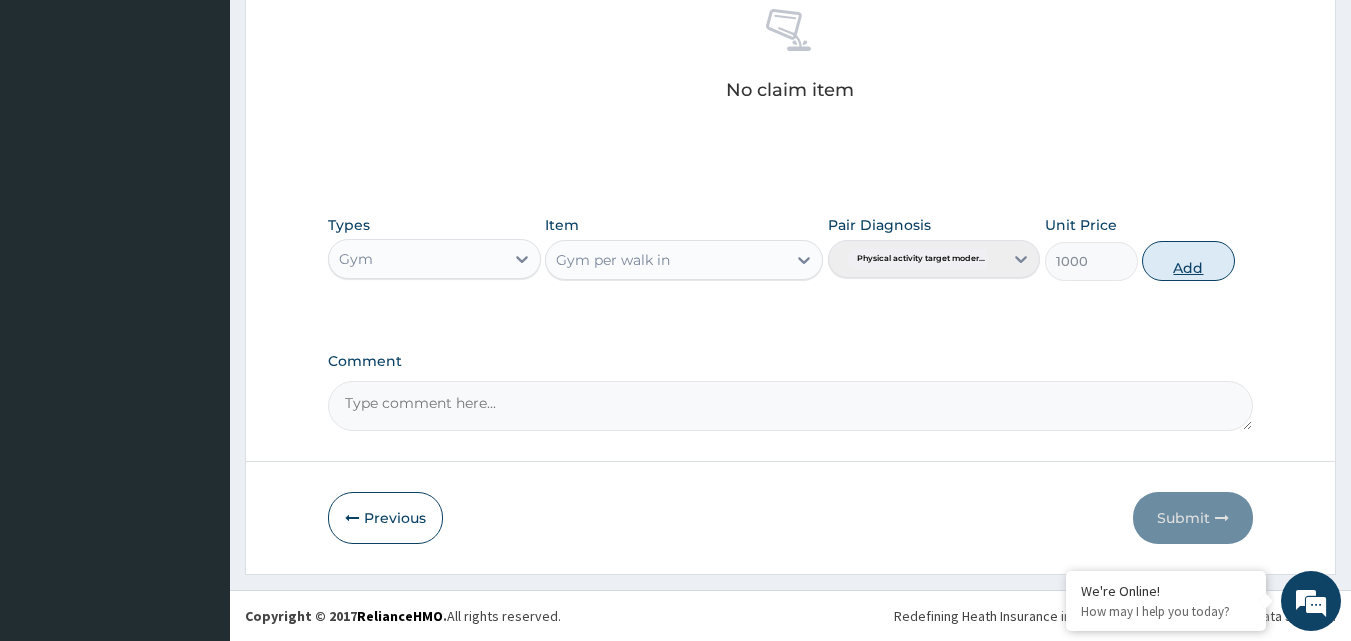 click on "Add" at bounding box center [1188, 261] 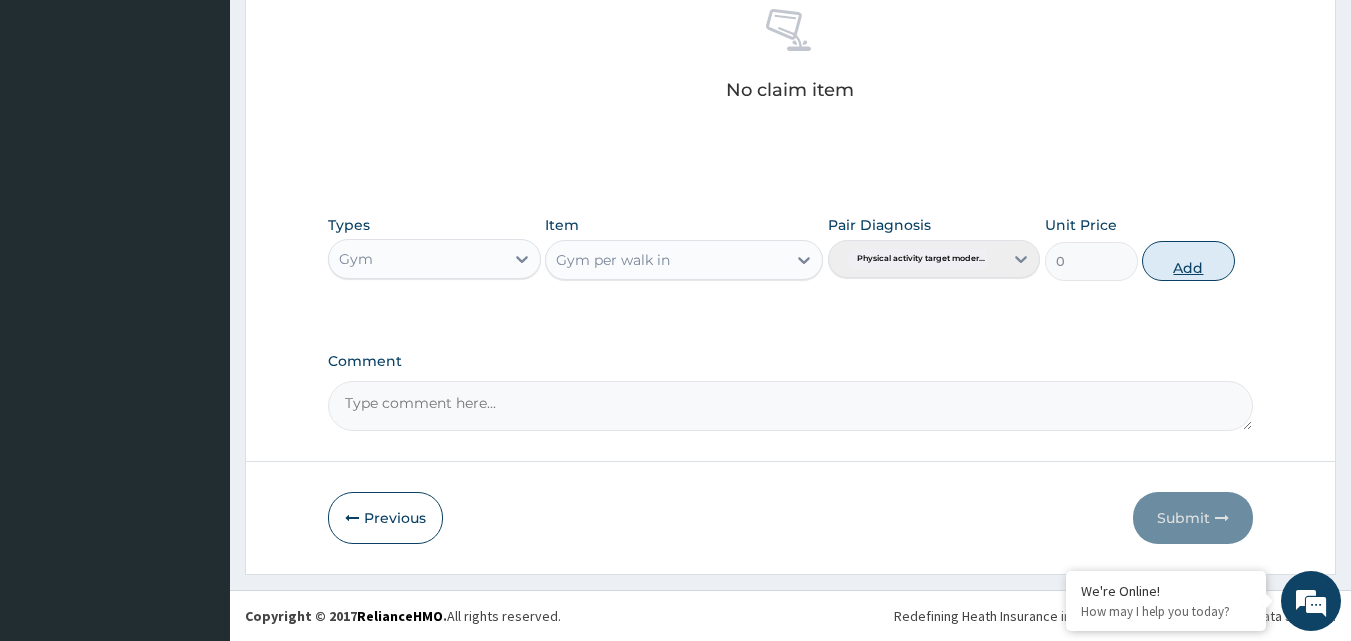 scroll, scrollTop: 721, scrollLeft: 0, axis: vertical 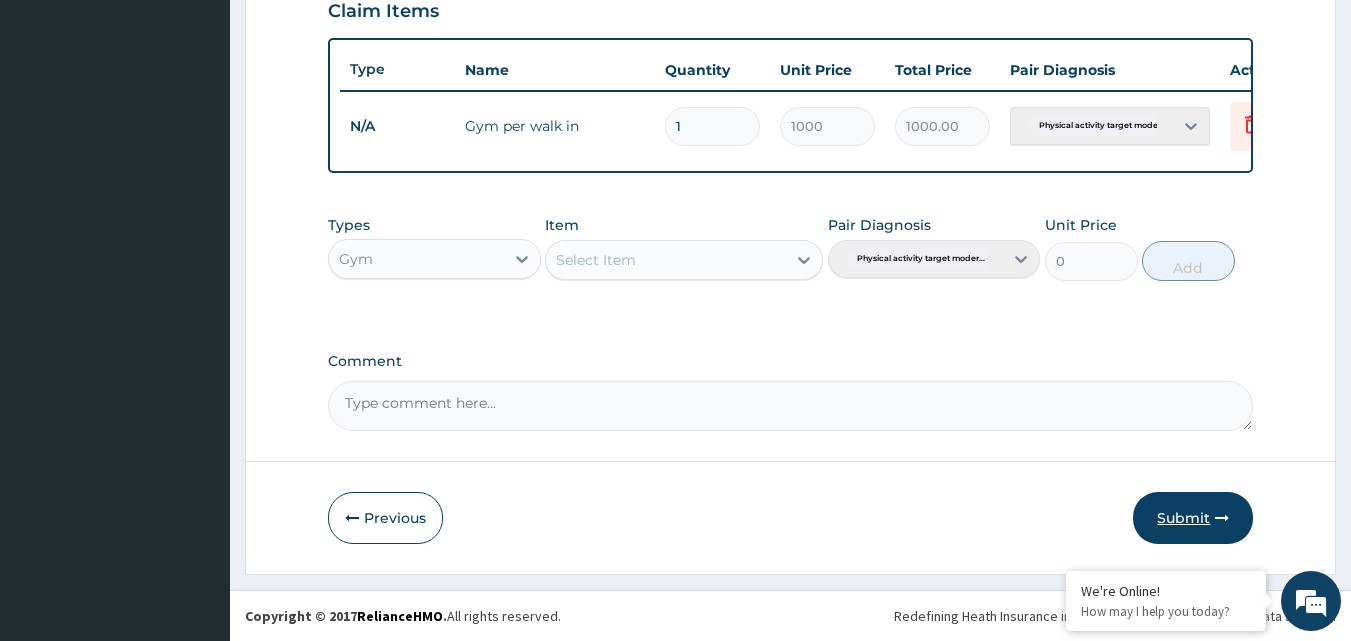 click on "Submit" at bounding box center [1193, 518] 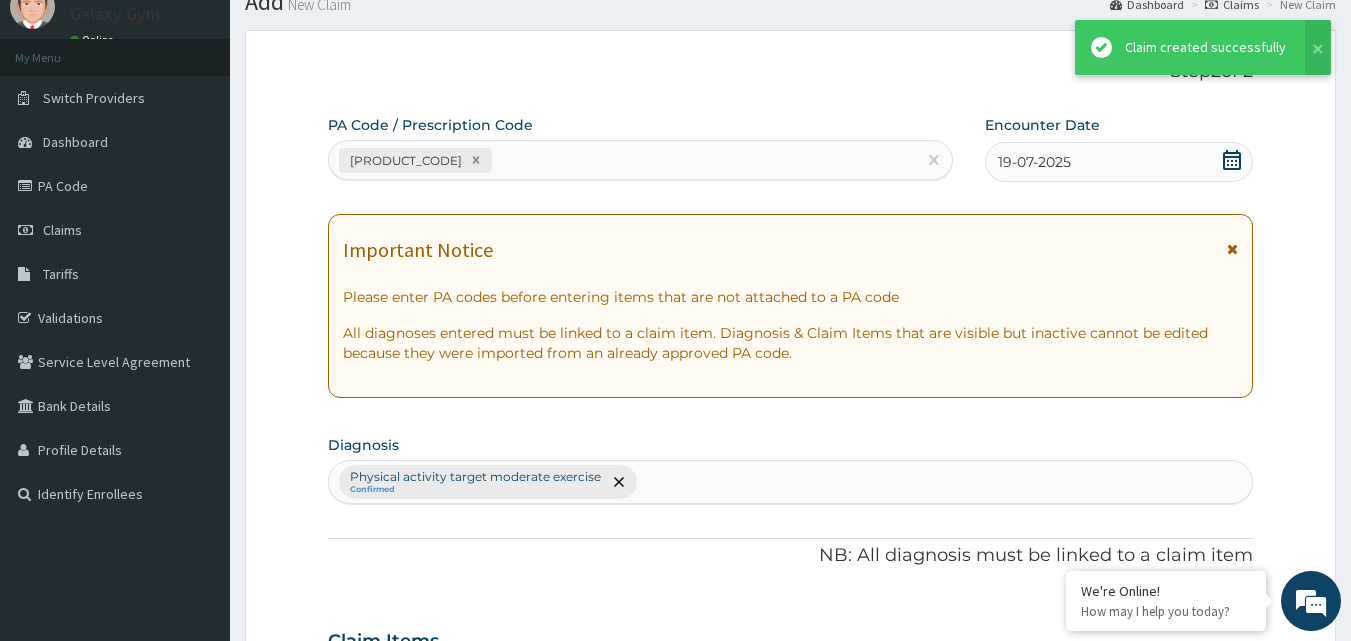 scroll, scrollTop: 721, scrollLeft: 0, axis: vertical 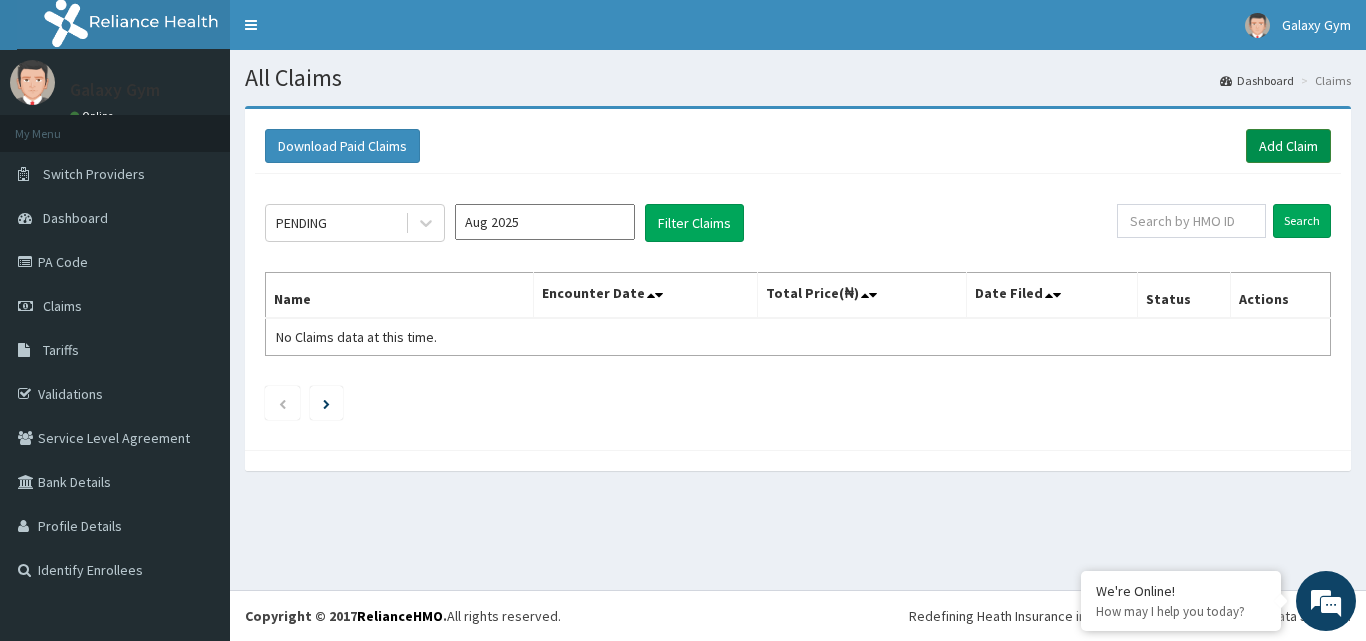 click on "Add Claim" at bounding box center (1288, 146) 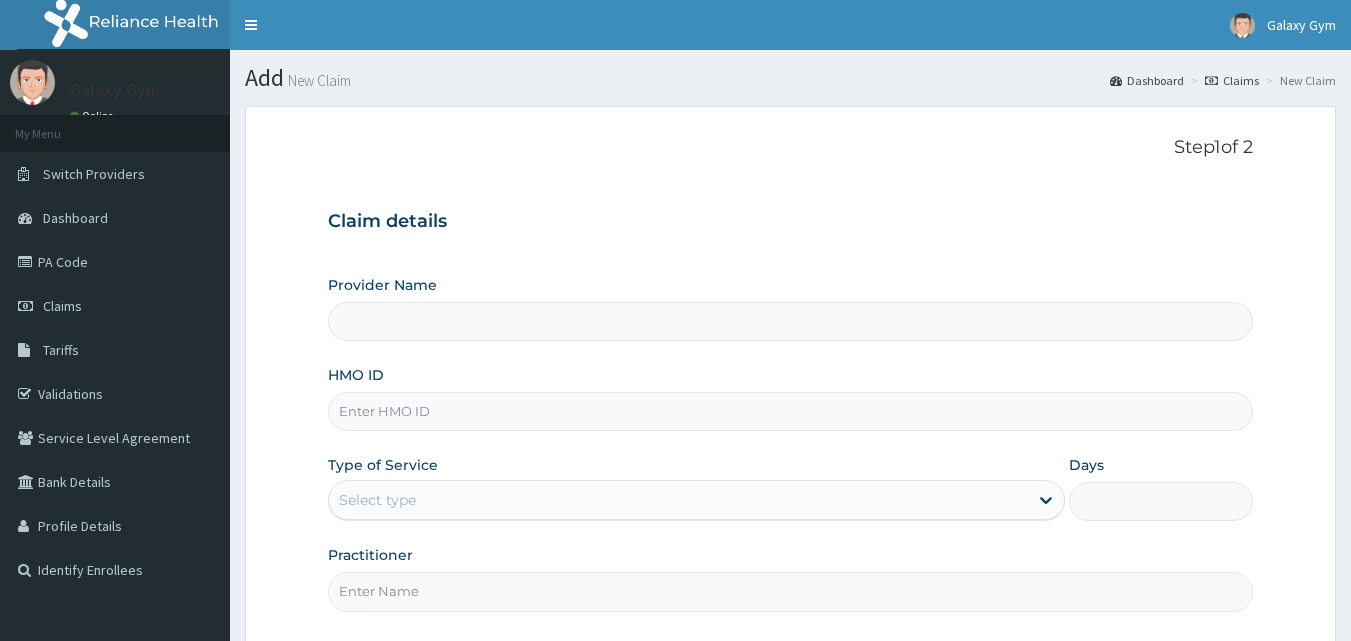scroll, scrollTop: 0, scrollLeft: 0, axis: both 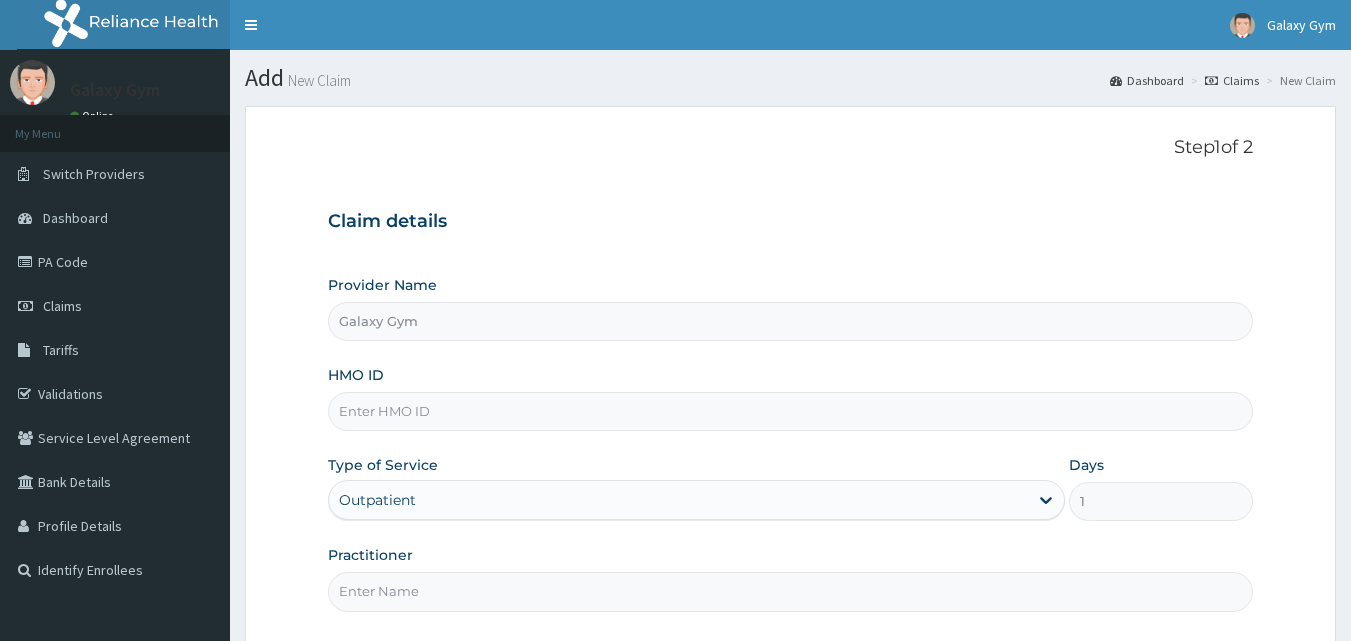 click on "HMO ID" at bounding box center (791, 411) 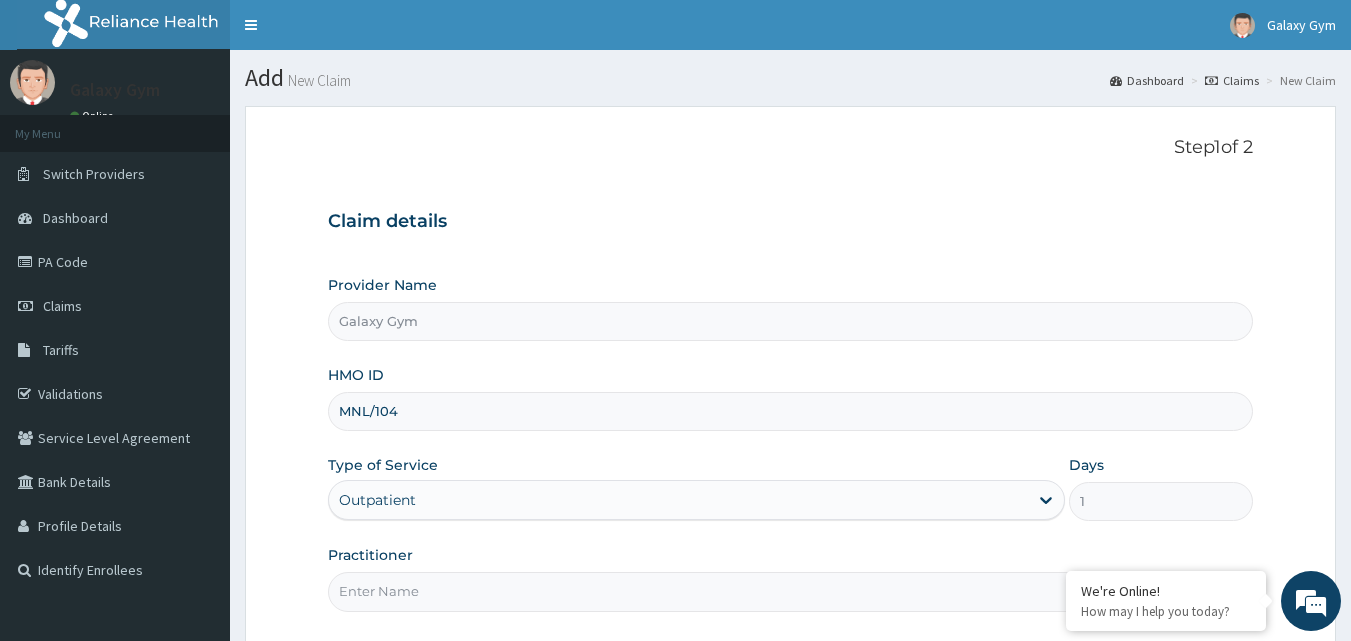 scroll, scrollTop: 0, scrollLeft: 0, axis: both 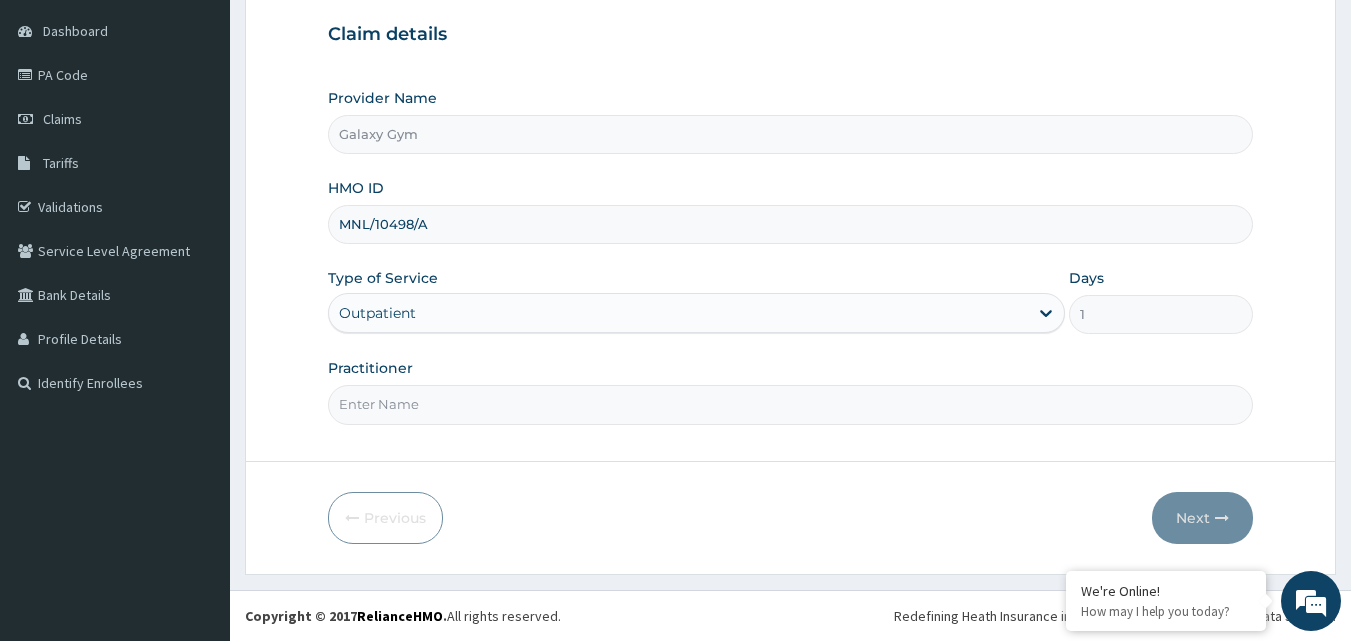 type on "MNL/10498/A" 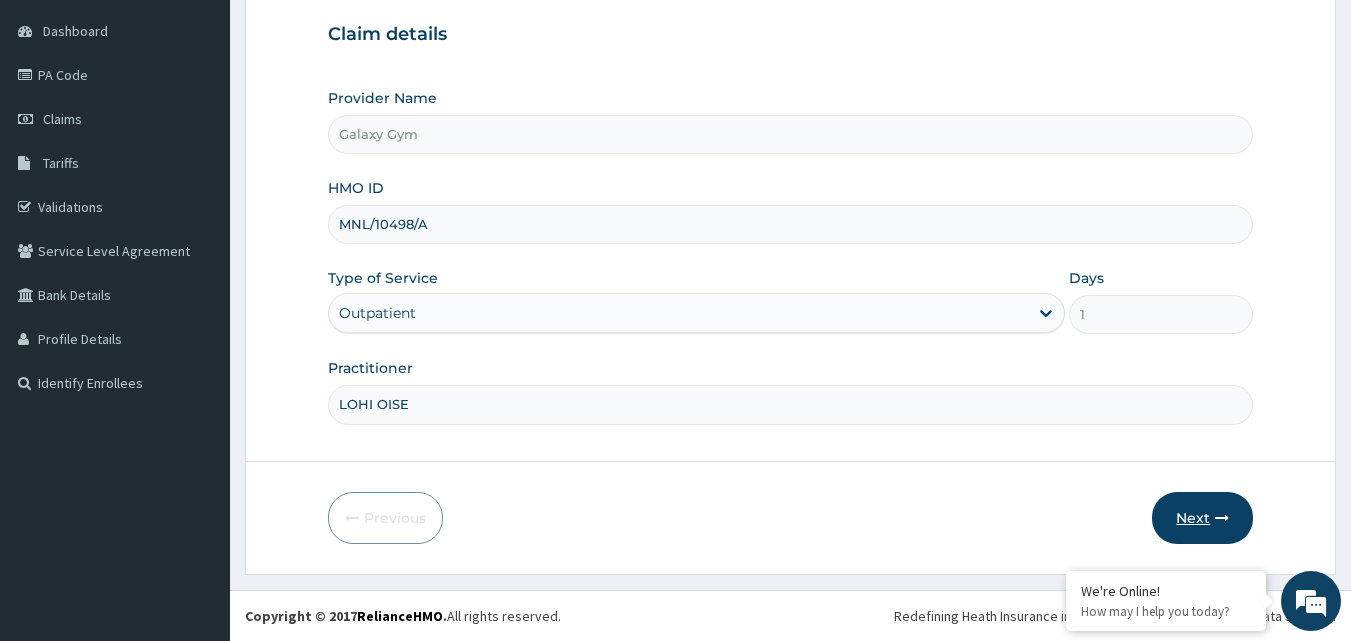 click on "Next" at bounding box center [1202, 518] 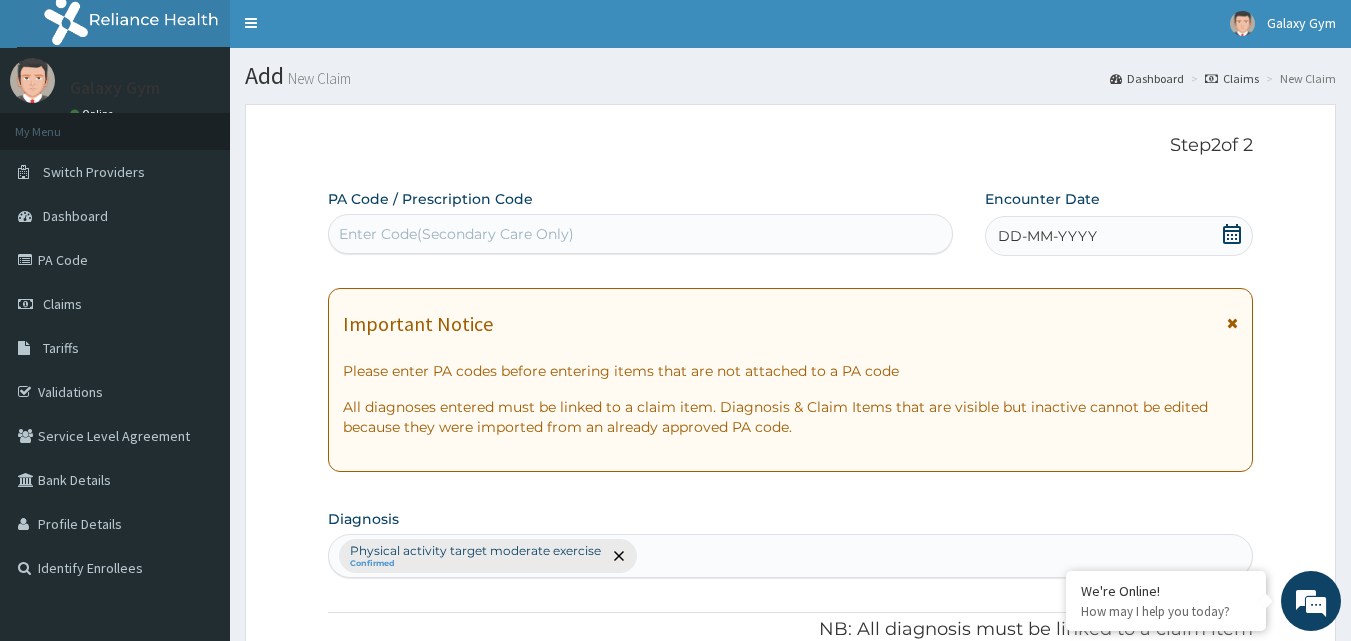 scroll, scrollTop: 0, scrollLeft: 0, axis: both 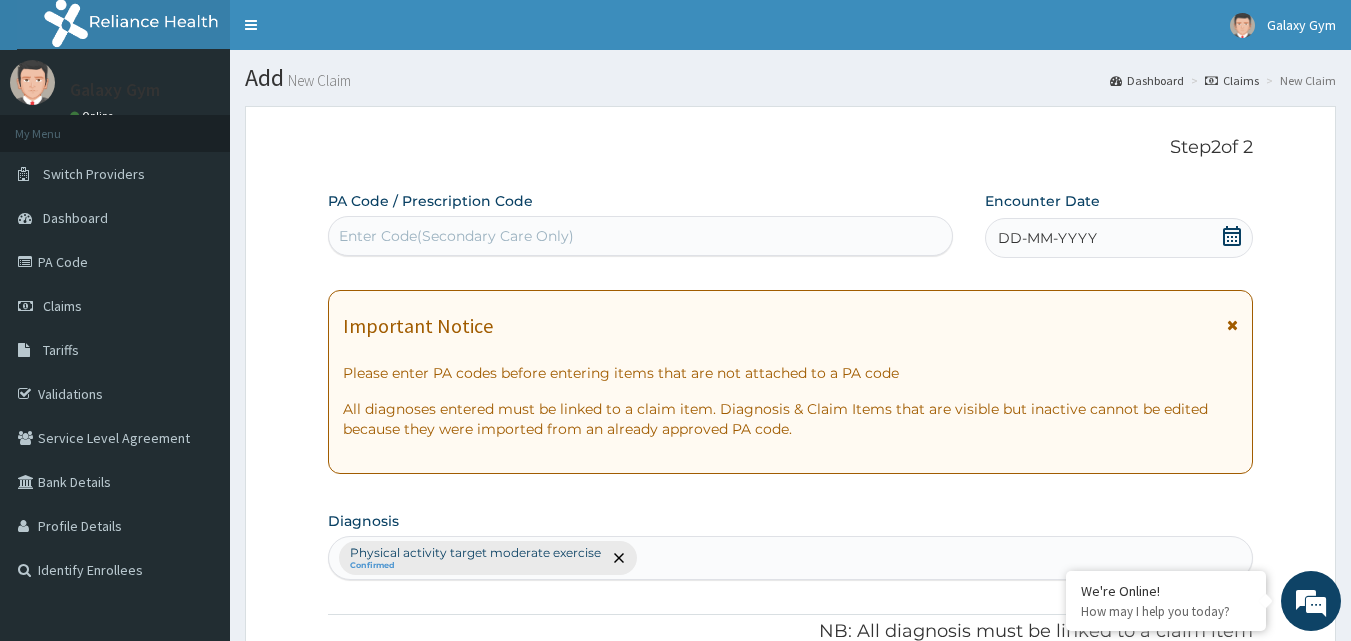 click on "Enter Code(Secondary Care Only)" at bounding box center (456, 236) 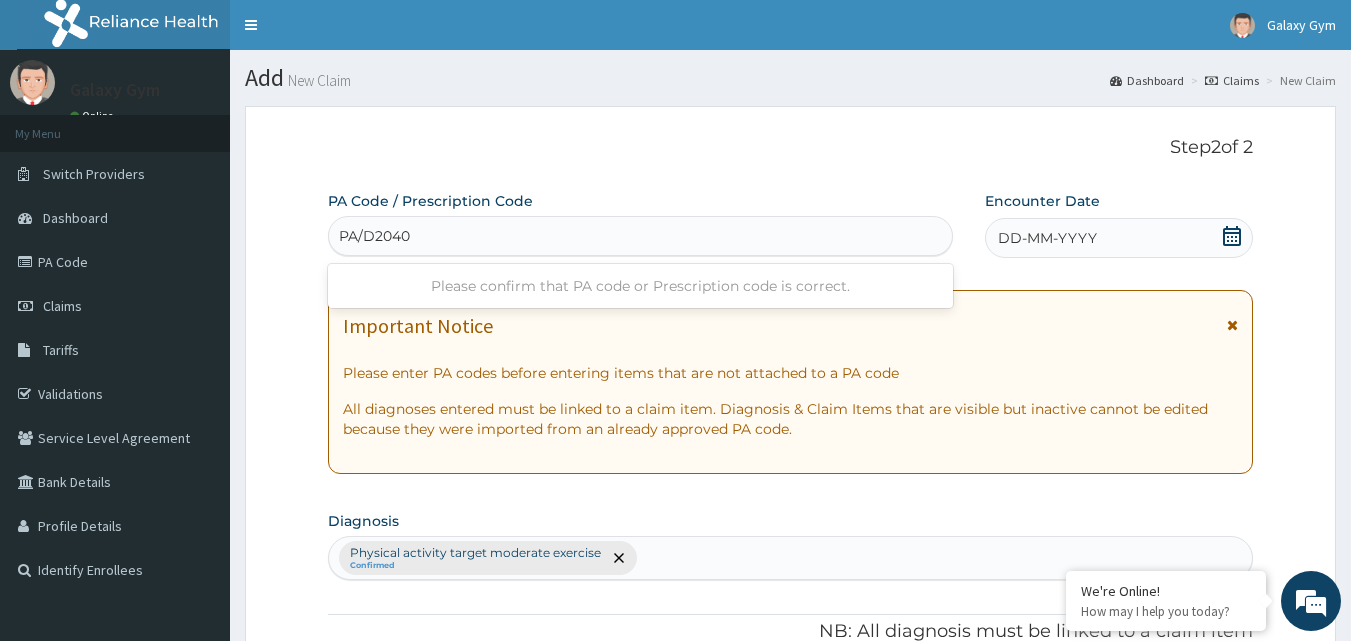 type on "PA/D2040E" 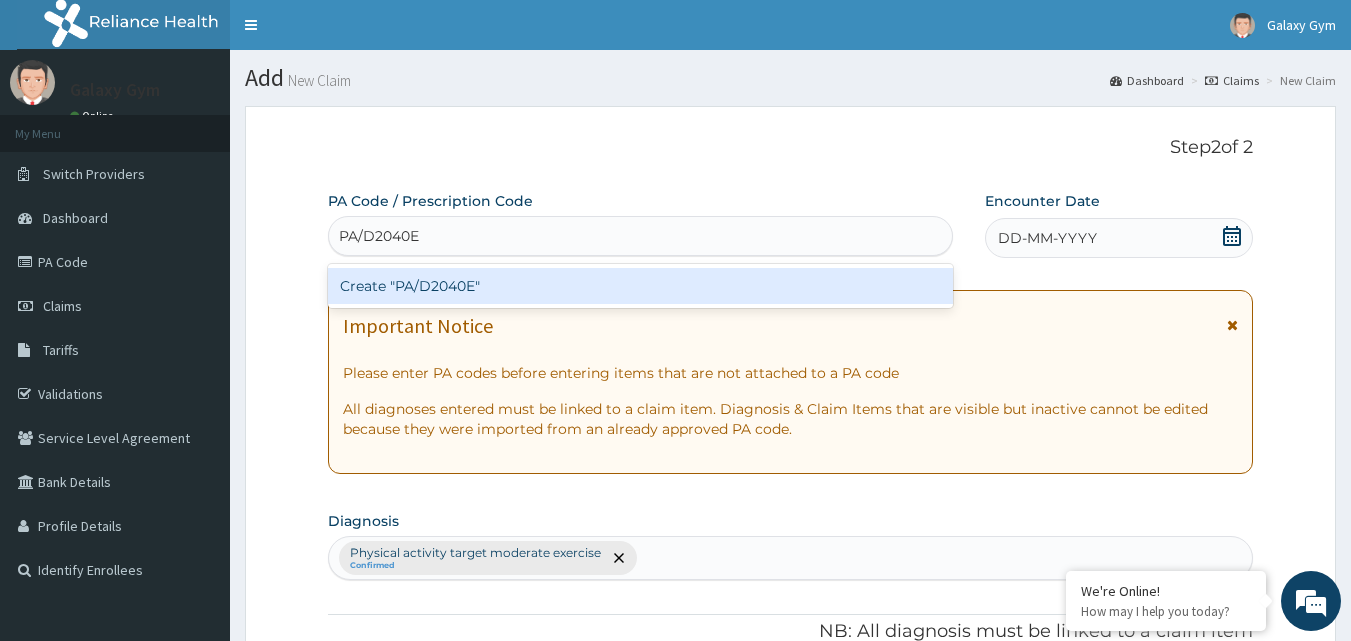 type 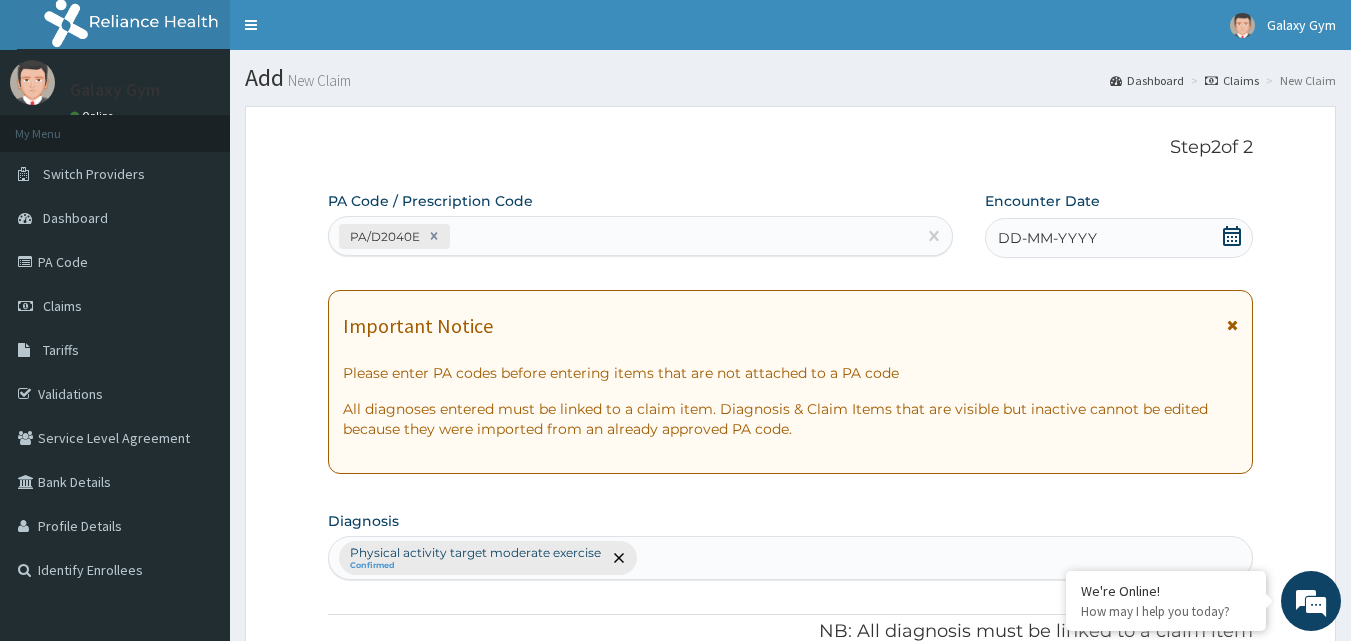 click on "DD-MM-YYYY" at bounding box center (1047, 238) 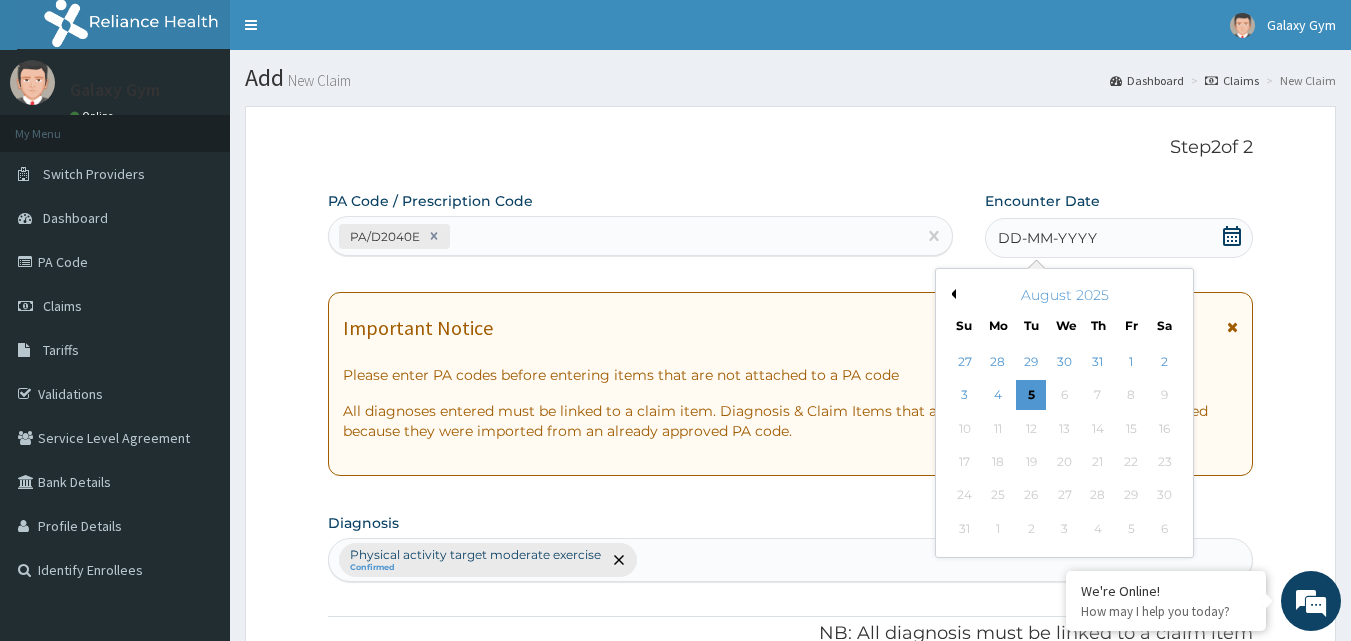 click on "Previous Month" at bounding box center [951, 294] 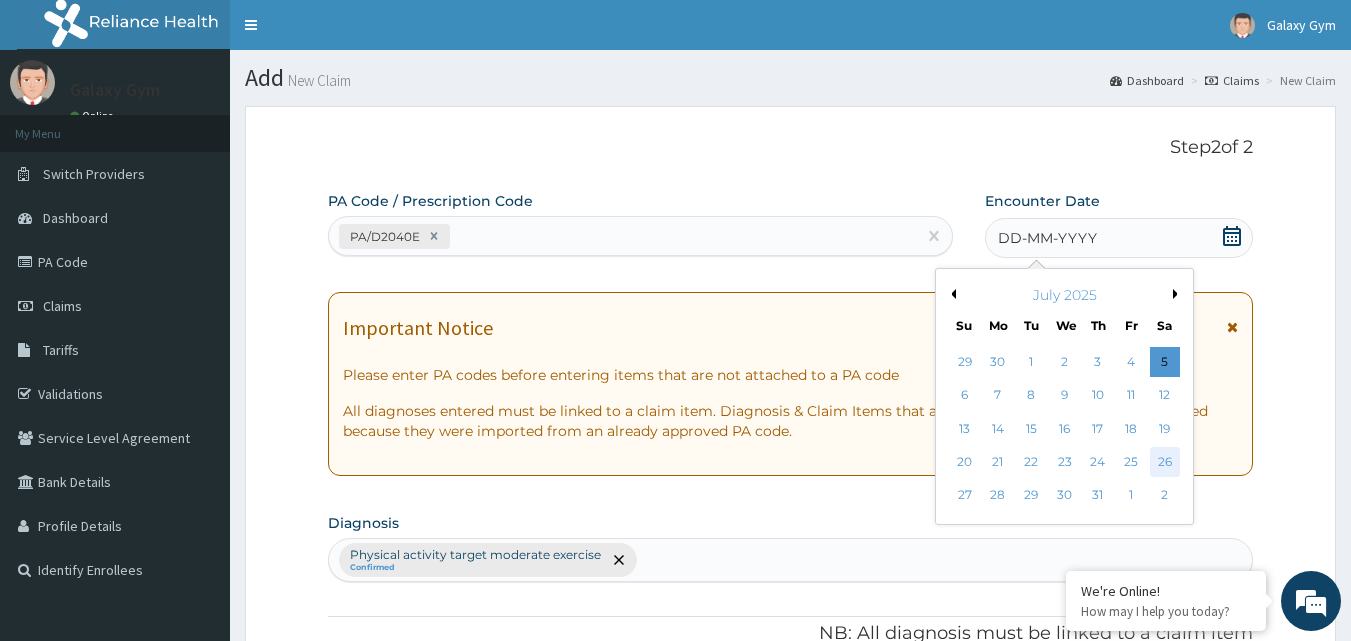 click on "26" at bounding box center [1165, 462] 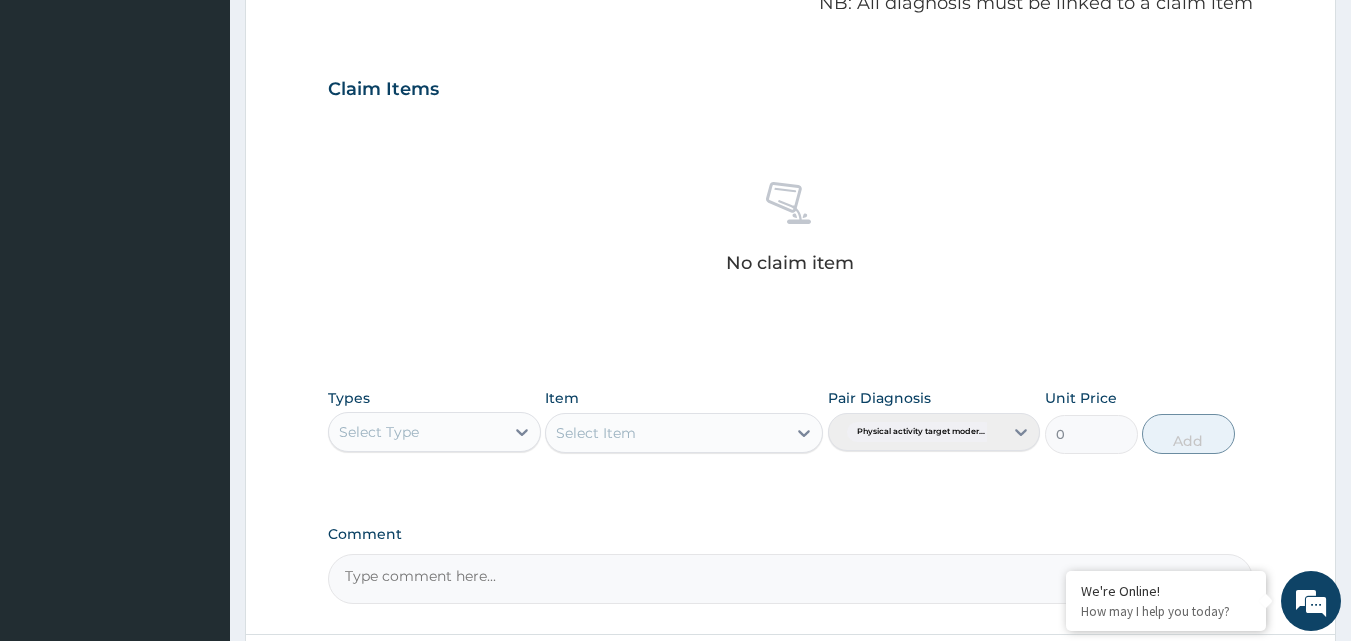 scroll, scrollTop: 700, scrollLeft: 0, axis: vertical 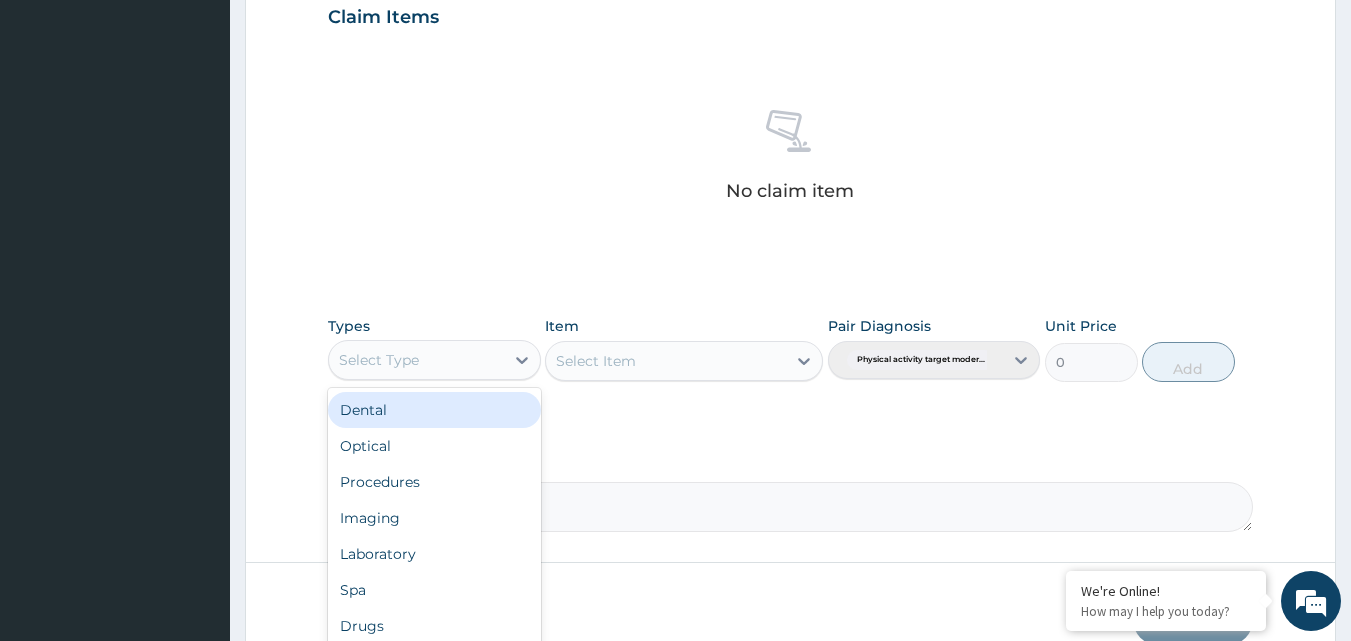 click on "Select Type" at bounding box center (416, 360) 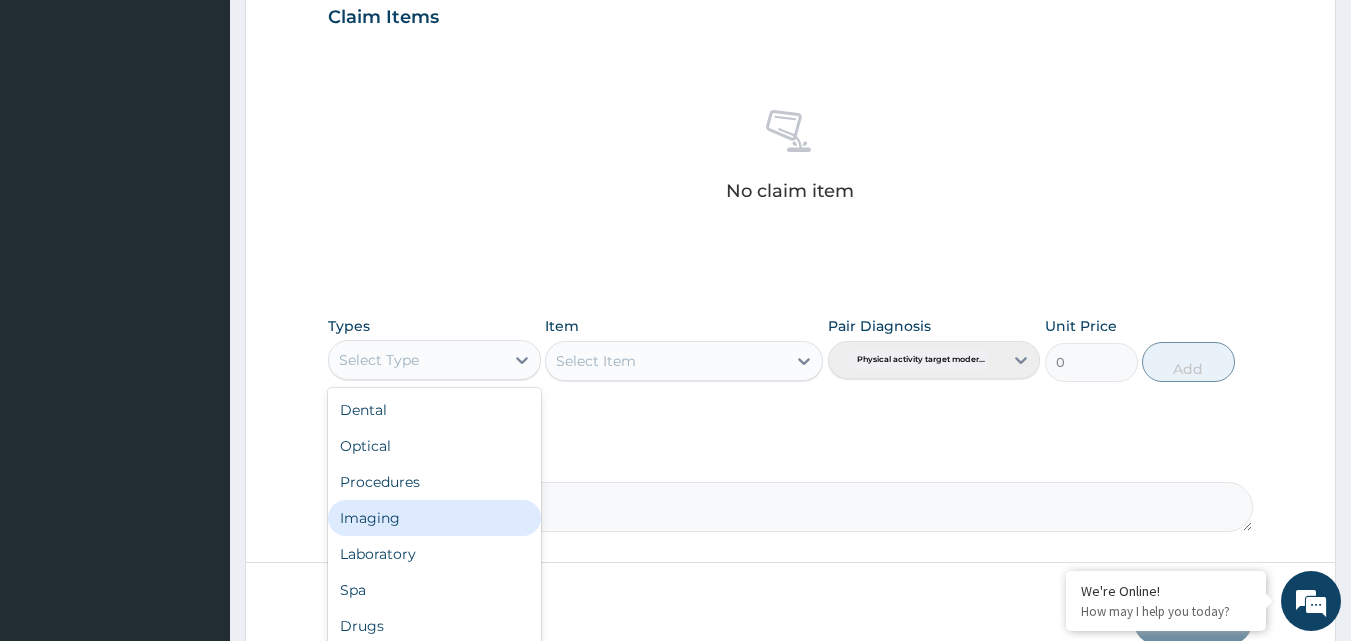 scroll, scrollTop: 68, scrollLeft: 0, axis: vertical 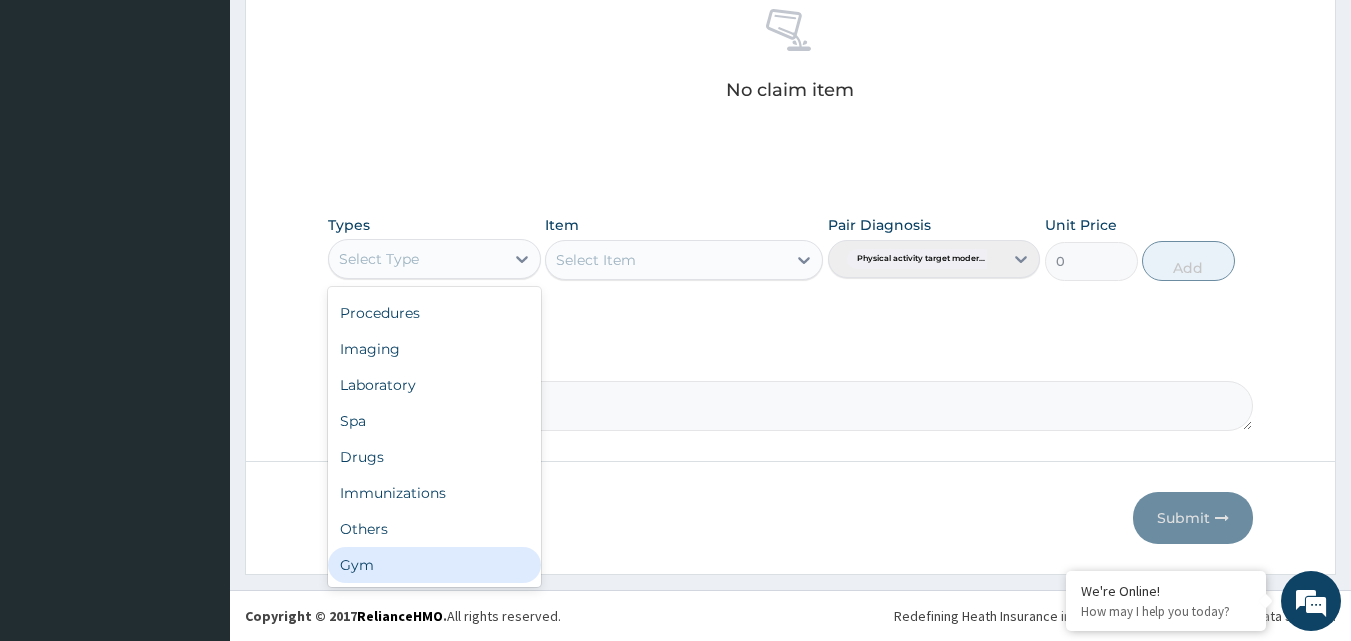 click on "Gym" at bounding box center (434, 565) 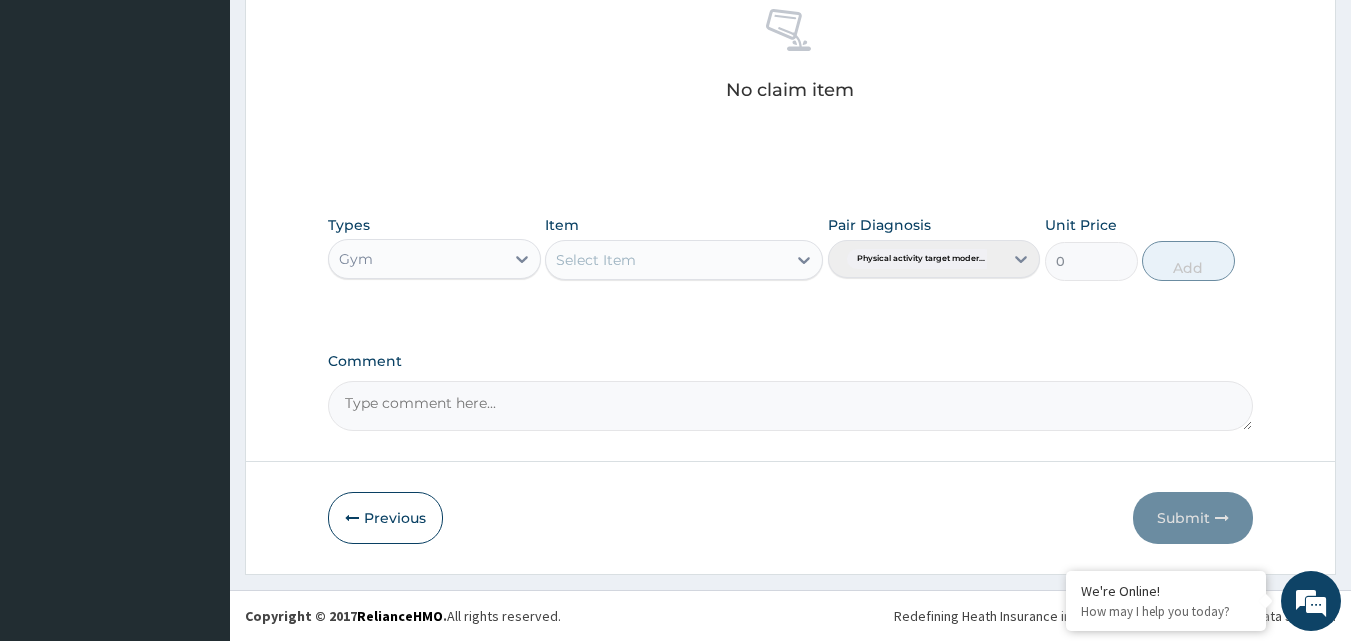 click on "Select Item" at bounding box center (666, 260) 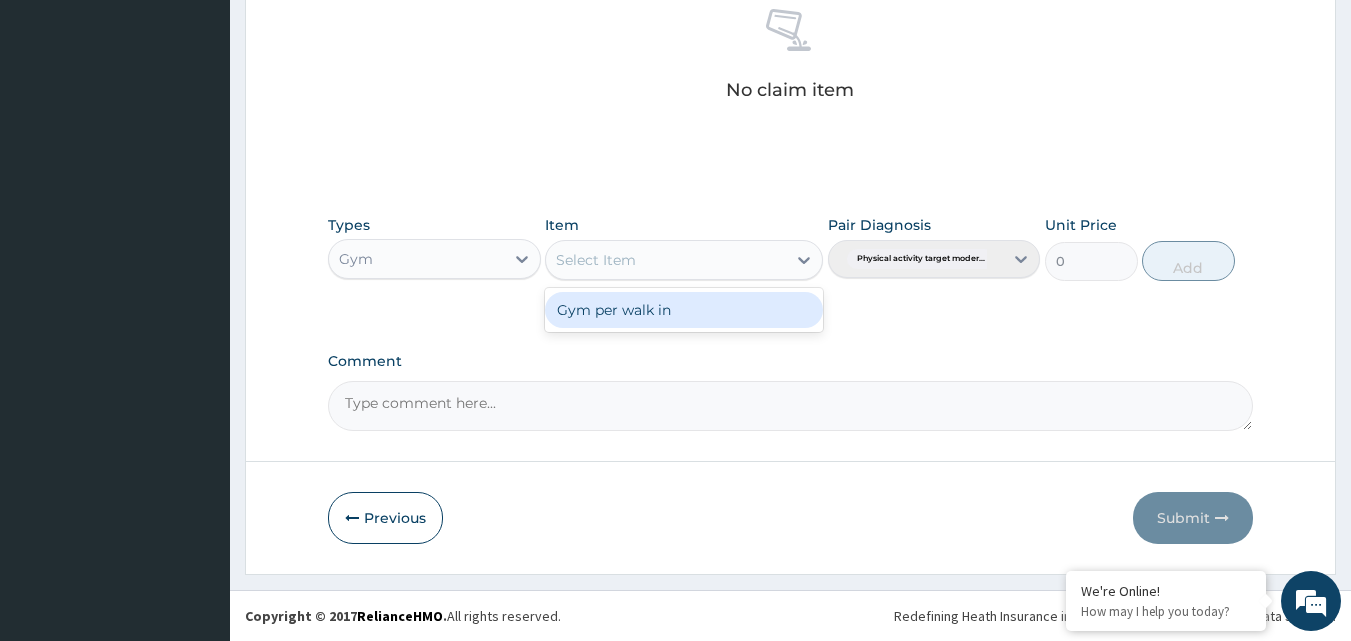 click on "Gym per walk in" at bounding box center (684, 310) 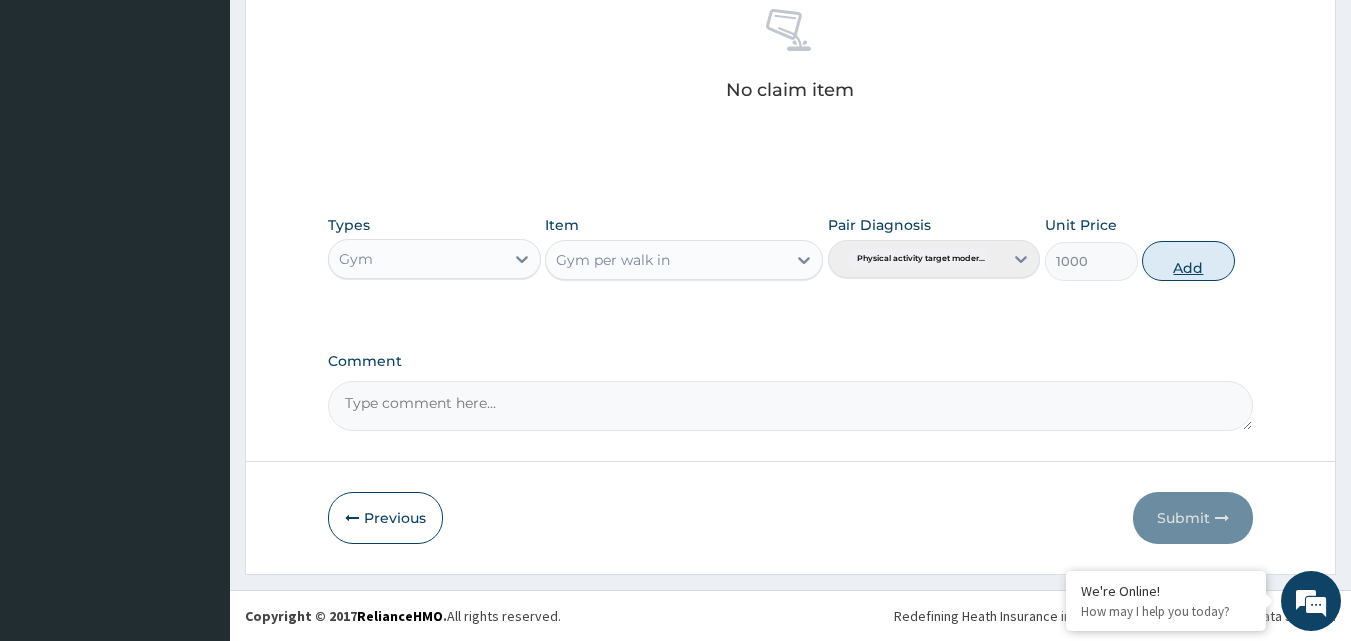 click on "Add" at bounding box center [1188, 261] 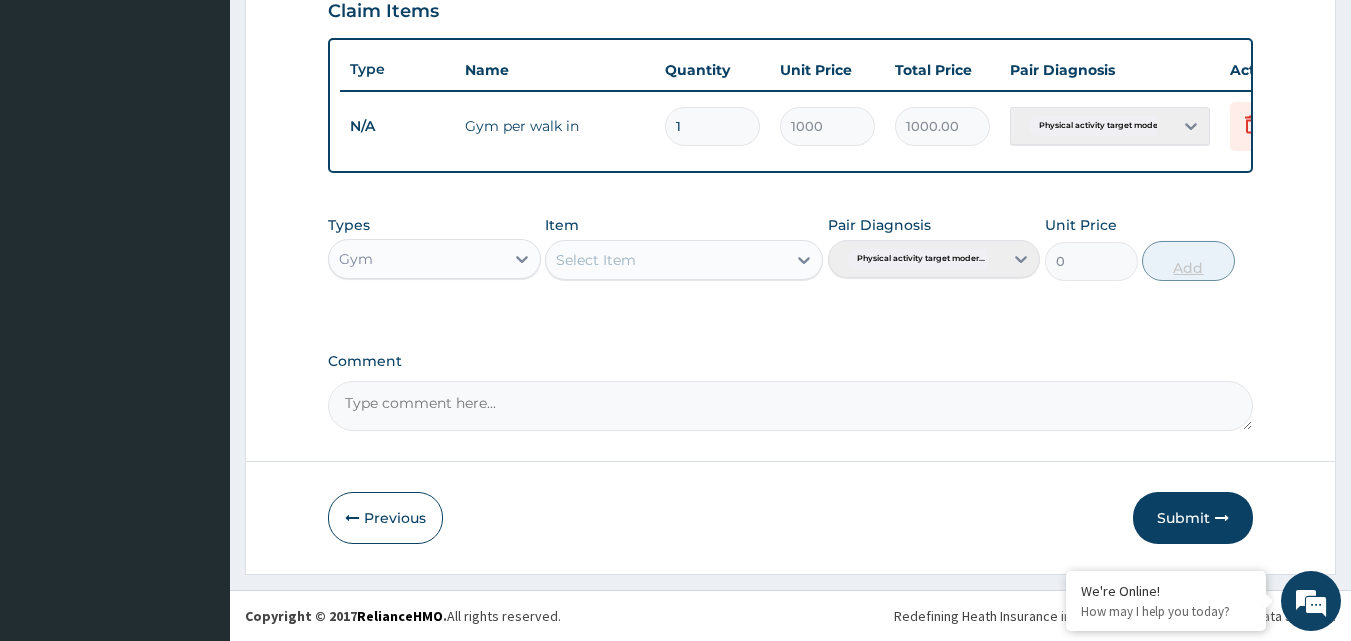 scroll, scrollTop: 721, scrollLeft: 0, axis: vertical 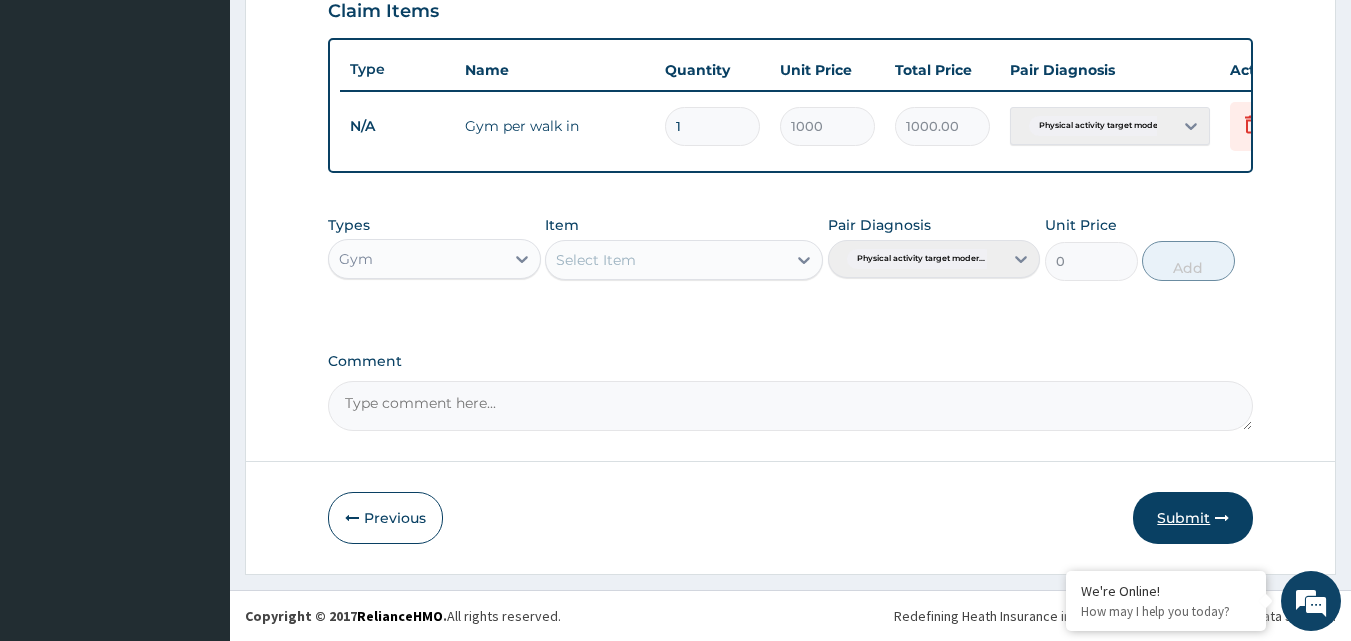 click on "Submit" at bounding box center [1193, 518] 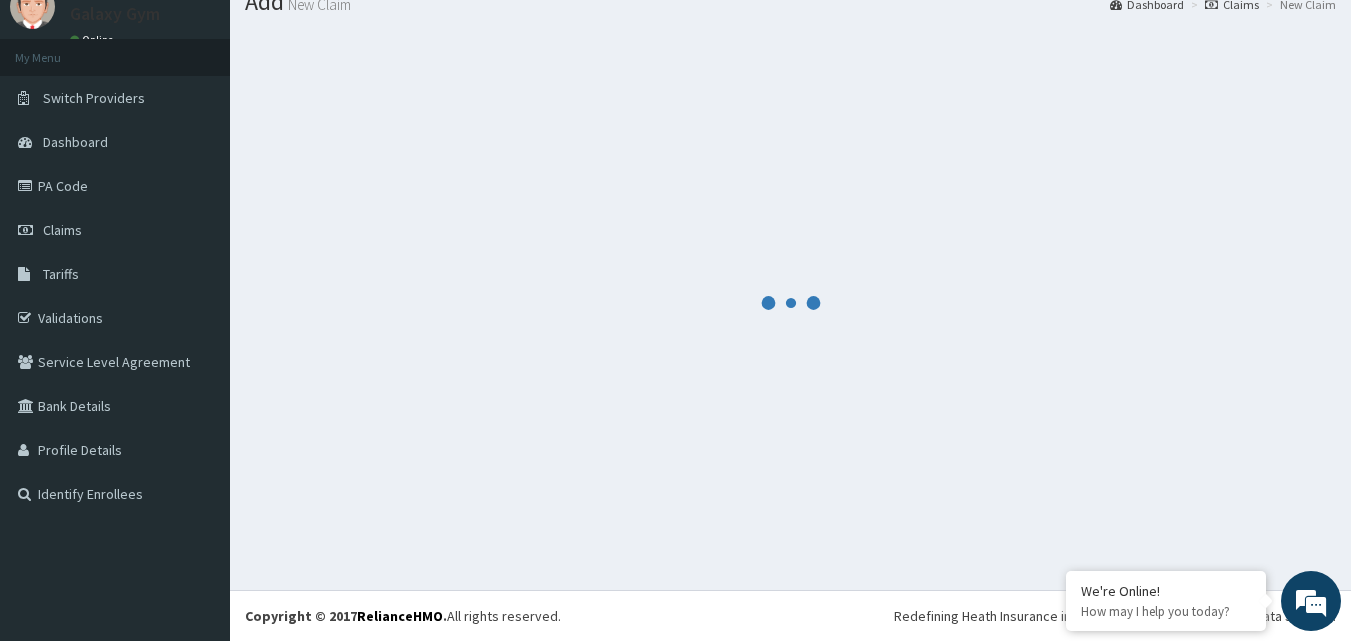 scroll, scrollTop: 721, scrollLeft: 0, axis: vertical 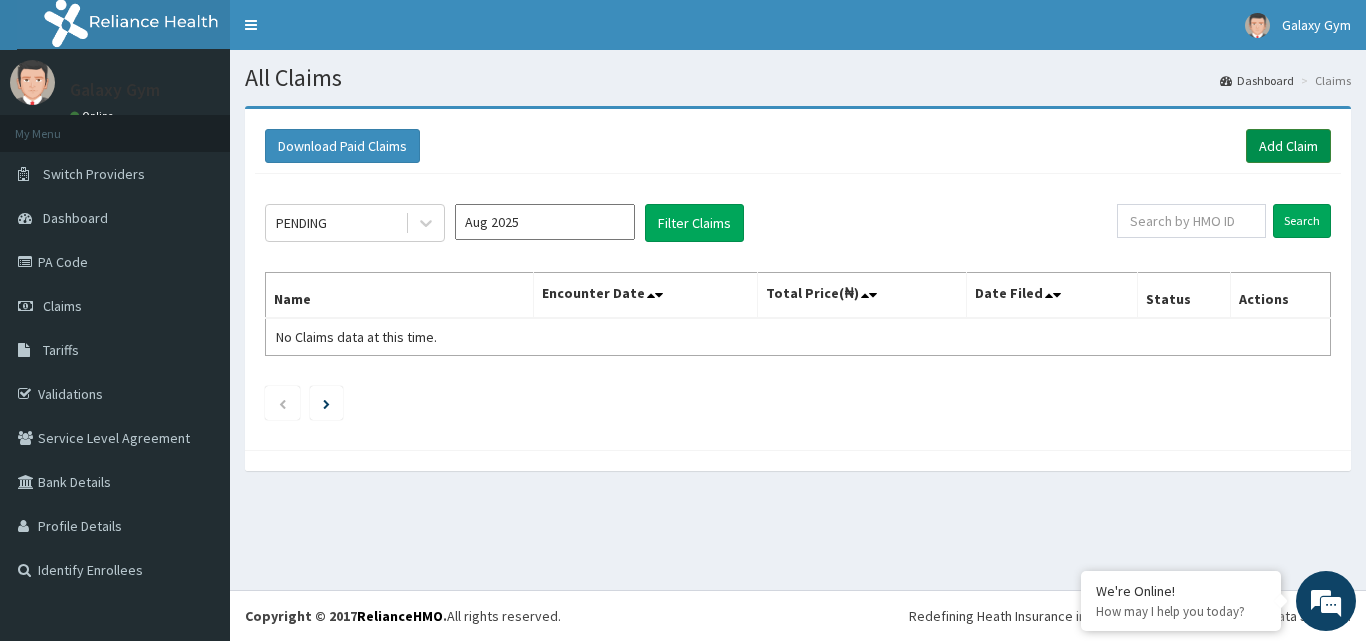 click on "Add Claim" at bounding box center [1288, 146] 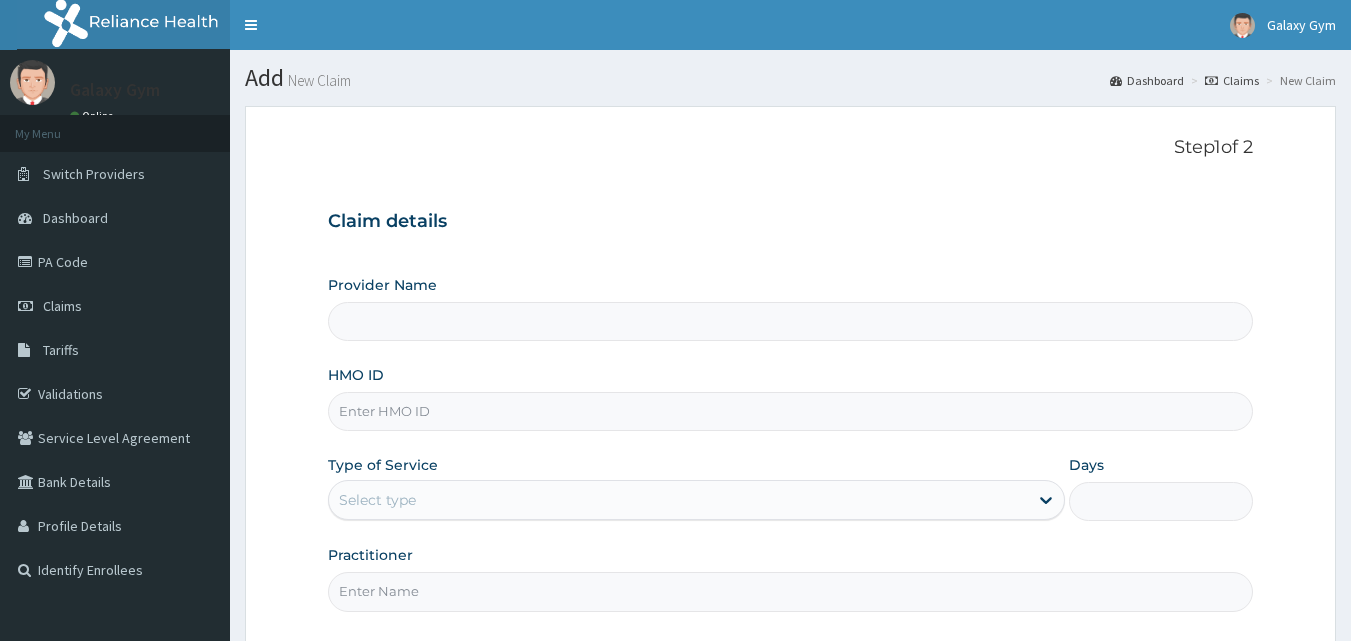 scroll, scrollTop: 0, scrollLeft: 0, axis: both 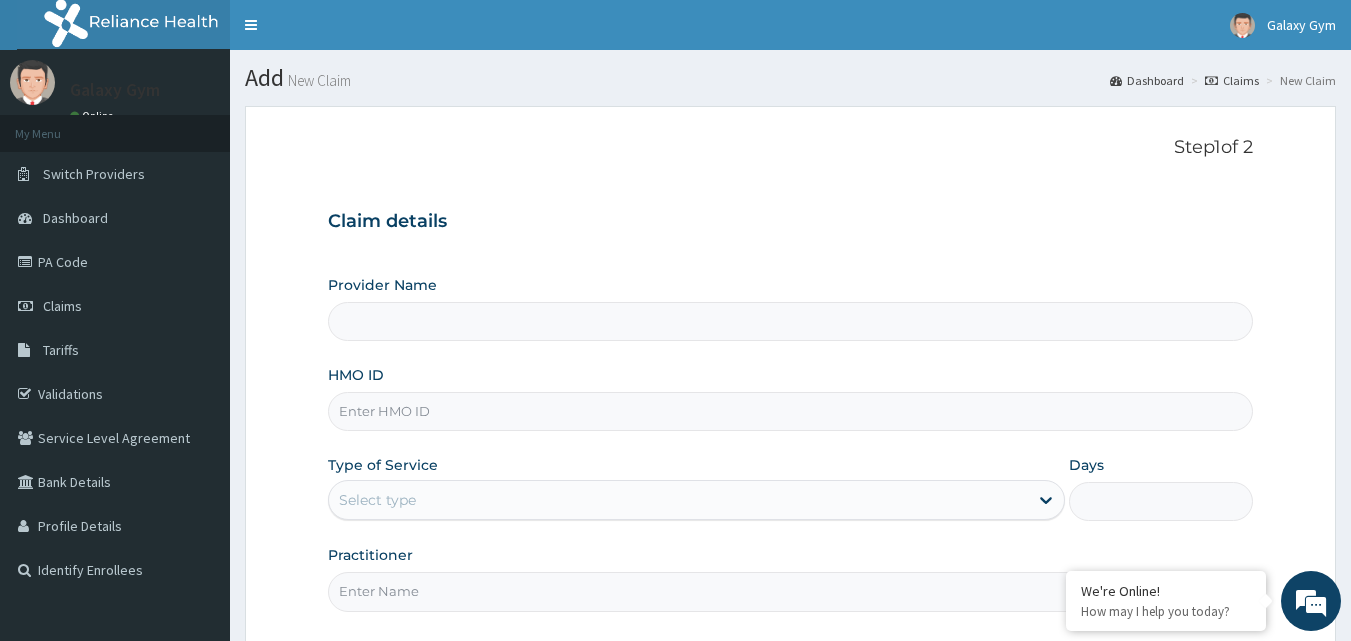 type on "Galaxy Gym" 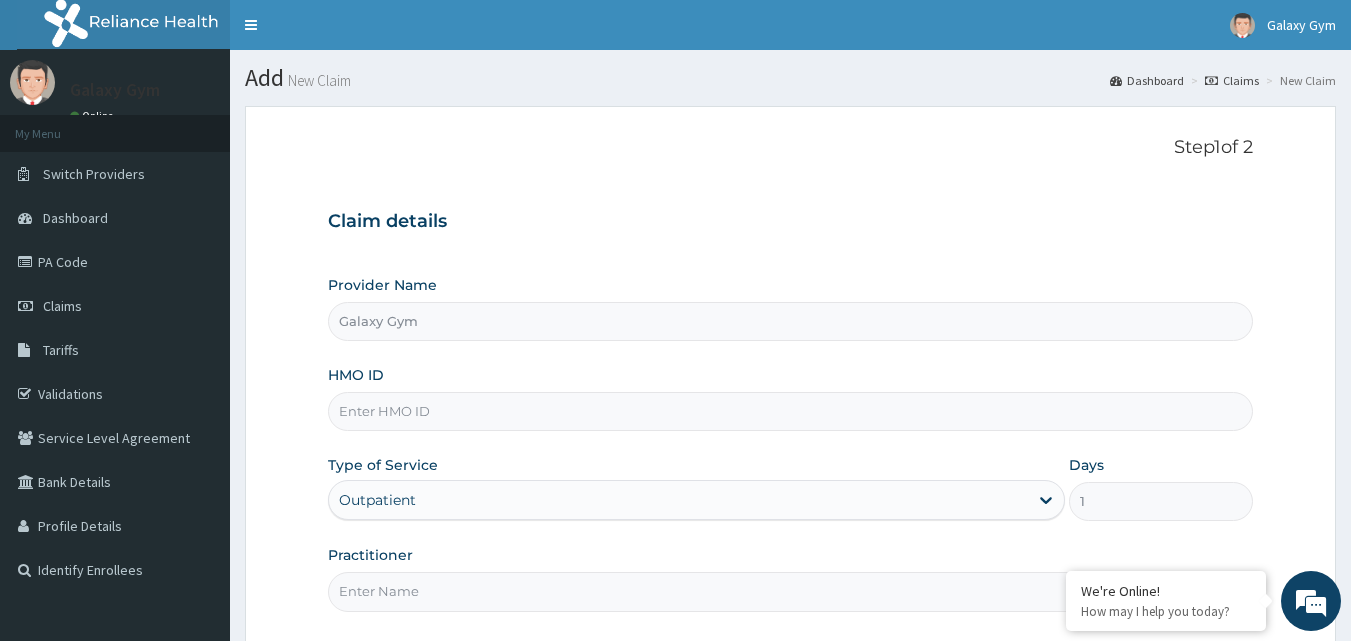 click on "HMO ID" at bounding box center [791, 411] 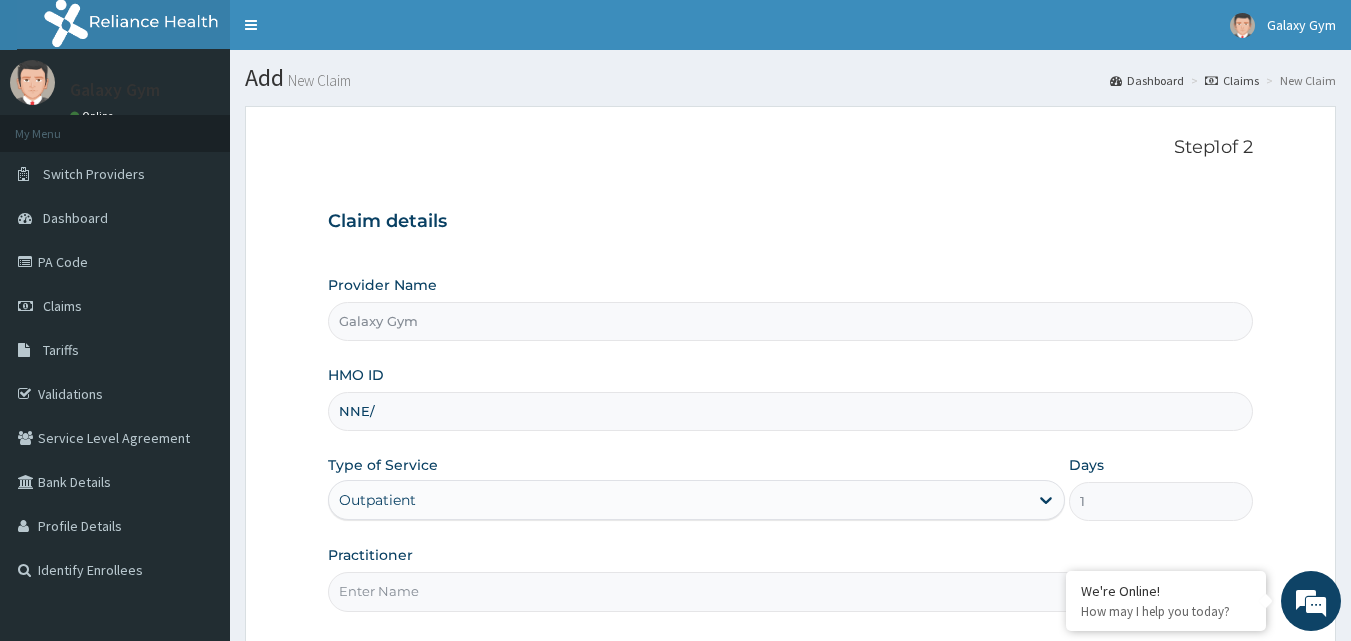 scroll, scrollTop: 0, scrollLeft: 0, axis: both 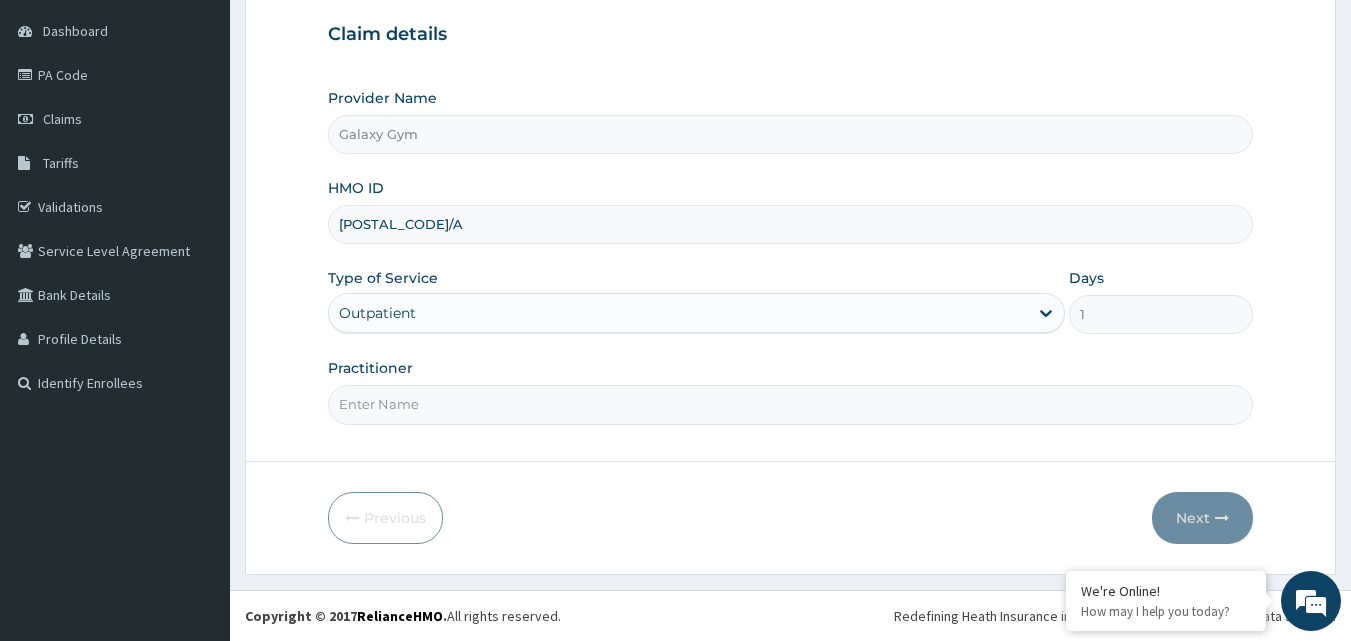 type on "[POSTAL_CODE]/A" 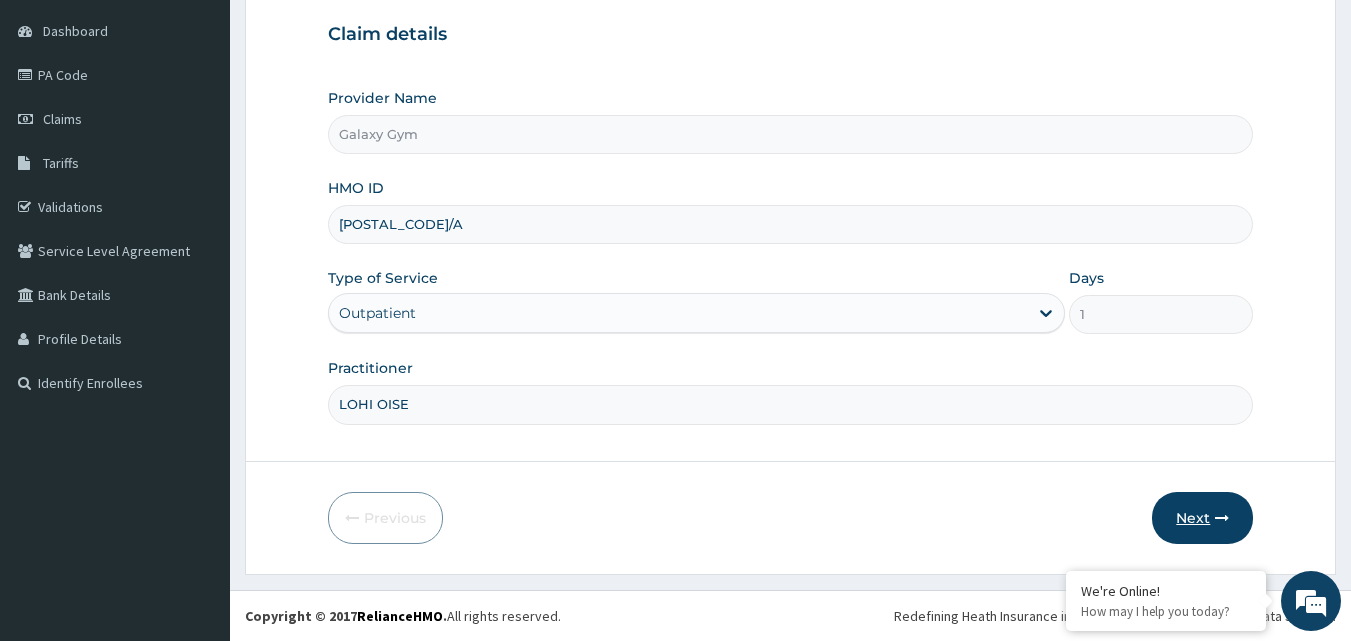 click on "Next" at bounding box center [1202, 518] 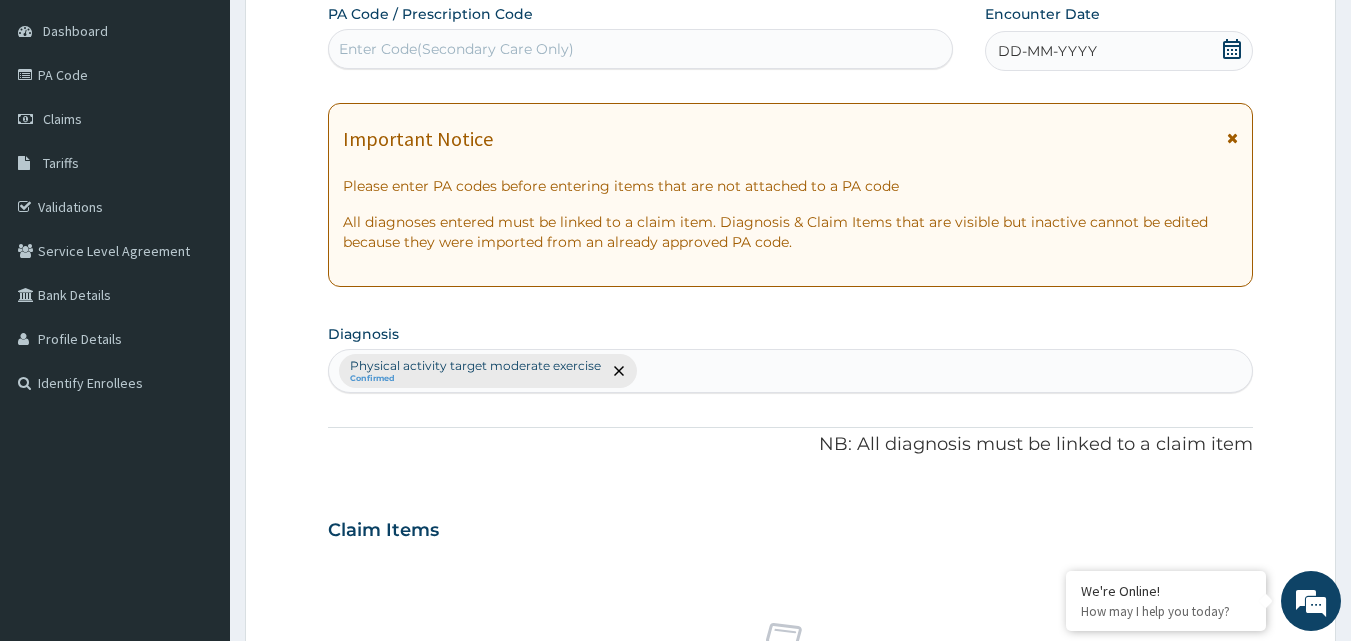 click on "Enter Code(Secondary Care Only)" at bounding box center [456, 49] 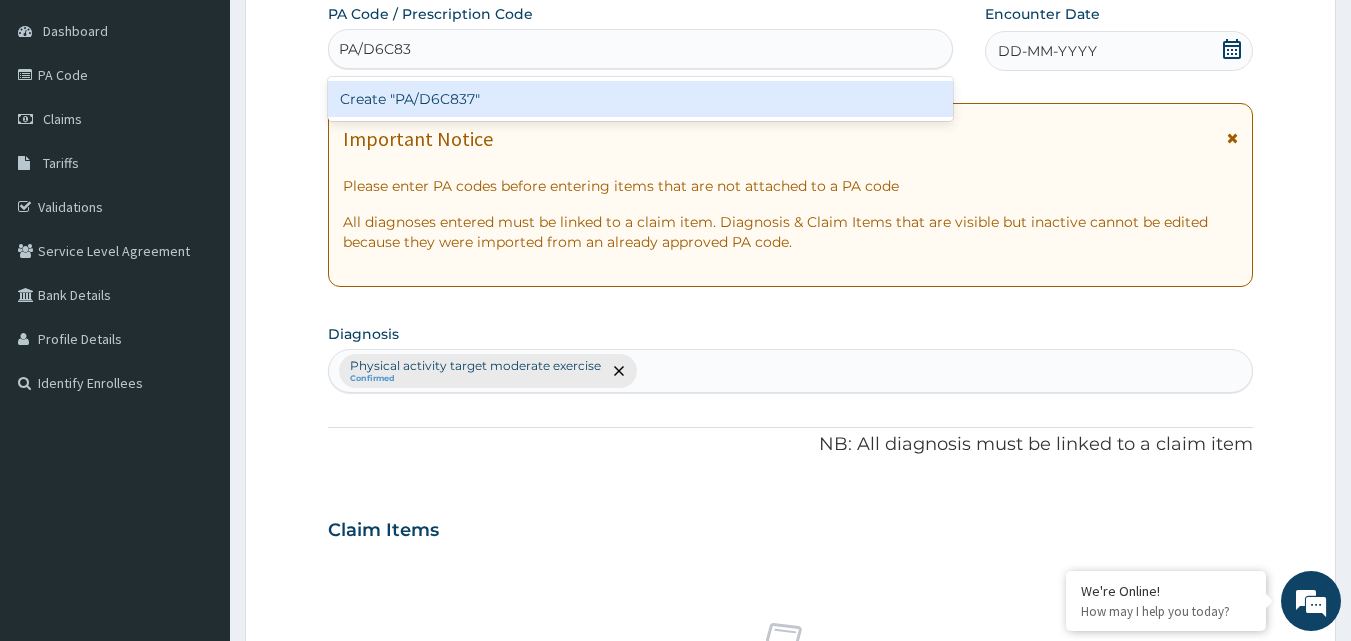 type on "PA/D6C837" 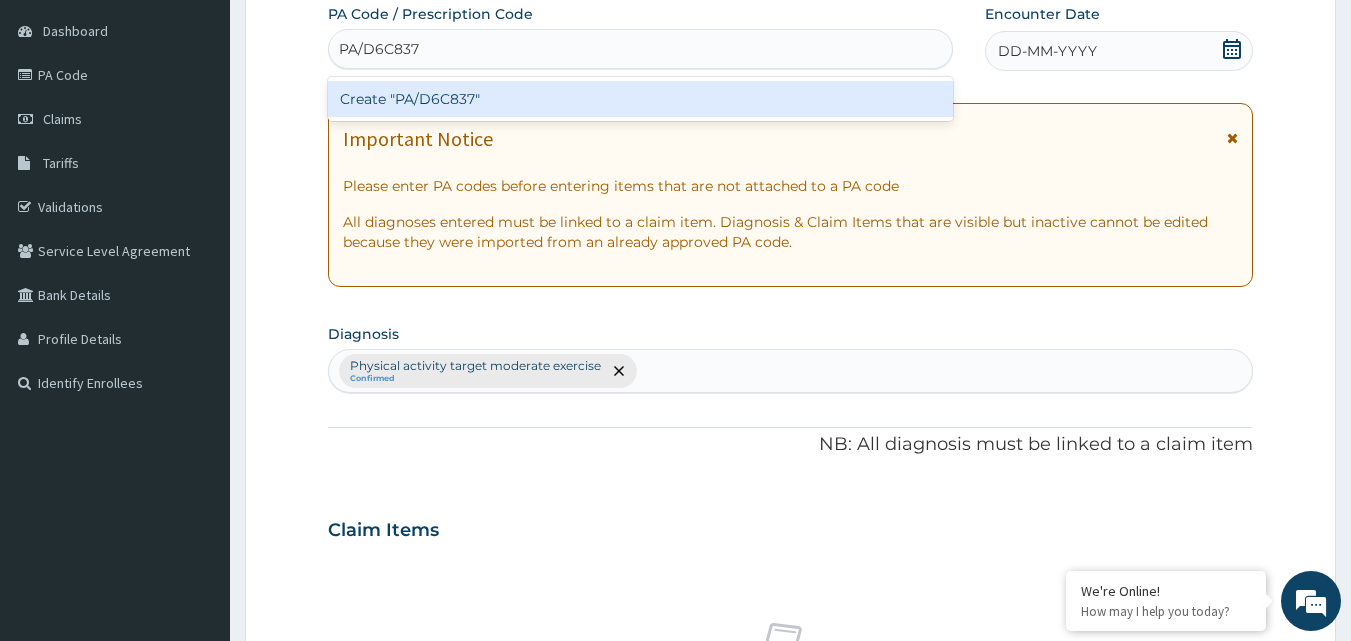 type 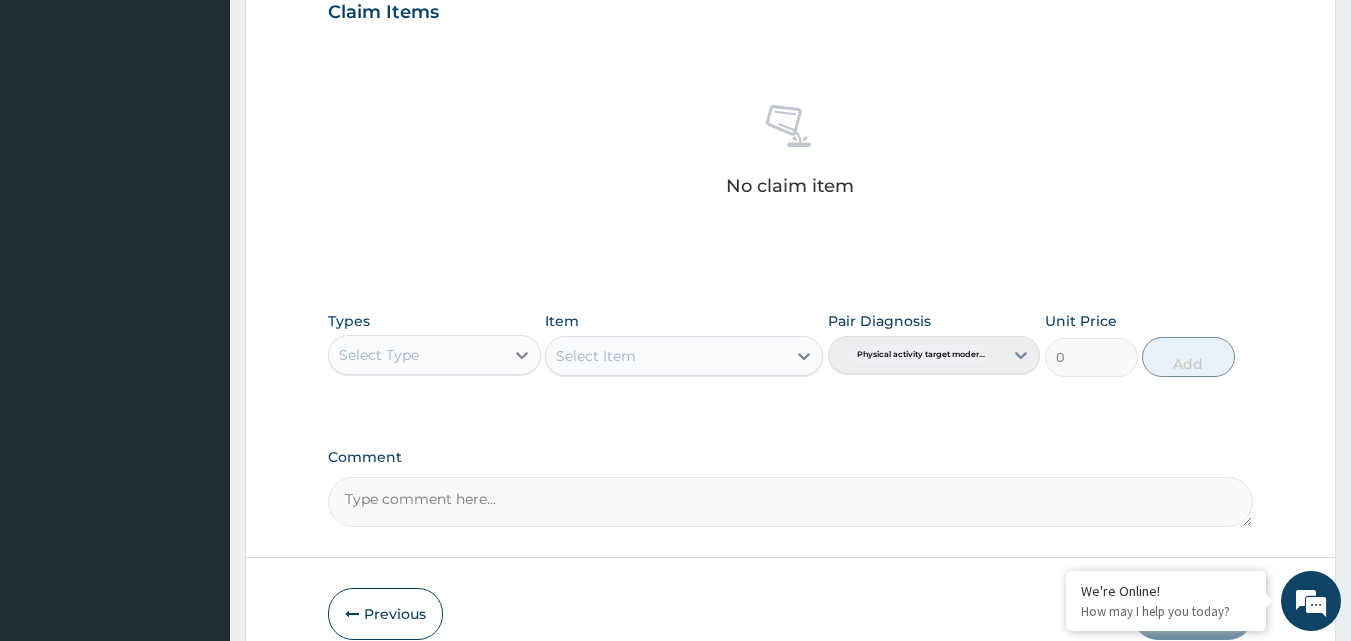 scroll, scrollTop: 819, scrollLeft: 0, axis: vertical 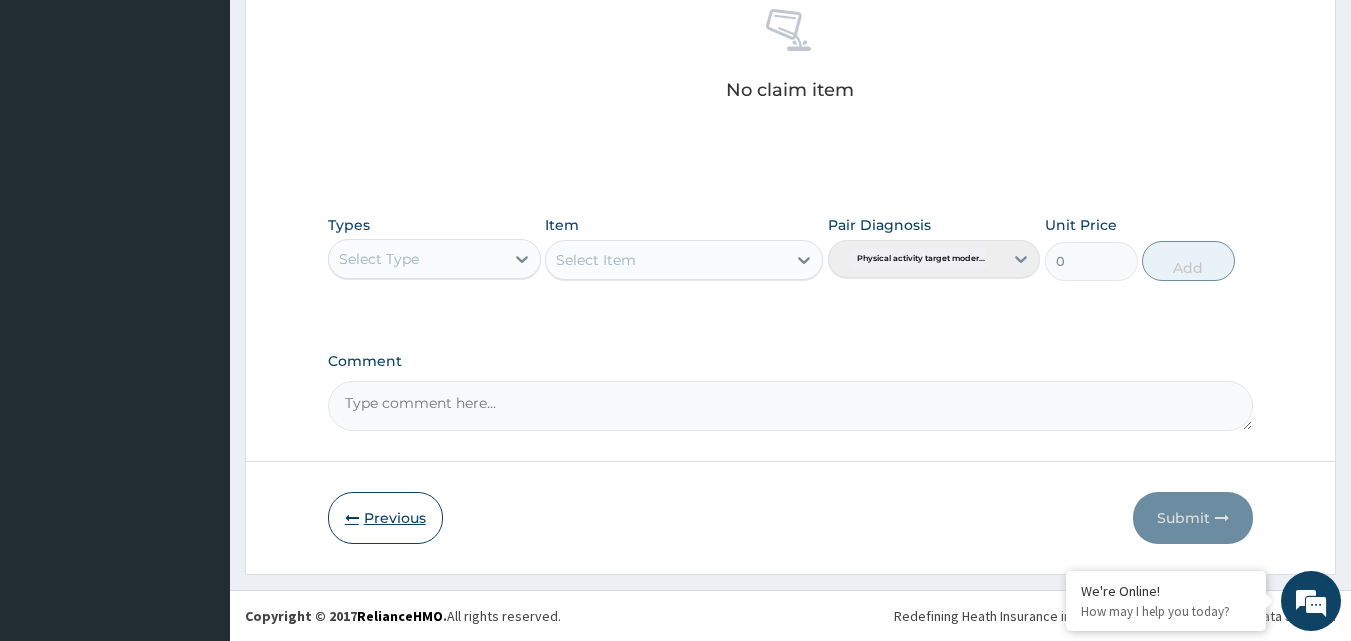 click on "Previous" at bounding box center [385, 518] 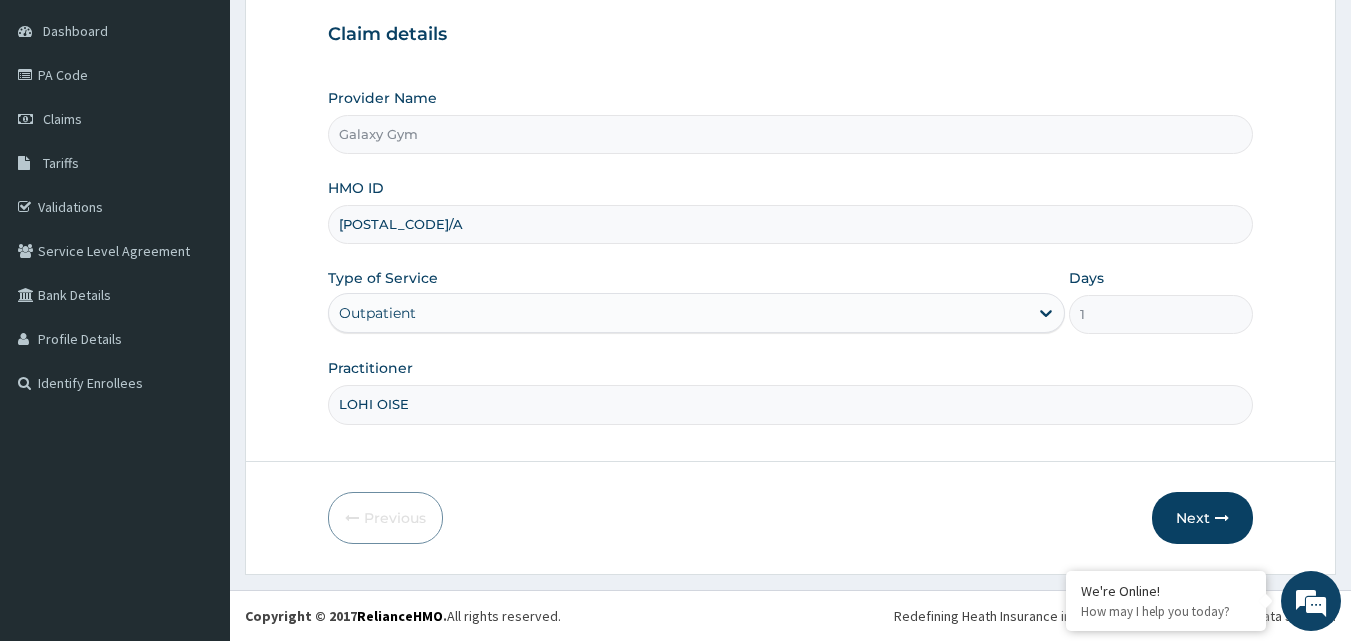 click on "[POSTAL_CODE]/A" at bounding box center [791, 224] 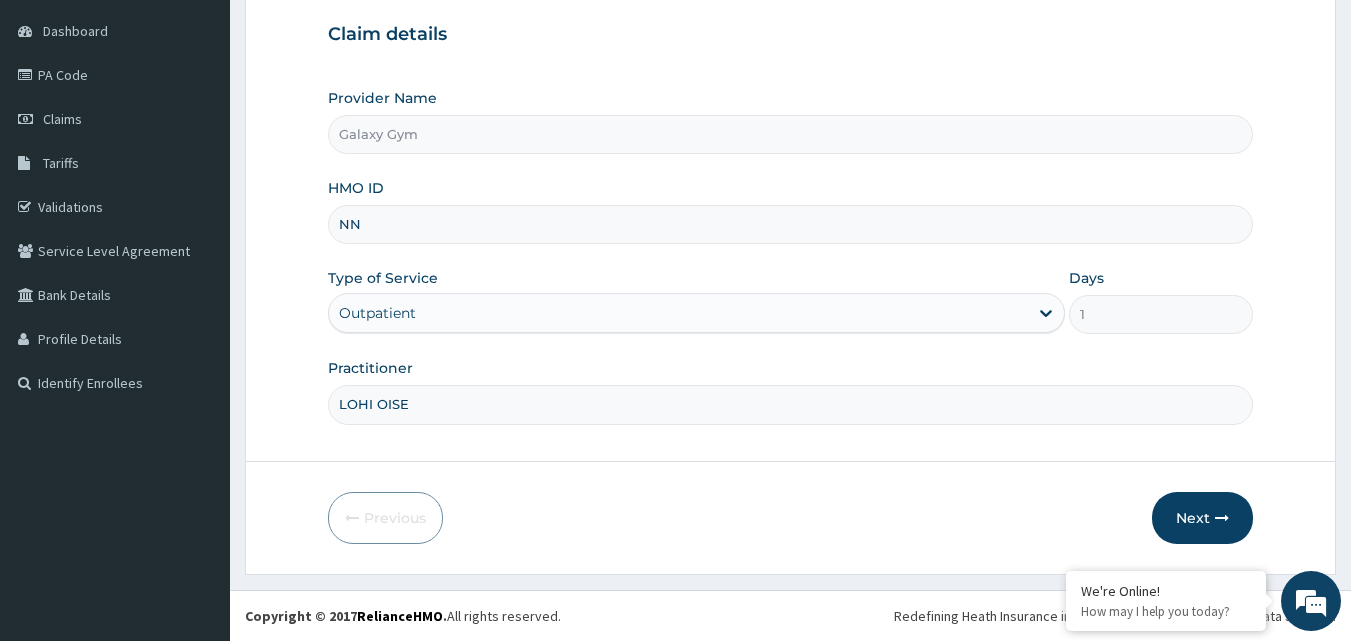 type on "N" 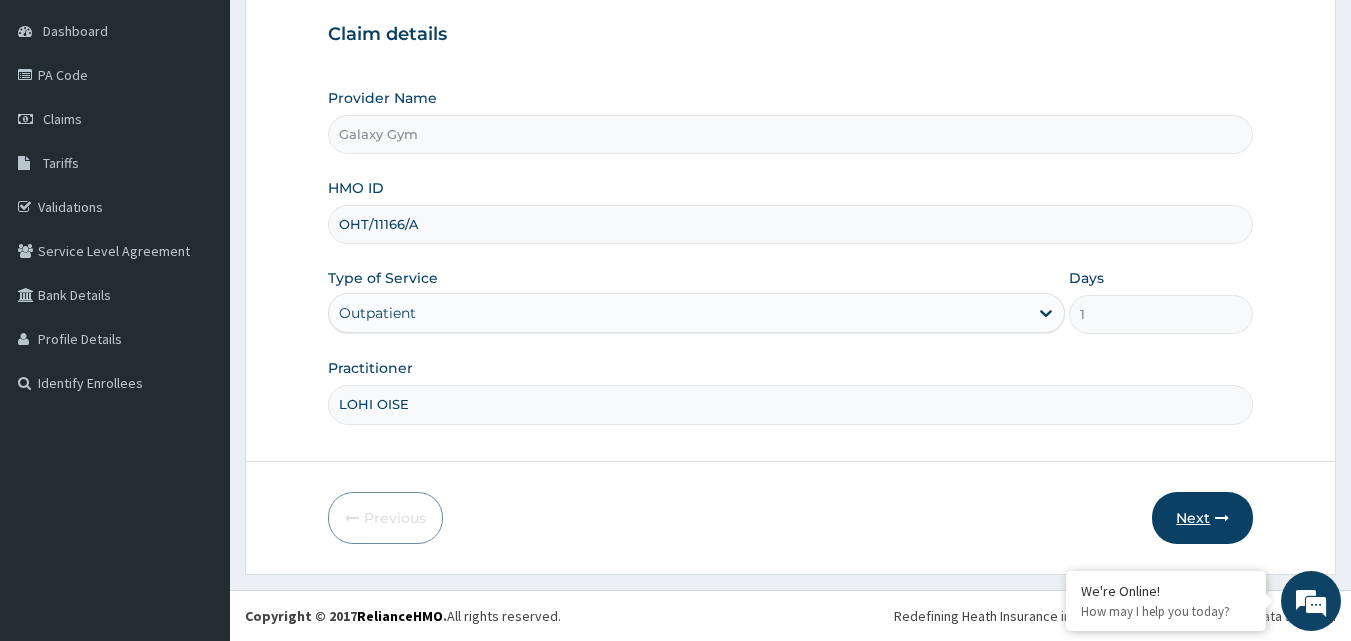 type on "OHT/11166/A" 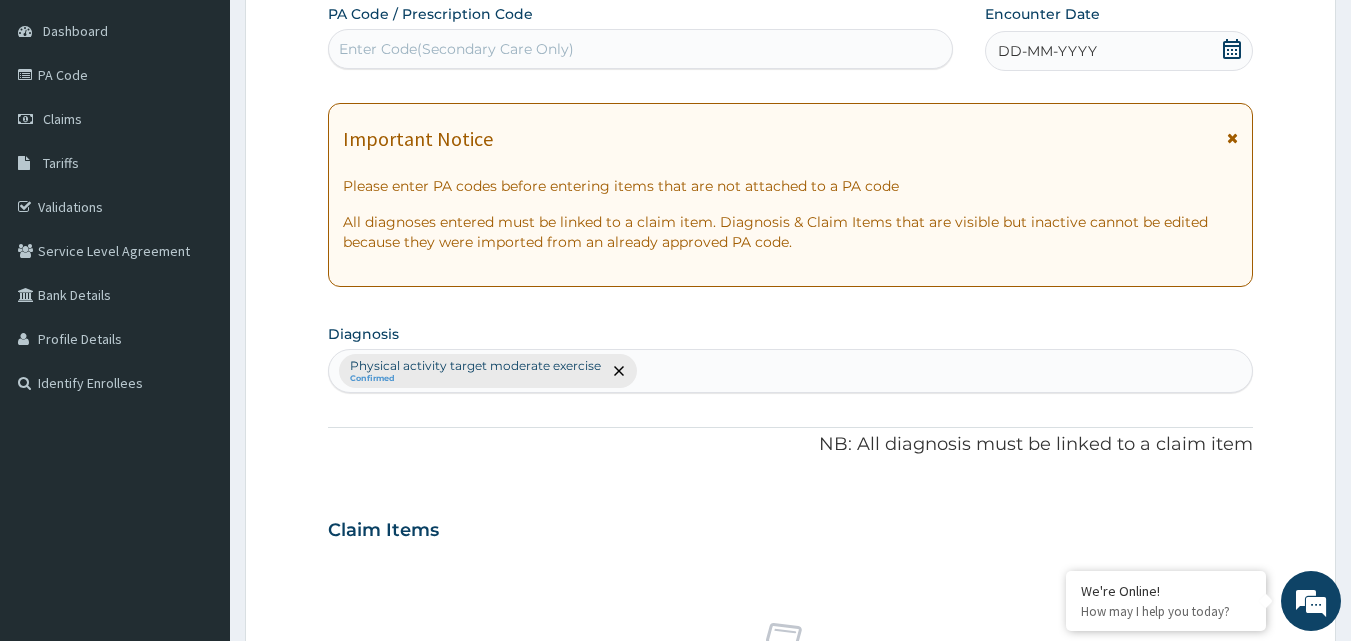 click on "Enter Code(Secondary Care Only)" at bounding box center [641, 49] 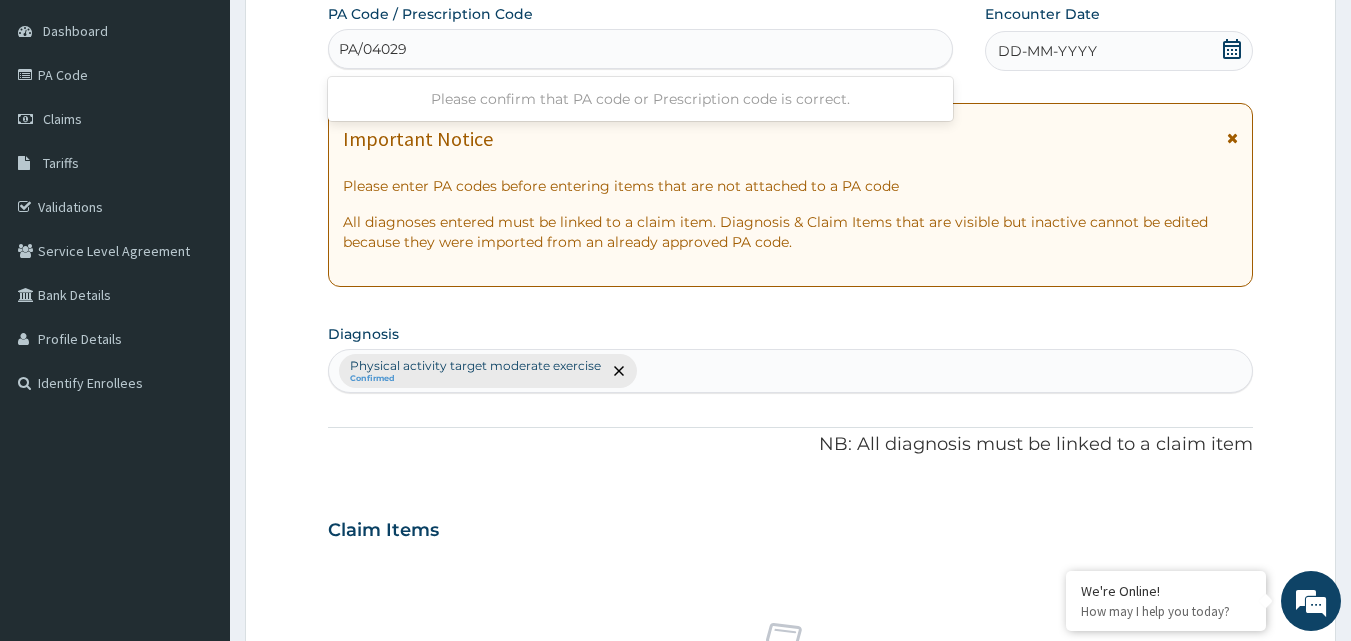 type on "PA/04029A" 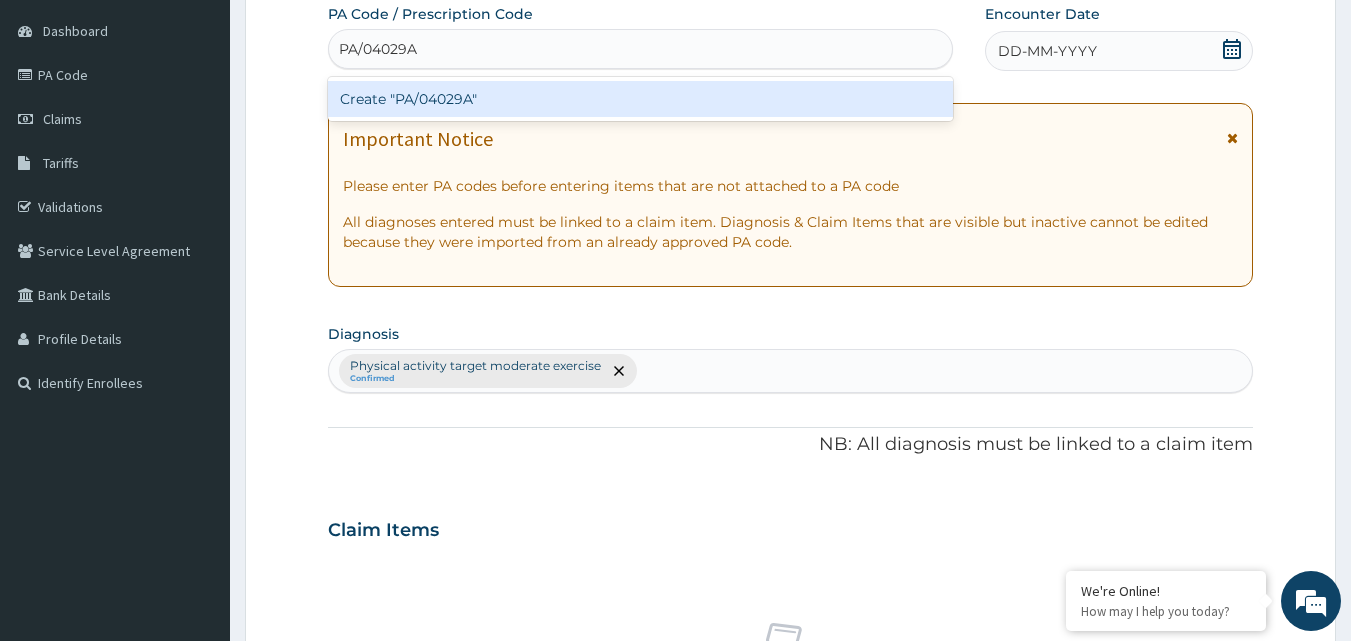 type 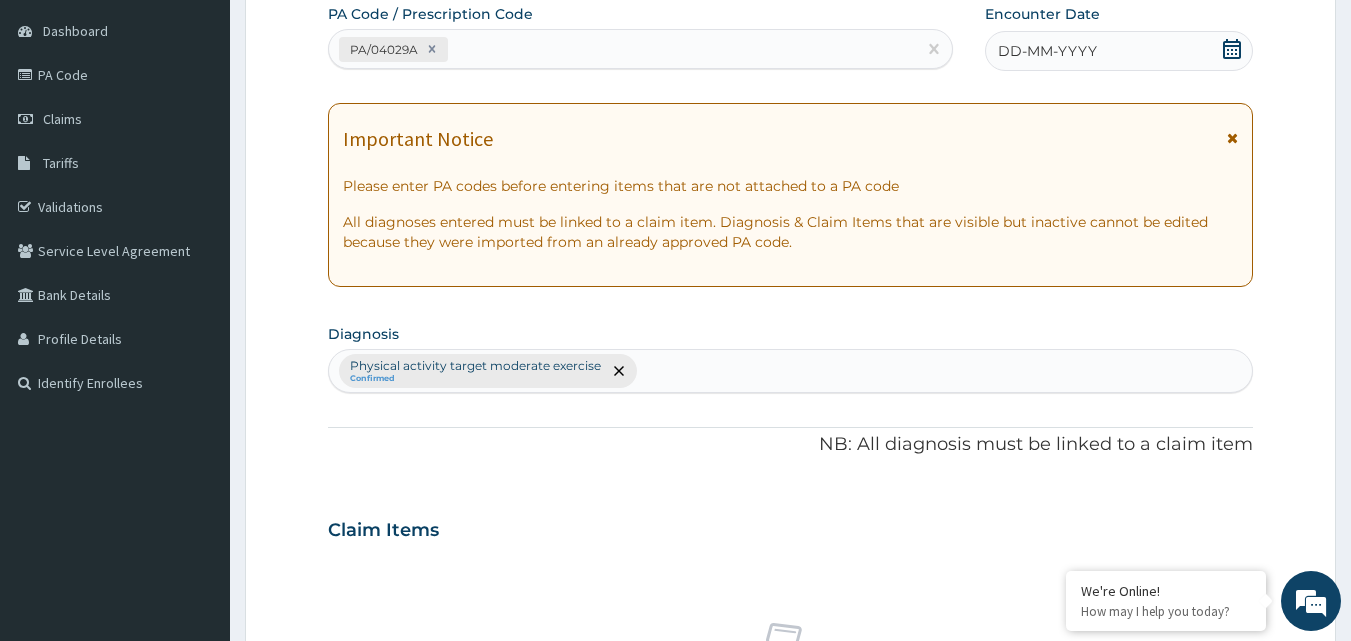 click on "DD-MM-YYYY" at bounding box center [1047, 51] 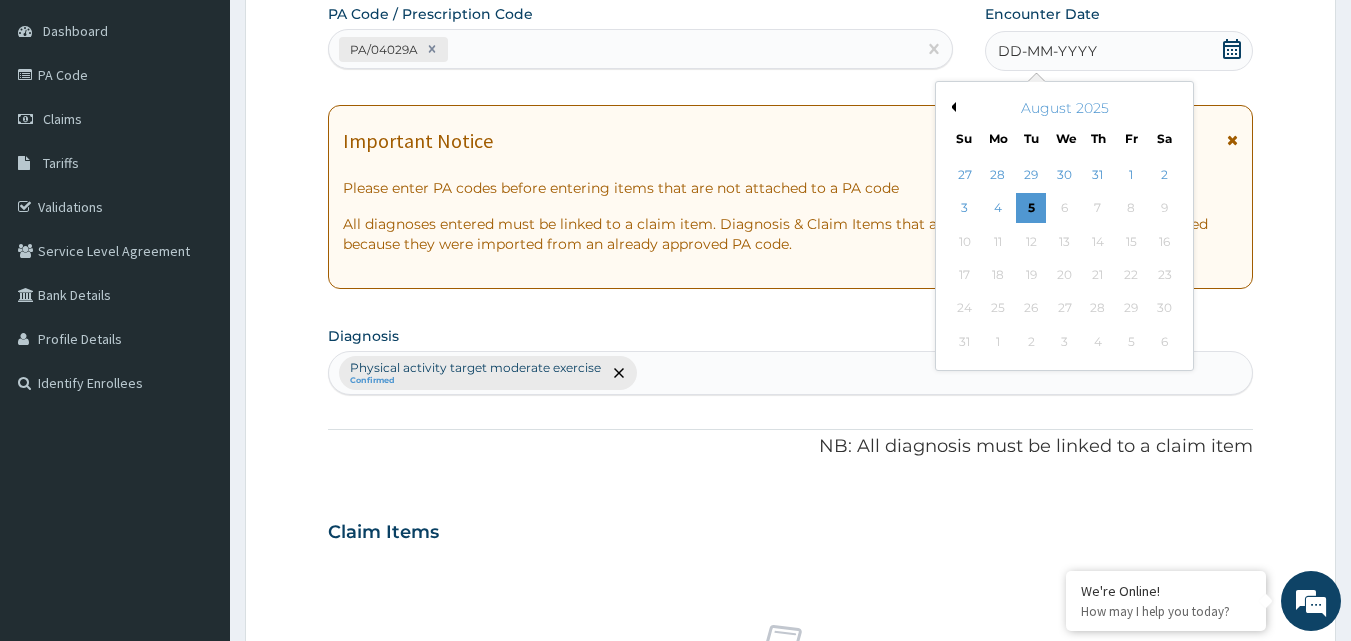 click on "Previous Month" at bounding box center (951, 107) 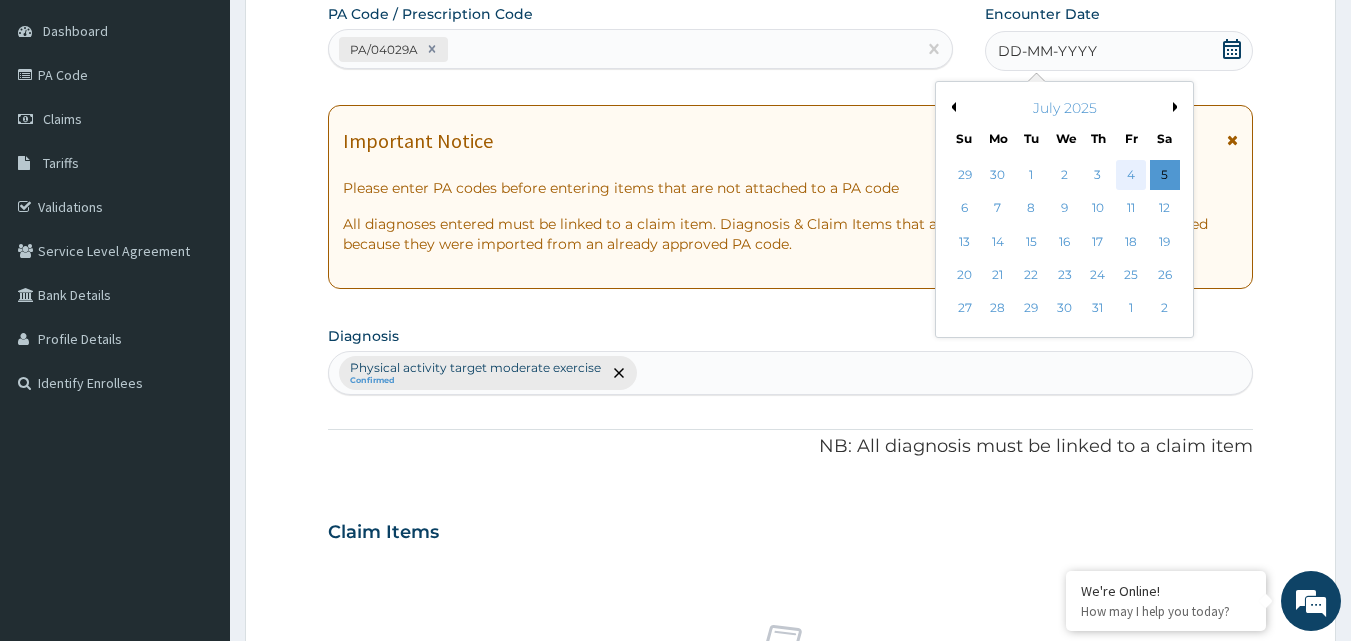 click on "4" at bounding box center [1131, 175] 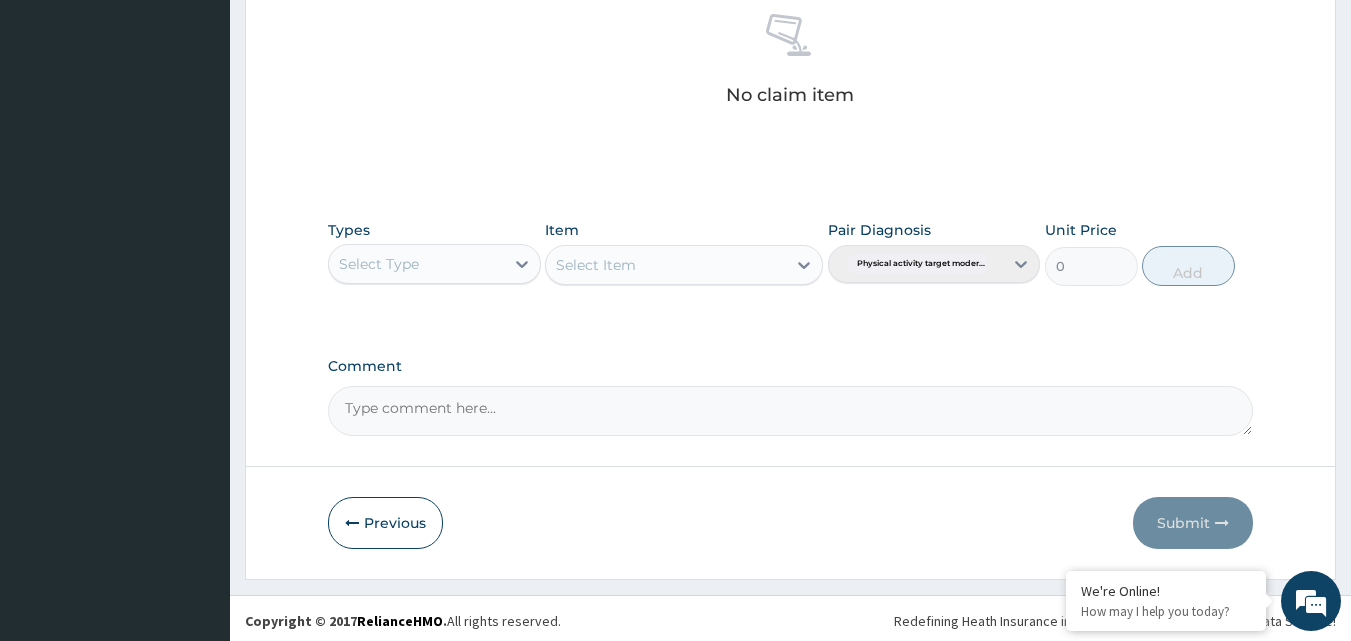 scroll, scrollTop: 801, scrollLeft: 0, axis: vertical 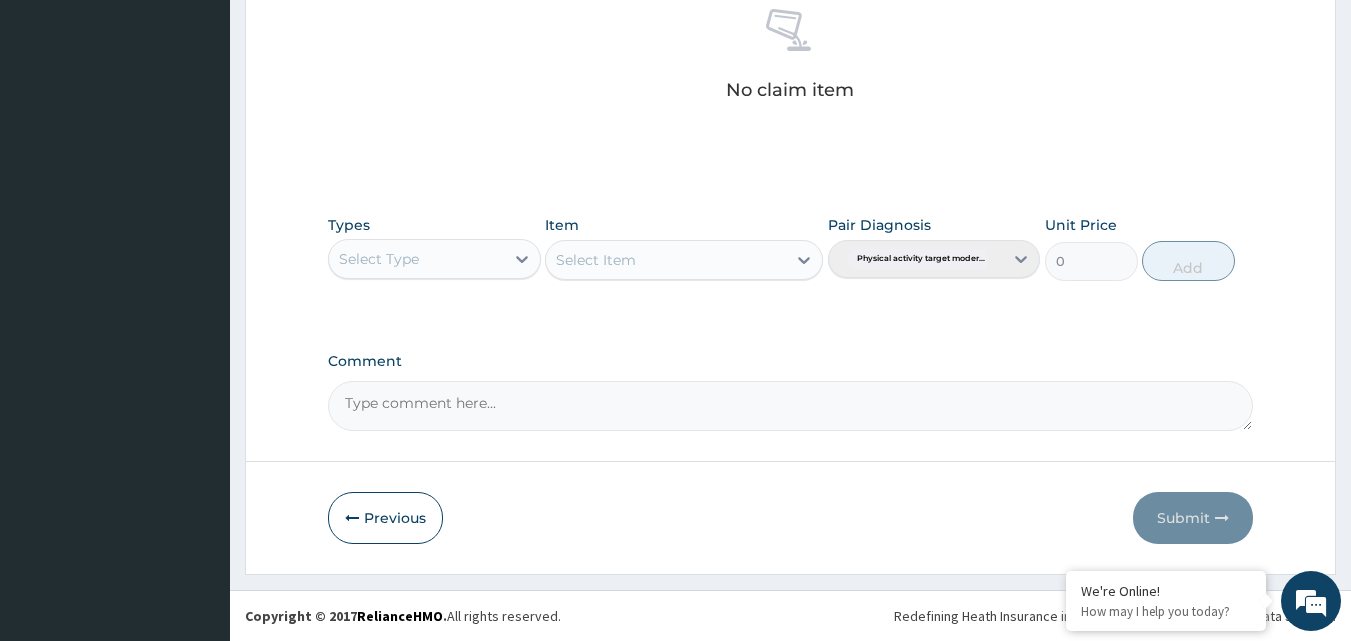 click on "Select Type" at bounding box center [416, 259] 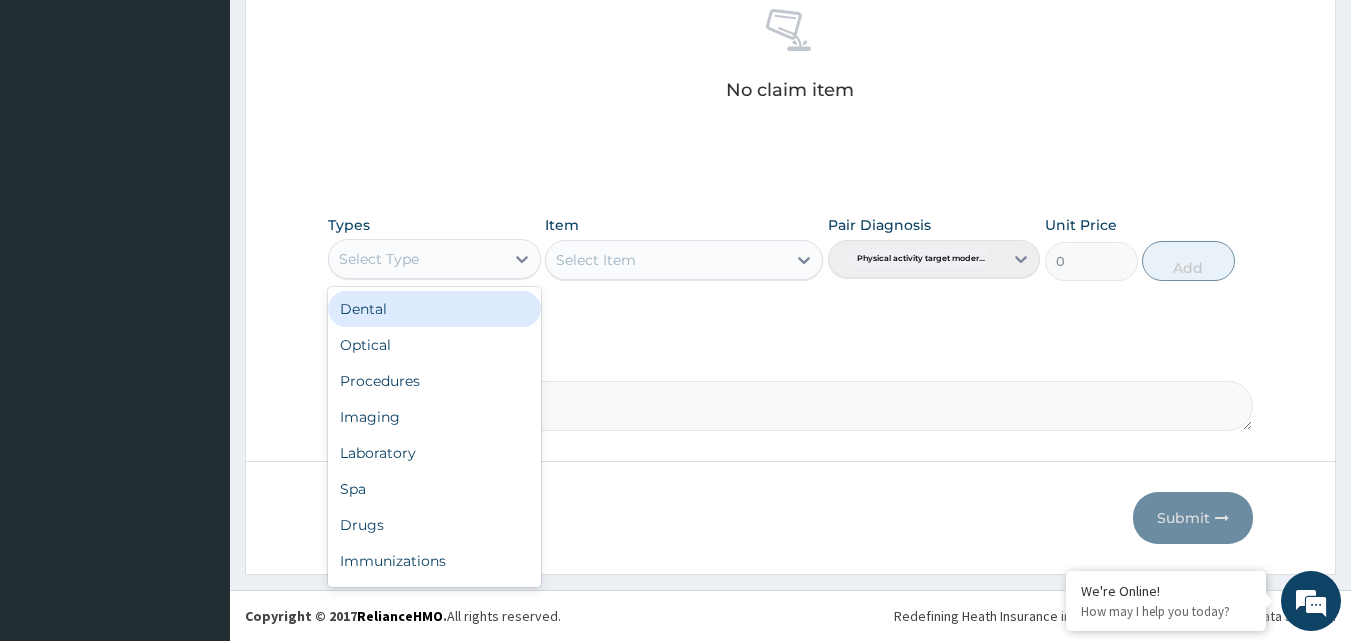 scroll, scrollTop: 68, scrollLeft: 0, axis: vertical 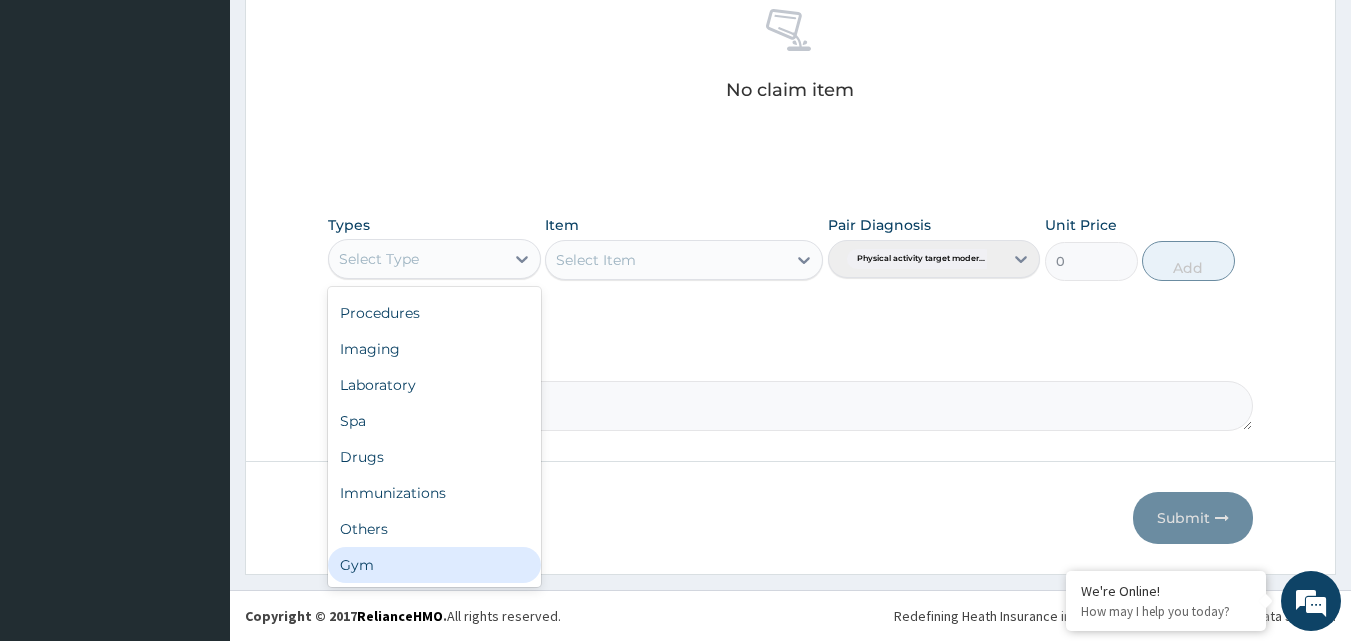 click on "Gym" at bounding box center [434, 565] 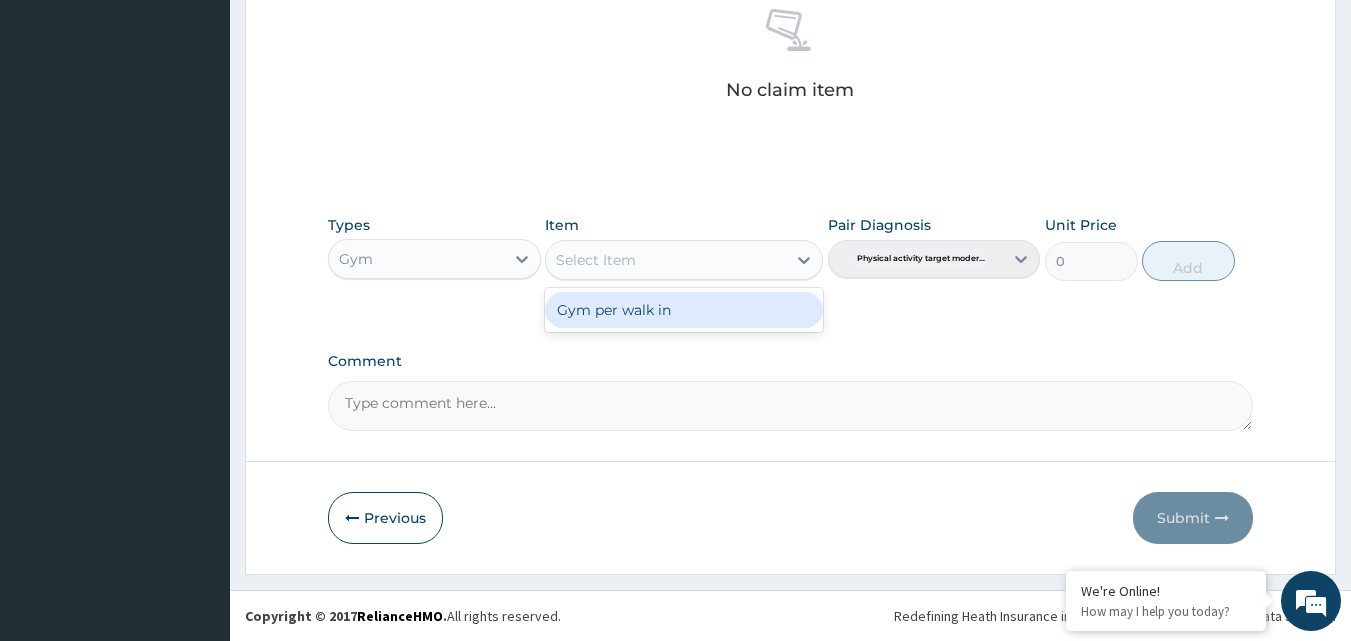 click on "Select Item" at bounding box center [666, 260] 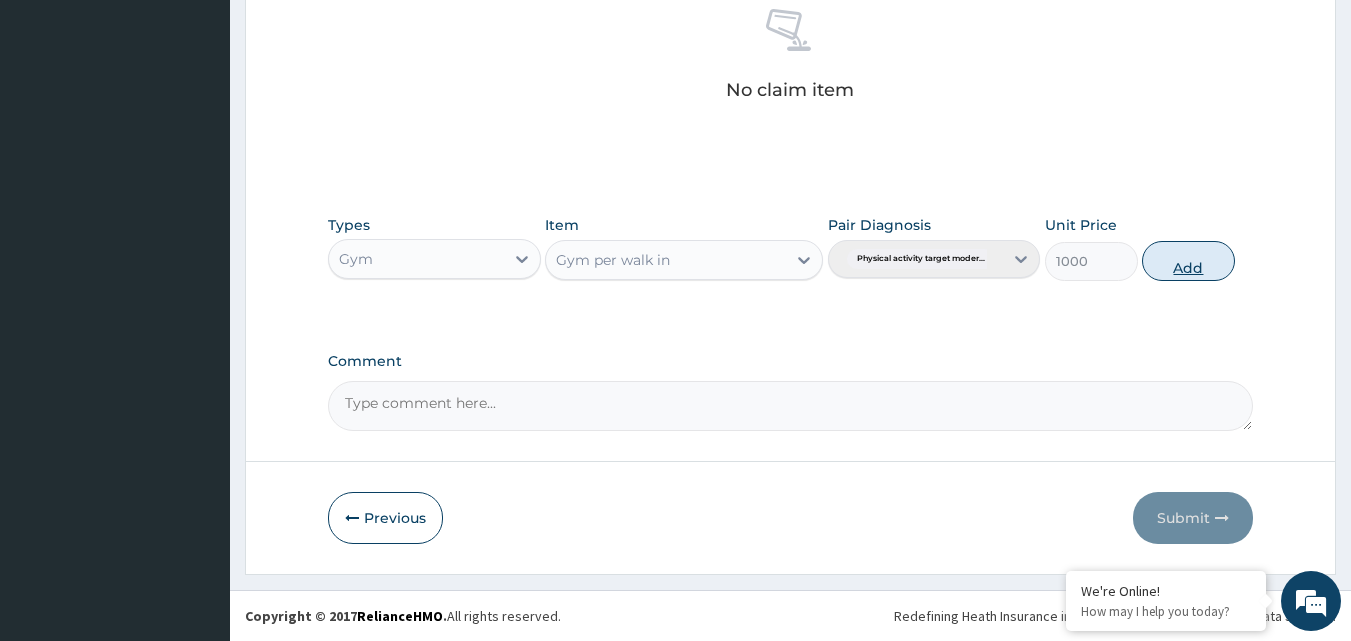 drag, startPoint x: 1151, startPoint y: 265, endPoint x: 1139, endPoint y: 284, distance: 22.472204 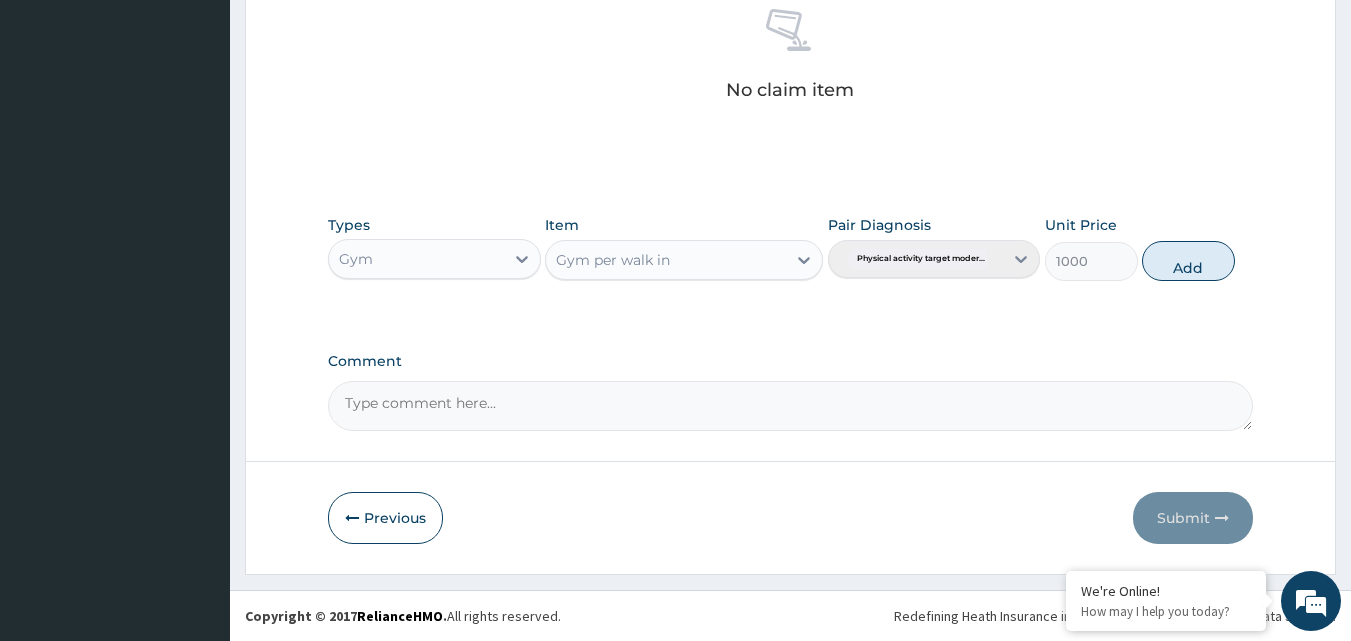 click on "Add" at bounding box center (1188, 261) 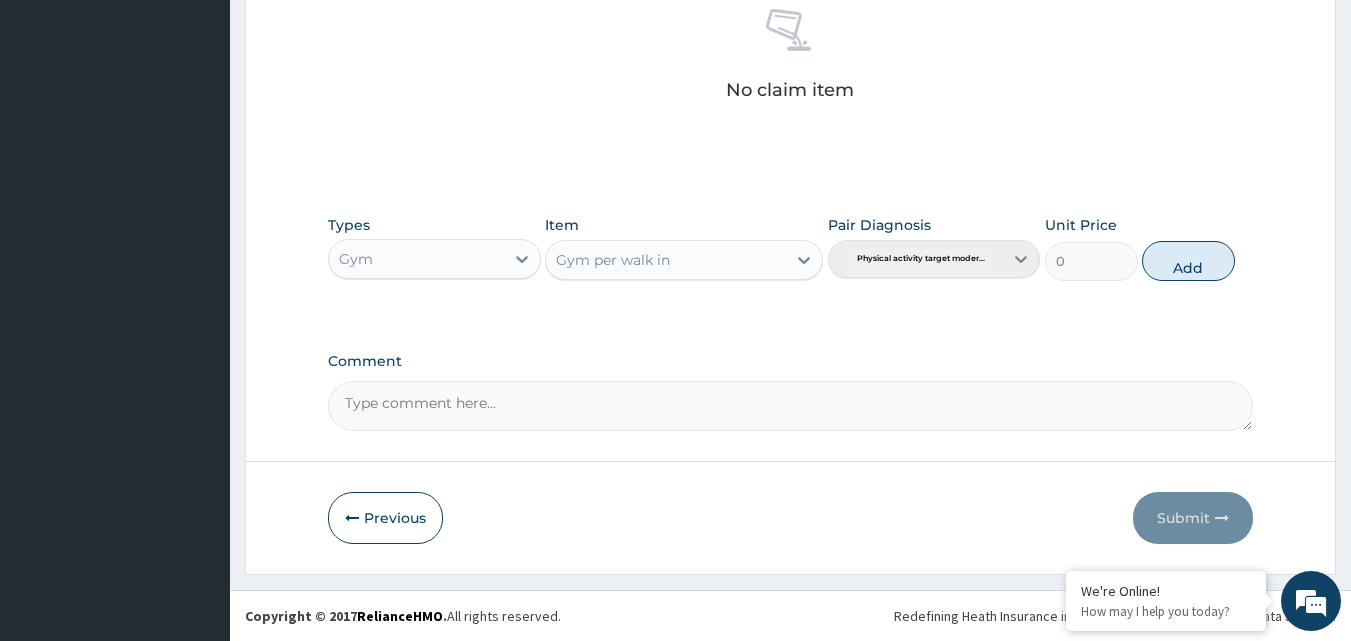 scroll, scrollTop: 721, scrollLeft: 0, axis: vertical 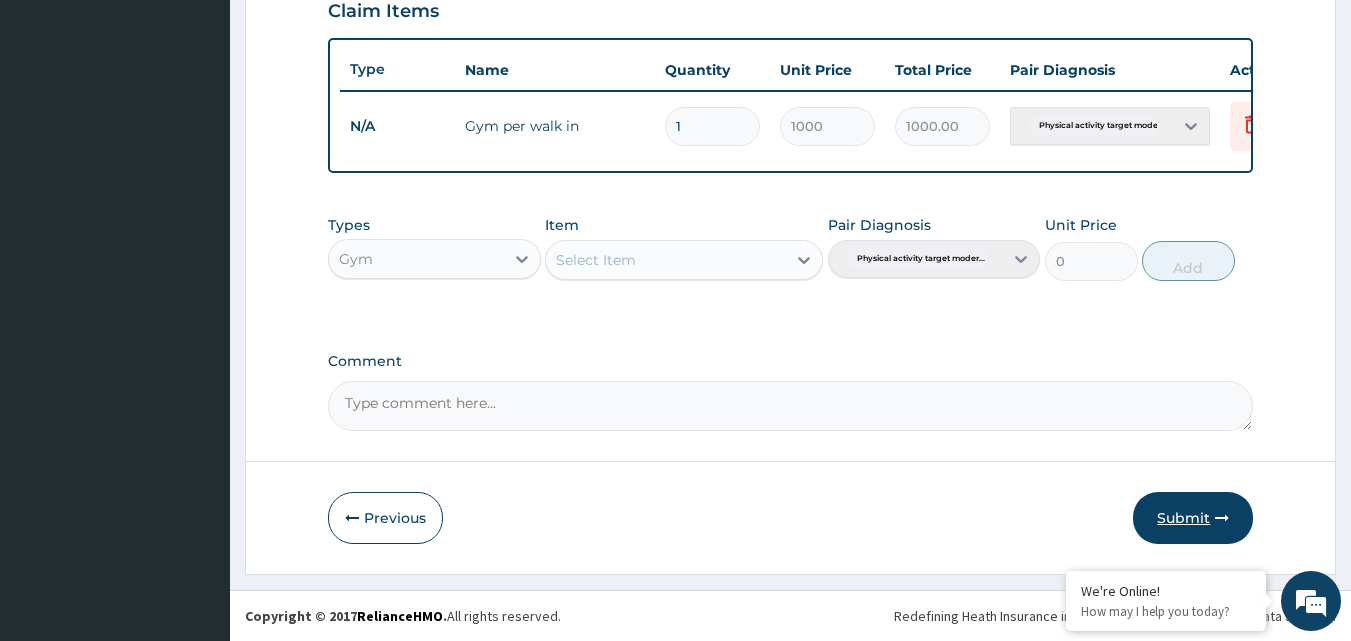 click on "Submit" at bounding box center (1193, 518) 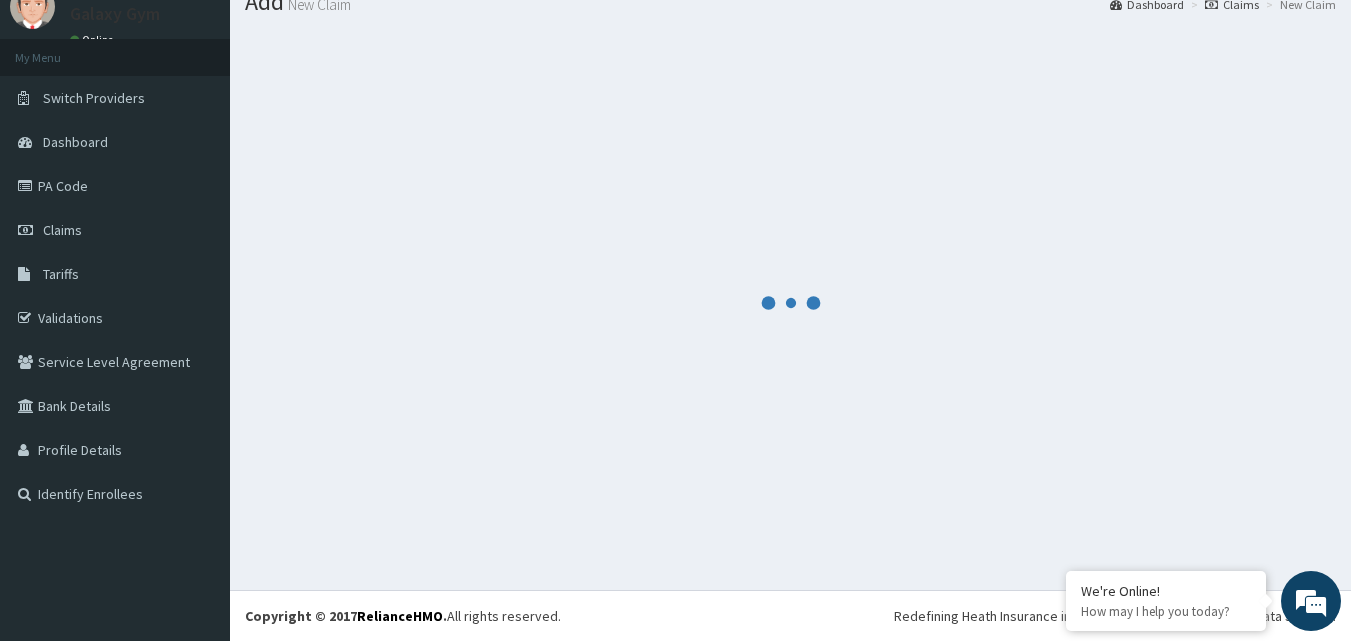 scroll, scrollTop: 721, scrollLeft: 0, axis: vertical 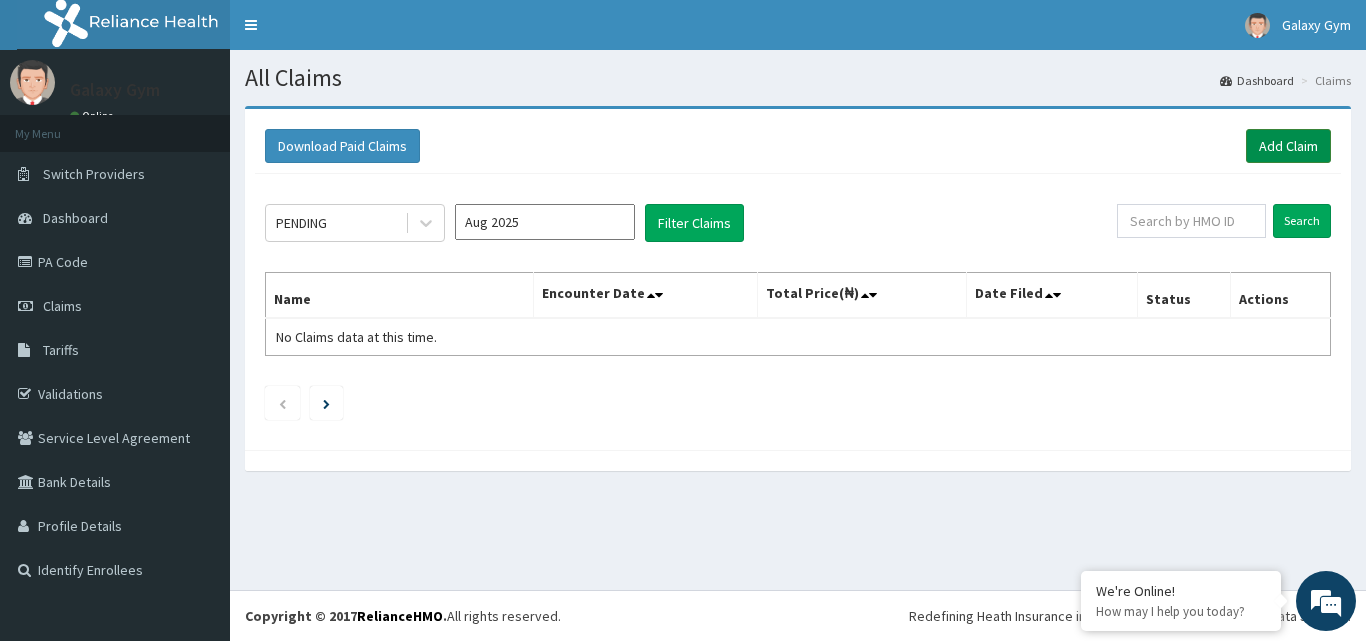 click on "Add Claim" at bounding box center [1288, 146] 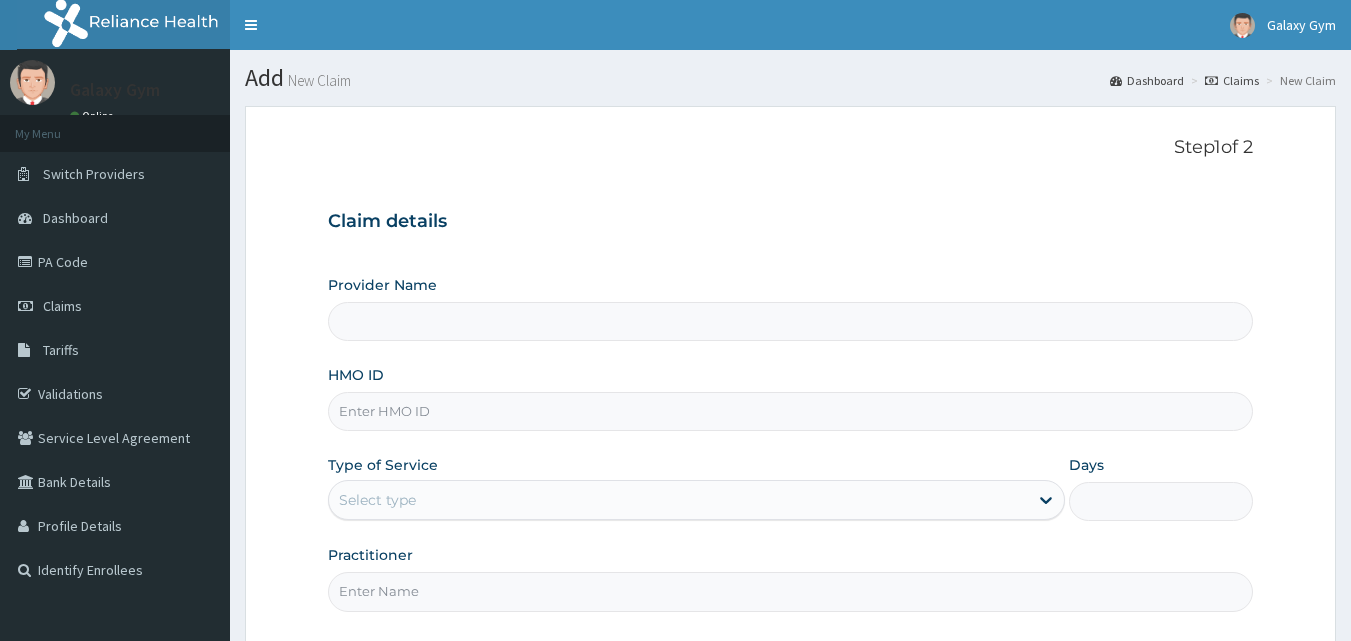 scroll, scrollTop: 0, scrollLeft: 0, axis: both 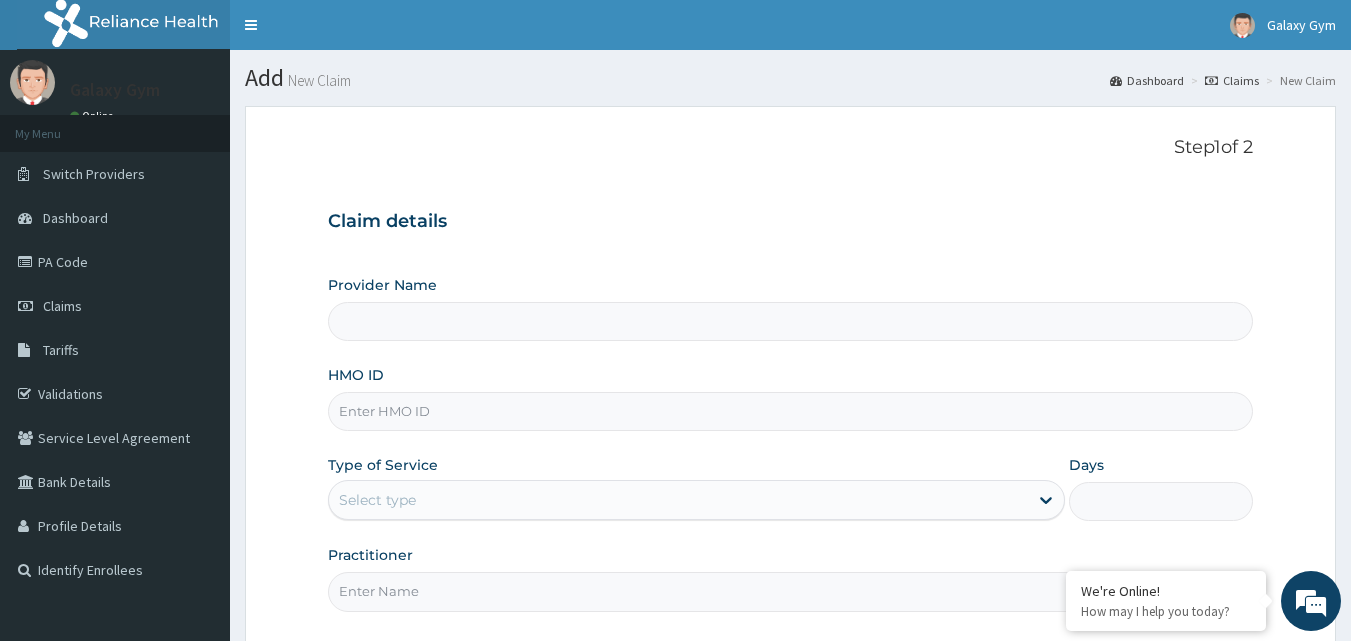 type on "Galaxy Gym" 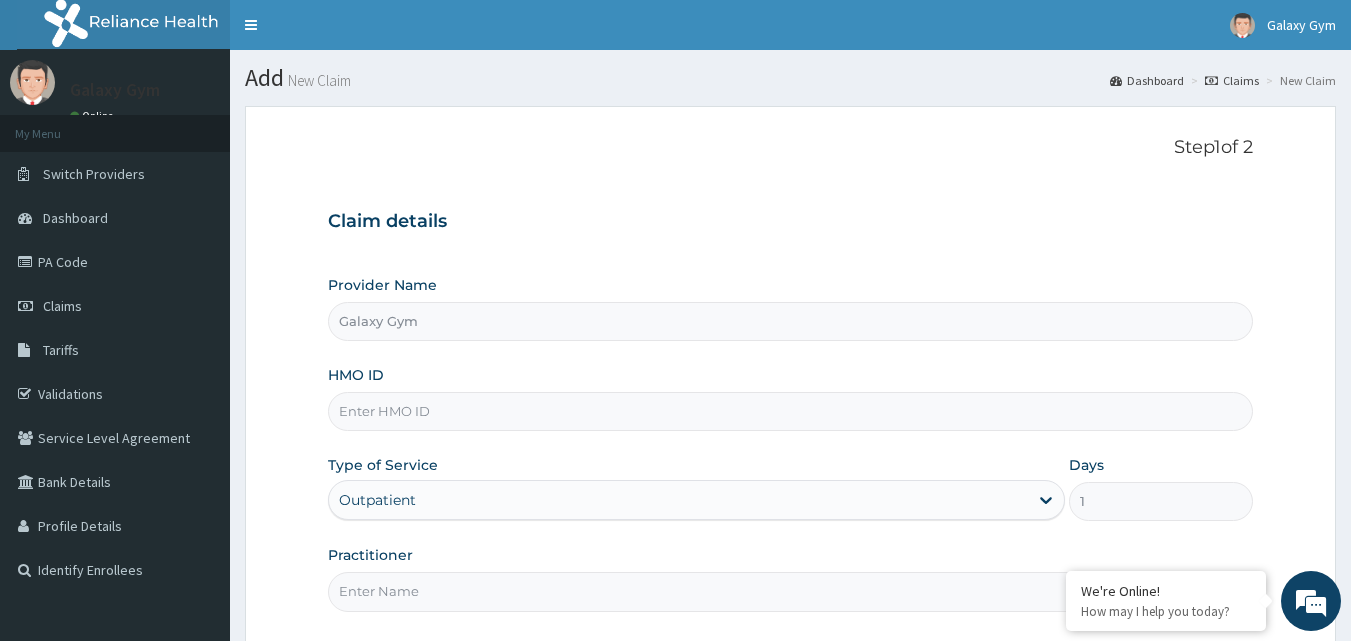 click on "HMO ID" at bounding box center [791, 411] 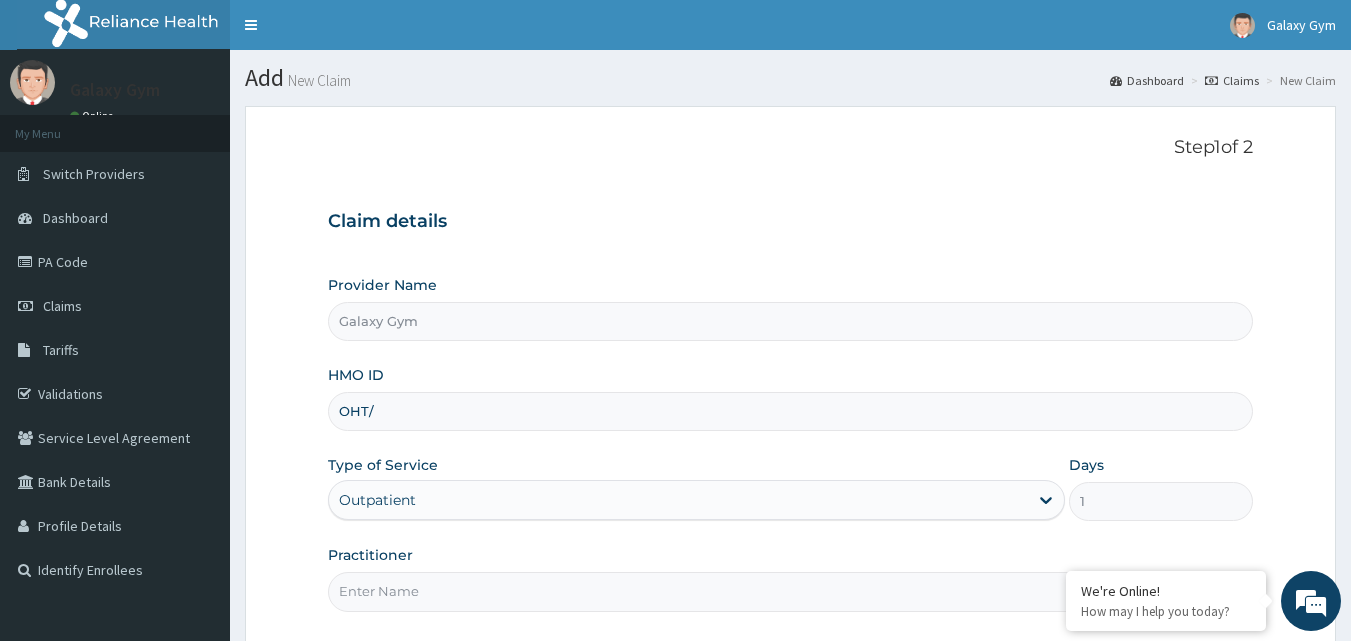 scroll, scrollTop: 0, scrollLeft: 0, axis: both 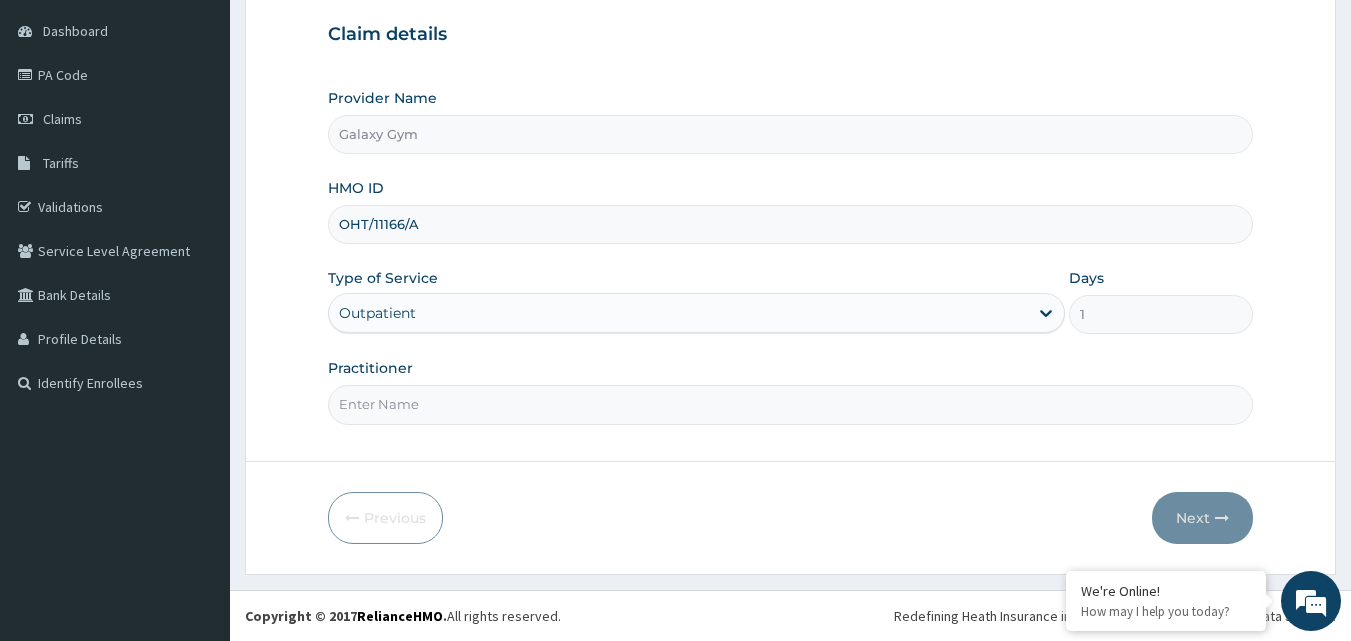 type on "OHT/11166/A" 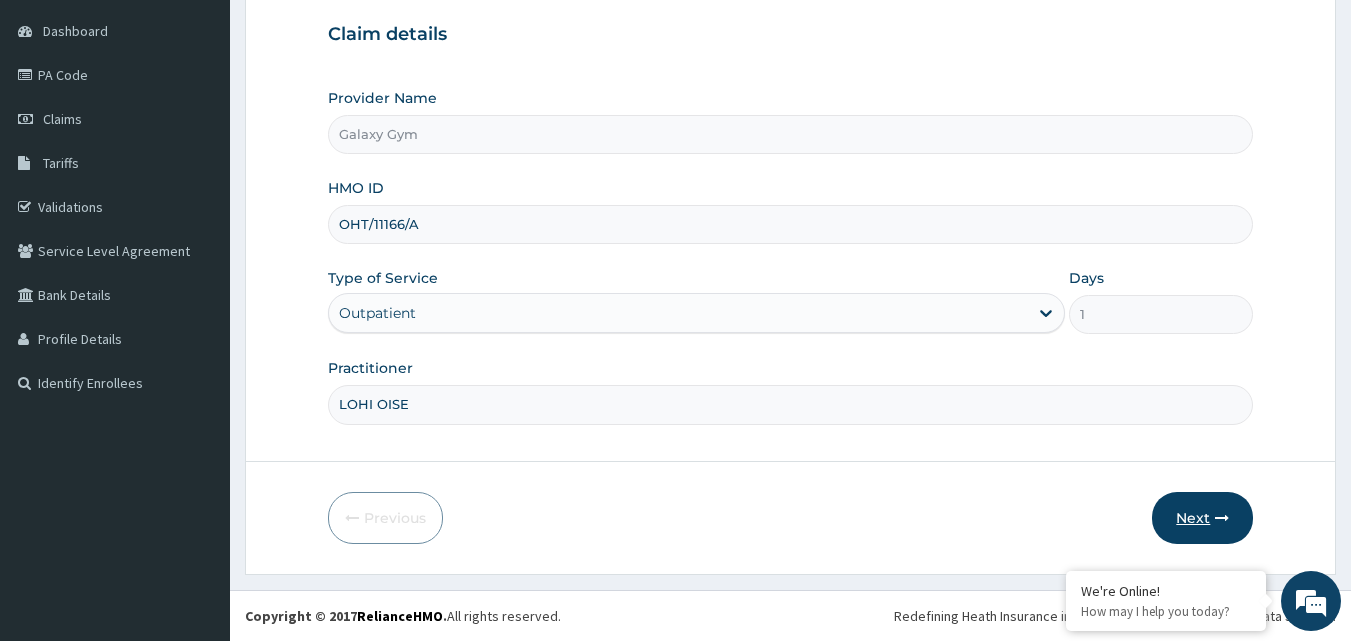 click on "Next" at bounding box center (1202, 518) 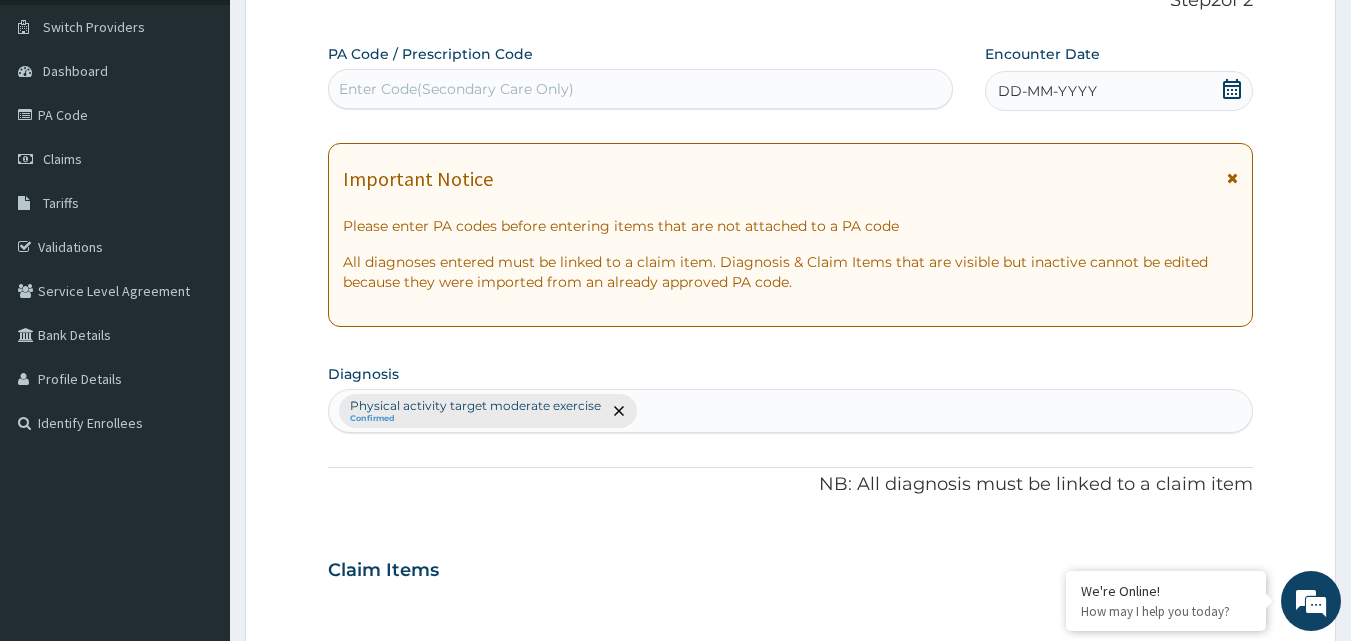 scroll, scrollTop: 87, scrollLeft: 0, axis: vertical 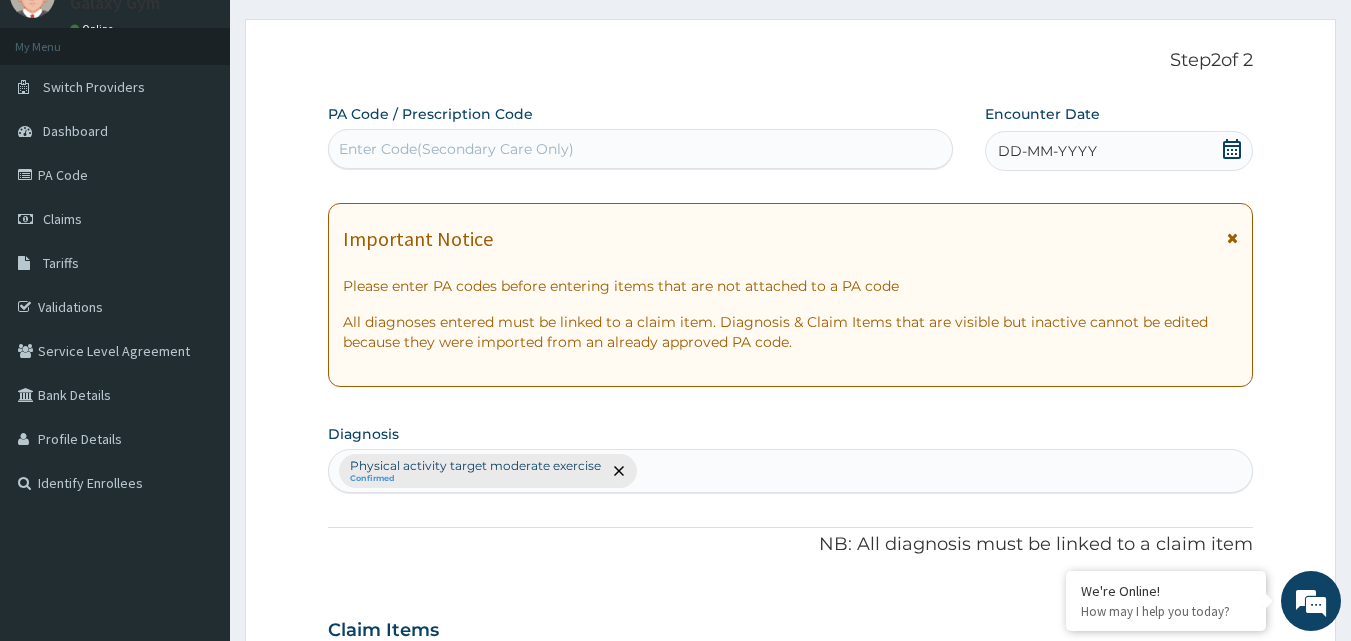 click on "Enter Code(Secondary Care Only)" at bounding box center [641, 149] 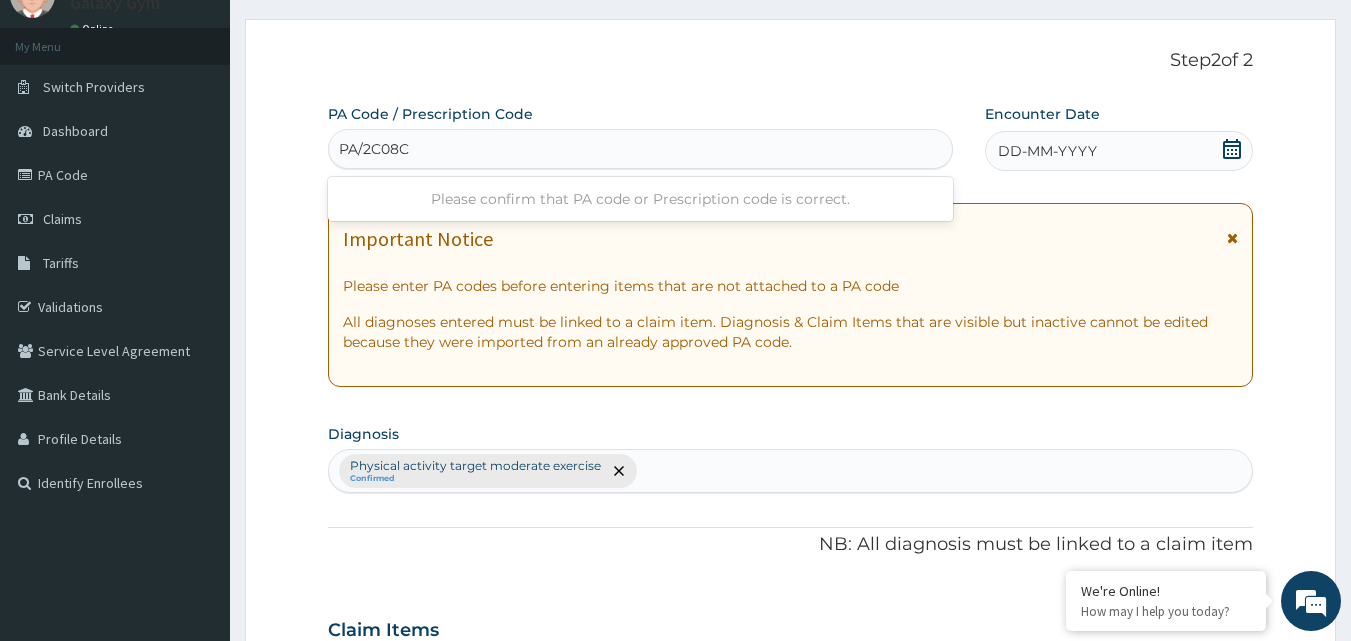 type on "PA/2C08C0" 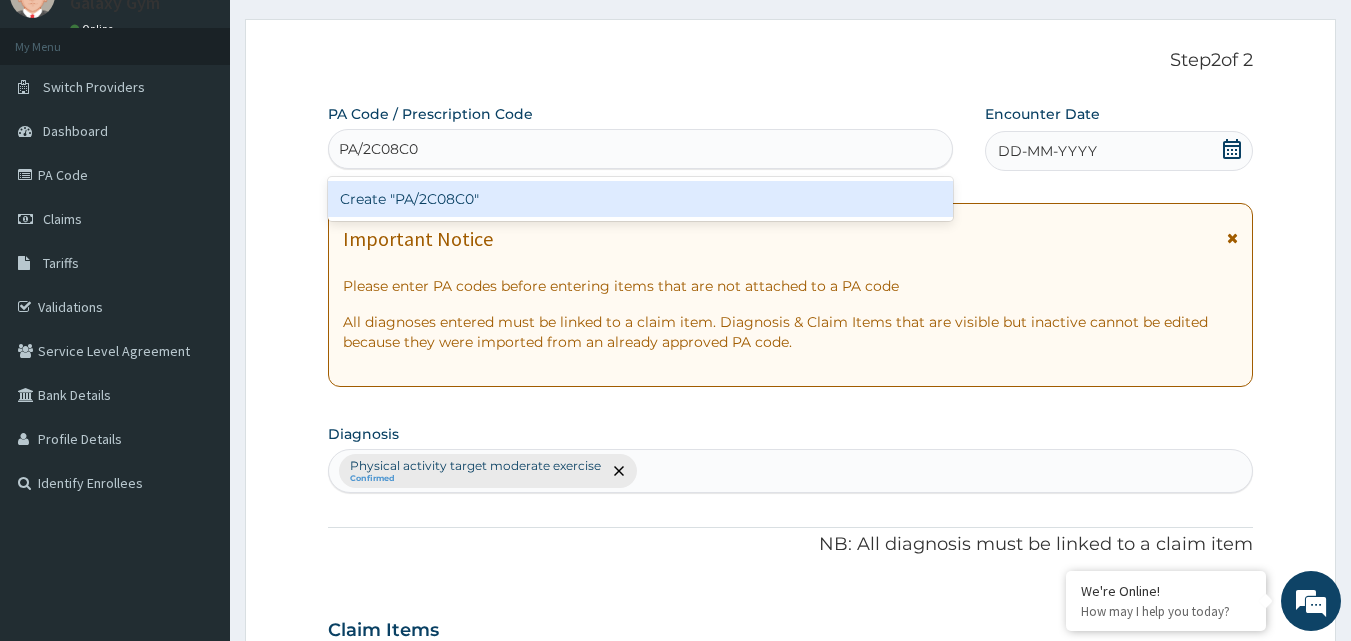 type 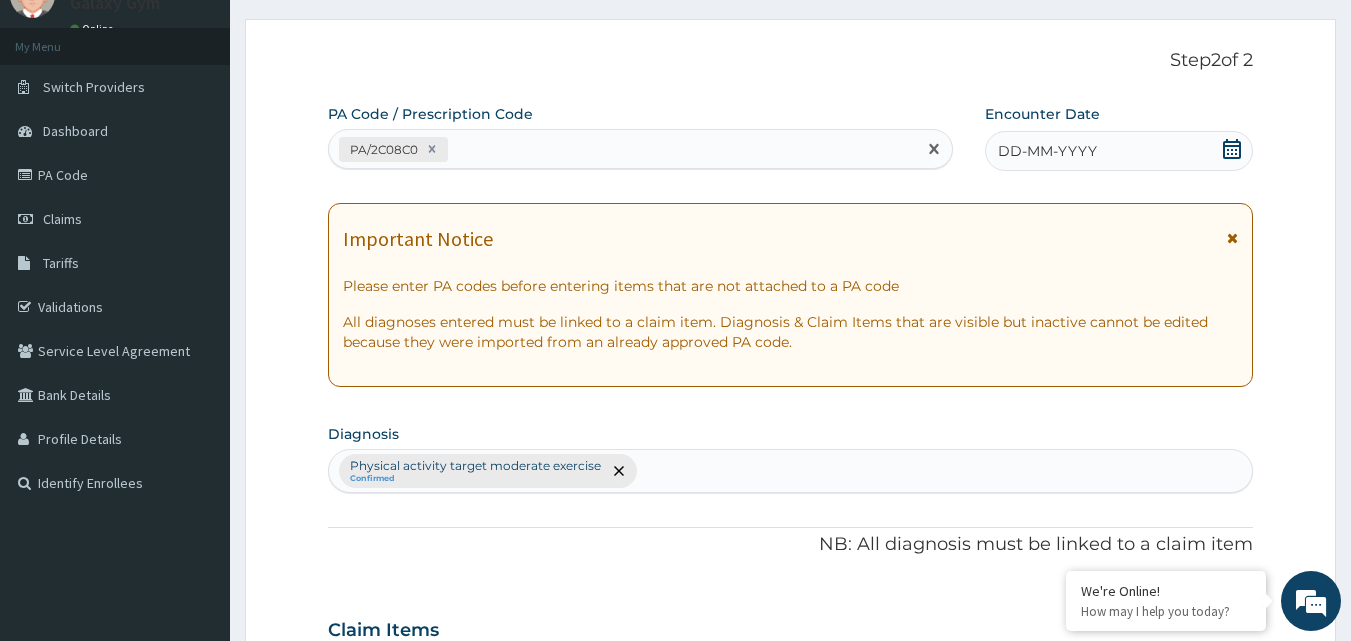 click on "DD-MM-YYYY" at bounding box center [1119, 151] 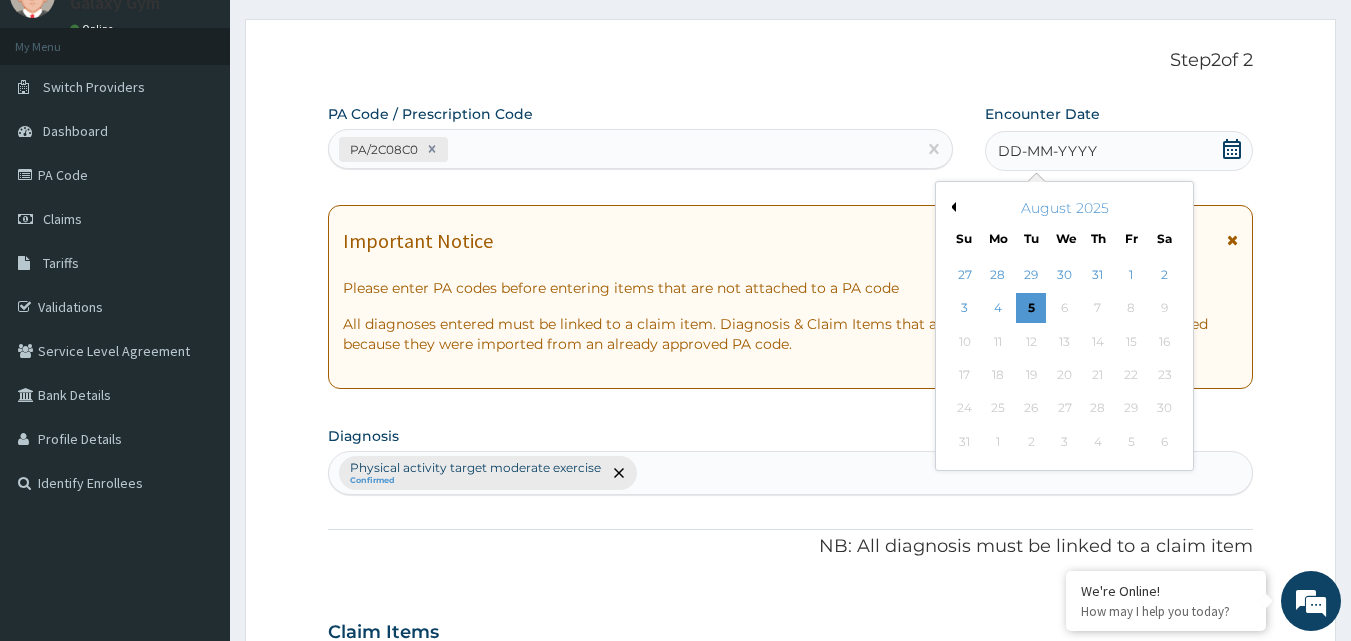click on "Previous Month" at bounding box center (951, 207) 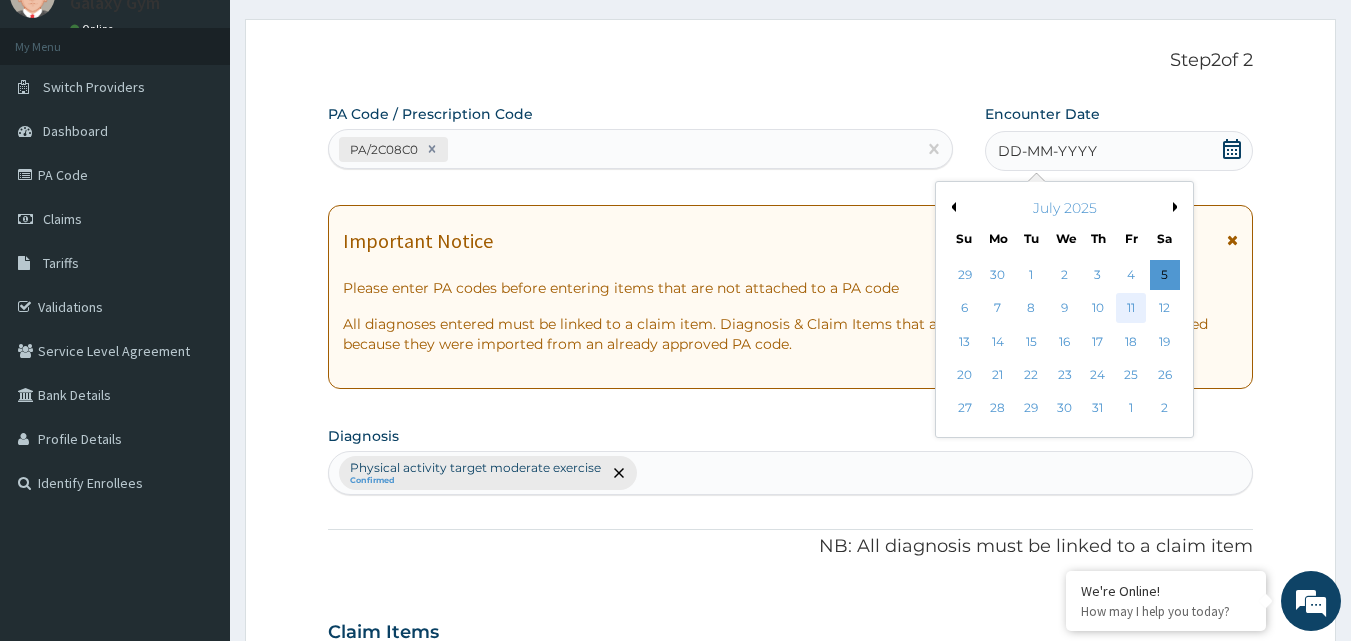 click on "11" at bounding box center [1131, 309] 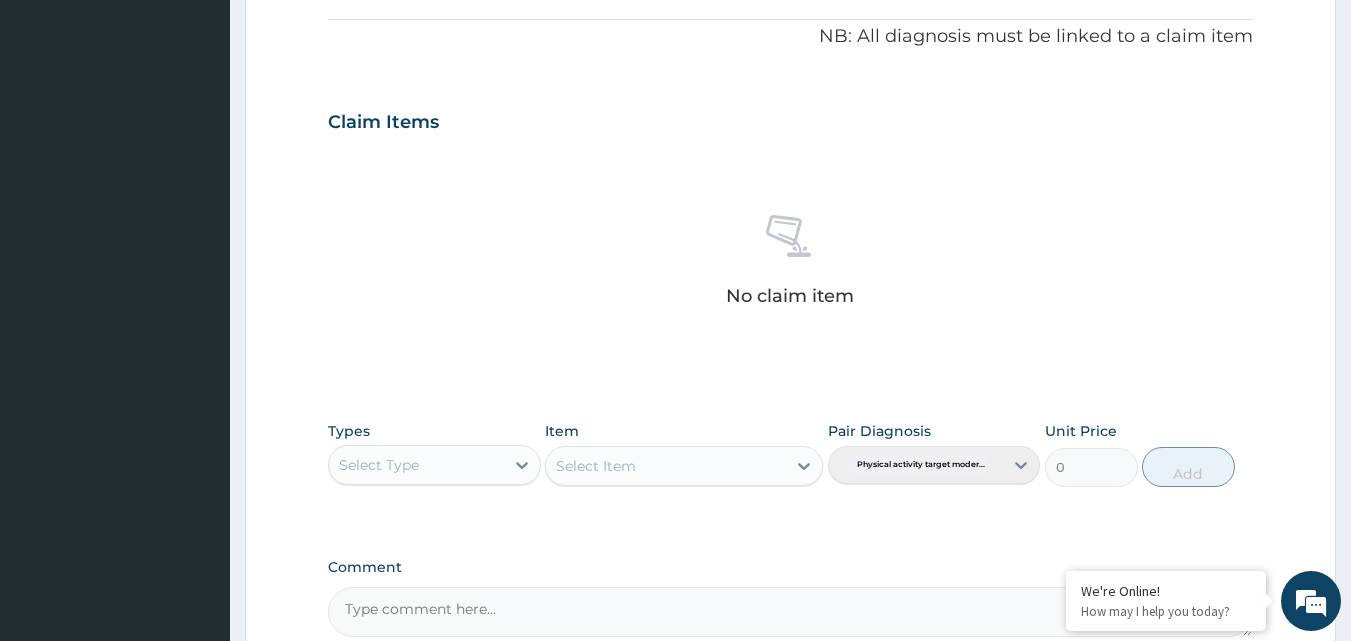 scroll, scrollTop: 801, scrollLeft: 0, axis: vertical 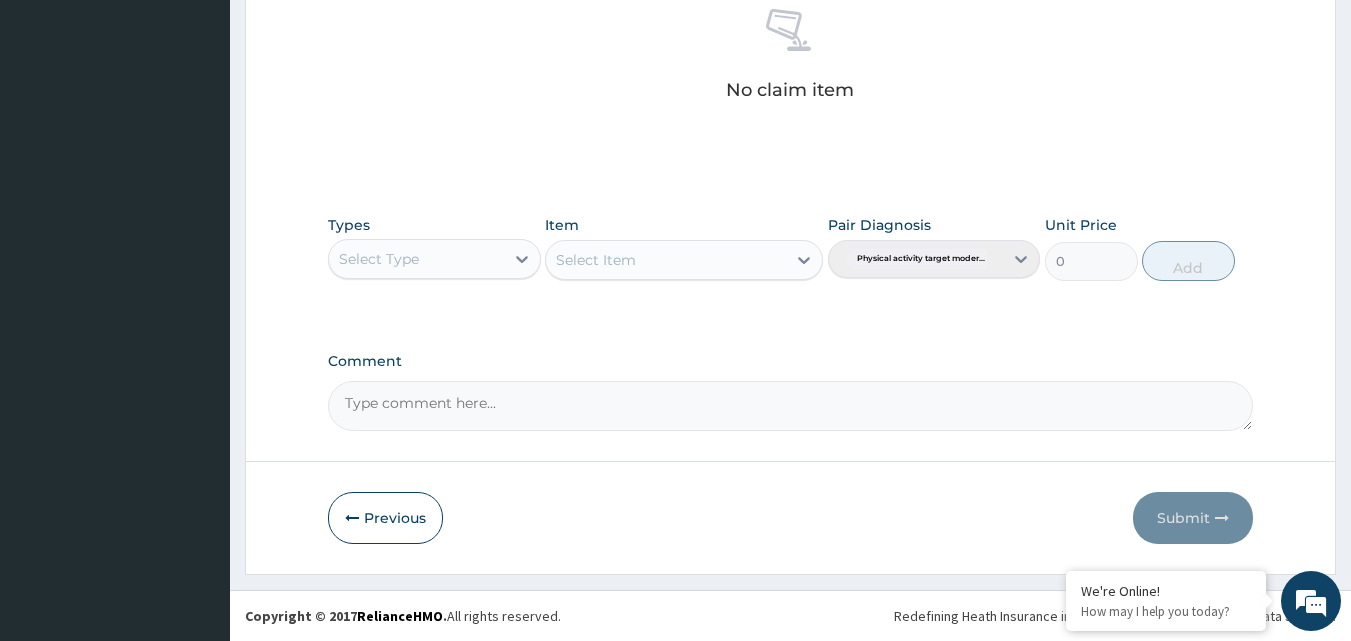 click on "Select Type" at bounding box center [416, 259] 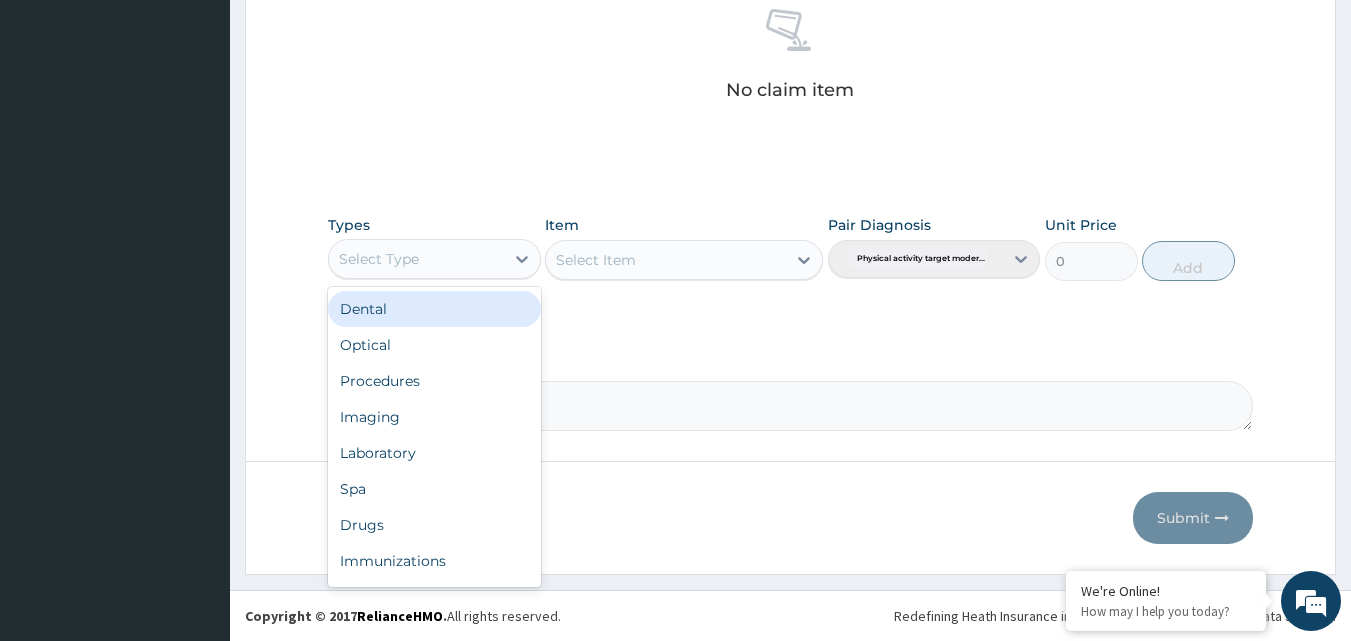 scroll, scrollTop: 68, scrollLeft: 0, axis: vertical 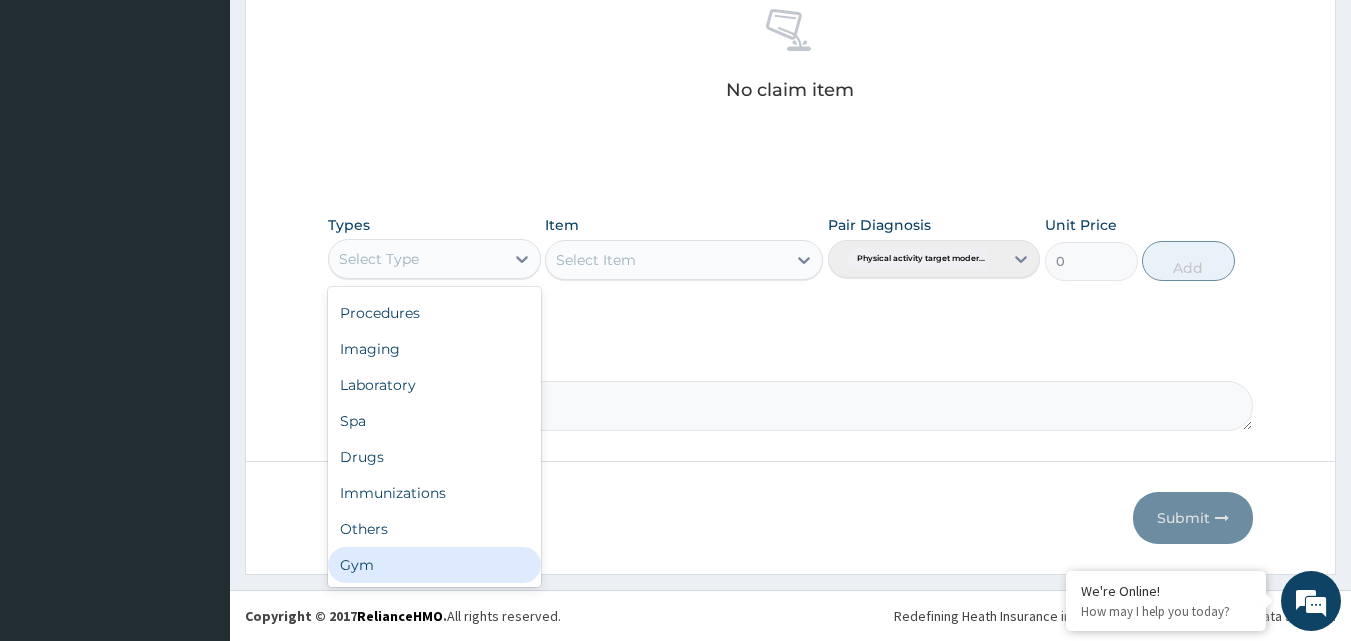 click on "Gym" at bounding box center [434, 565] 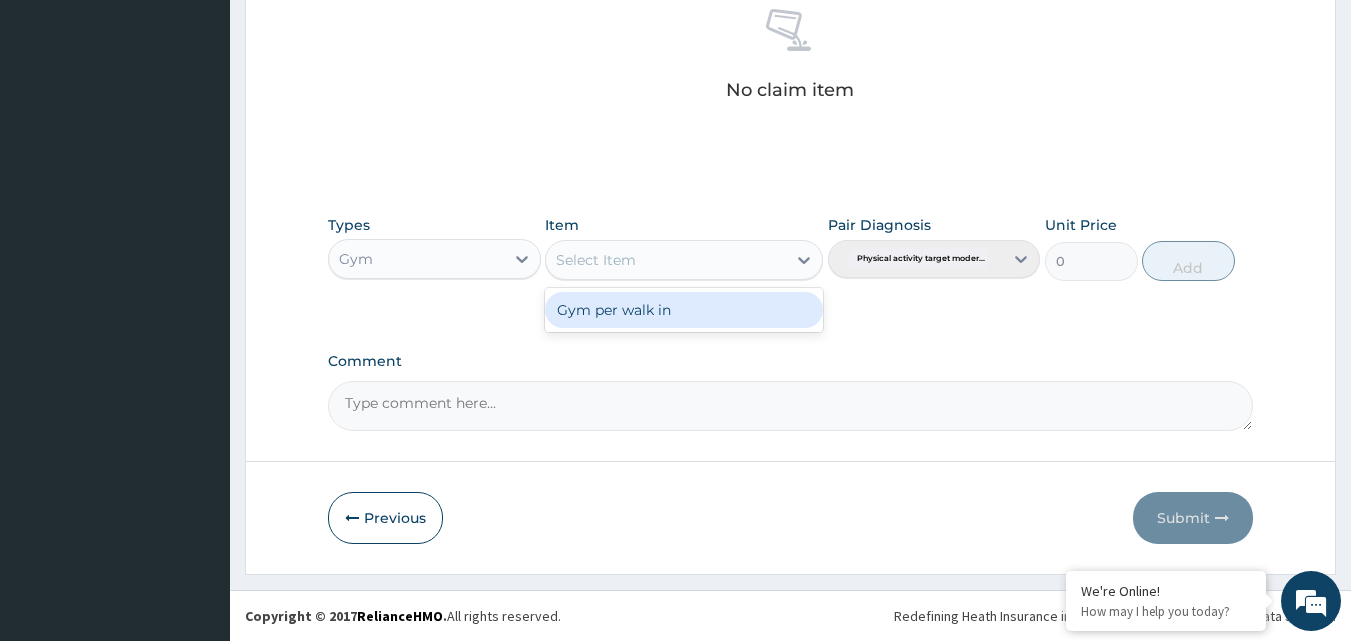 click on "Select Item" at bounding box center [666, 260] 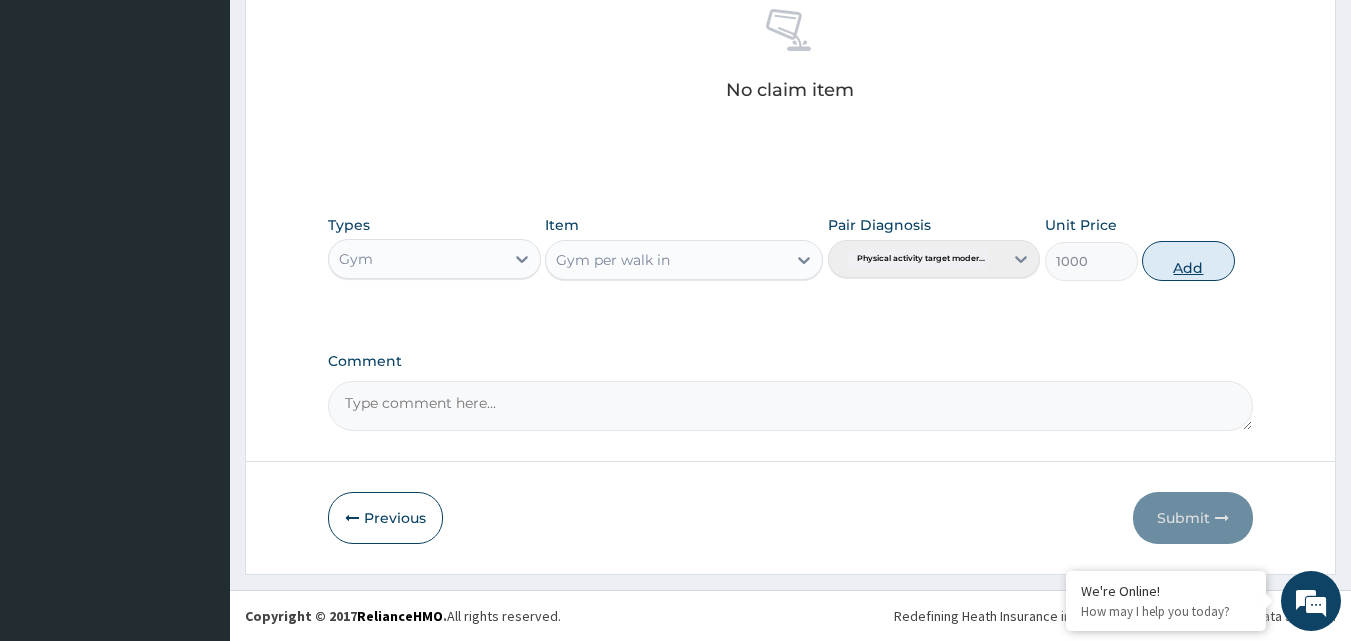 click on "Add" at bounding box center (1188, 261) 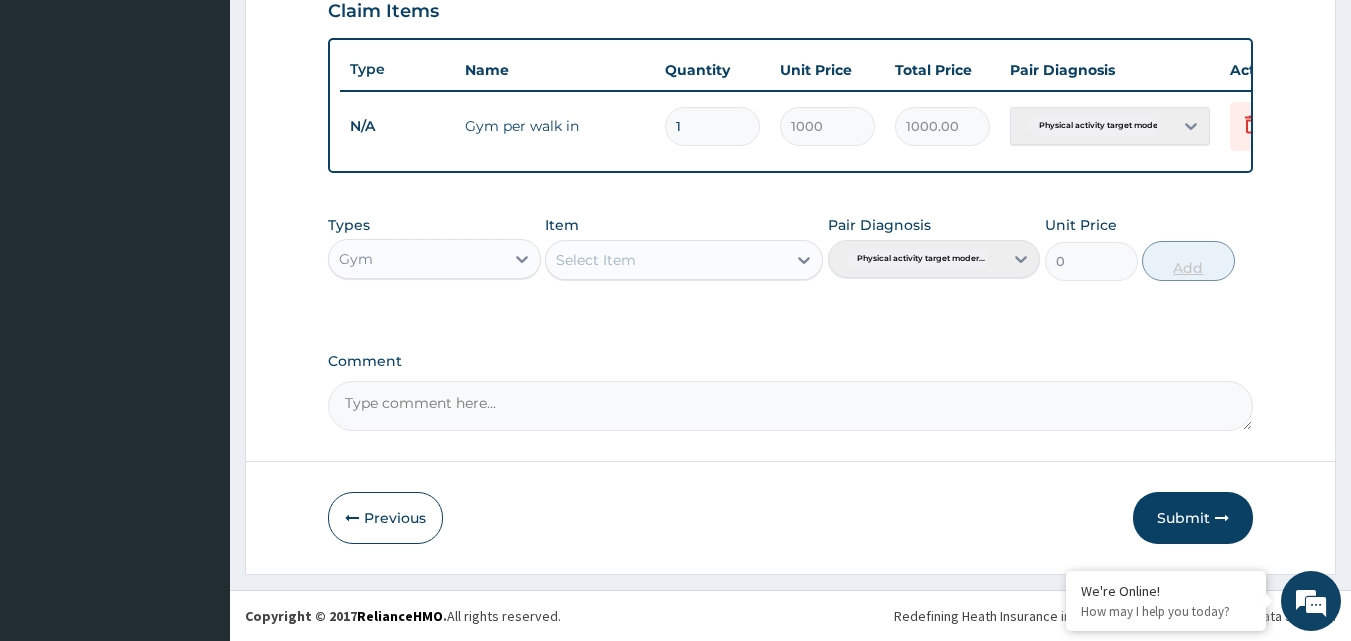 scroll, scrollTop: 721, scrollLeft: 0, axis: vertical 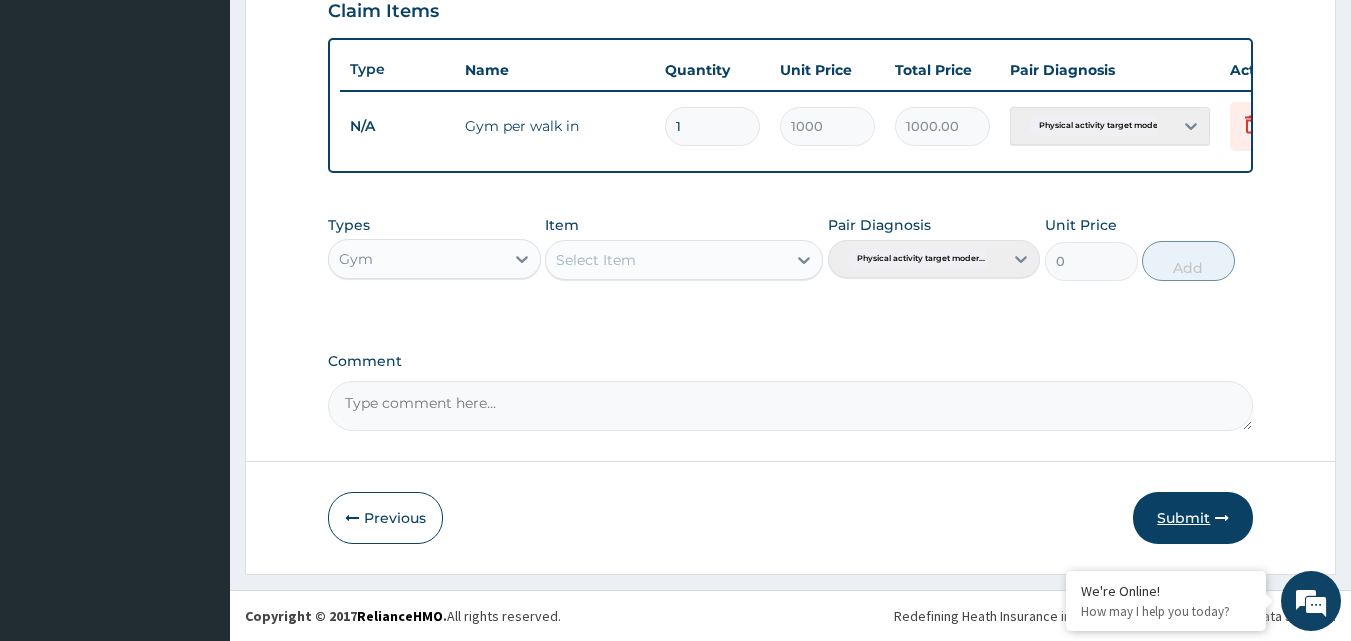 click on "Submit" at bounding box center (1193, 518) 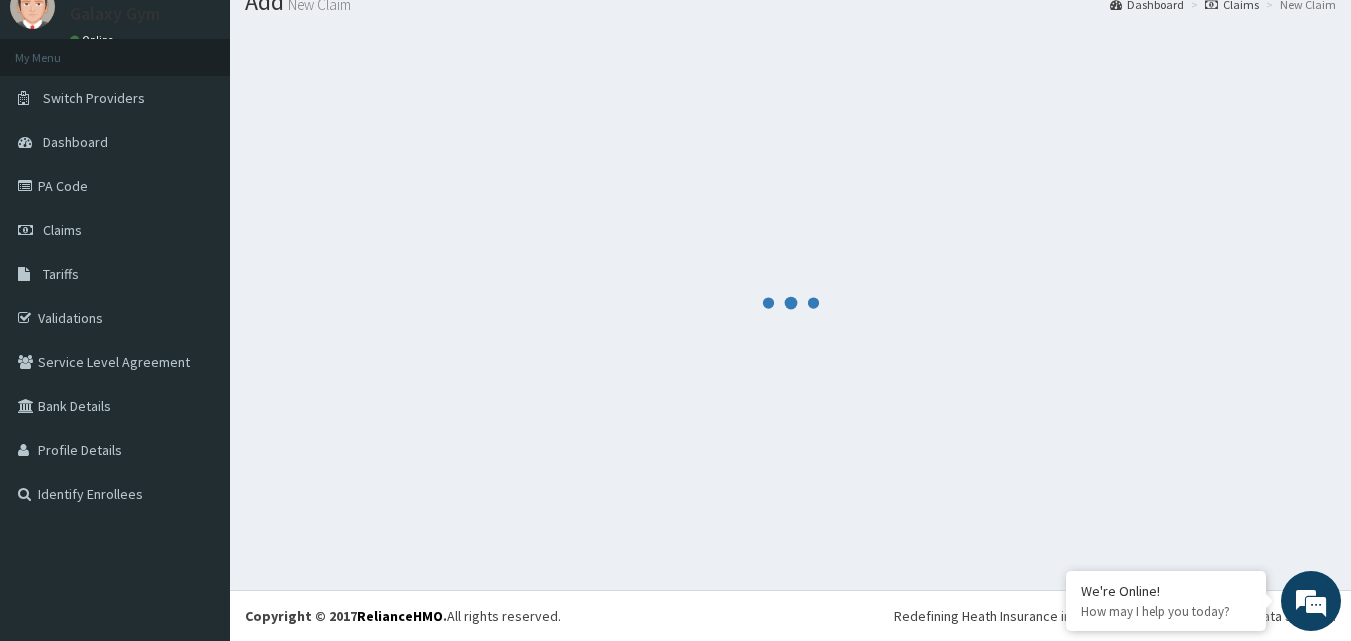 scroll, scrollTop: 721, scrollLeft: 0, axis: vertical 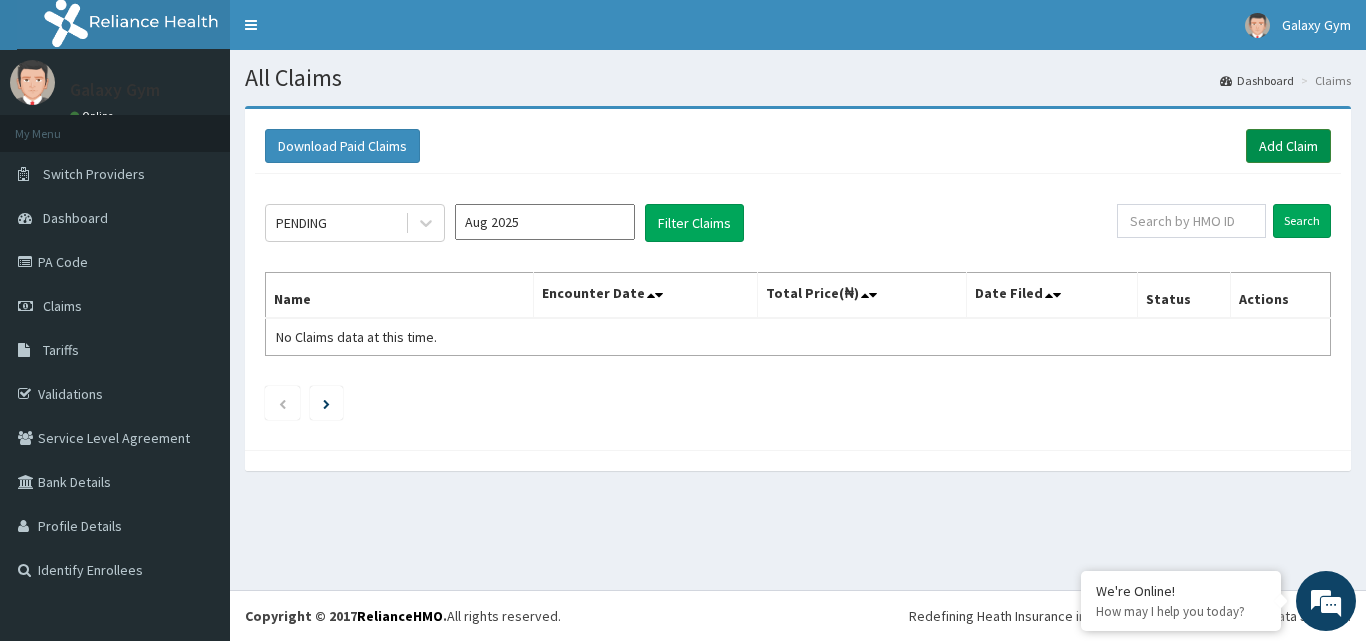 click on "Add Claim" at bounding box center (1288, 146) 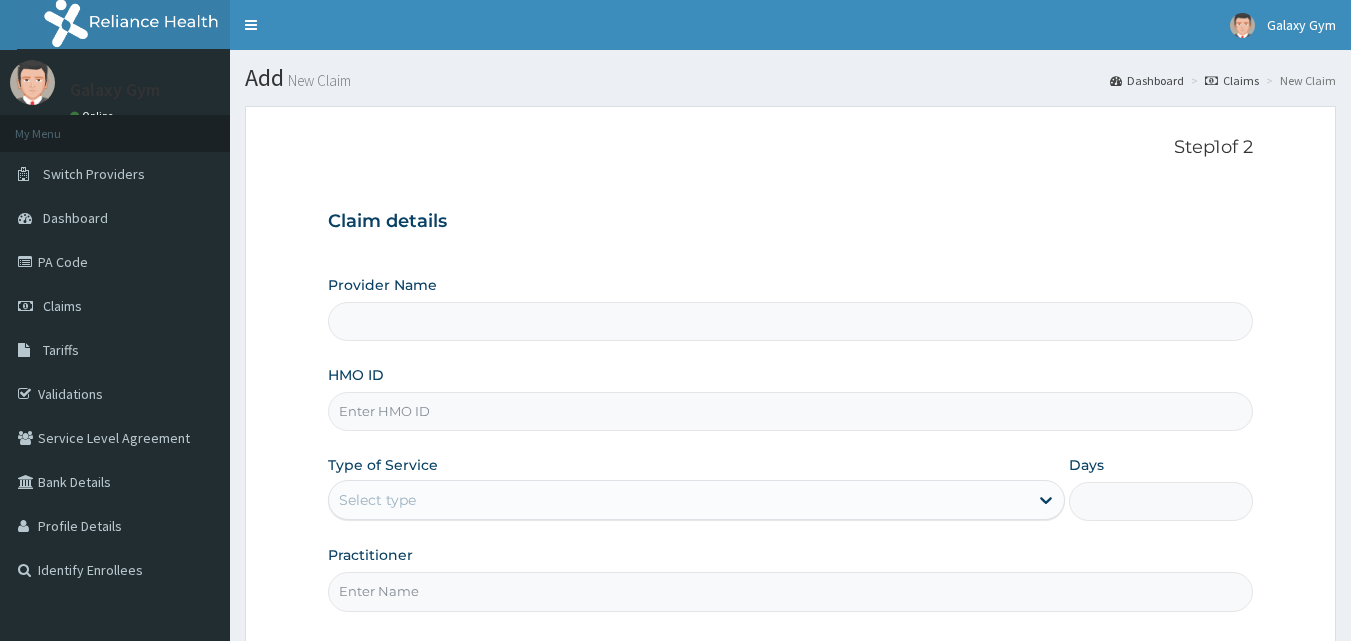 scroll, scrollTop: 0, scrollLeft: 0, axis: both 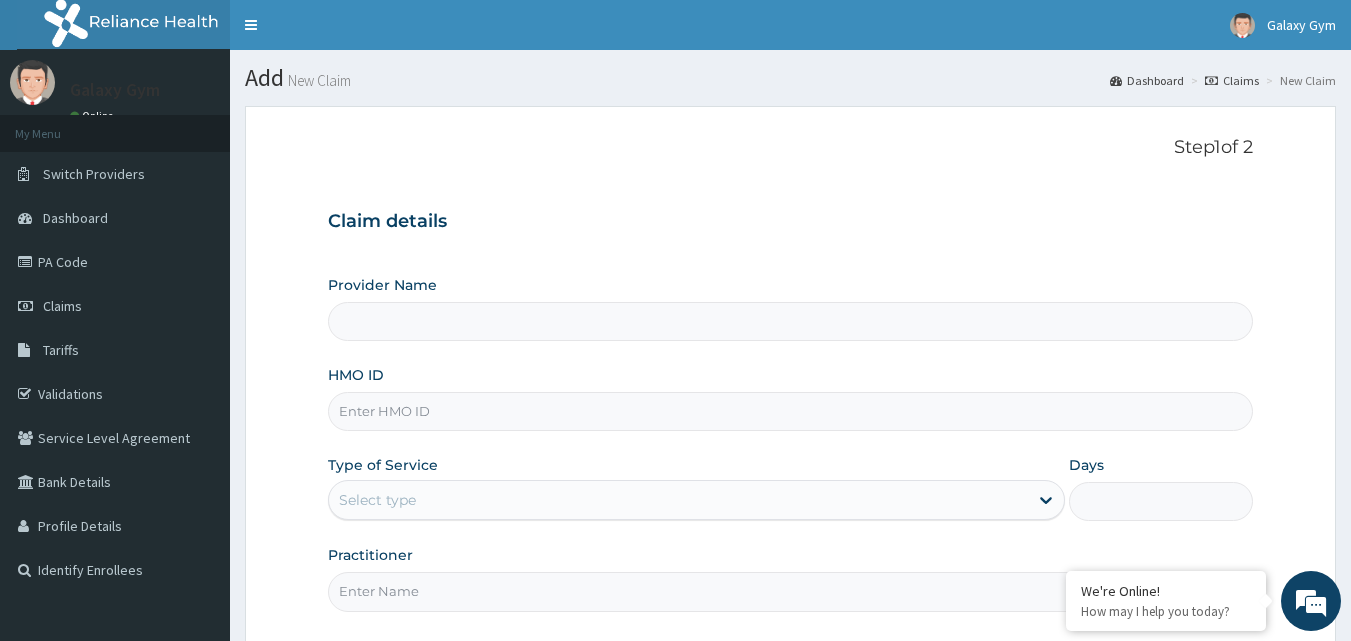 type on "Galaxy Gym" 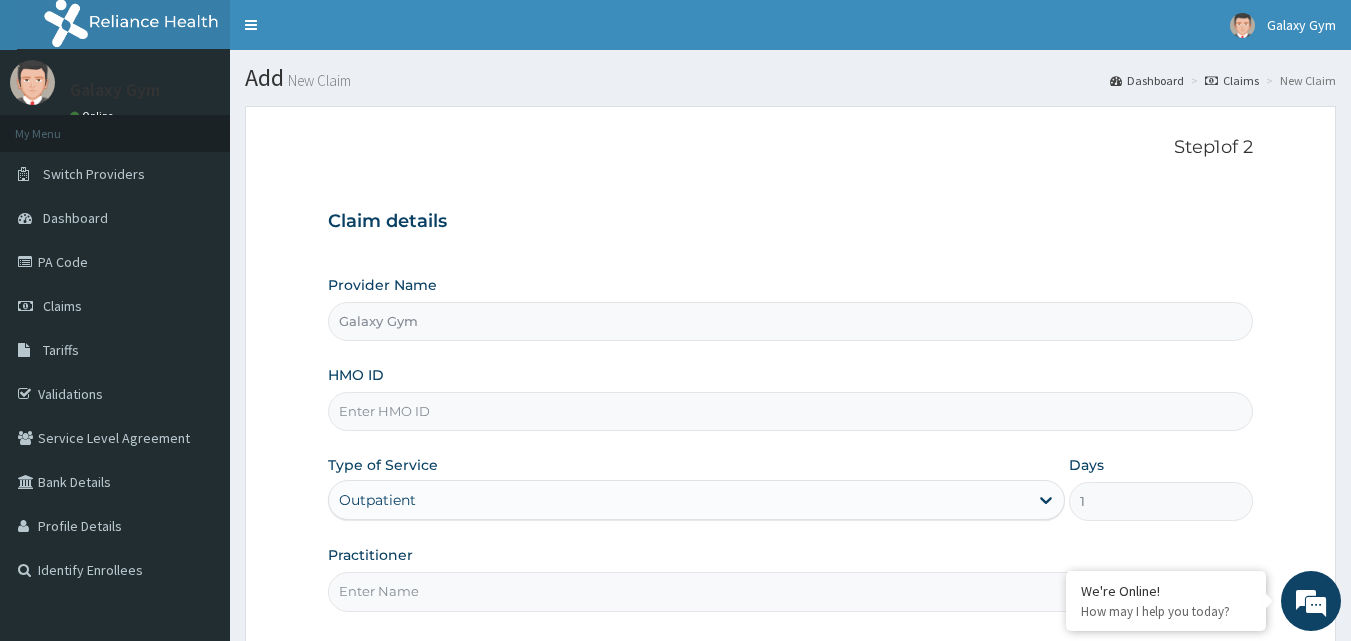 click on "HMO ID" at bounding box center (791, 411) 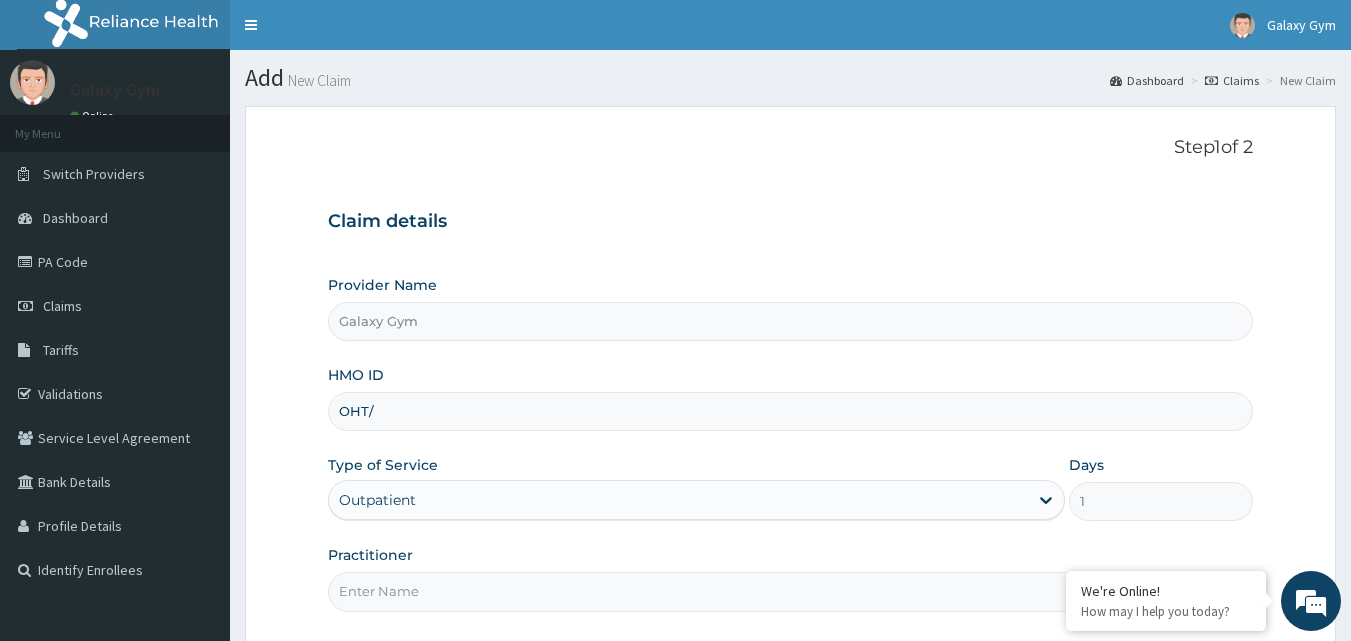 scroll, scrollTop: 0, scrollLeft: 0, axis: both 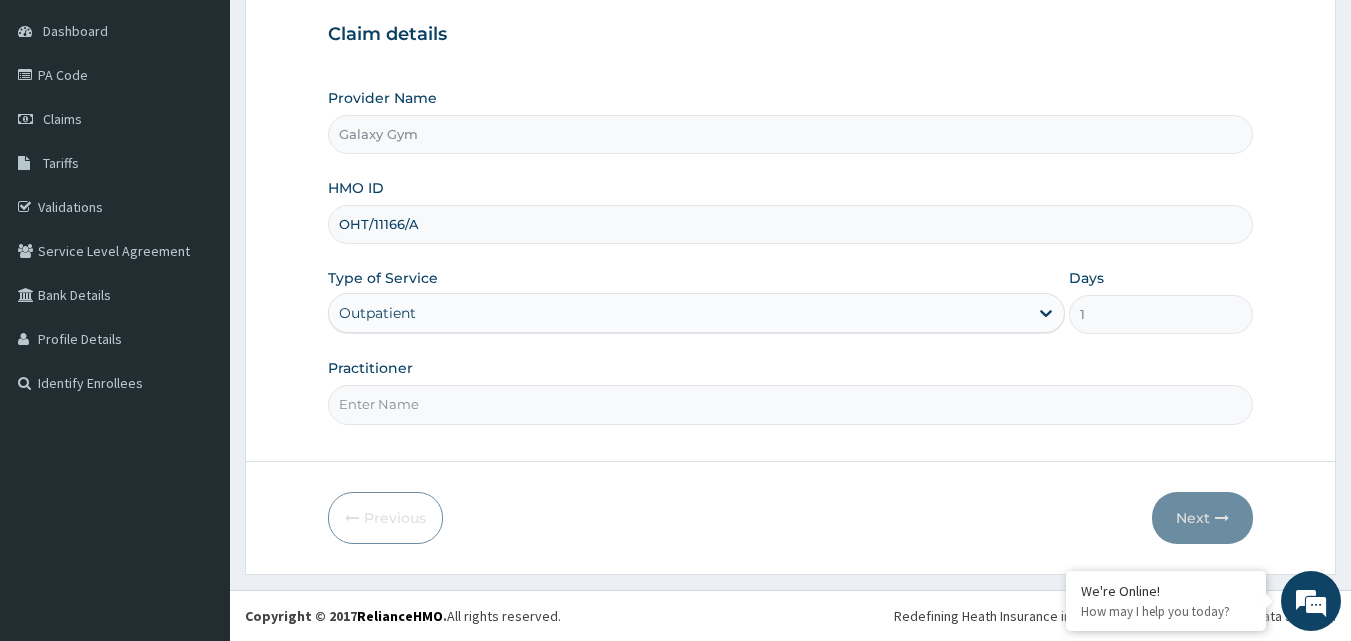 type on "OHT/11166/A" 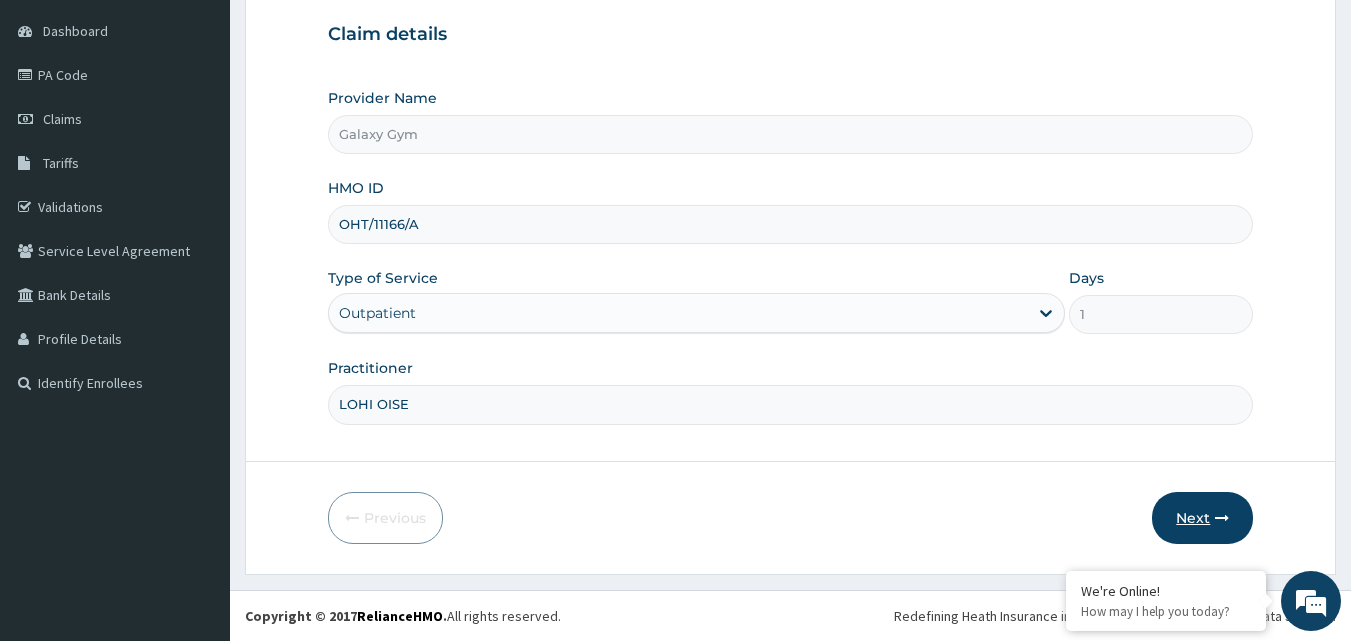 click on "Next" at bounding box center [1202, 518] 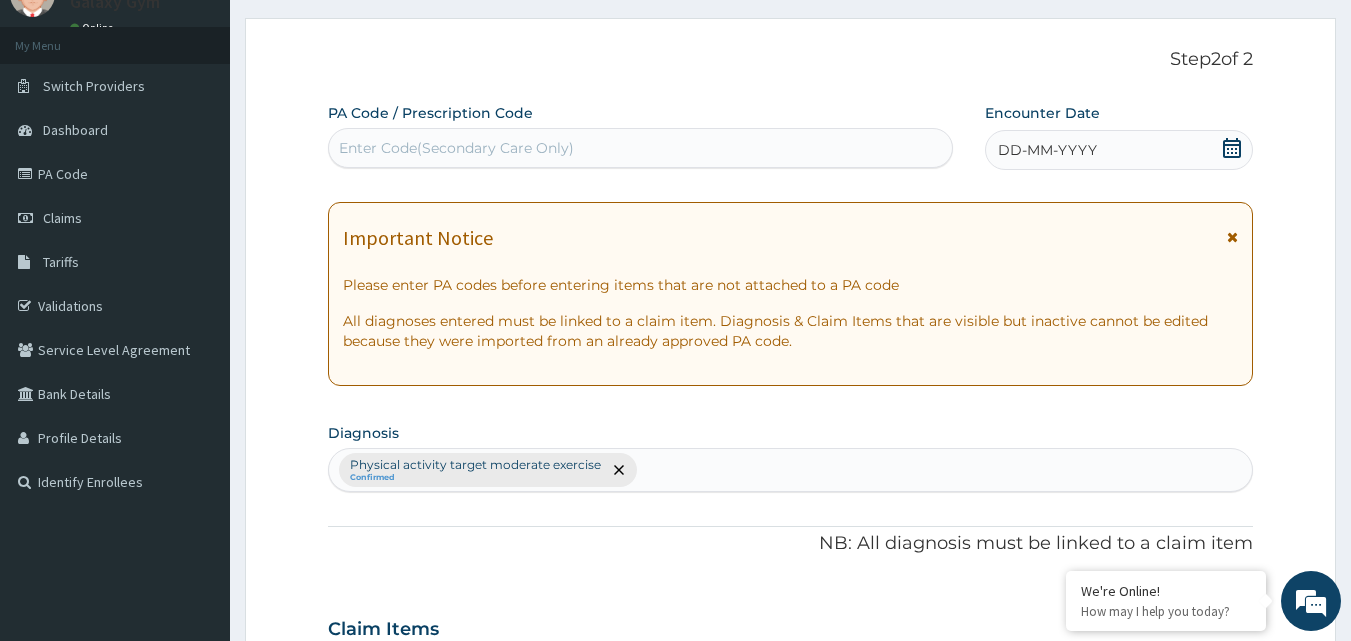 scroll, scrollTop: 87, scrollLeft: 0, axis: vertical 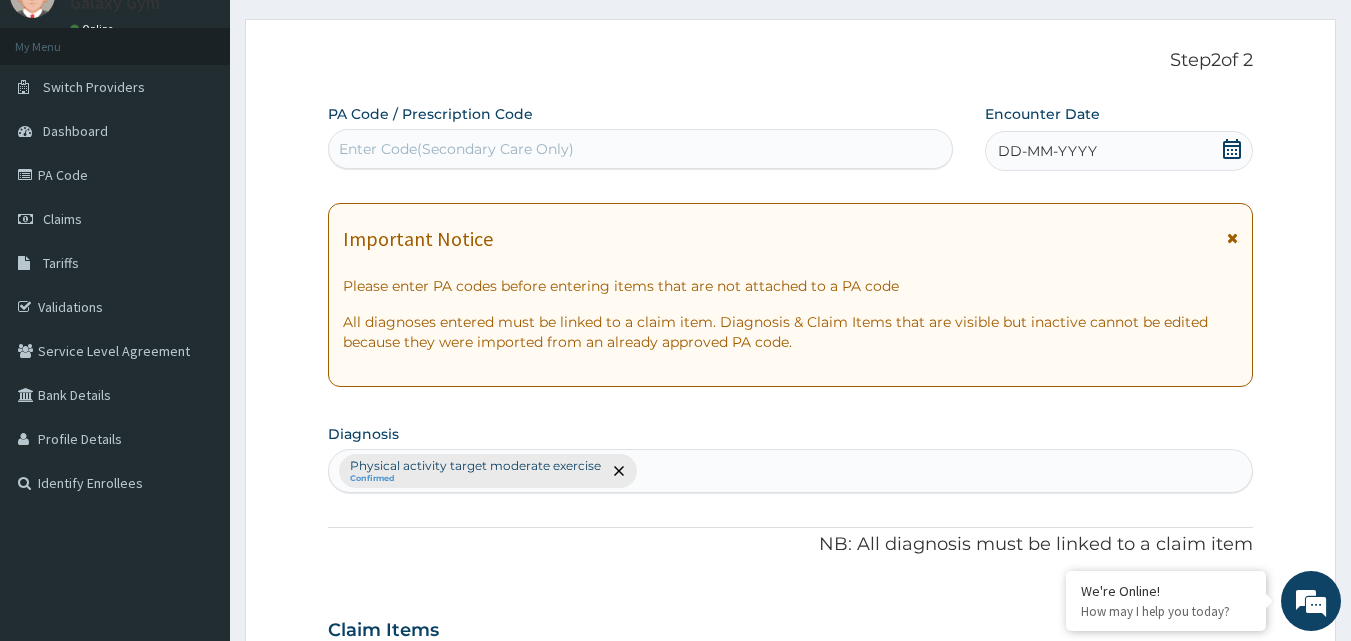click on "Enter Code(Secondary Care Only)" at bounding box center (456, 149) 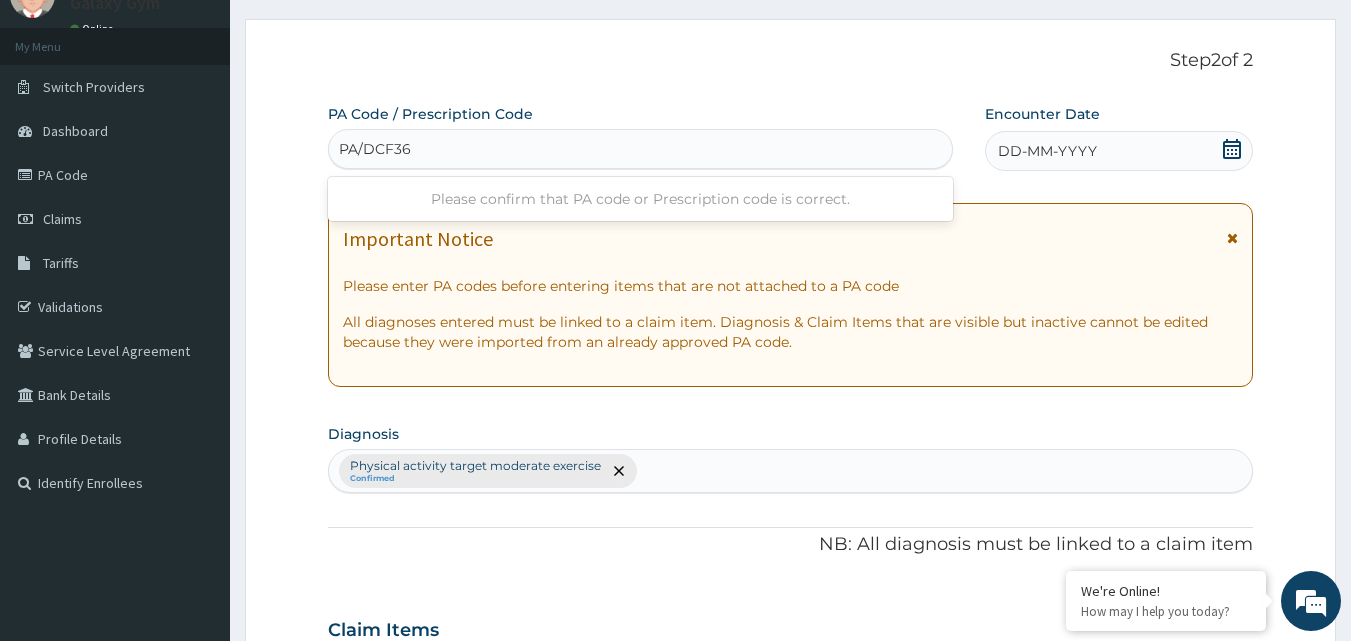 type on "PA/DCF367" 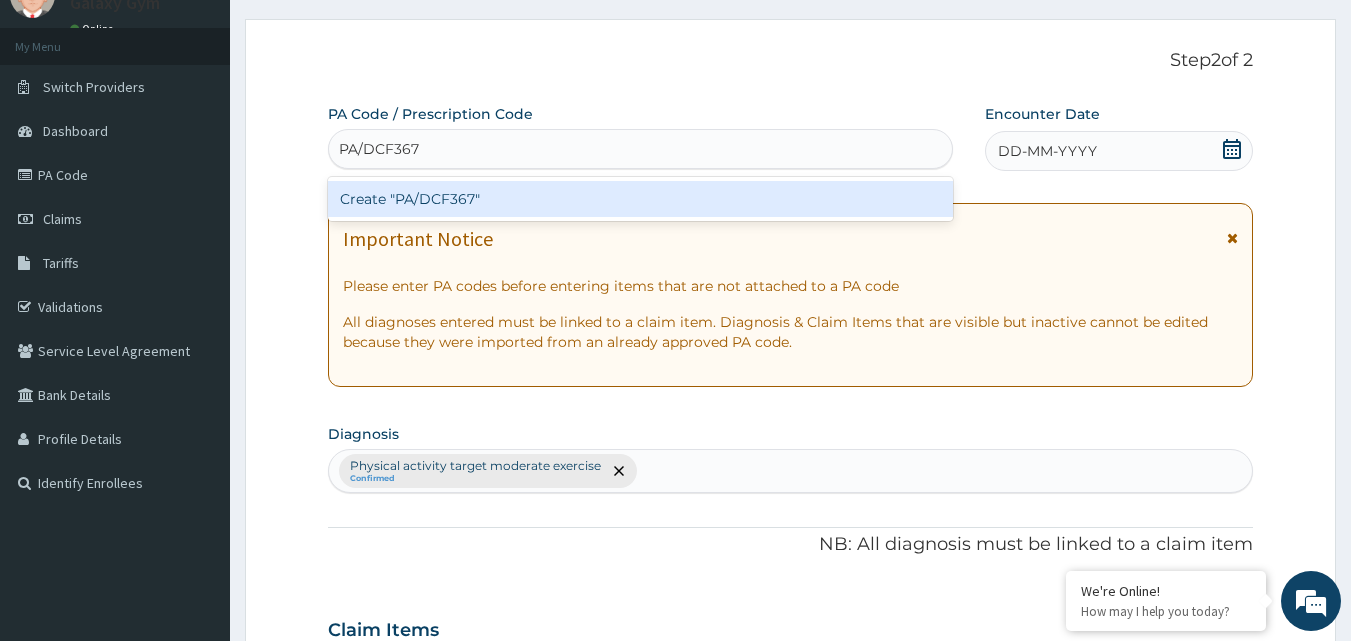 type 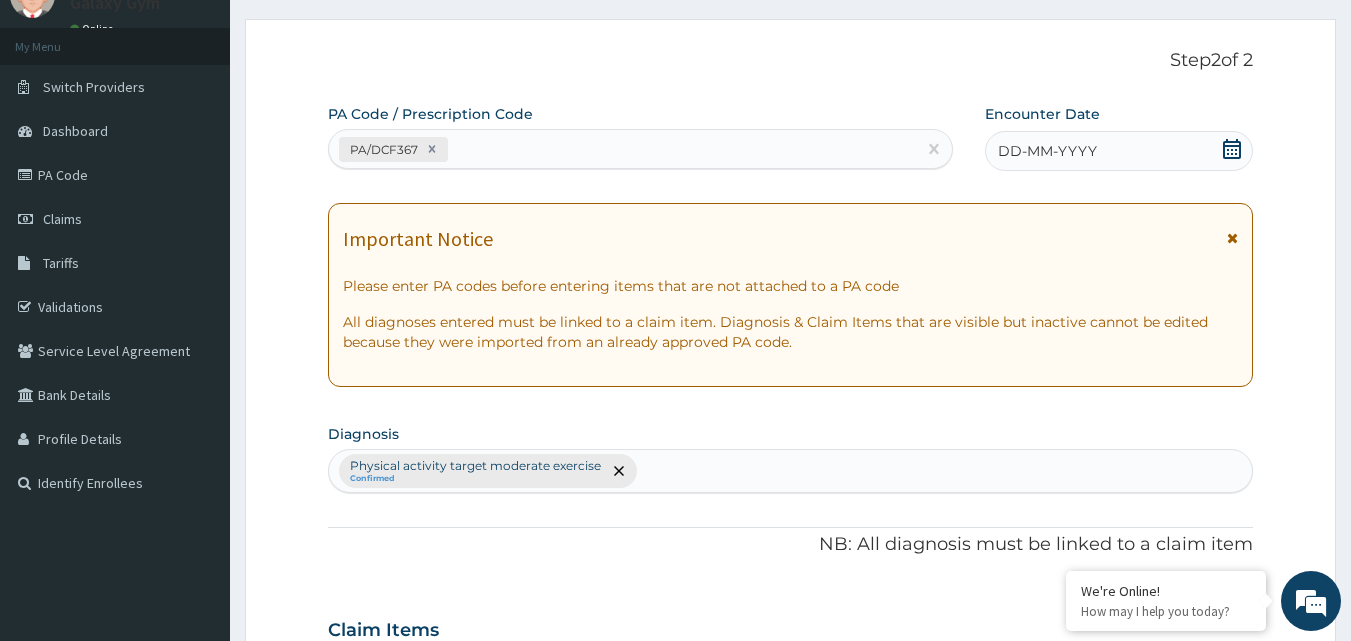 click on "DD-MM-YYYY" at bounding box center [1047, 151] 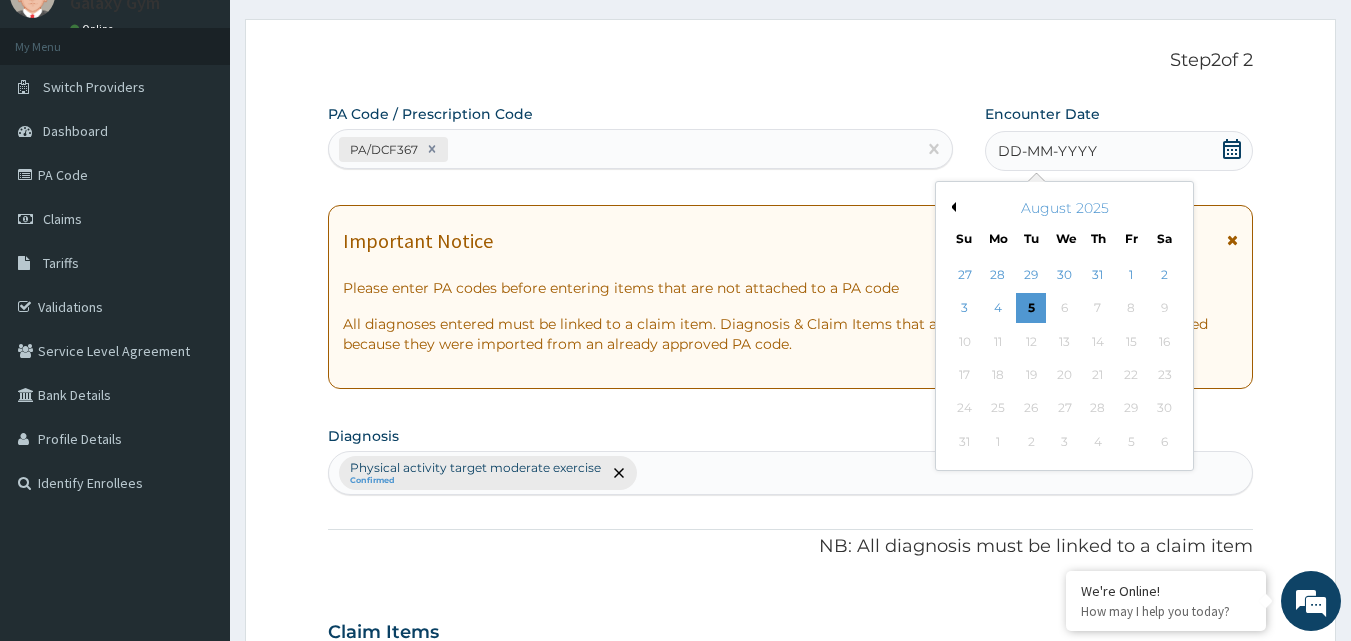 click on "August 2025" at bounding box center [1064, 208] 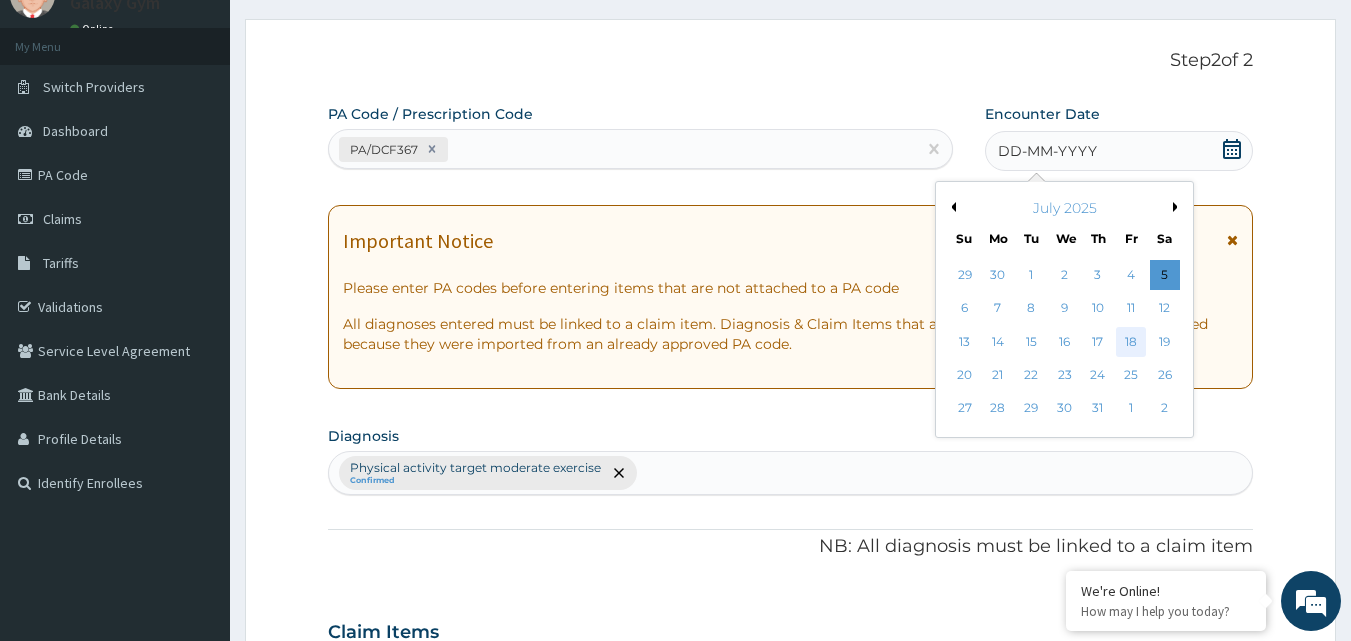click on "18" at bounding box center [1131, 342] 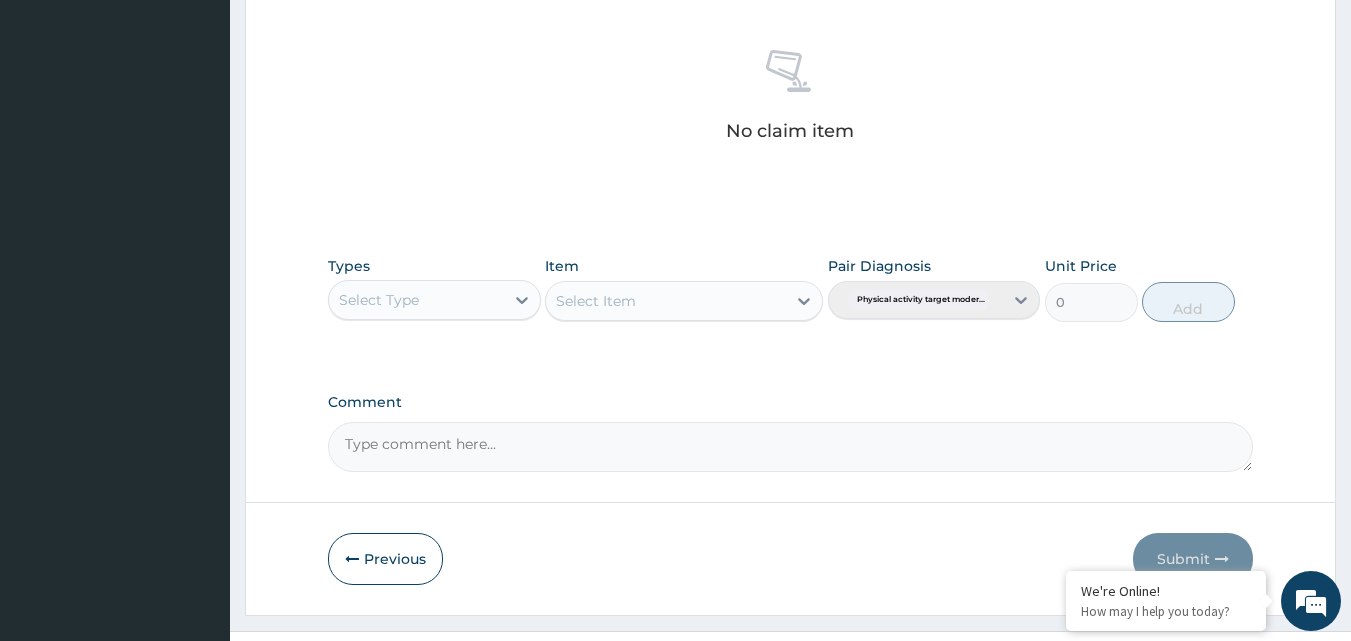 scroll, scrollTop: 801, scrollLeft: 0, axis: vertical 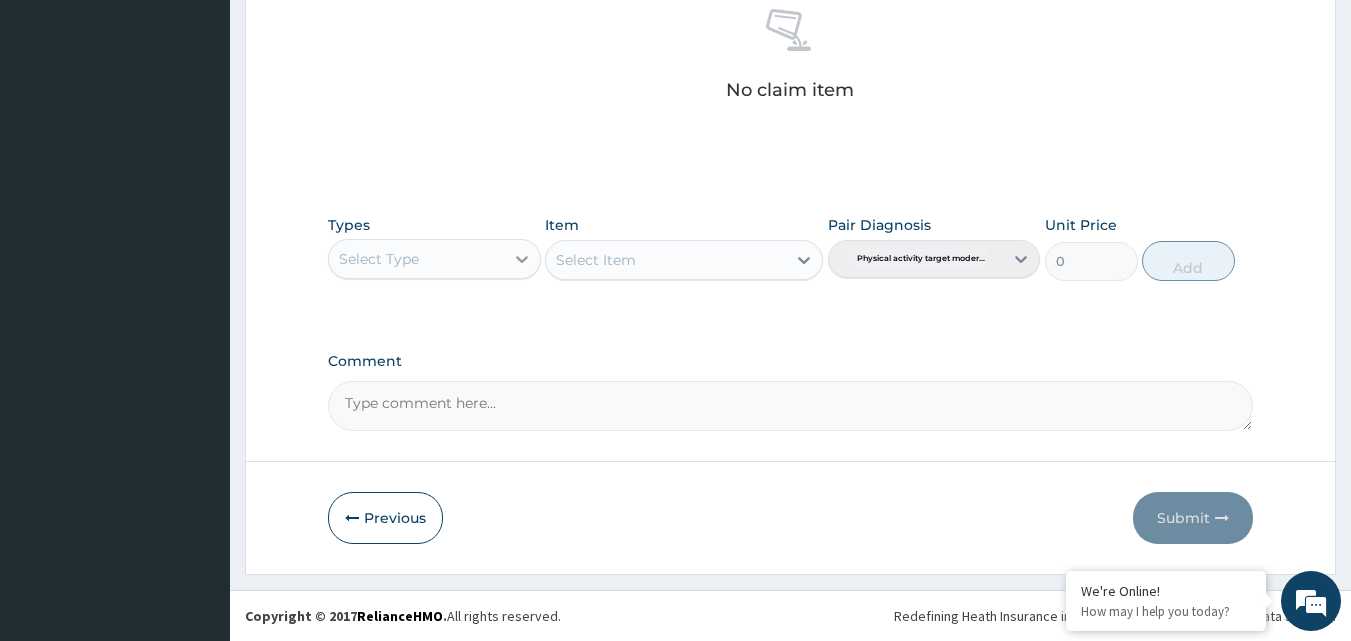 click at bounding box center (522, 259) 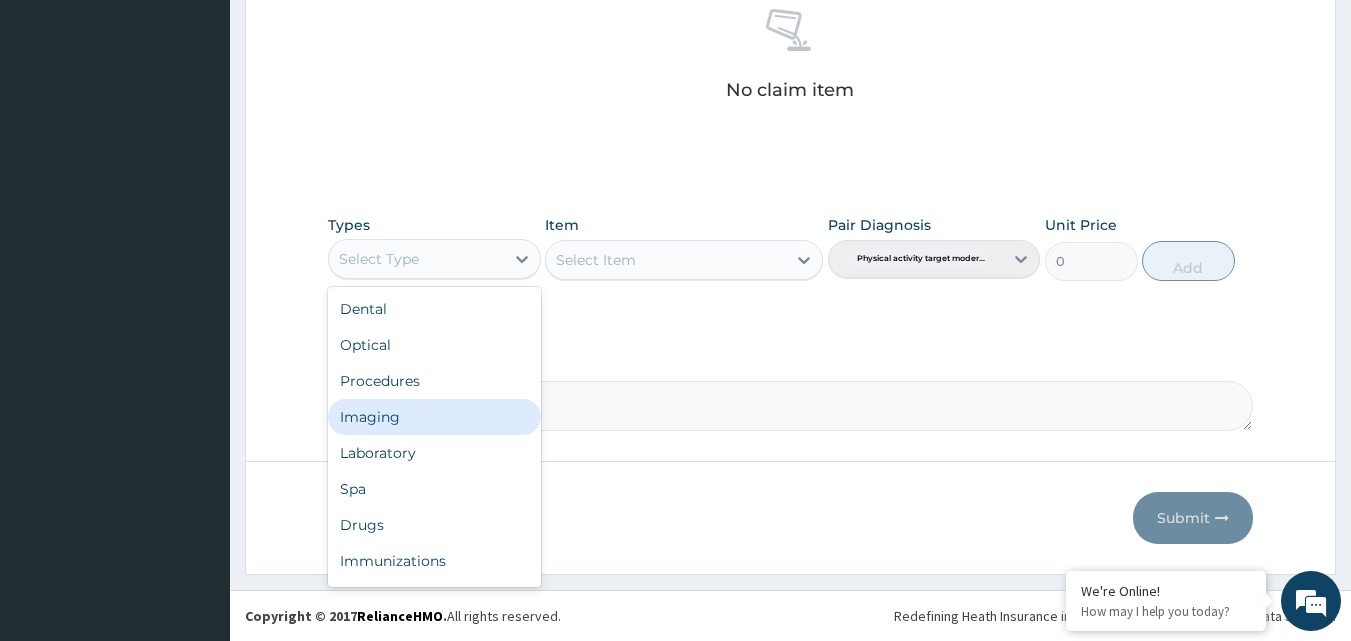 scroll, scrollTop: 68, scrollLeft: 0, axis: vertical 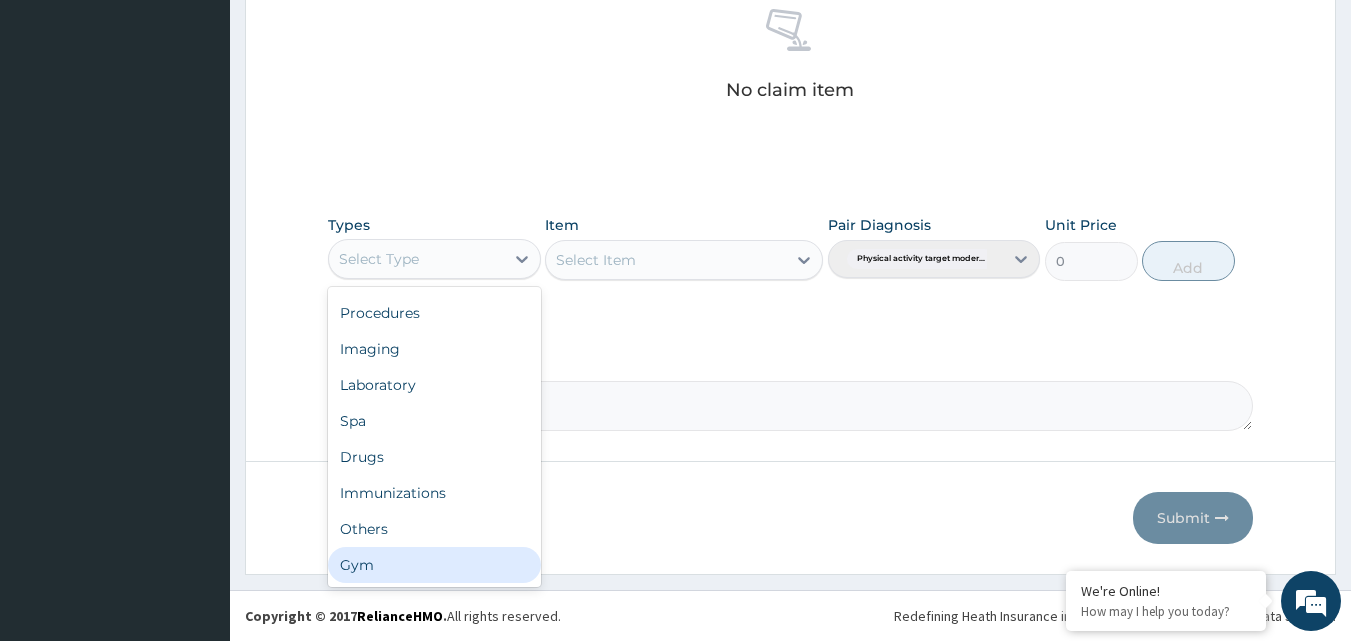 click on "Gym" at bounding box center [434, 565] 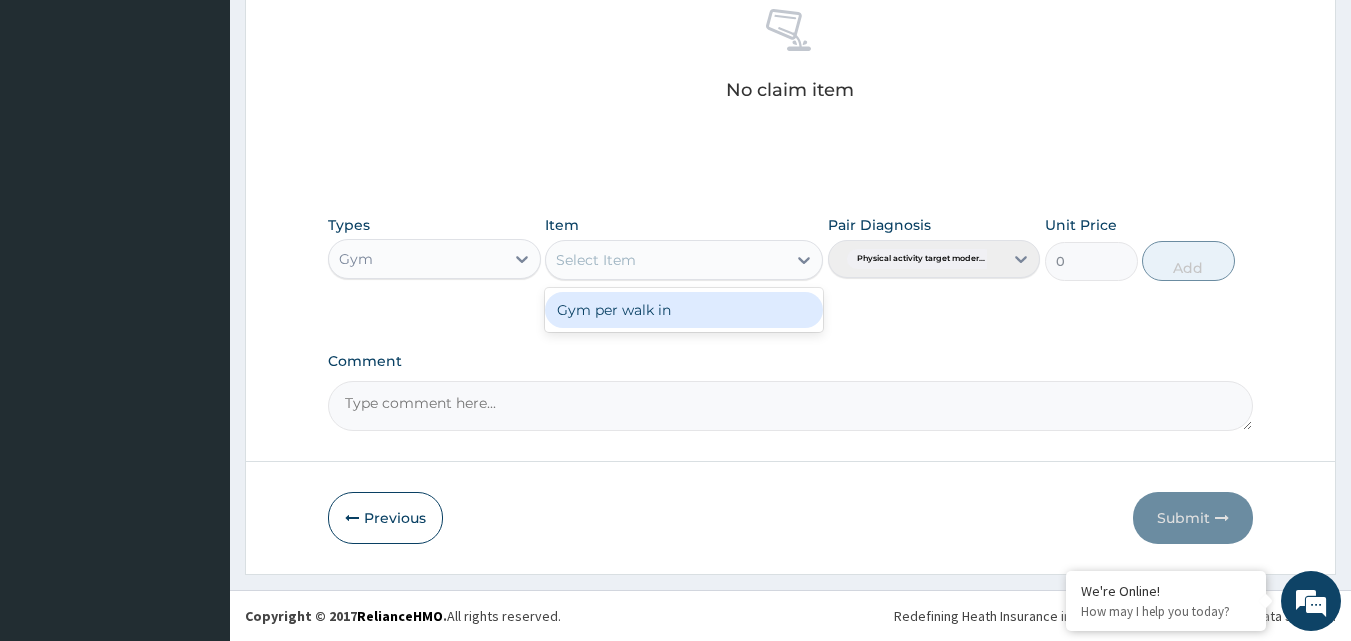 click on "Select Item" at bounding box center [666, 260] 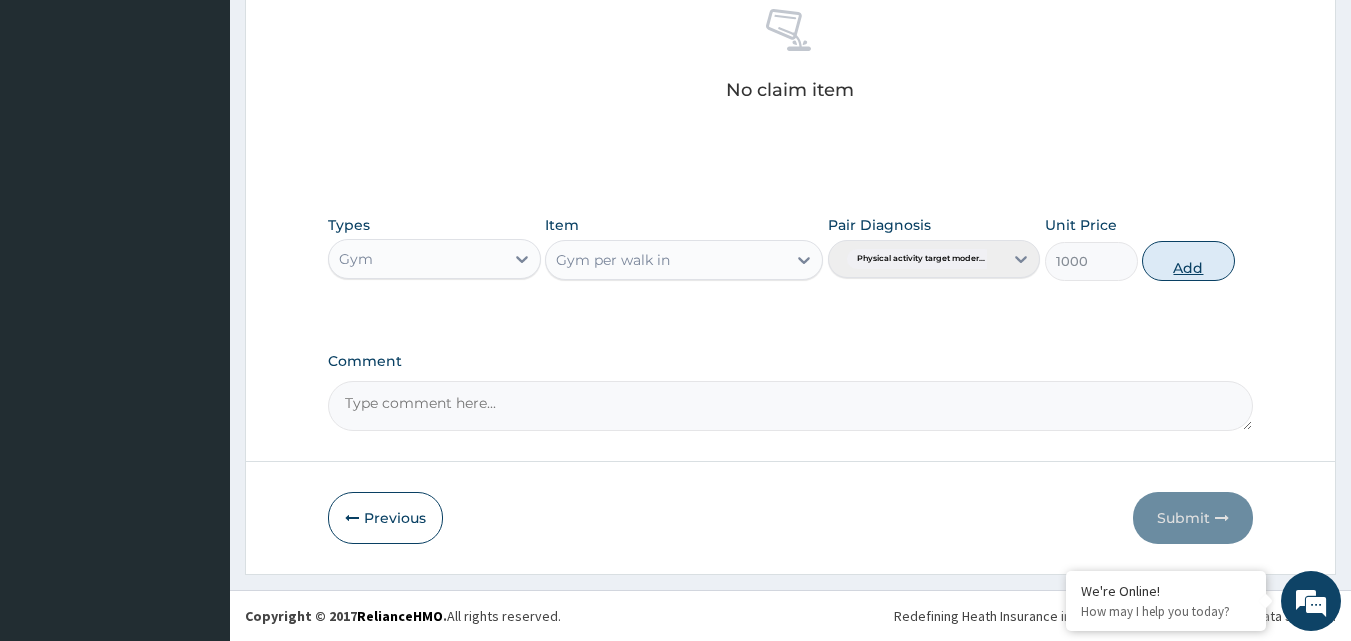 click on "Add" at bounding box center (1188, 261) 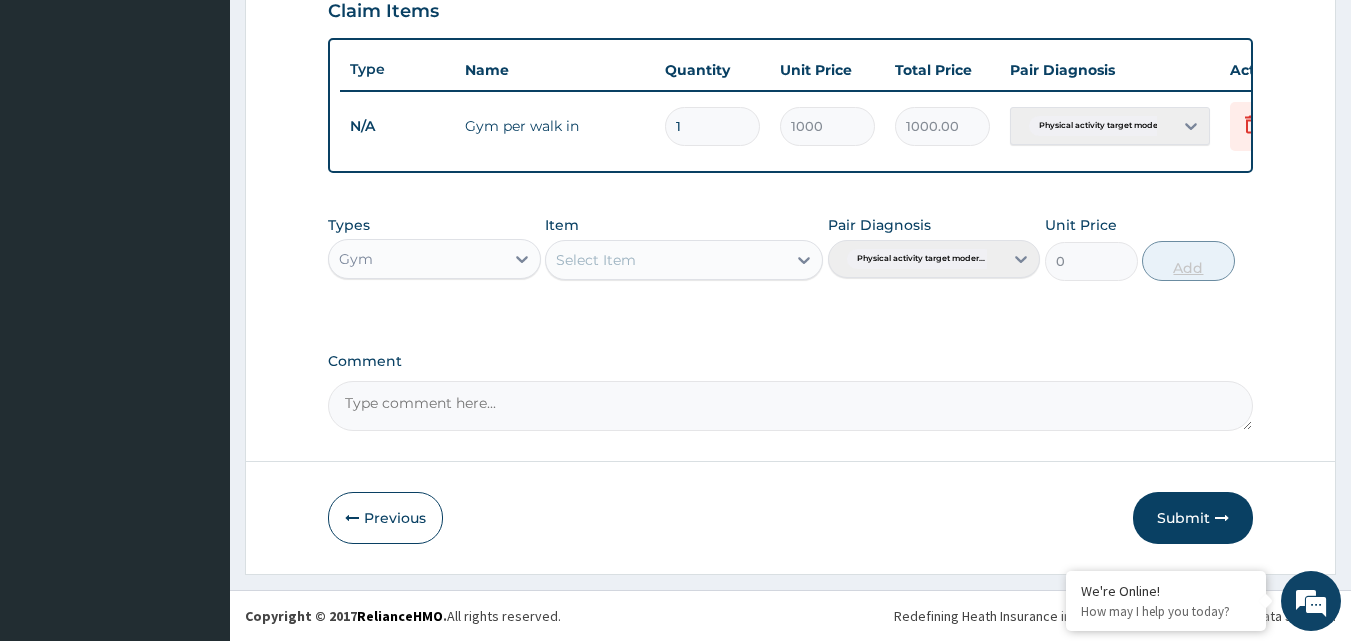 scroll, scrollTop: 721, scrollLeft: 0, axis: vertical 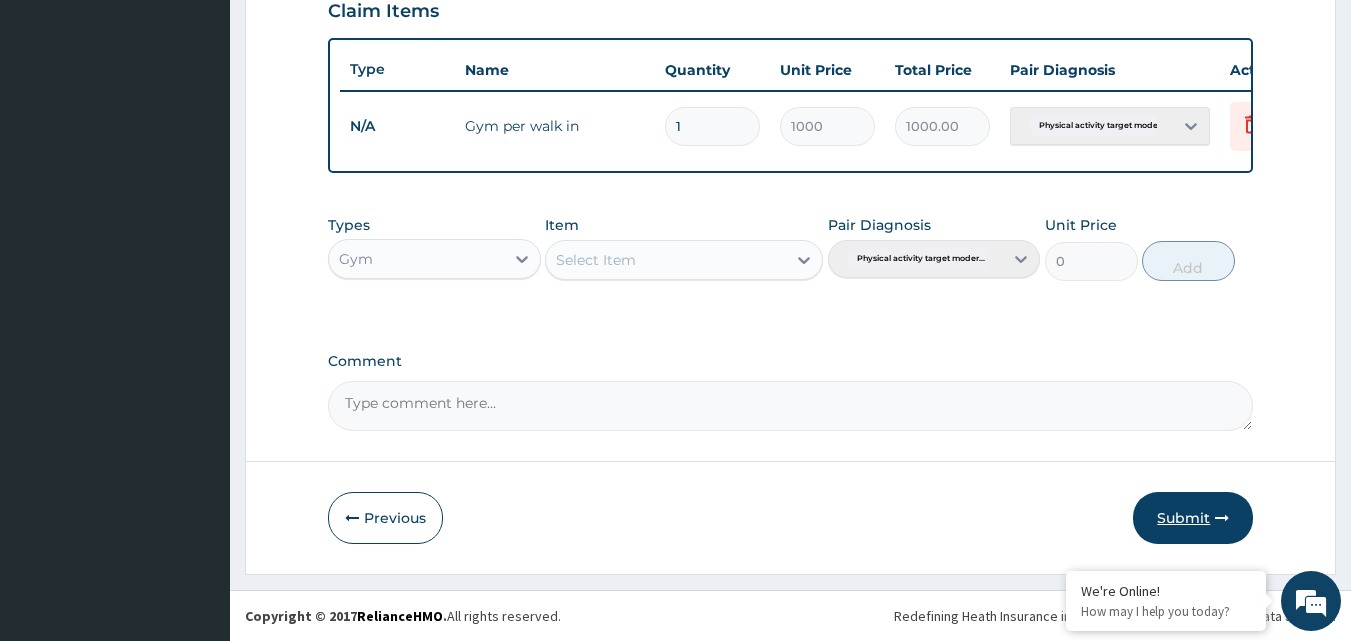 click on "Submit" at bounding box center [1193, 518] 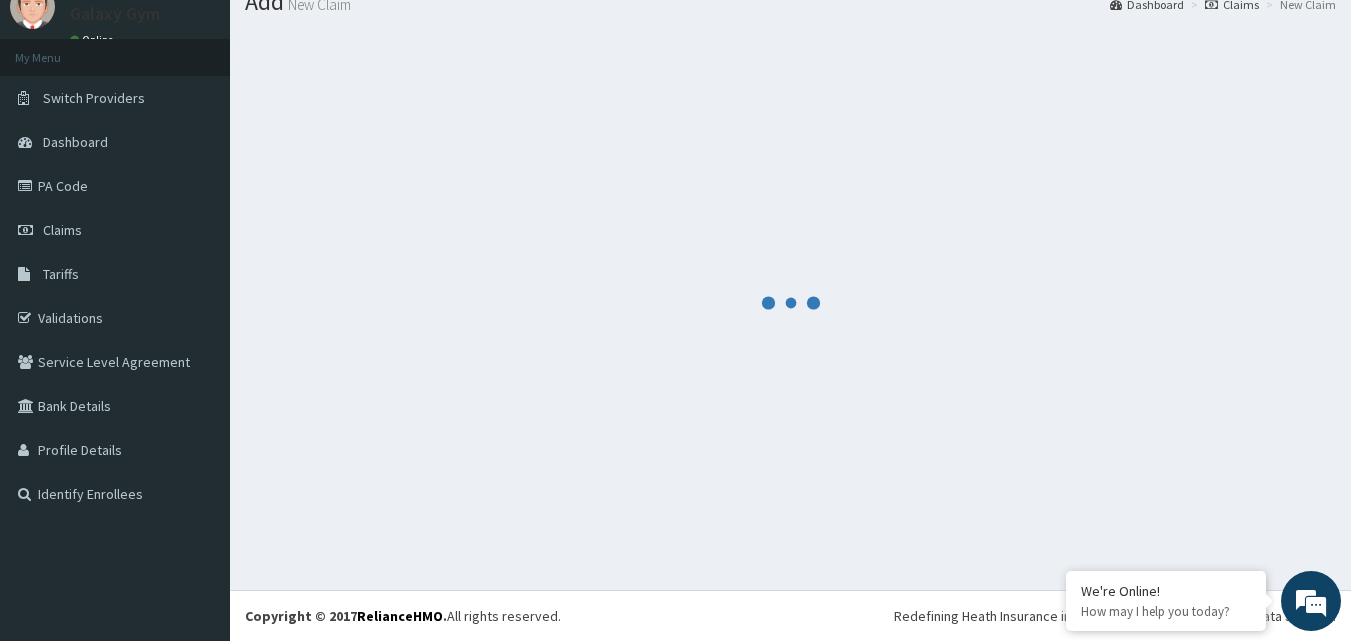 scroll, scrollTop: 721, scrollLeft: 0, axis: vertical 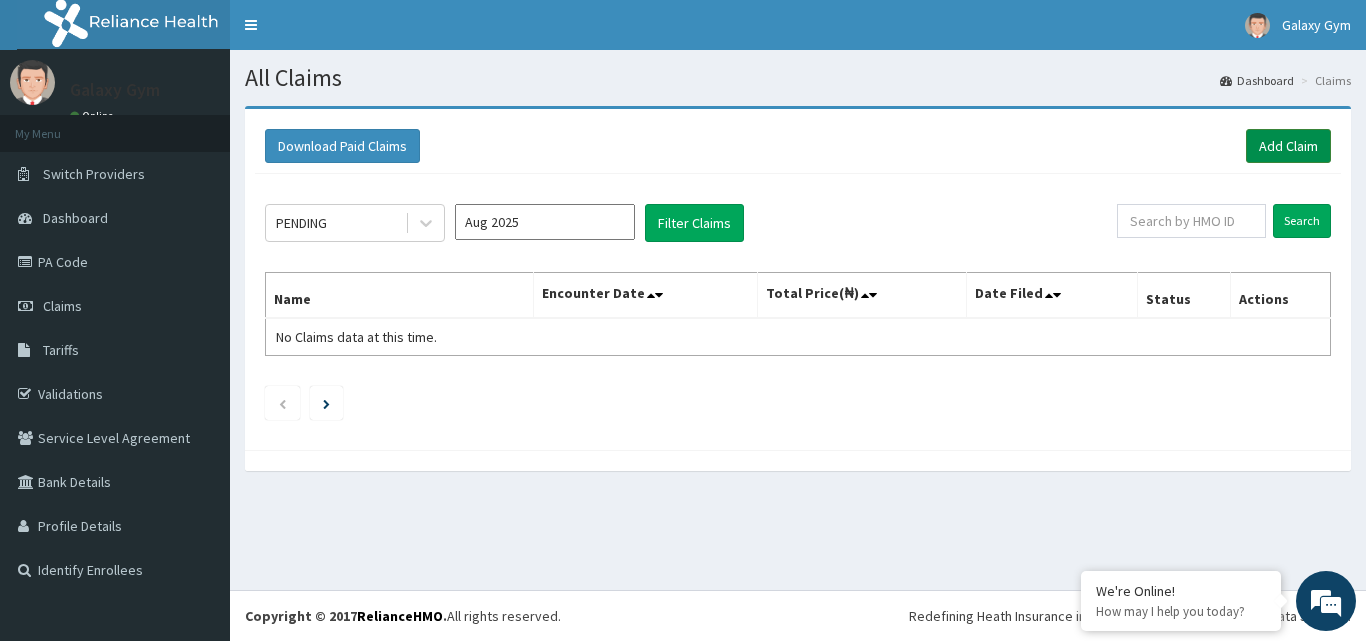 click on "Add Claim" at bounding box center [1288, 146] 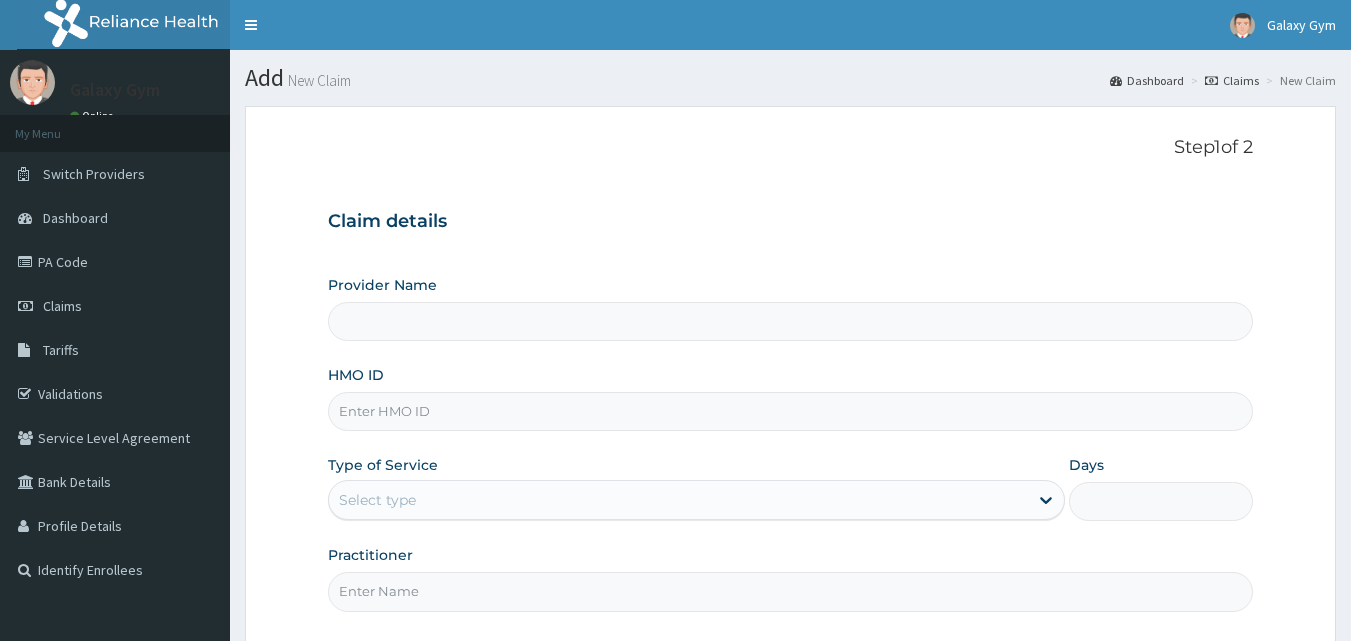 scroll, scrollTop: 0, scrollLeft: 0, axis: both 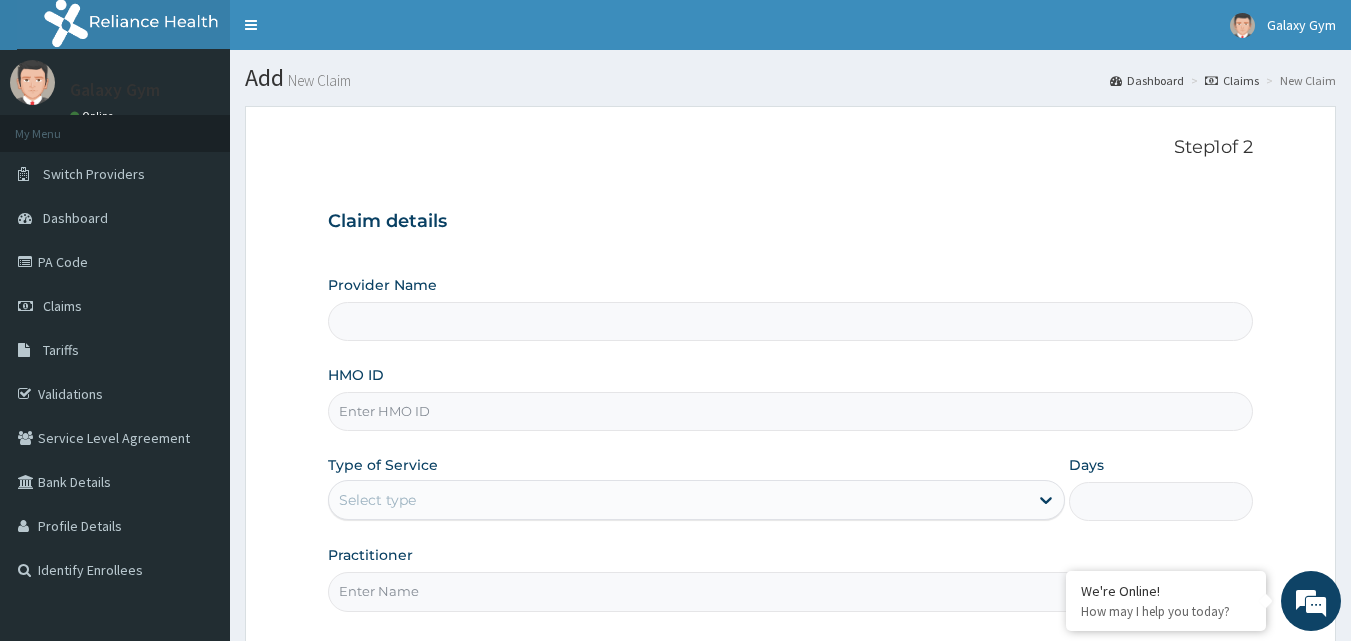 type on "Galaxy Gym" 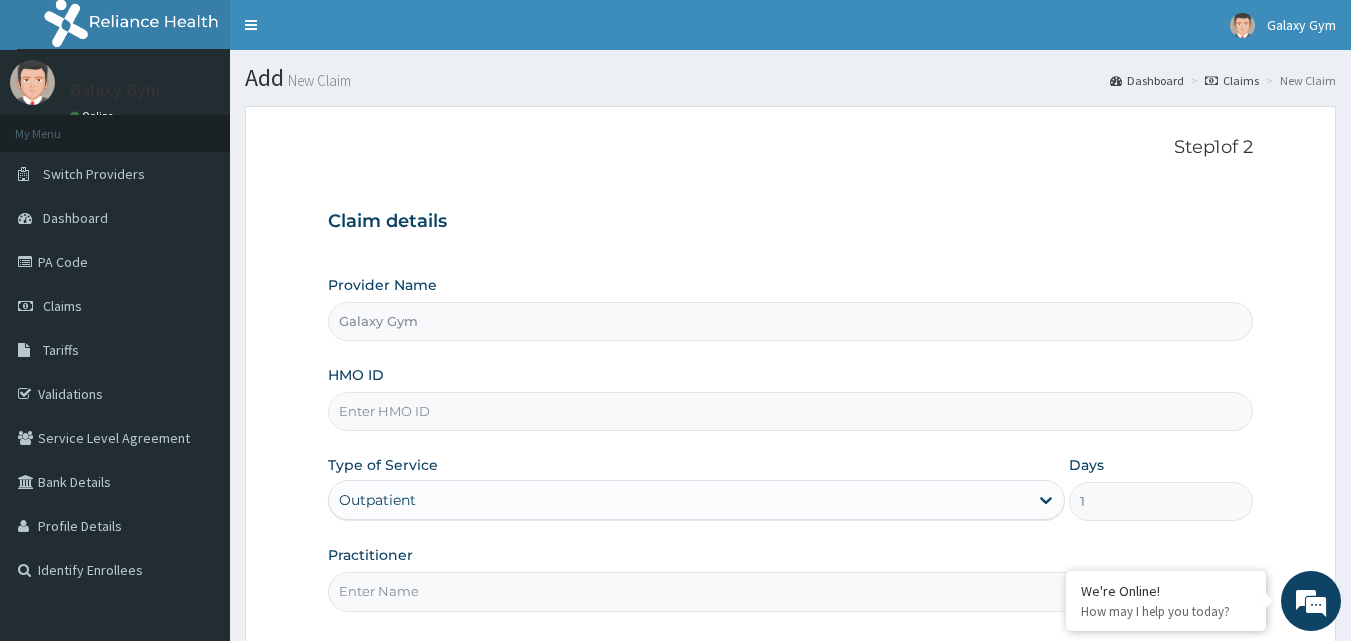 click on "HMO ID" at bounding box center [791, 411] 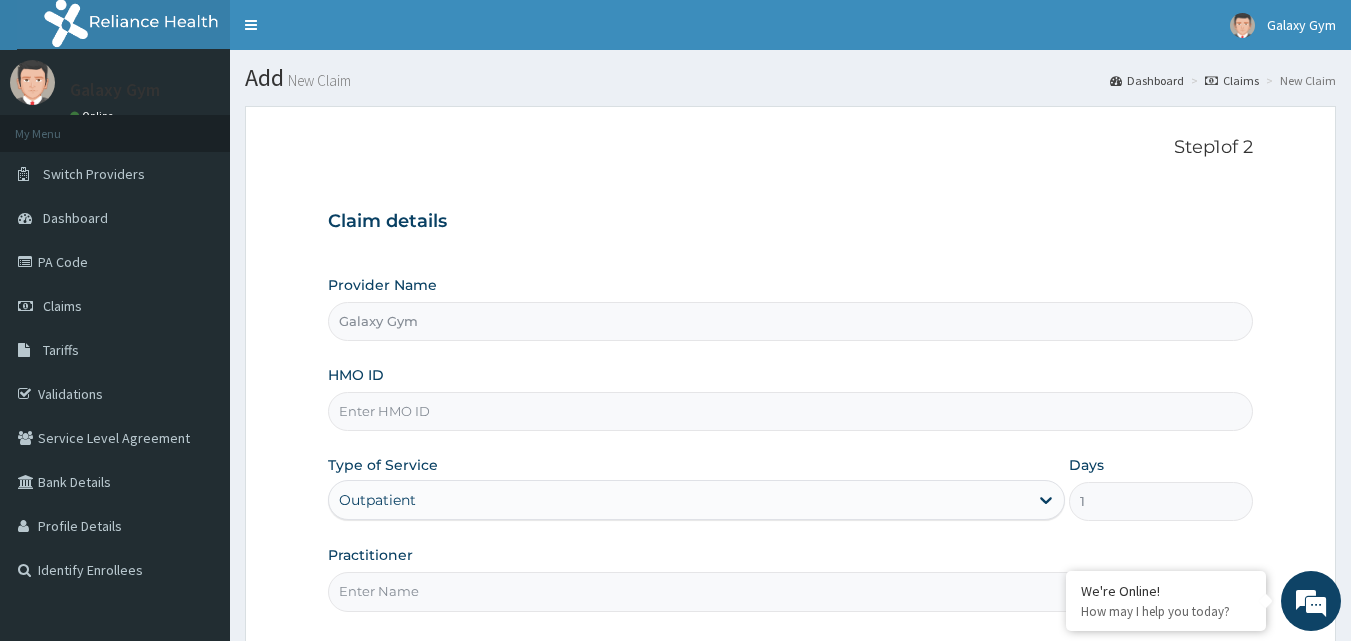 scroll, scrollTop: 0, scrollLeft: 0, axis: both 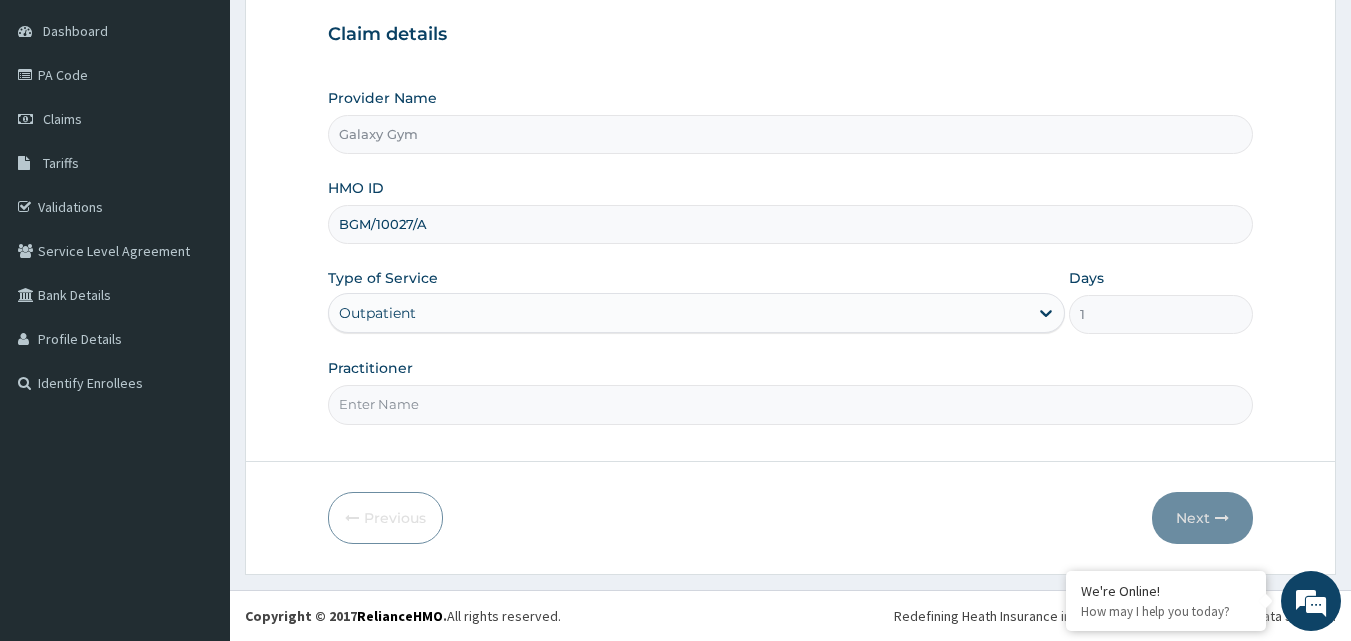 type on "BGM/10027/A" 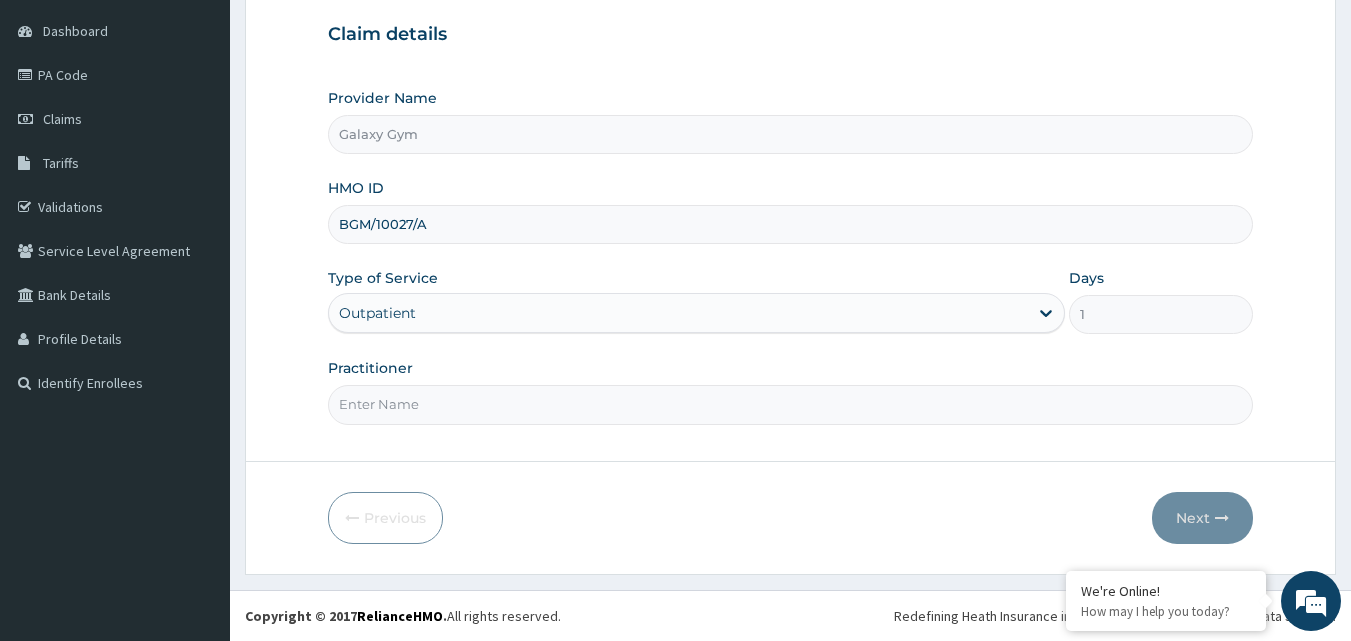 type on "LOHI OISE" 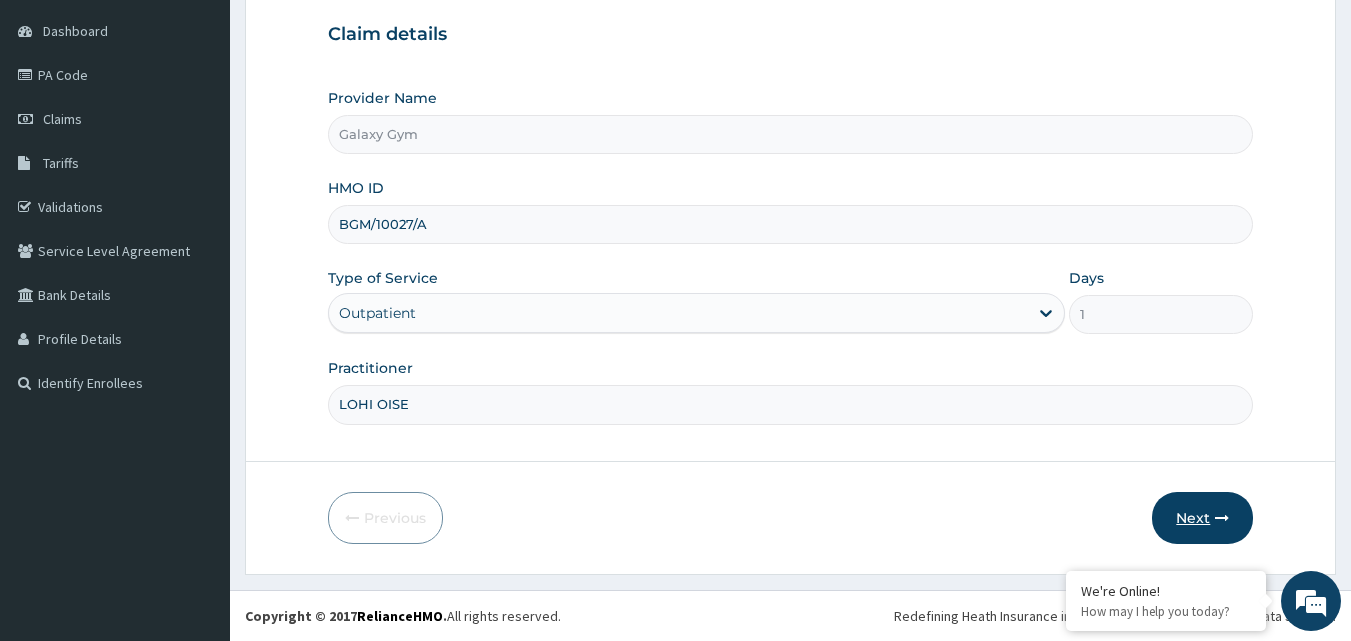 click on "Next" at bounding box center [1202, 518] 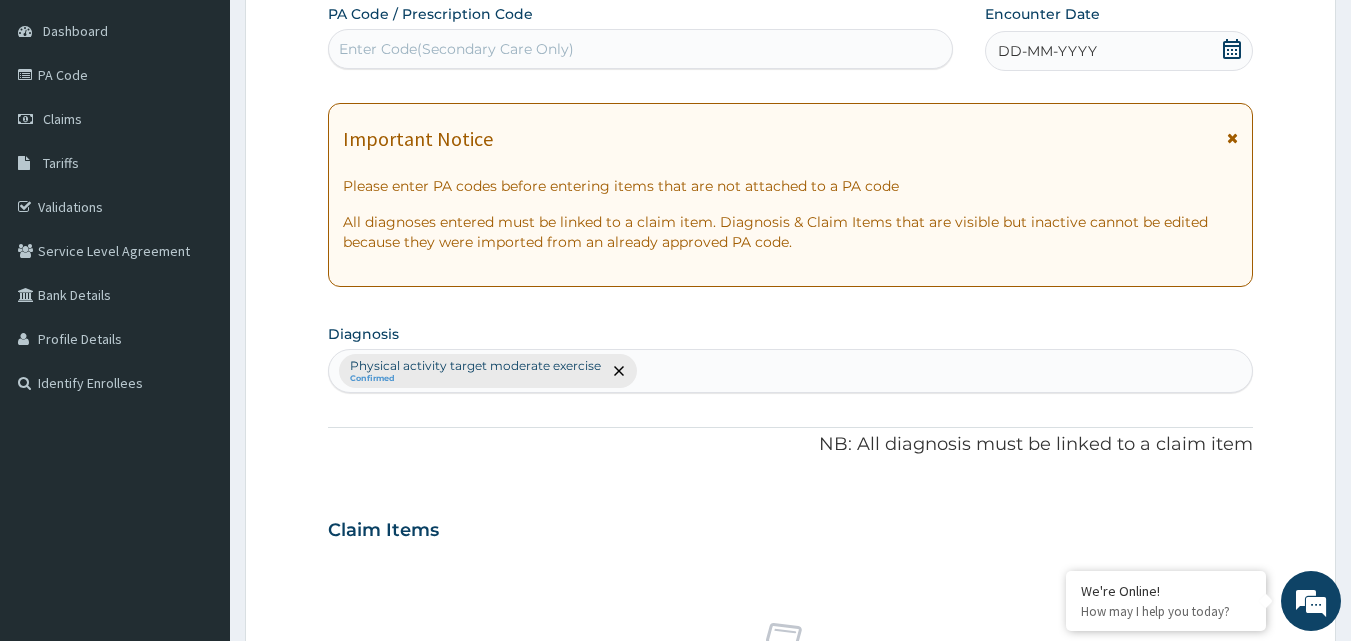 click on "Enter Code(Secondary Care Only)" at bounding box center [456, 49] 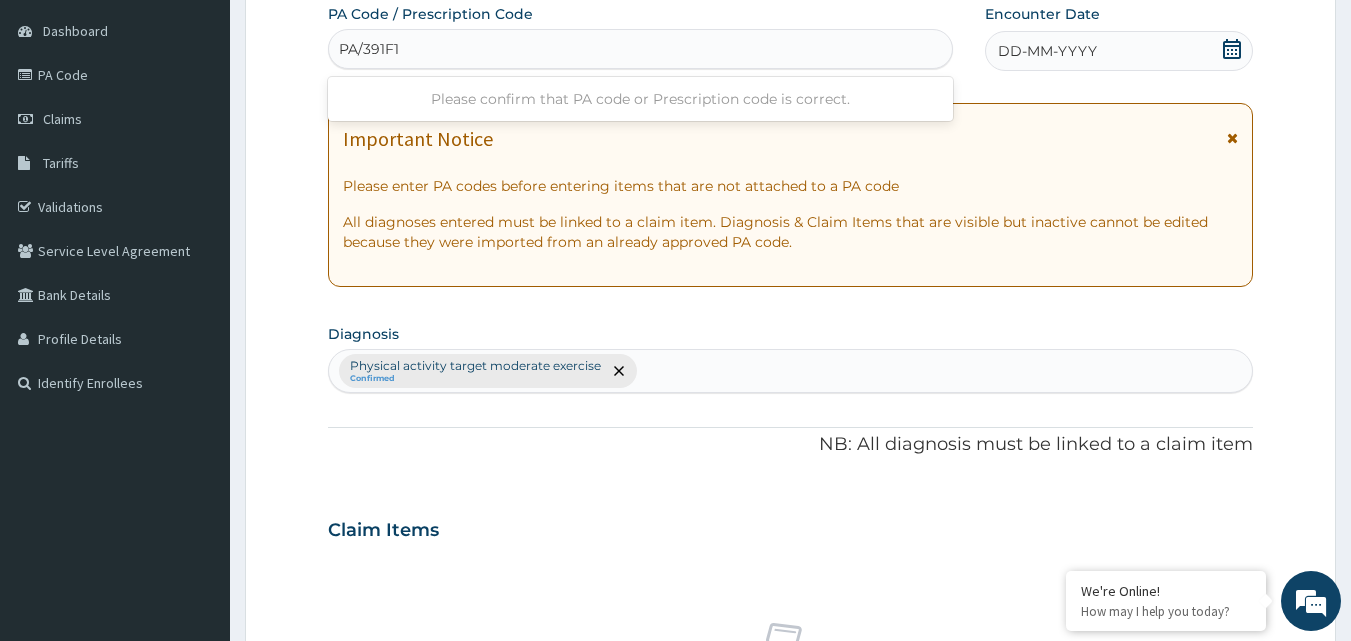 type on "PA/391F1C" 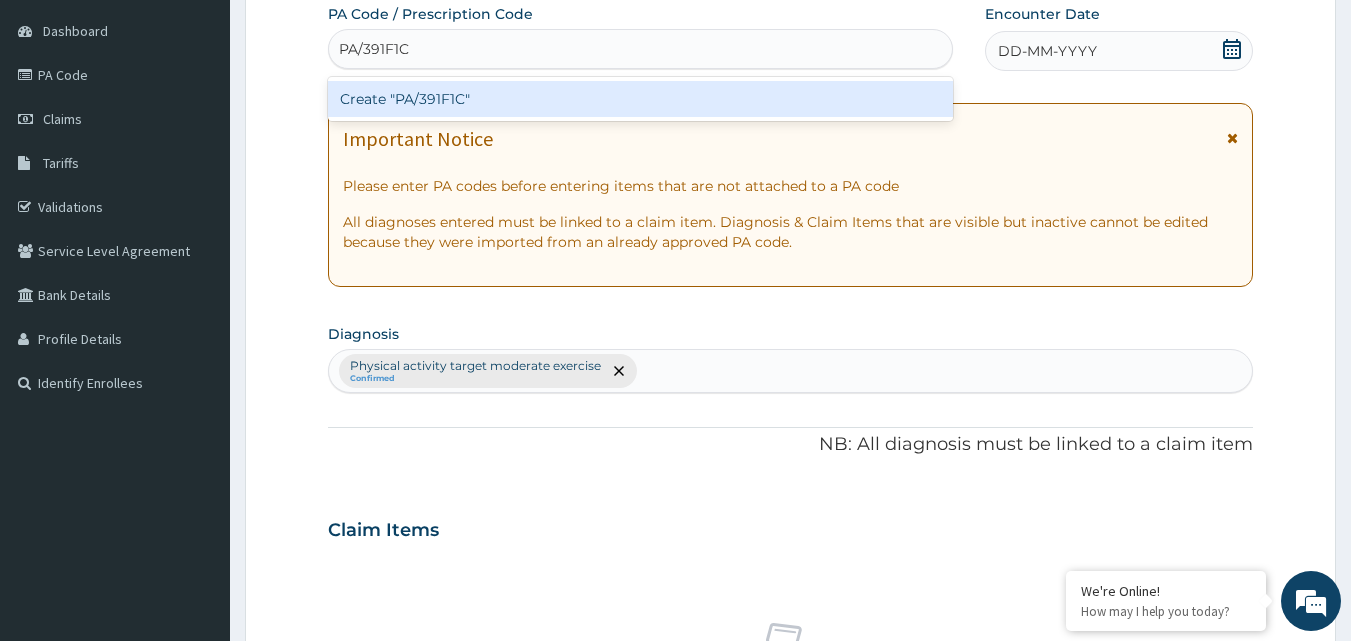type 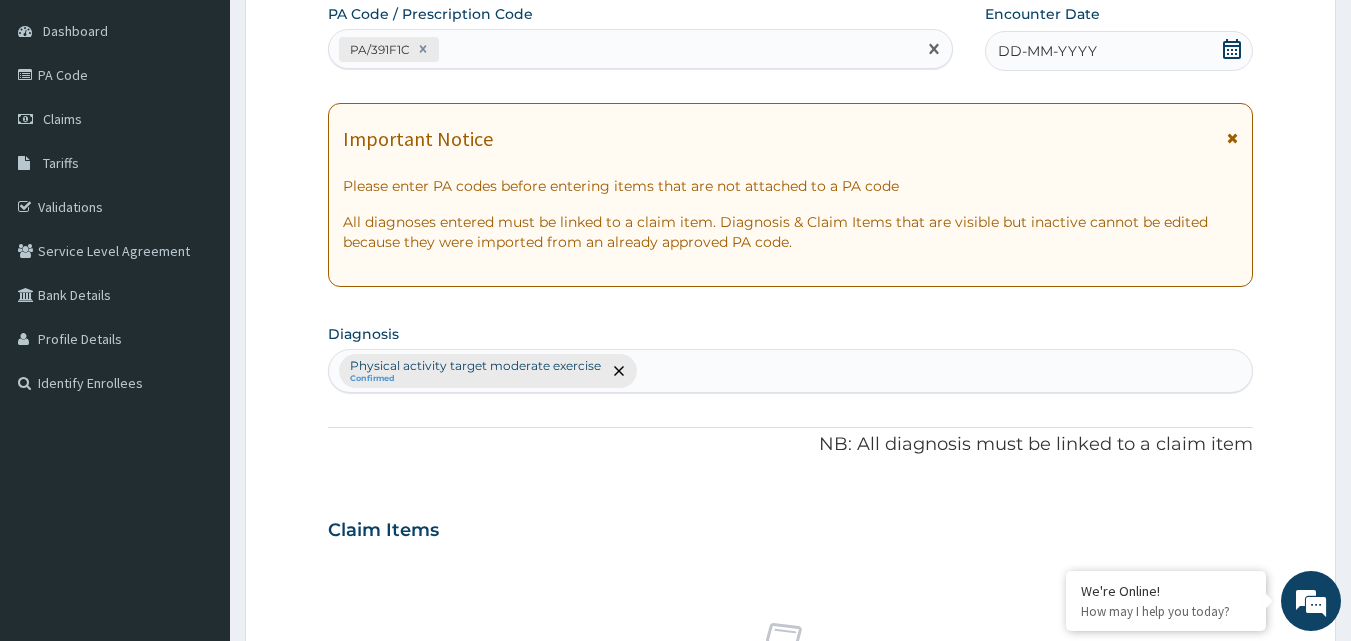 click on "DD-MM-YYYY" at bounding box center (1047, 51) 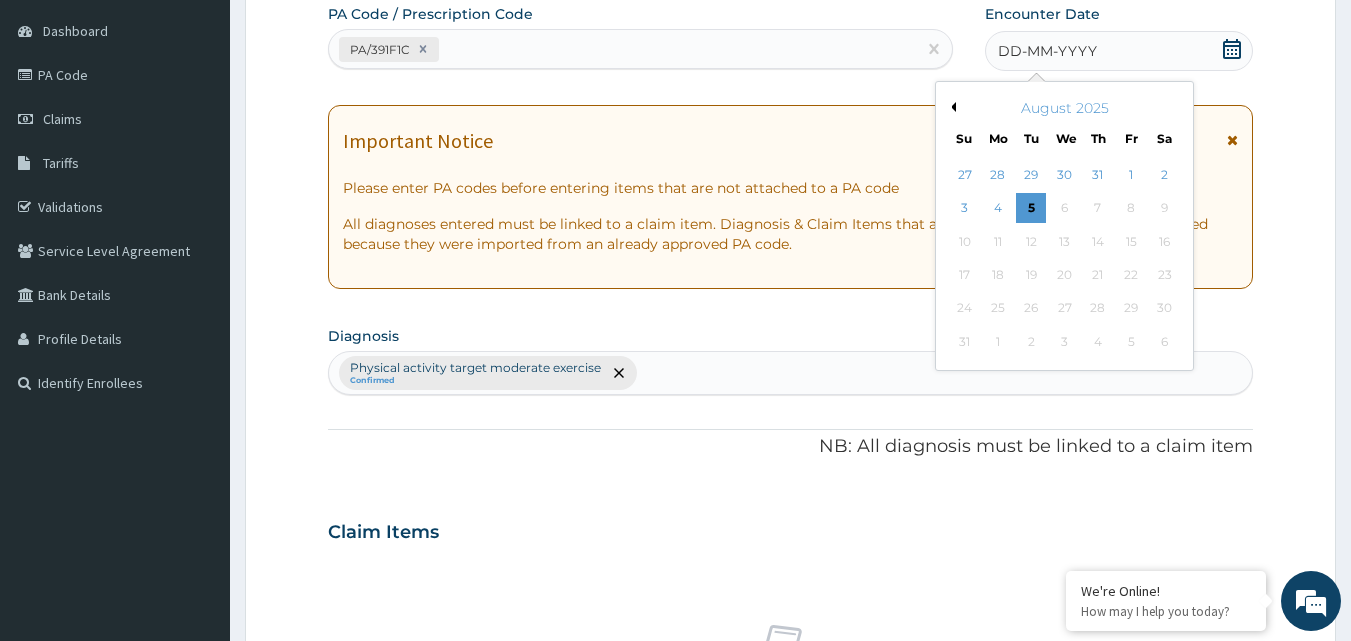 click on "Previous Month" at bounding box center (951, 107) 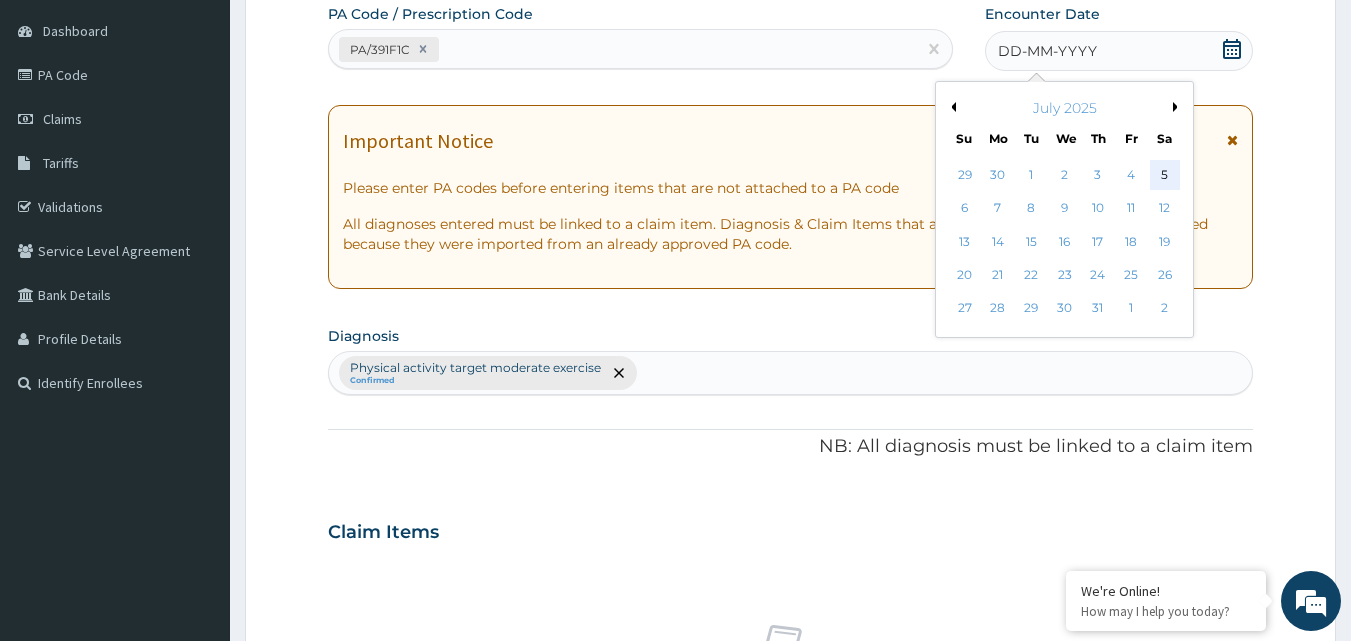 click on "5" at bounding box center (1165, 175) 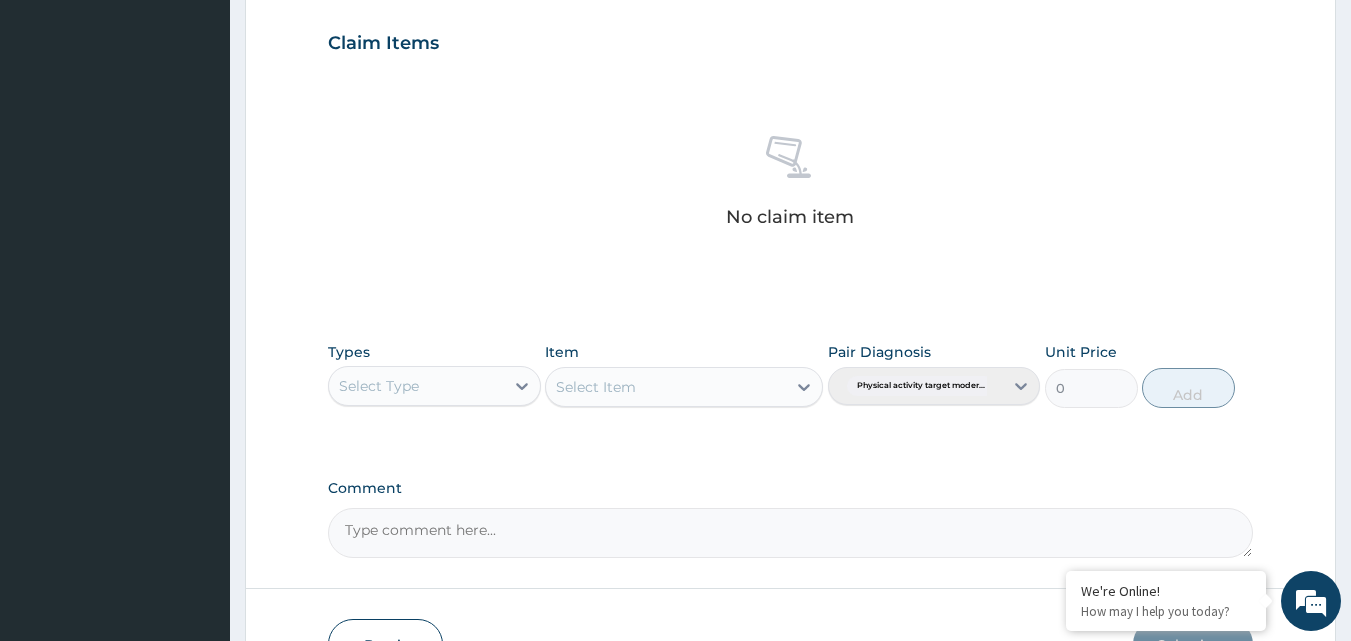 scroll, scrollTop: 801, scrollLeft: 0, axis: vertical 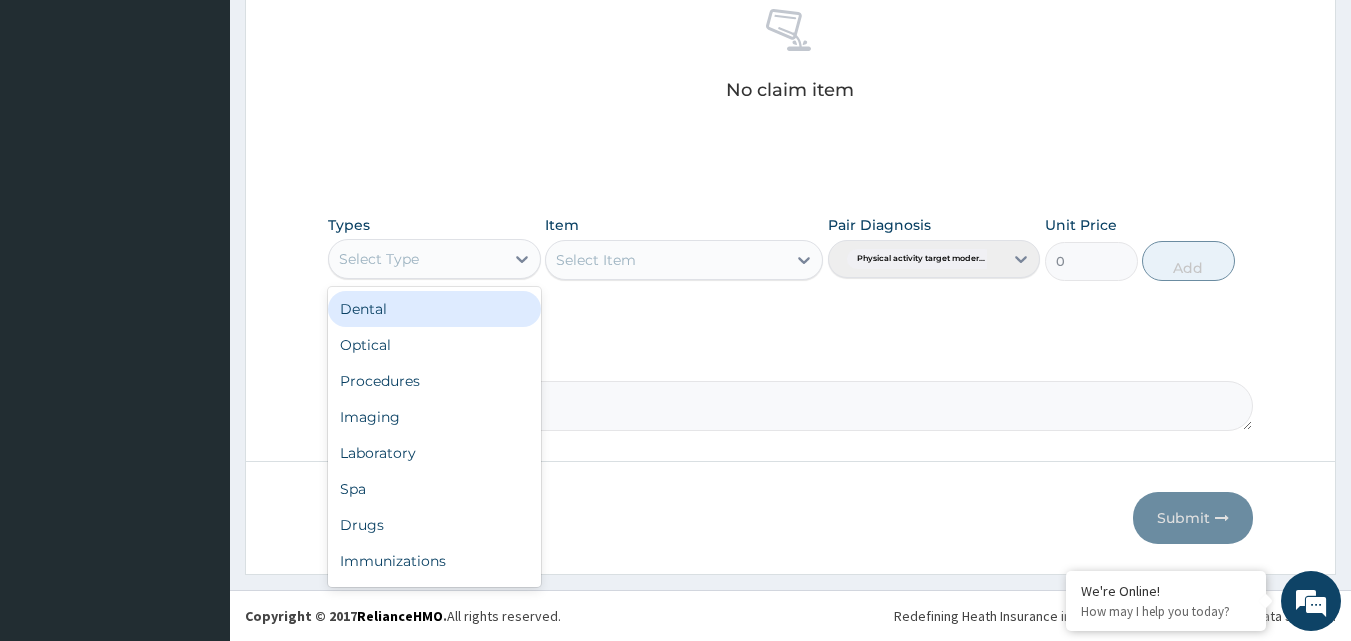 click on "Select Type" at bounding box center (416, 259) 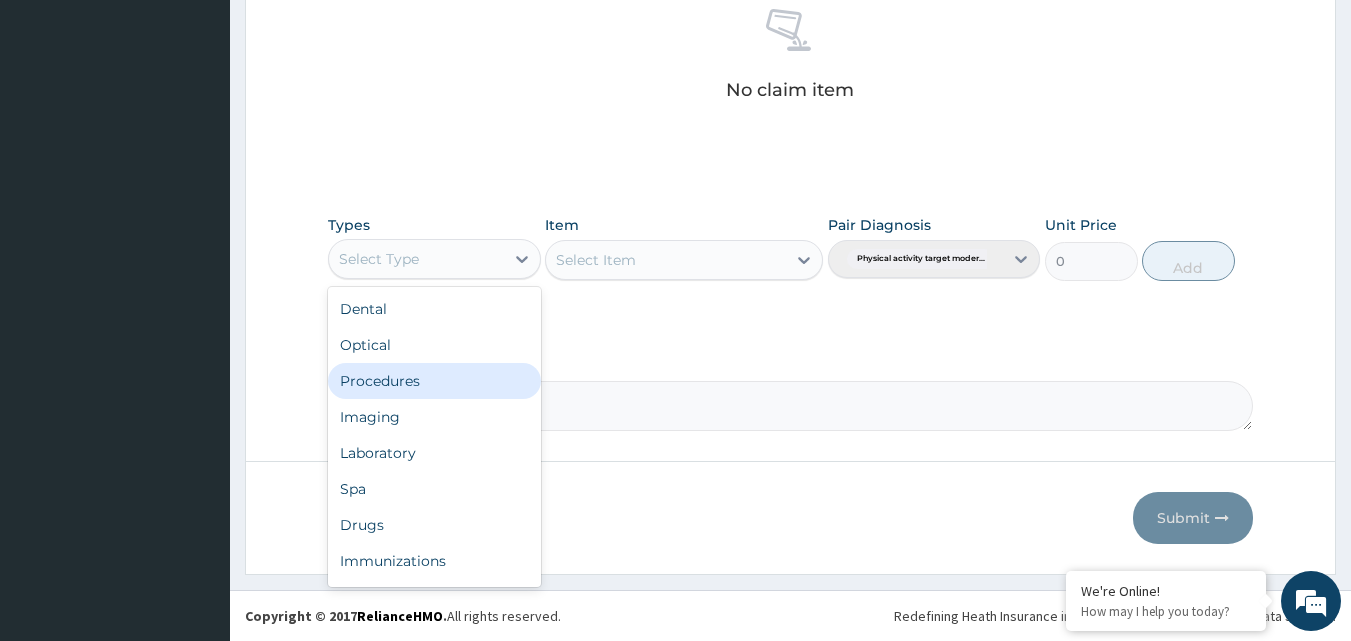 scroll, scrollTop: 68, scrollLeft: 0, axis: vertical 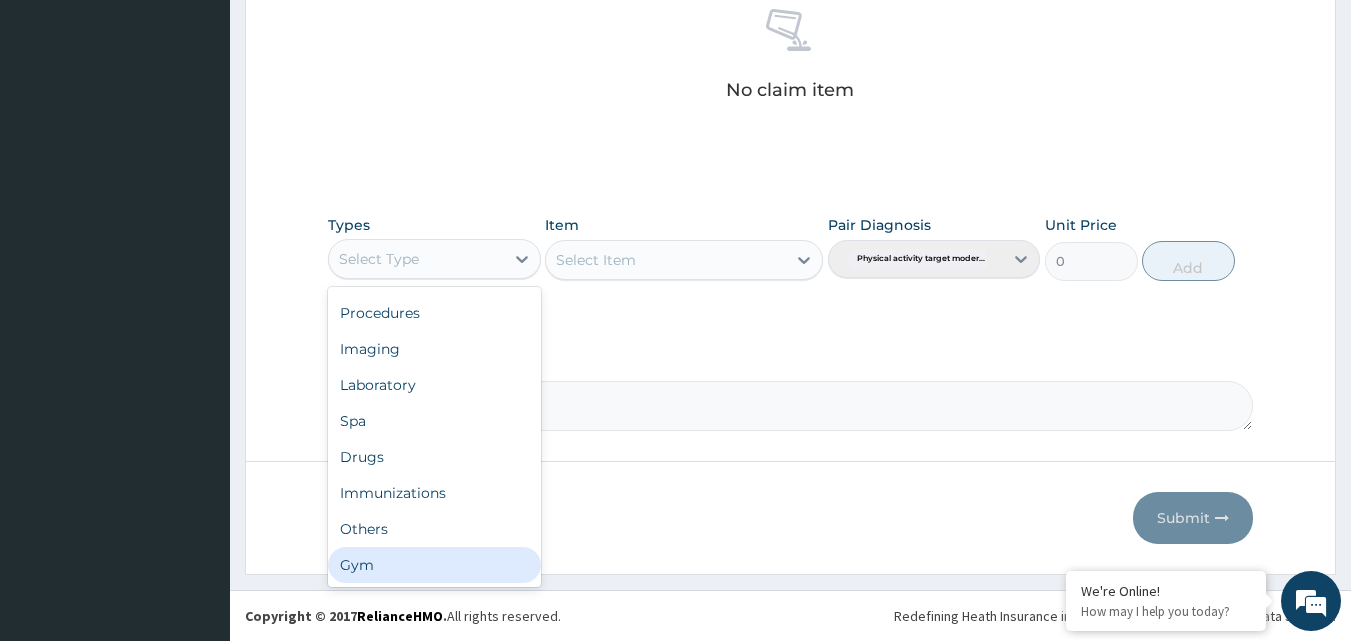 click on "Gym" at bounding box center (434, 565) 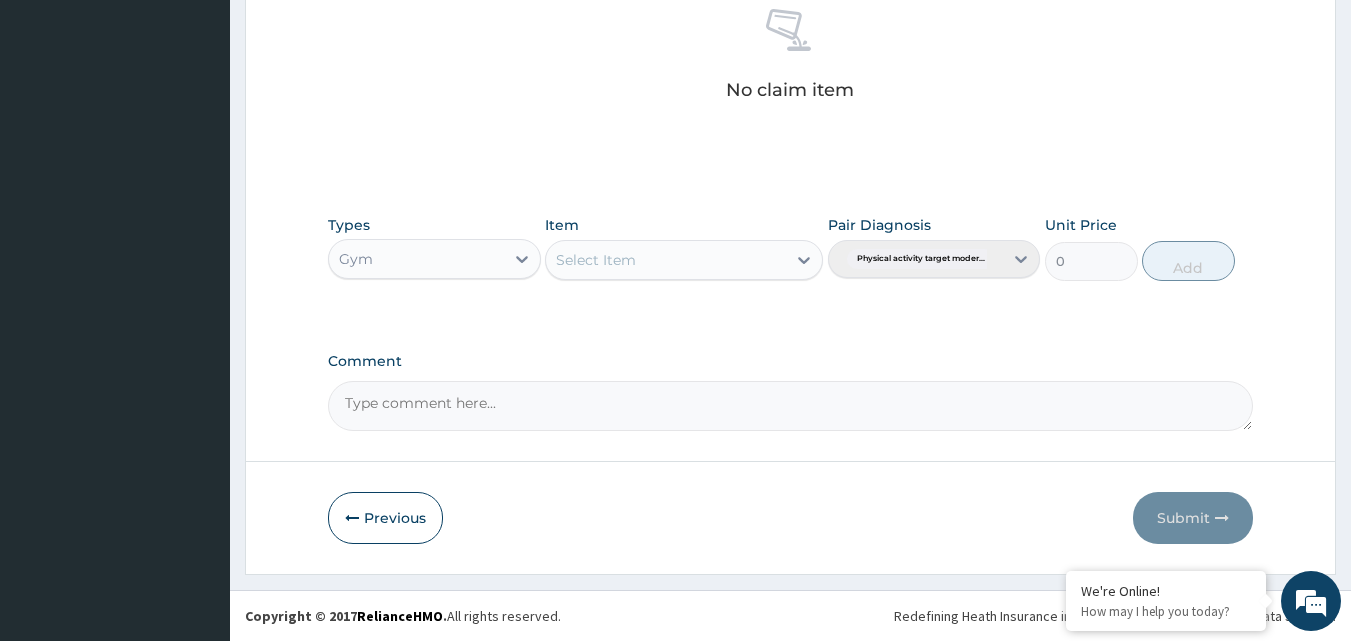 click on "Select Item" at bounding box center (666, 260) 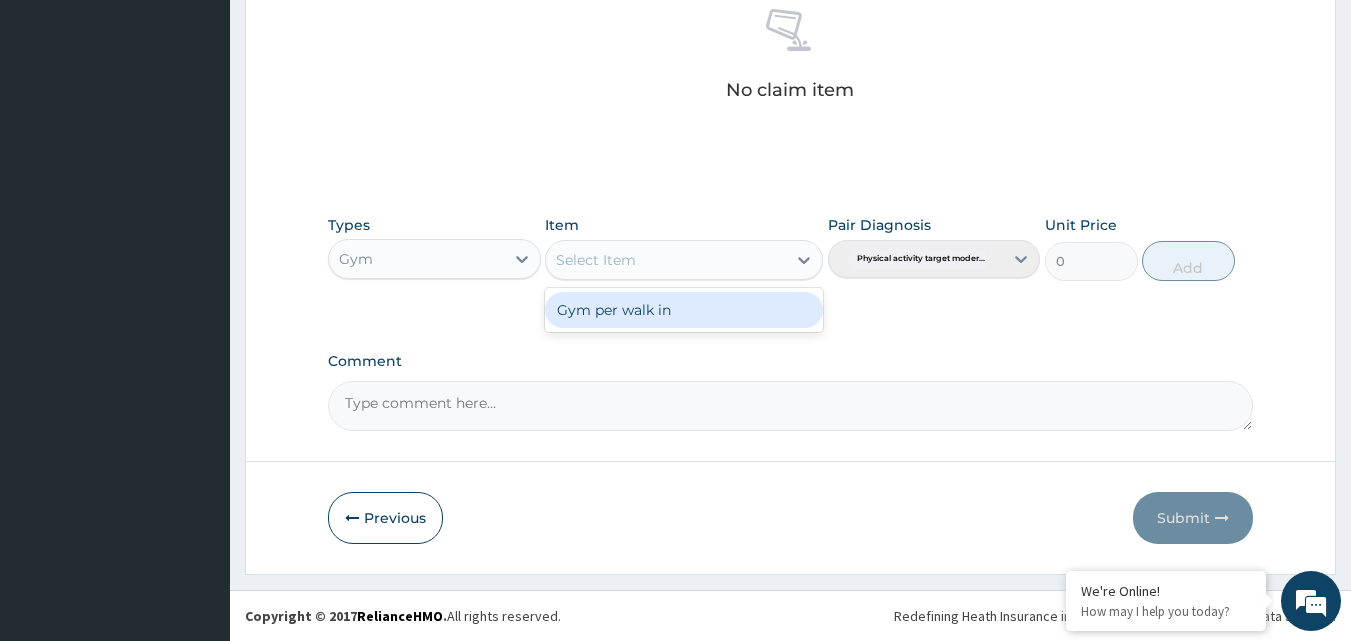 click on "Gym per walk in" at bounding box center (684, 310) 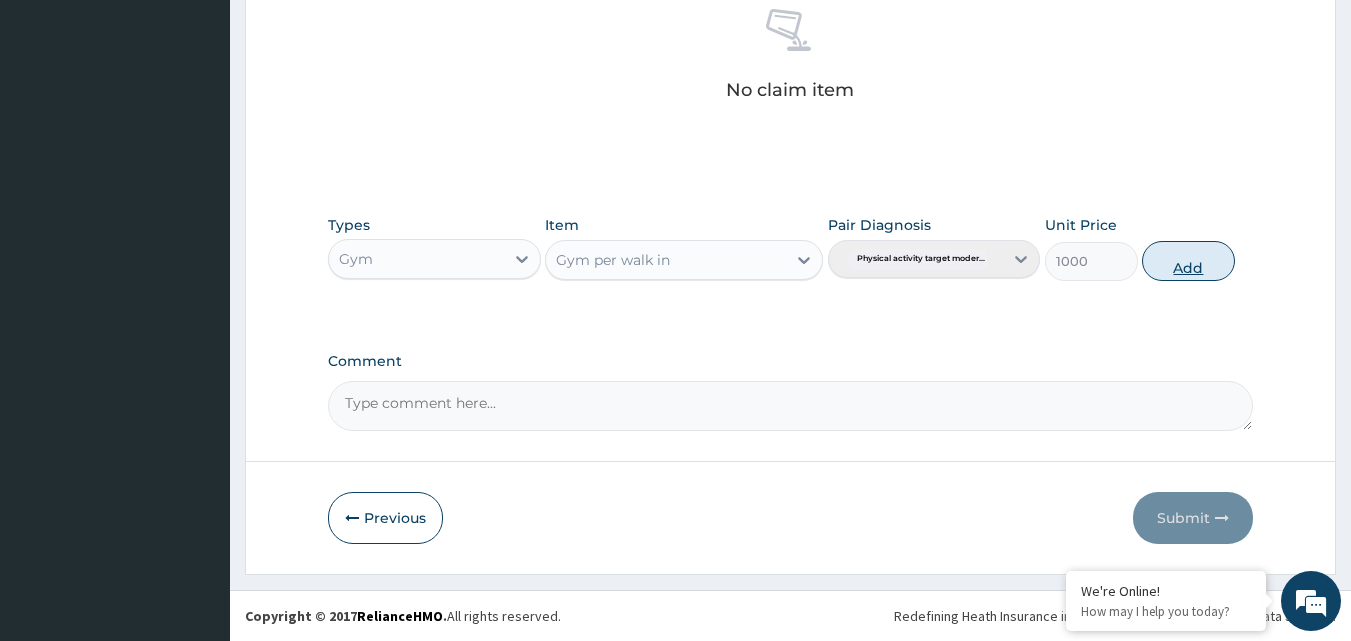 click on "Add" at bounding box center (1188, 261) 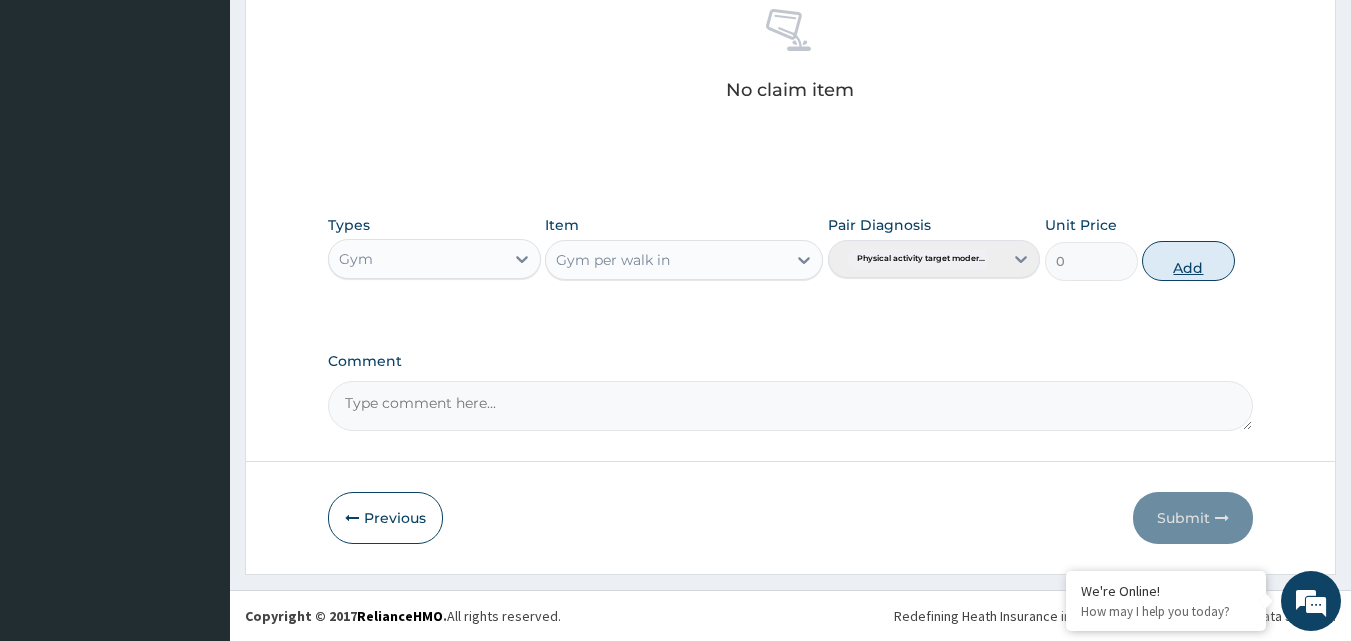 scroll, scrollTop: 721, scrollLeft: 0, axis: vertical 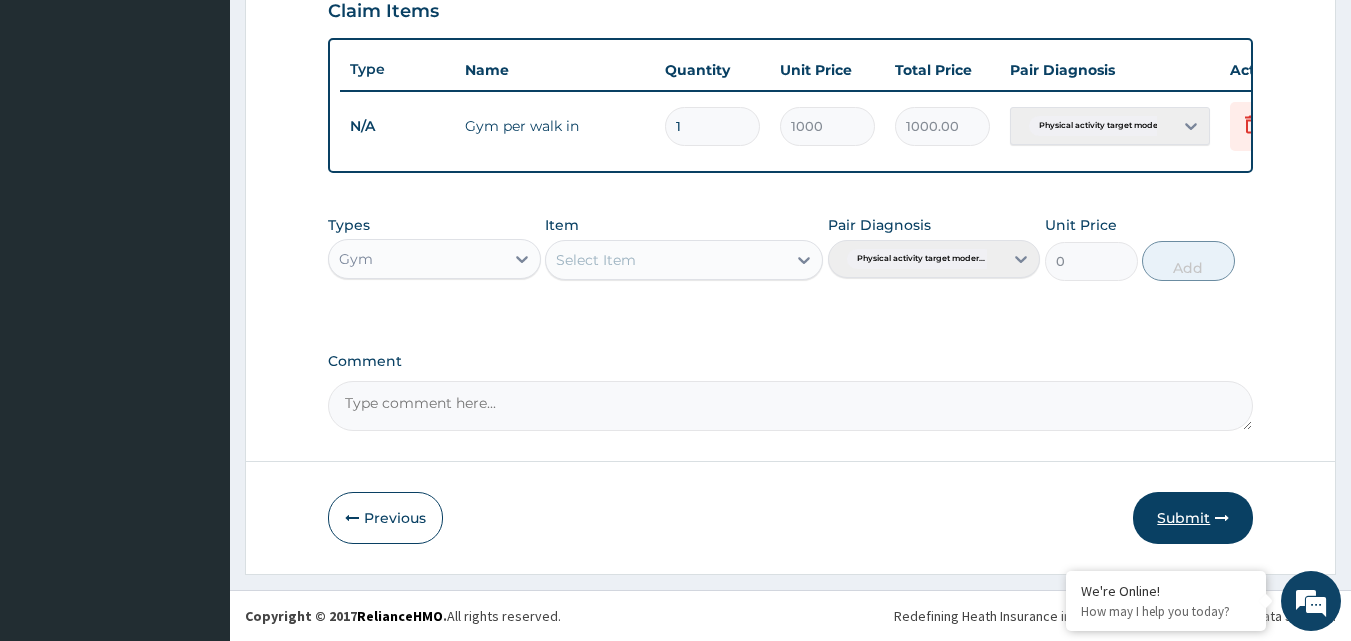 click on "Submit" at bounding box center [1193, 518] 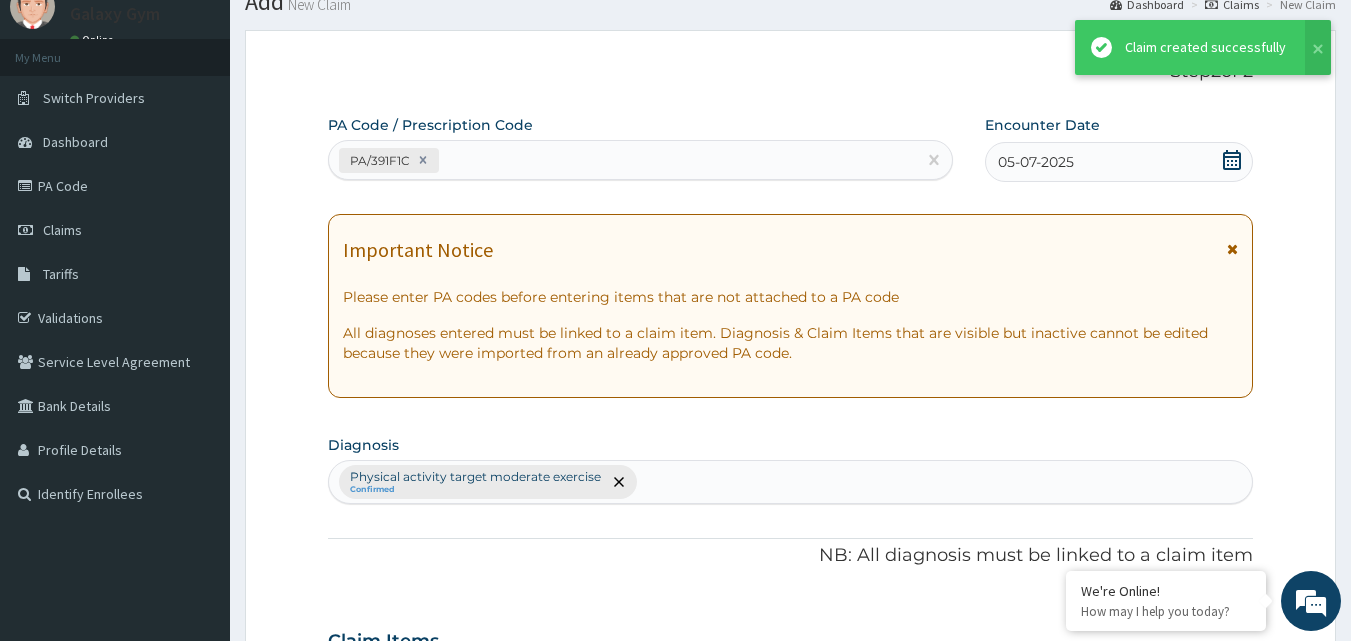 scroll, scrollTop: 721, scrollLeft: 0, axis: vertical 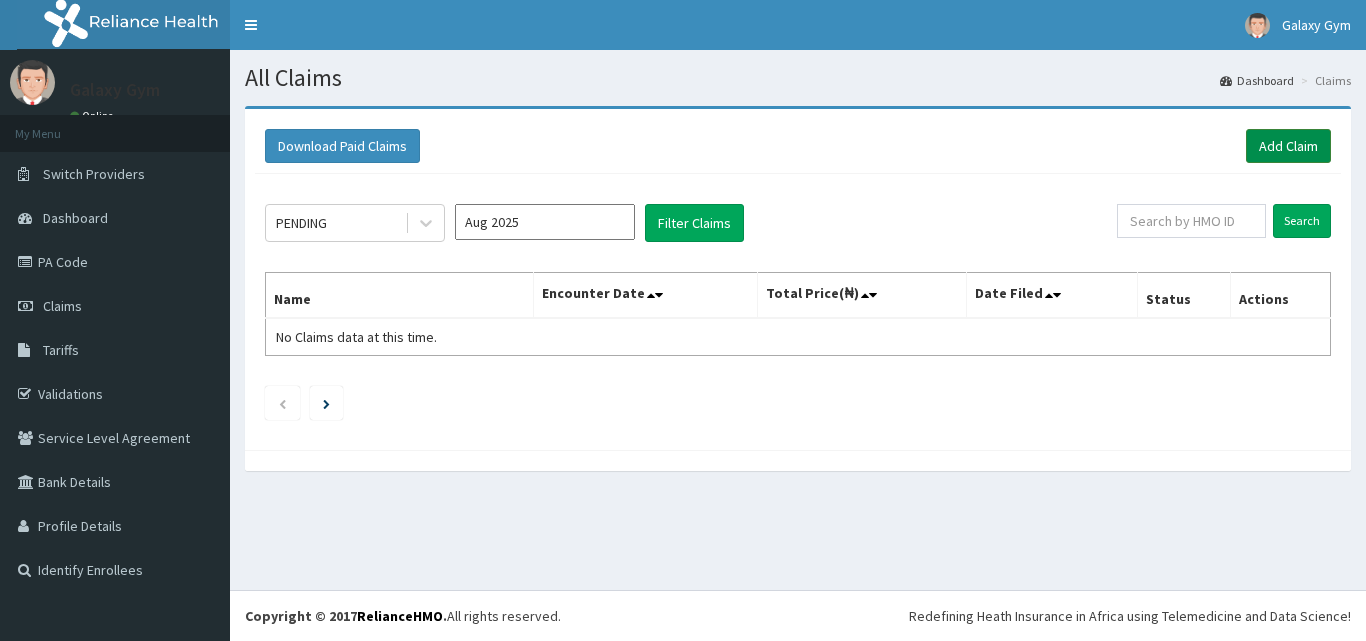 click on "Add Claim" at bounding box center [1288, 146] 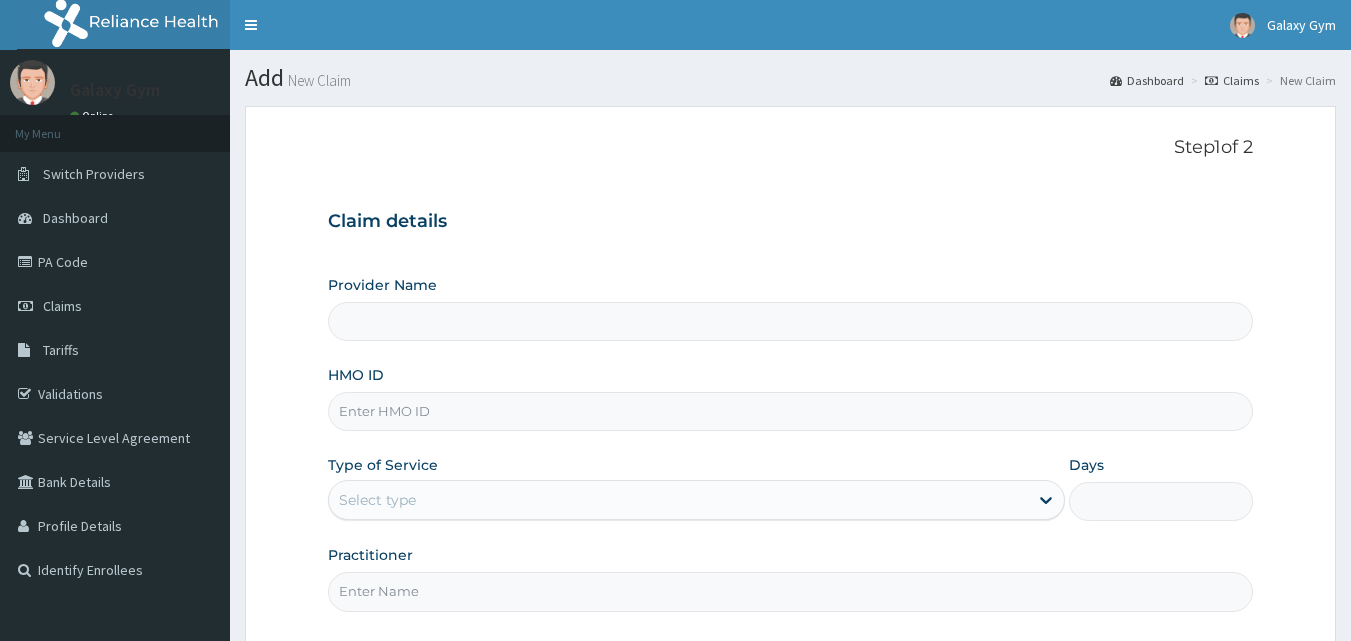 scroll, scrollTop: 0, scrollLeft: 0, axis: both 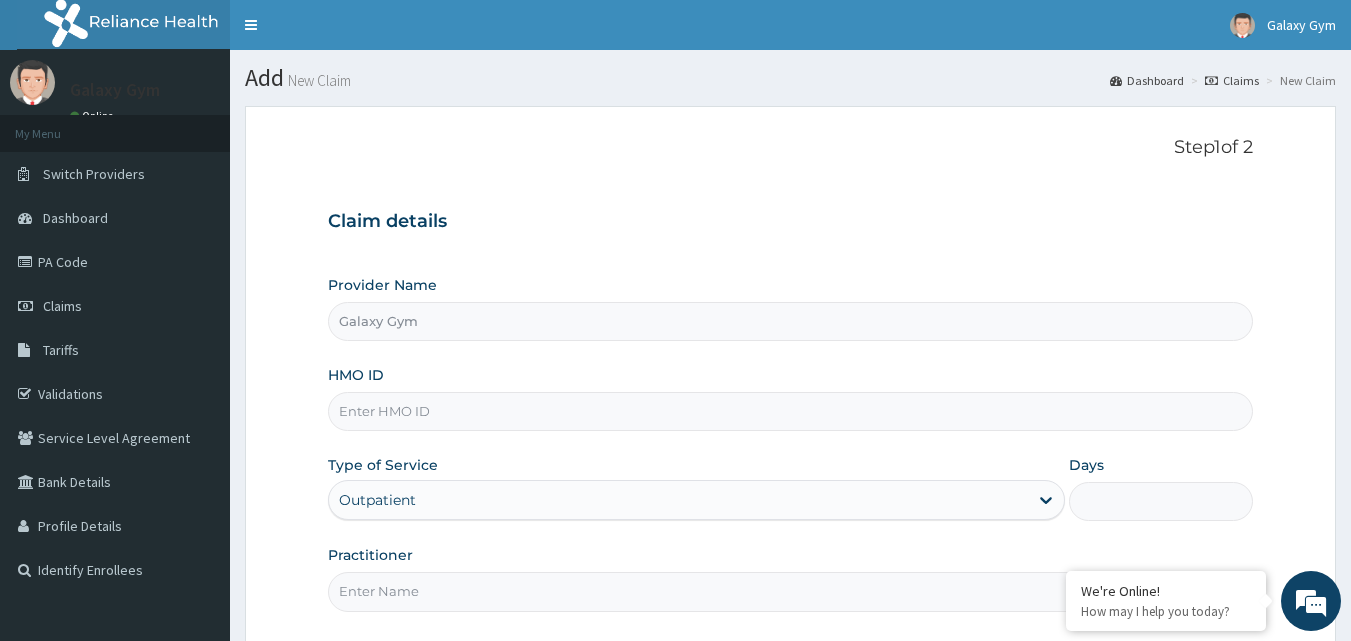 type on "Galaxy Gym" 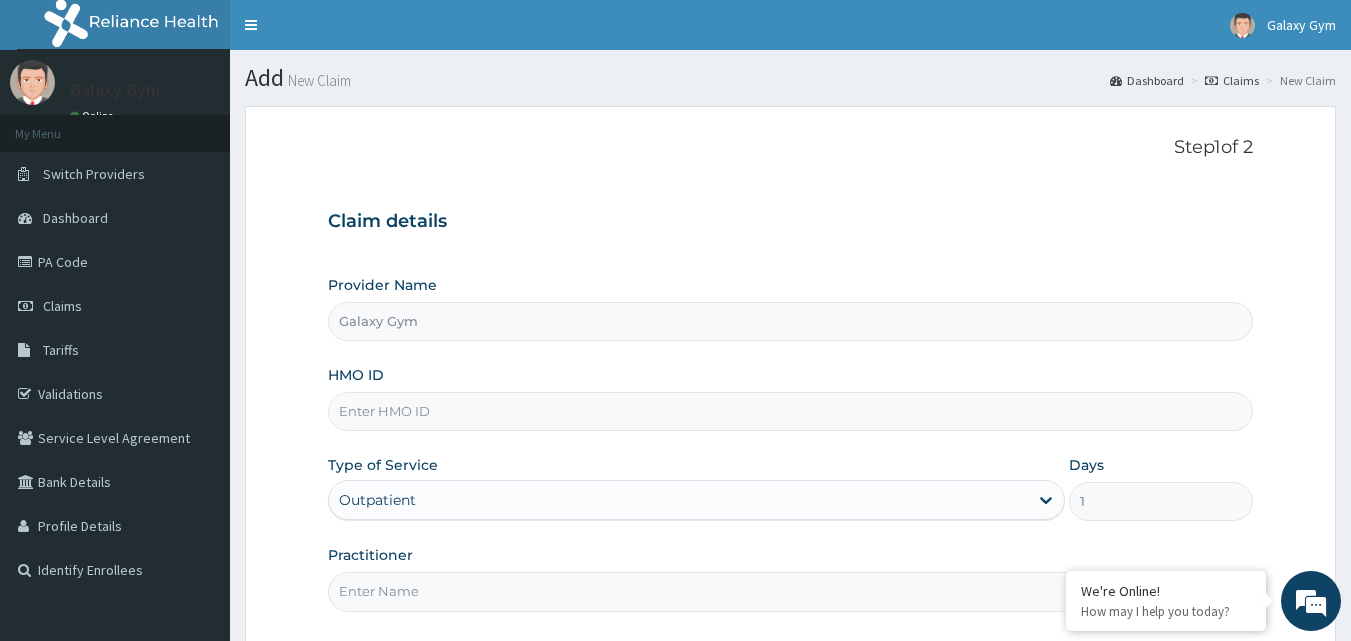 click on "HMO ID" at bounding box center (791, 411) 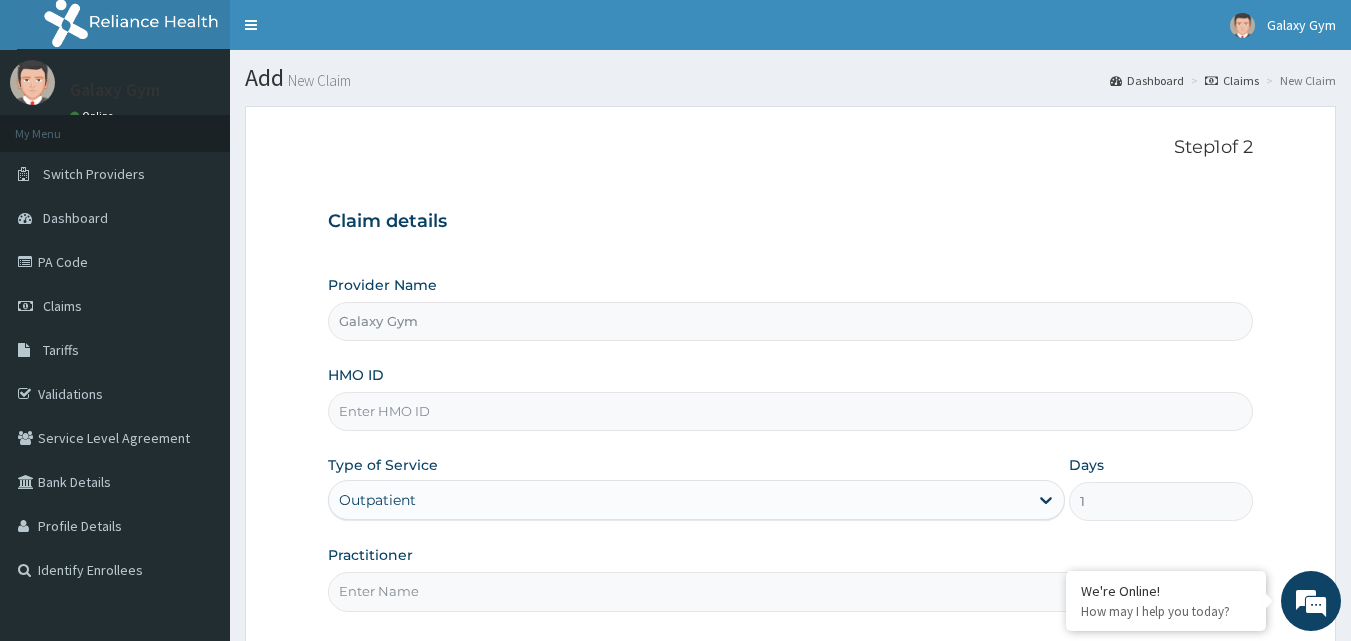 scroll, scrollTop: 0, scrollLeft: 0, axis: both 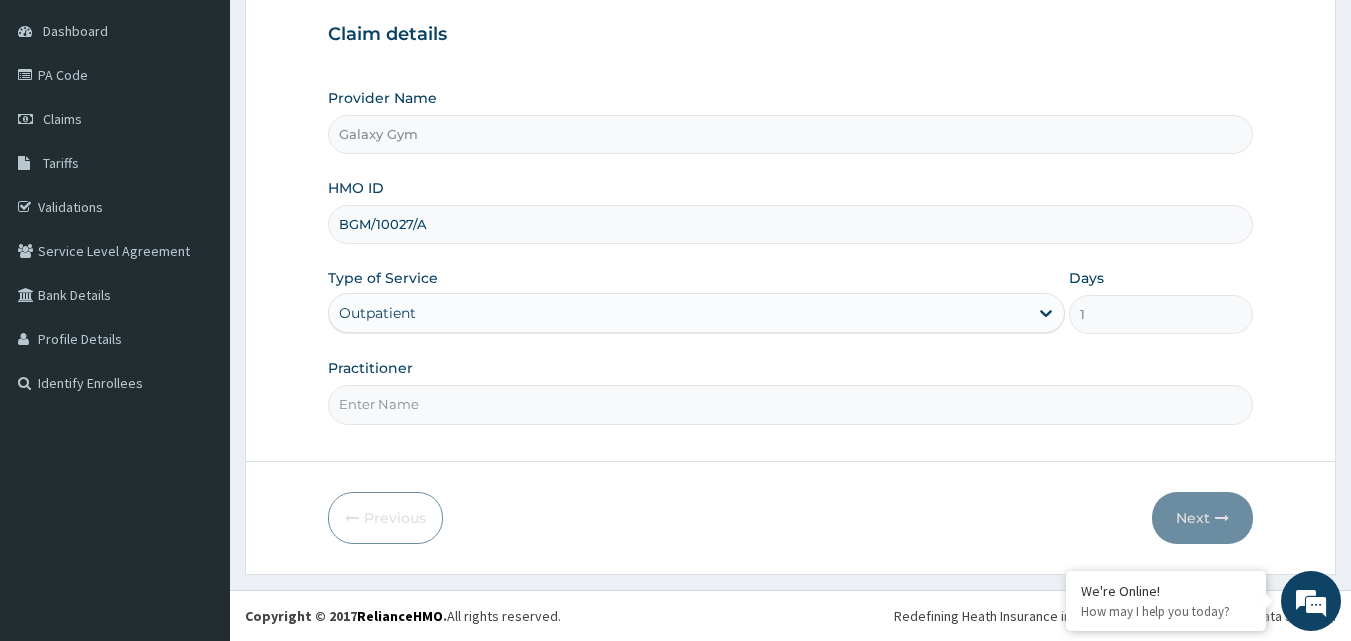 type on "BGM/10027/A" 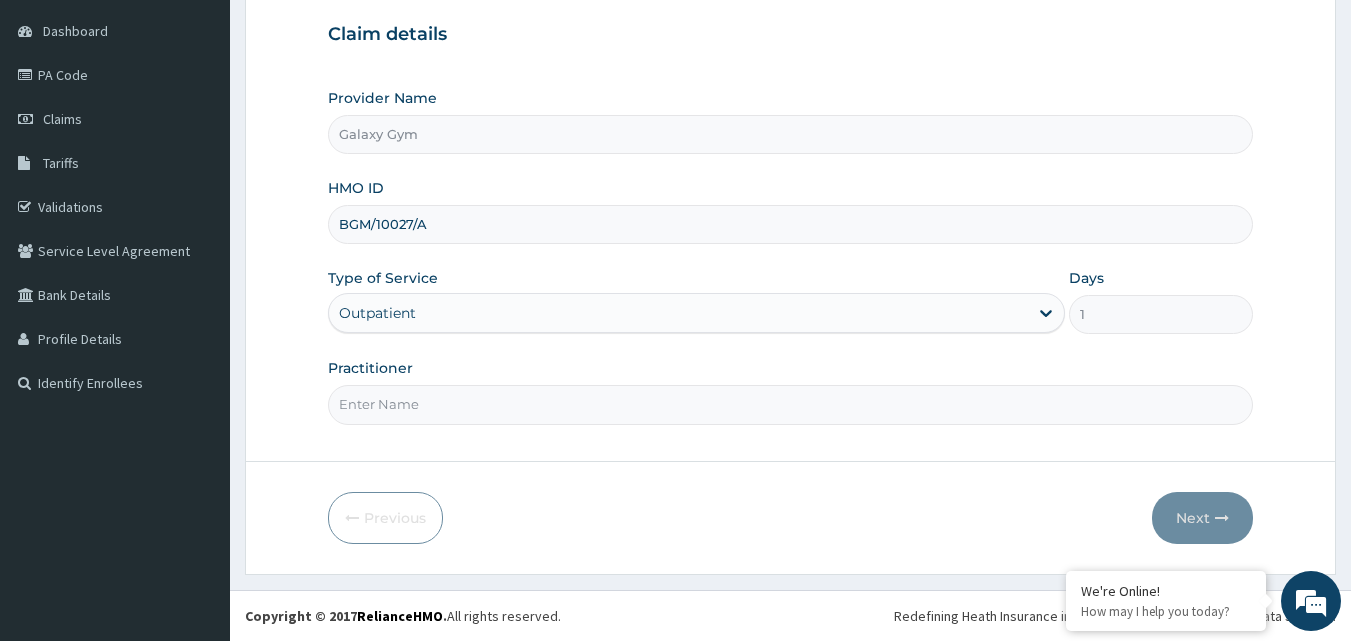 click on "Practitioner" at bounding box center [791, 404] 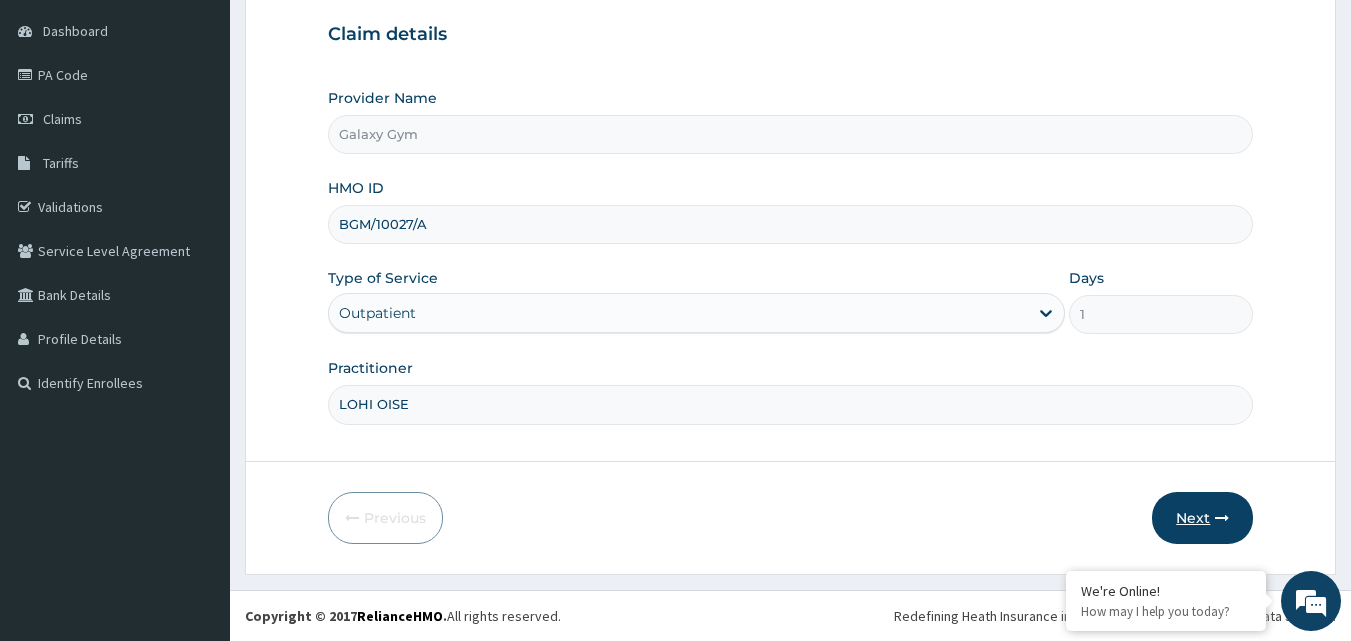 click on "Next" at bounding box center (1202, 518) 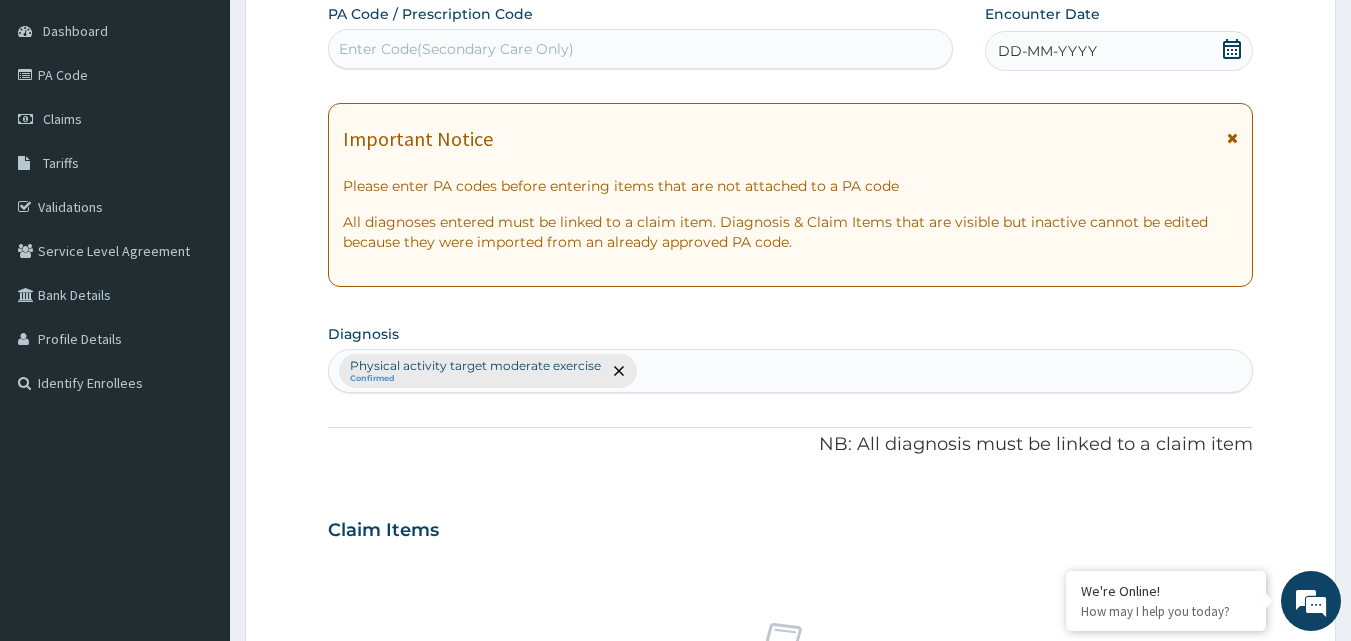 click on "Enter Code(Secondary Care Only)" at bounding box center (456, 49) 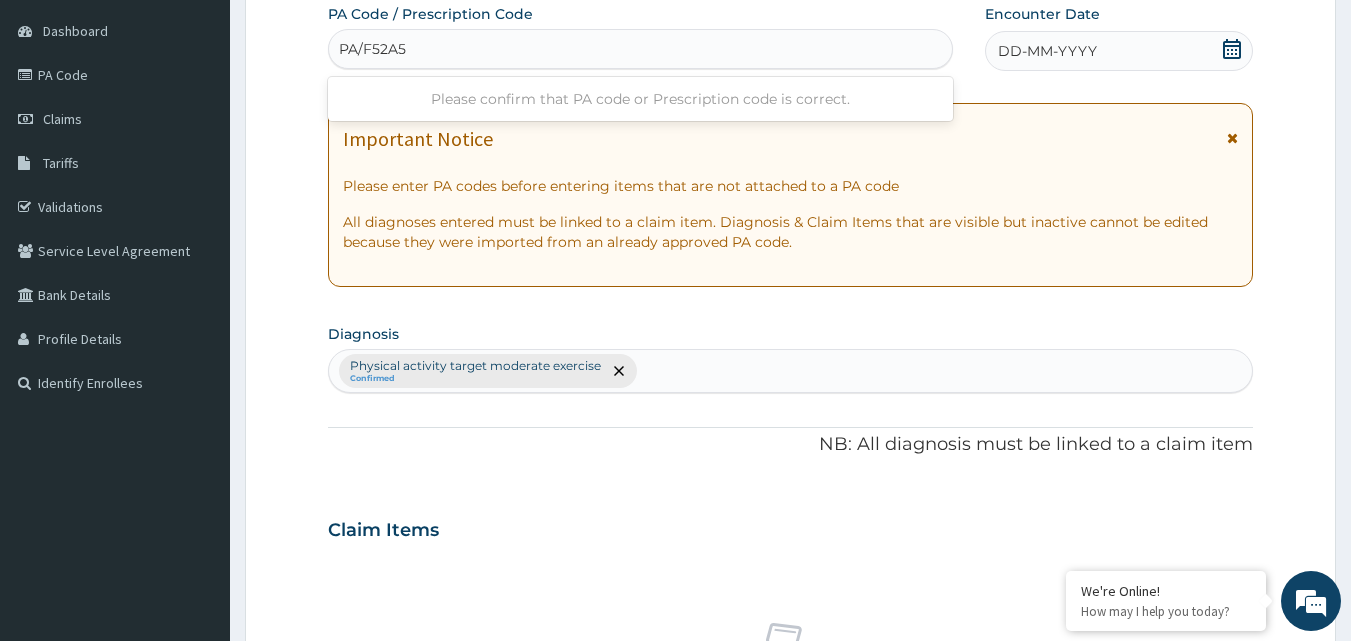 type on "PA/F52A59" 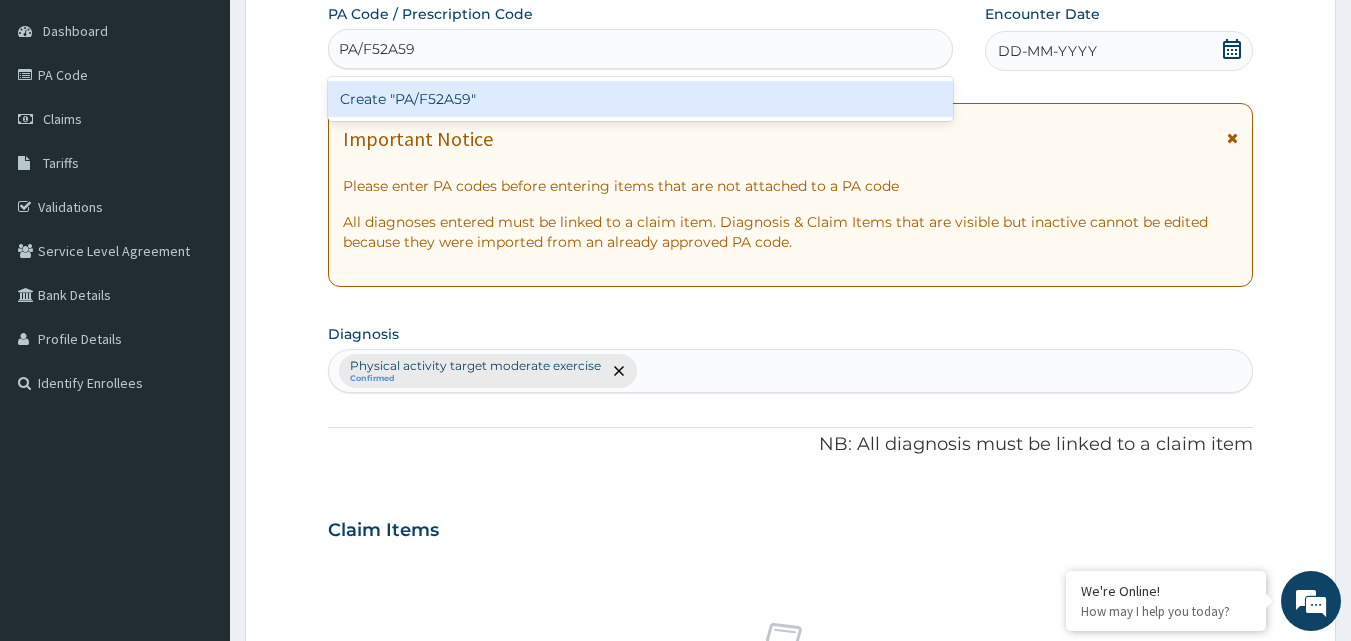 type 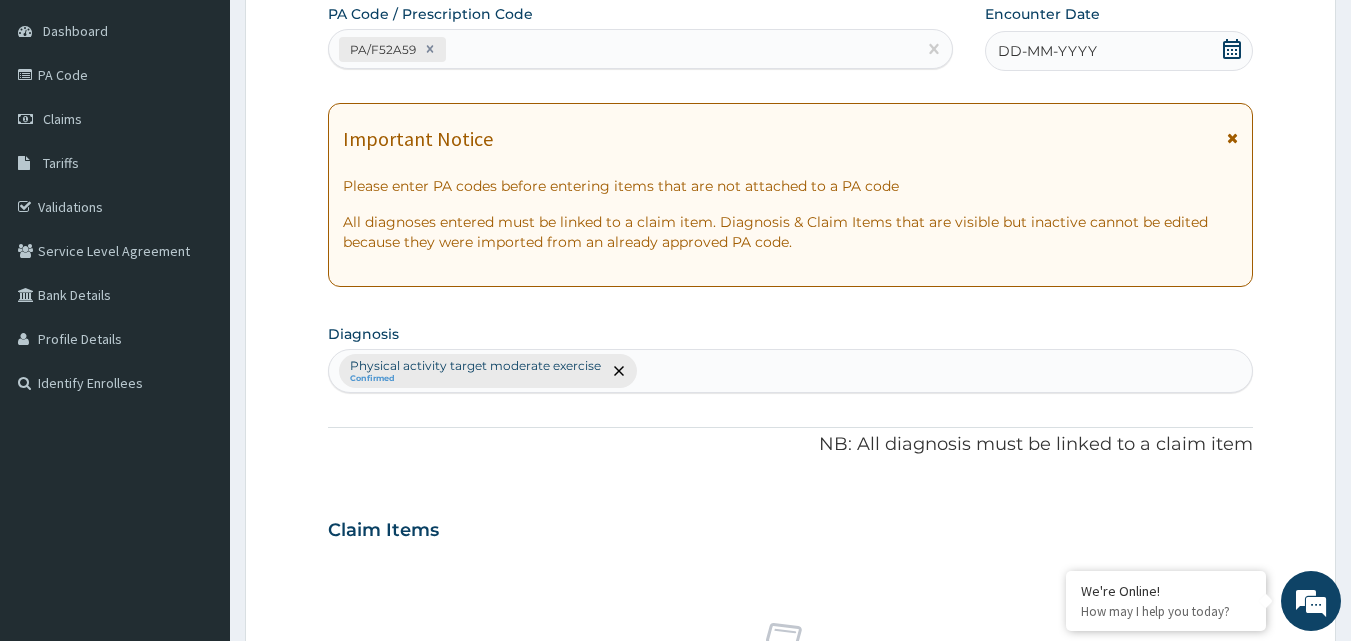 click on "DD-MM-YYYY" at bounding box center (1047, 51) 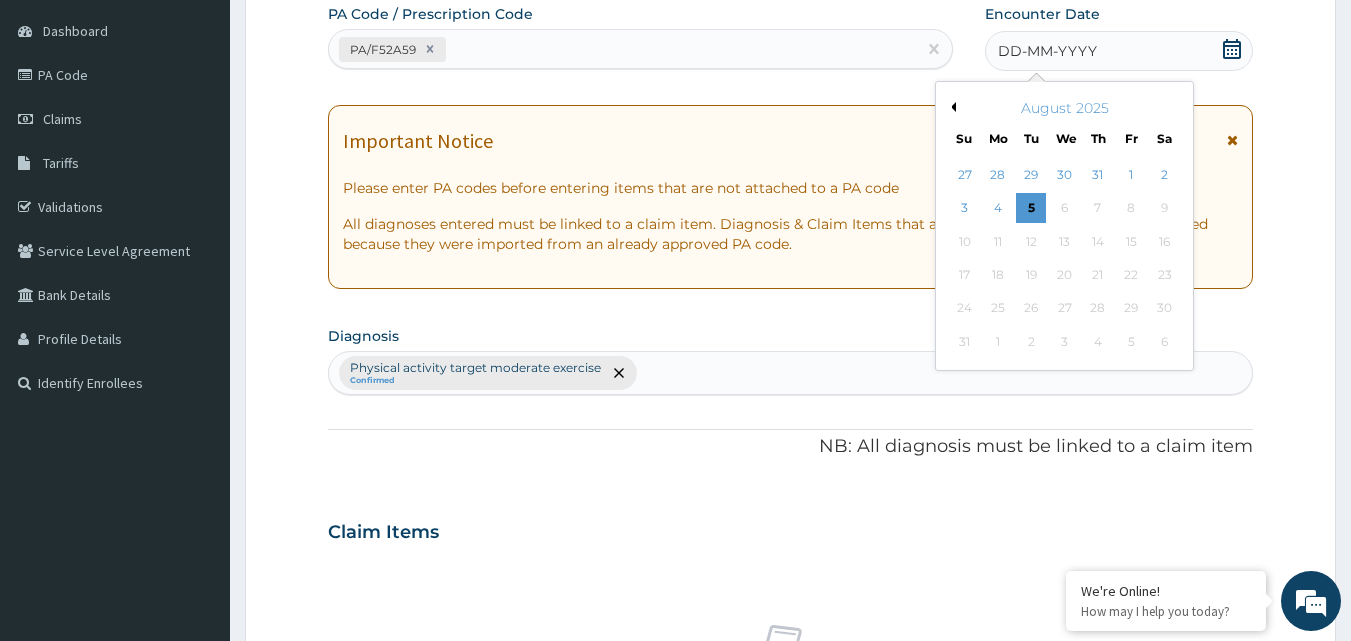 click on "Previous Month" at bounding box center [951, 107] 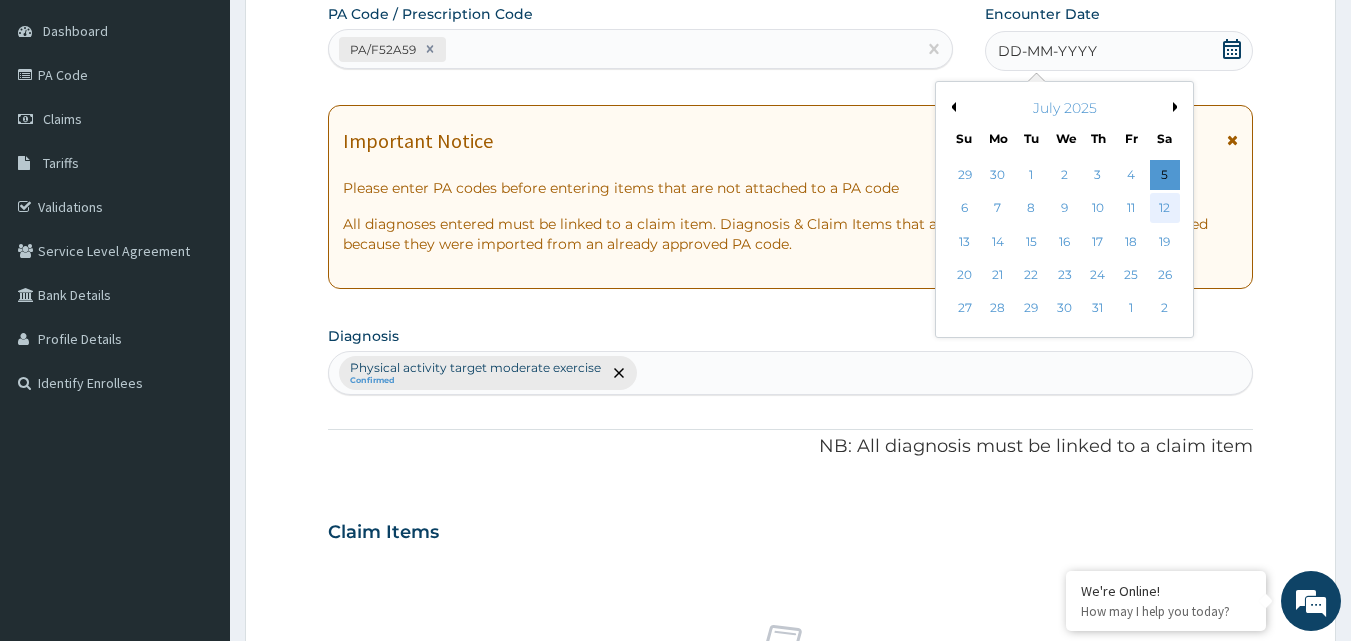 click on "12" at bounding box center (1165, 209) 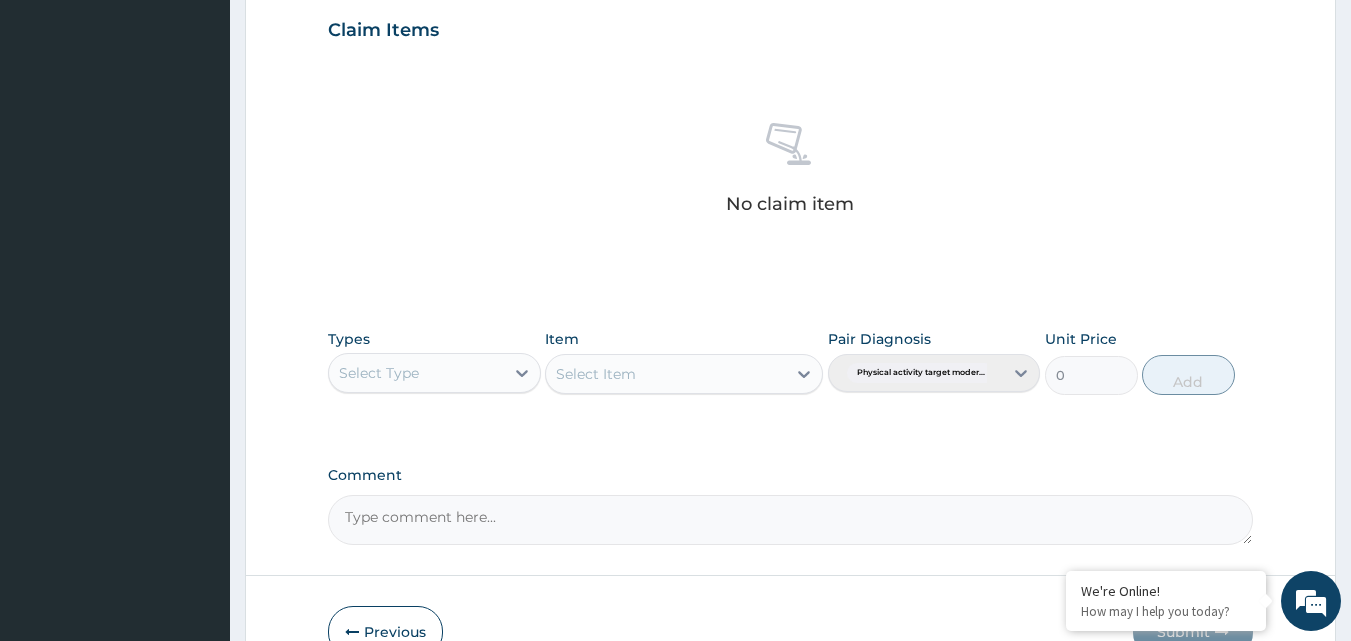 scroll, scrollTop: 787, scrollLeft: 0, axis: vertical 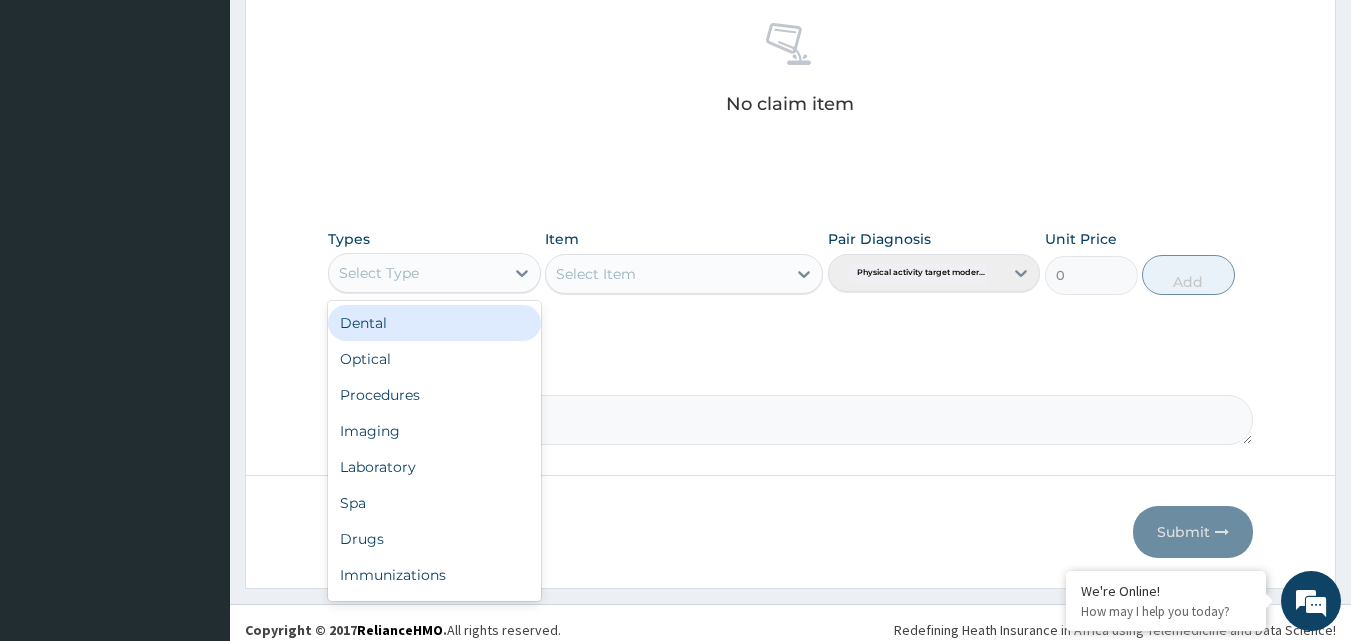 click on "Select Type" at bounding box center (416, 273) 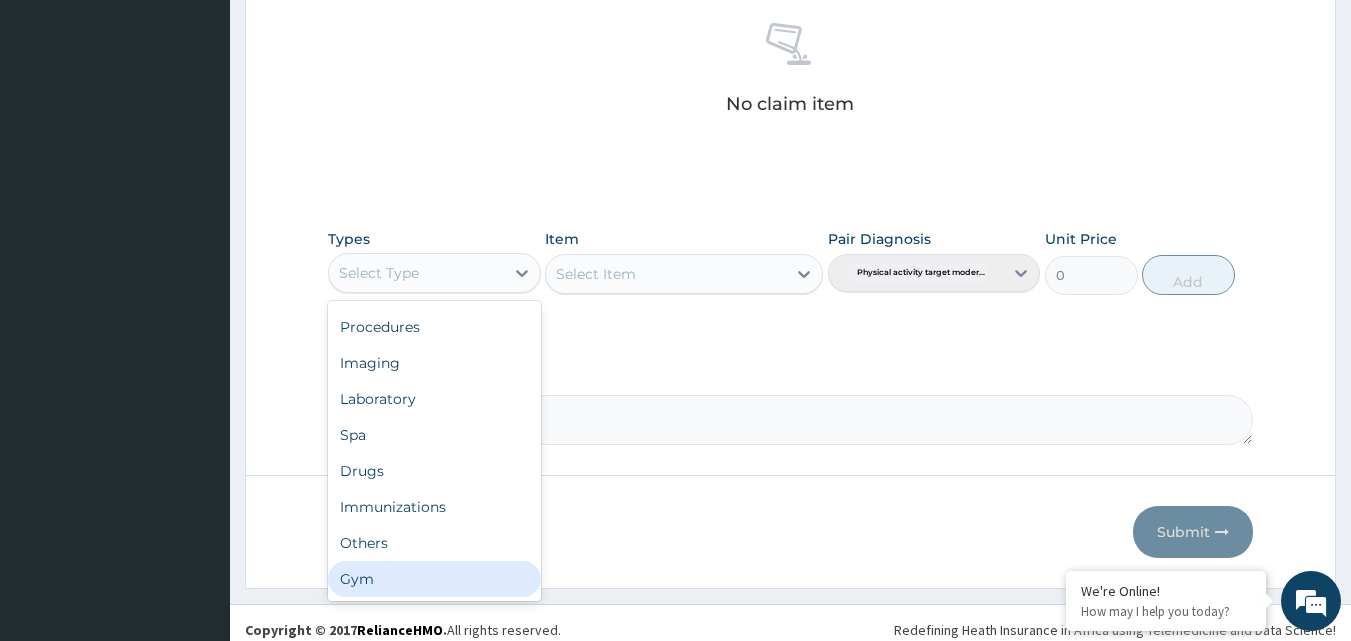 click on "Gym" at bounding box center [434, 579] 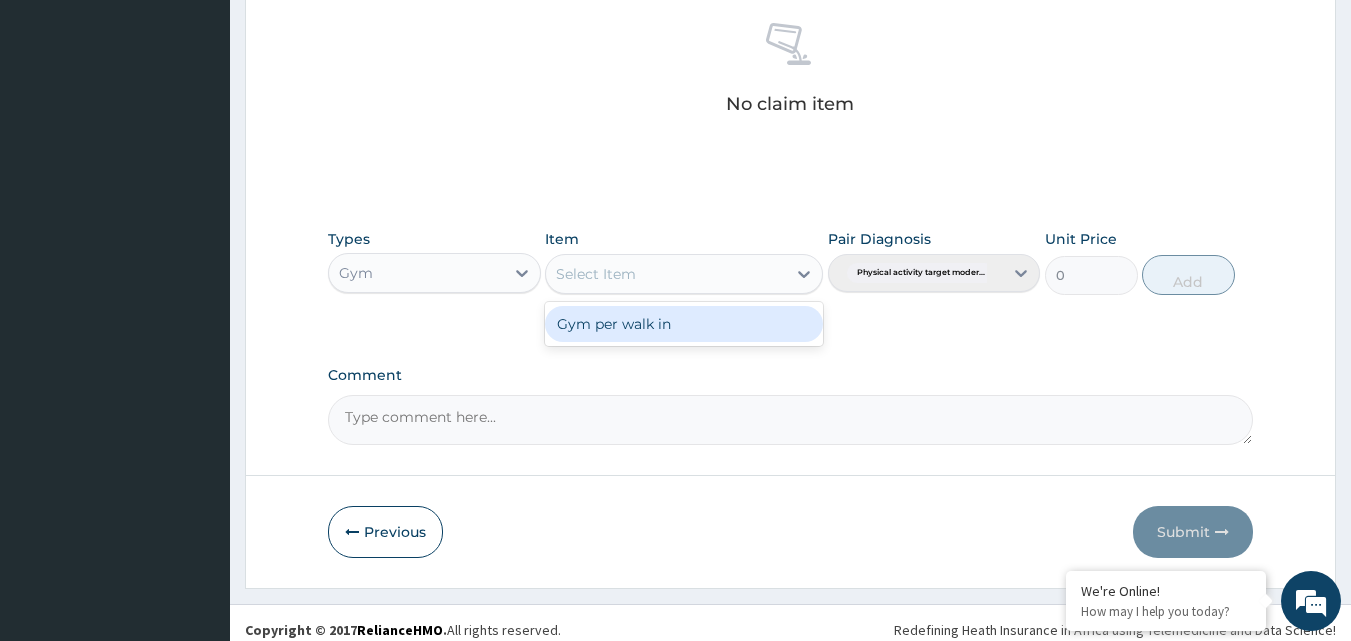 click on "Select Item" at bounding box center [666, 274] 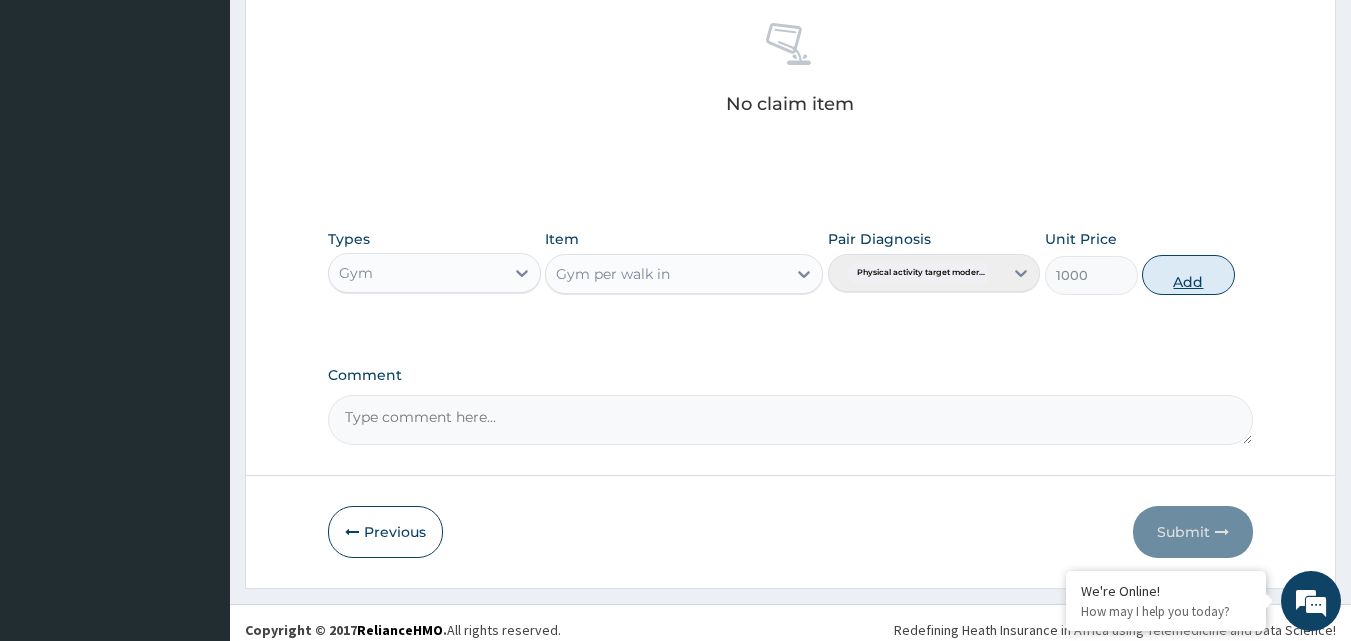 click on "Add" at bounding box center [1188, 275] 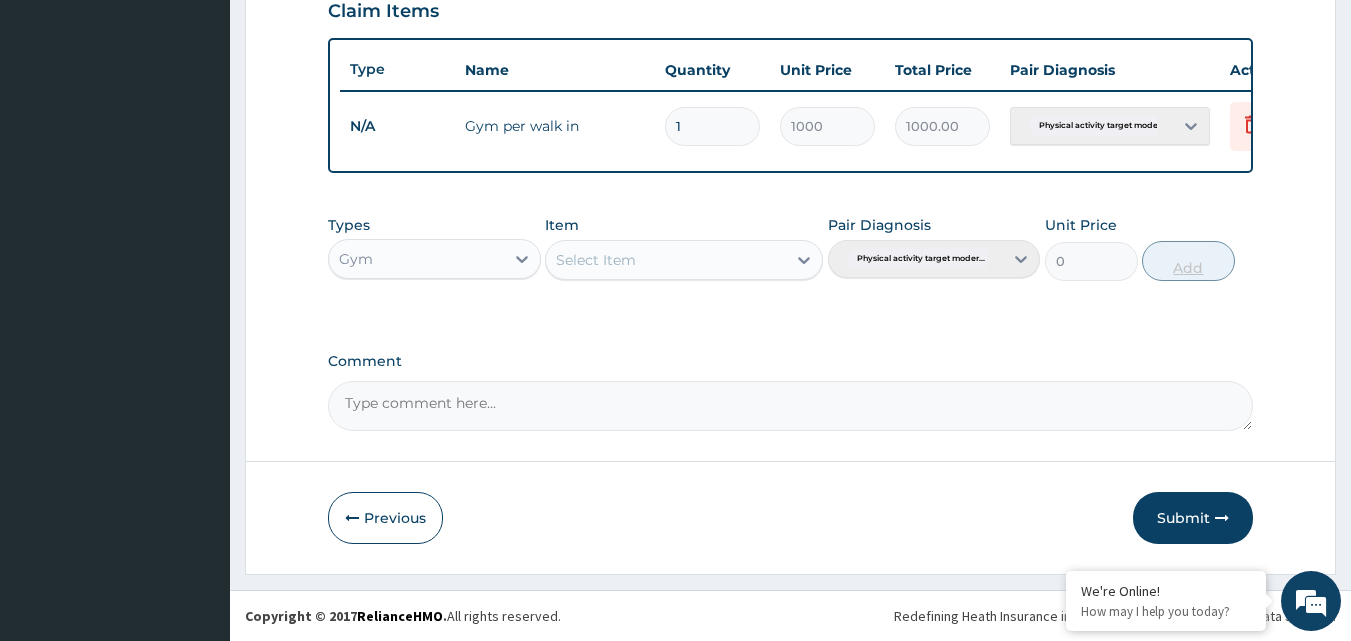 scroll, scrollTop: 721, scrollLeft: 0, axis: vertical 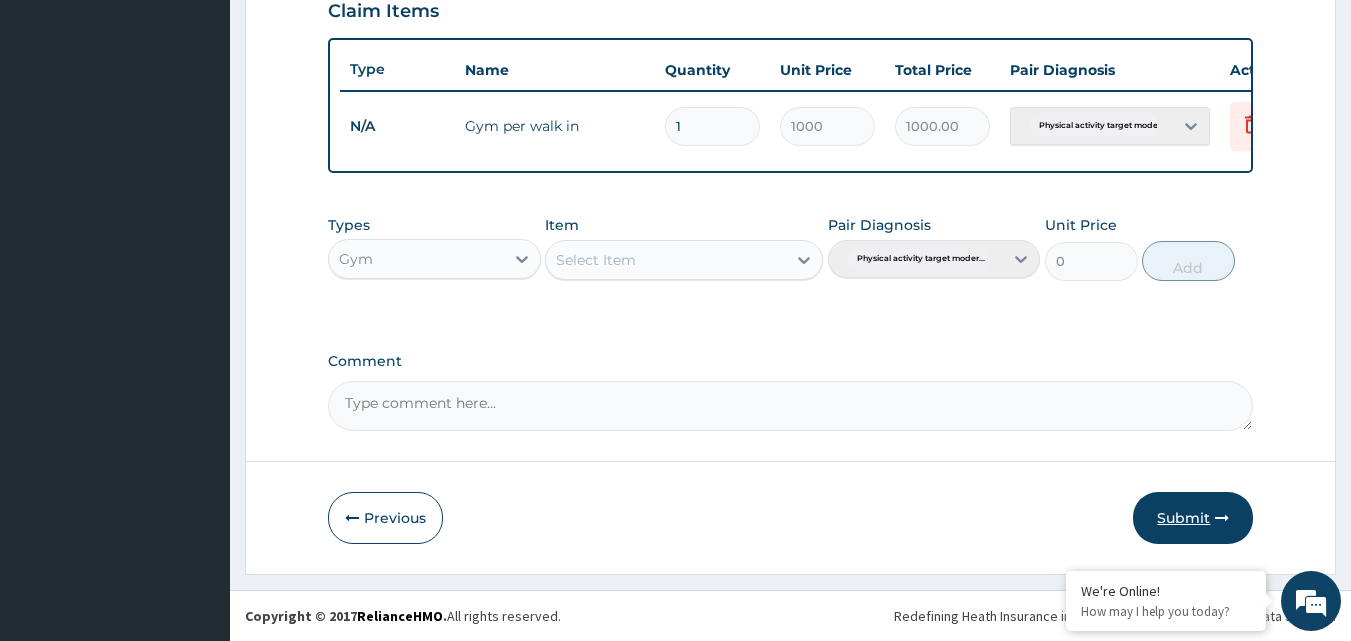 click on "Submit" at bounding box center [1193, 518] 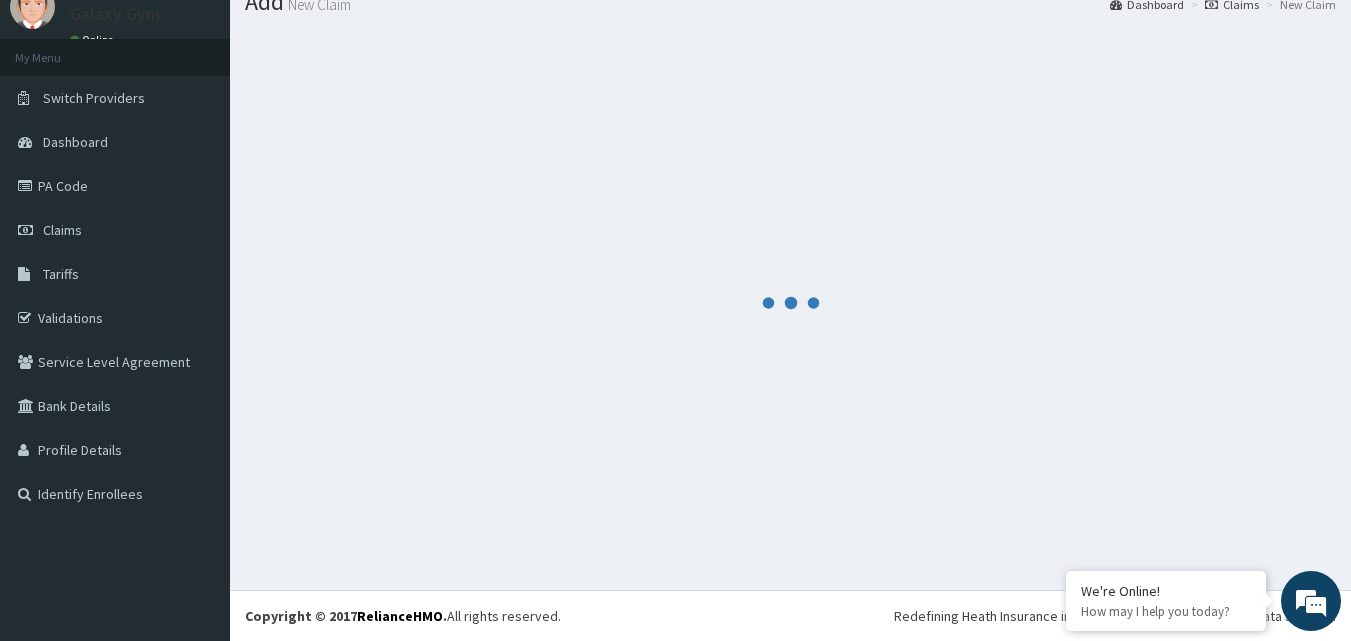 scroll, scrollTop: 721, scrollLeft: 0, axis: vertical 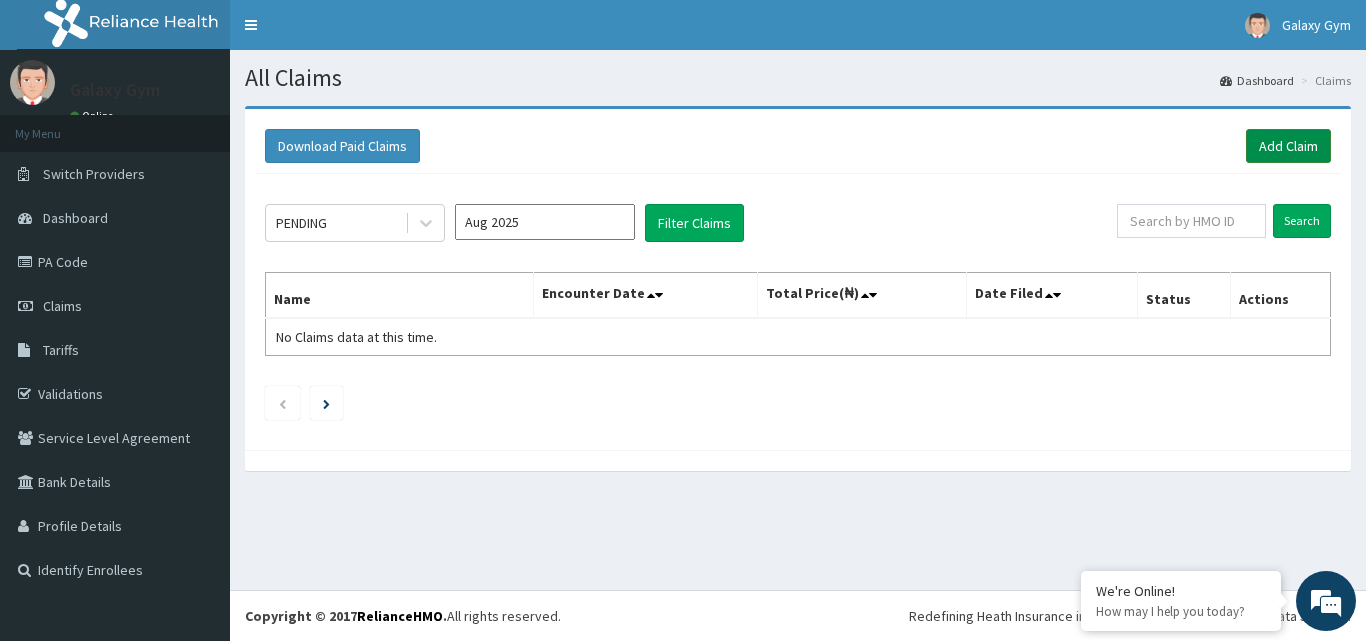 click on "Add Claim" at bounding box center (1288, 146) 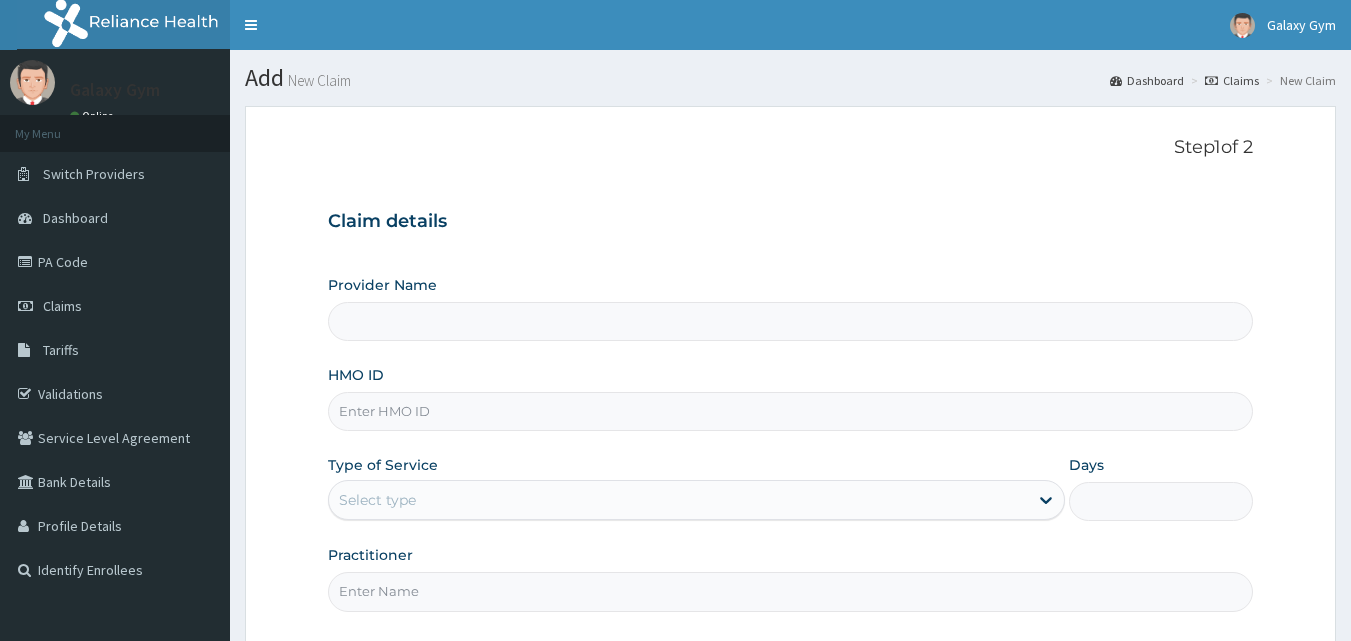 scroll, scrollTop: 0, scrollLeft: 0, axis: both 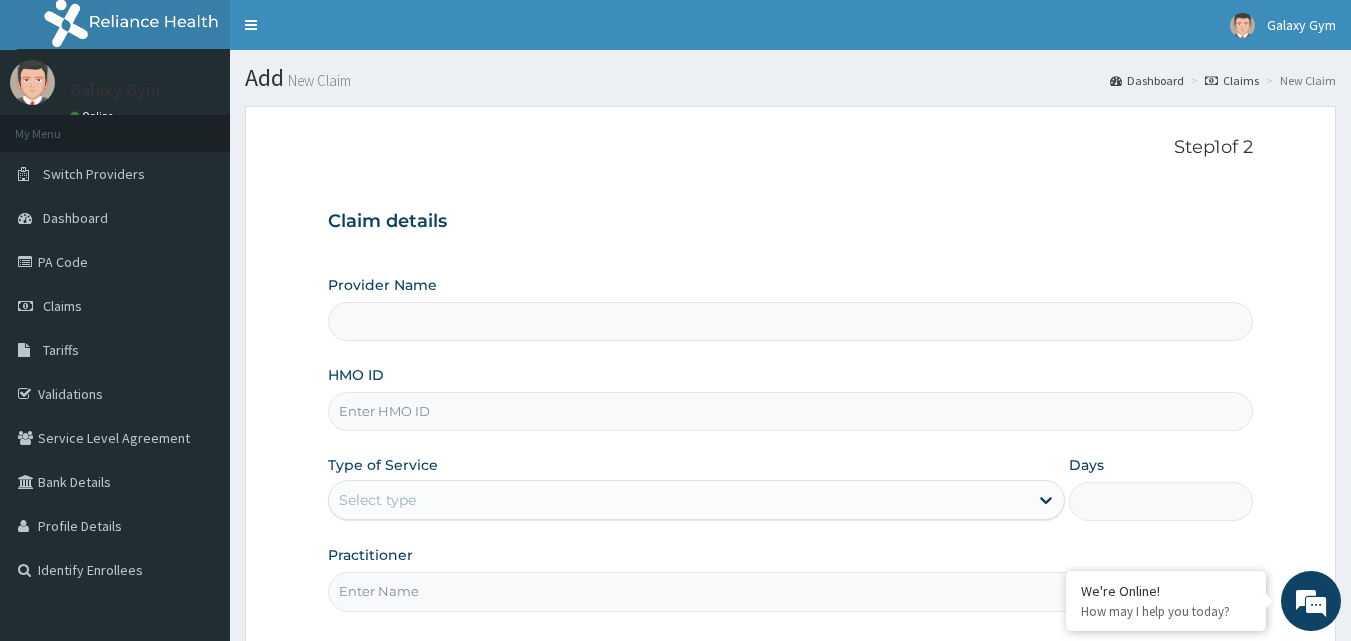 type on "Galaxy Gym" 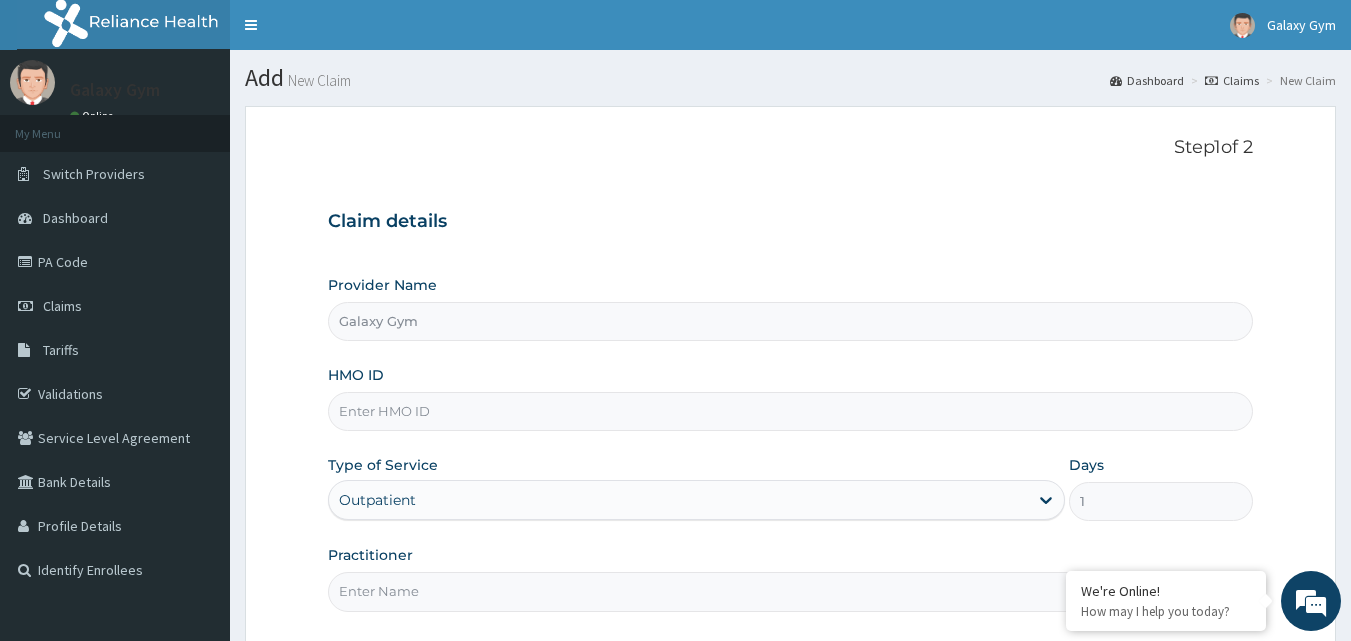 click on "HMO ID" at bounding box center [791, 411] 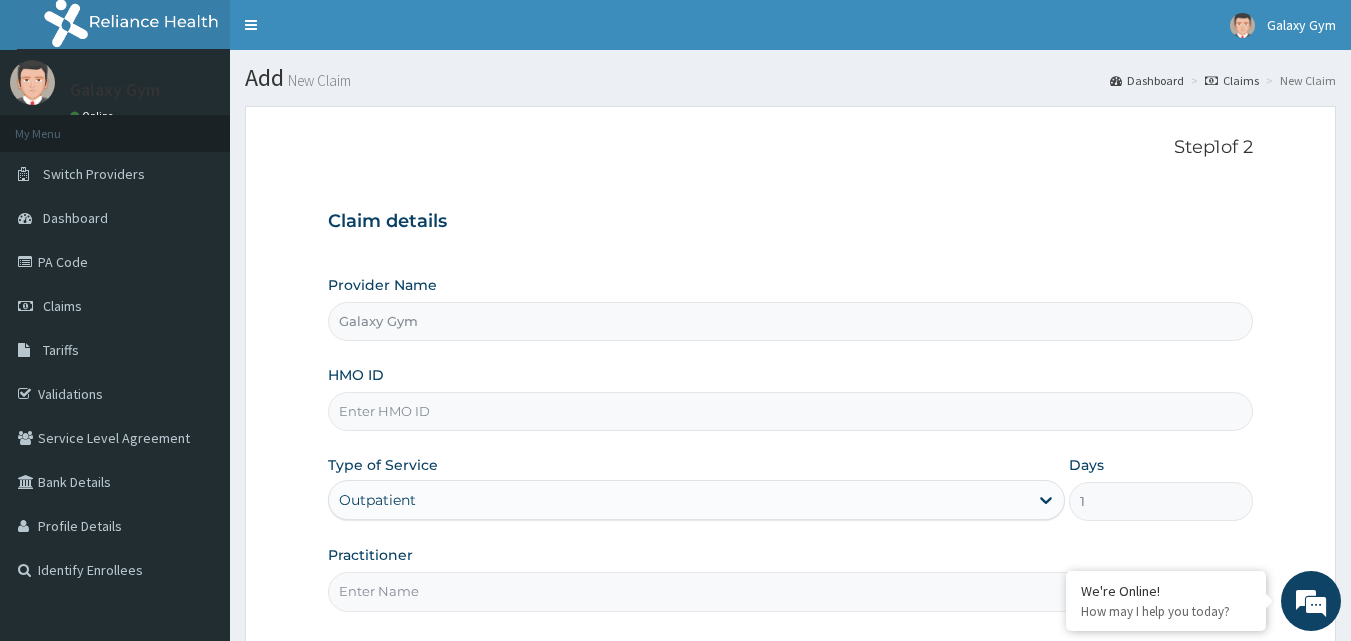 scroll, scrollTop: 0, scrollLeft: 0, axis: both 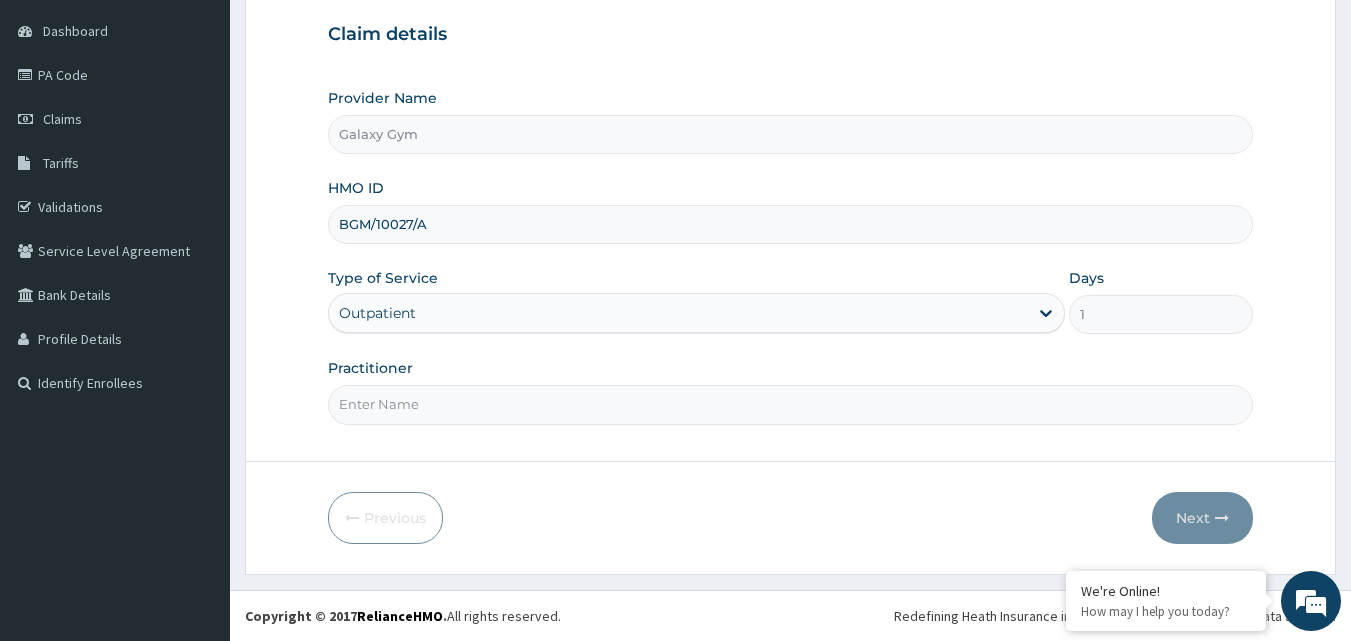 type on "BGM/10027/A" 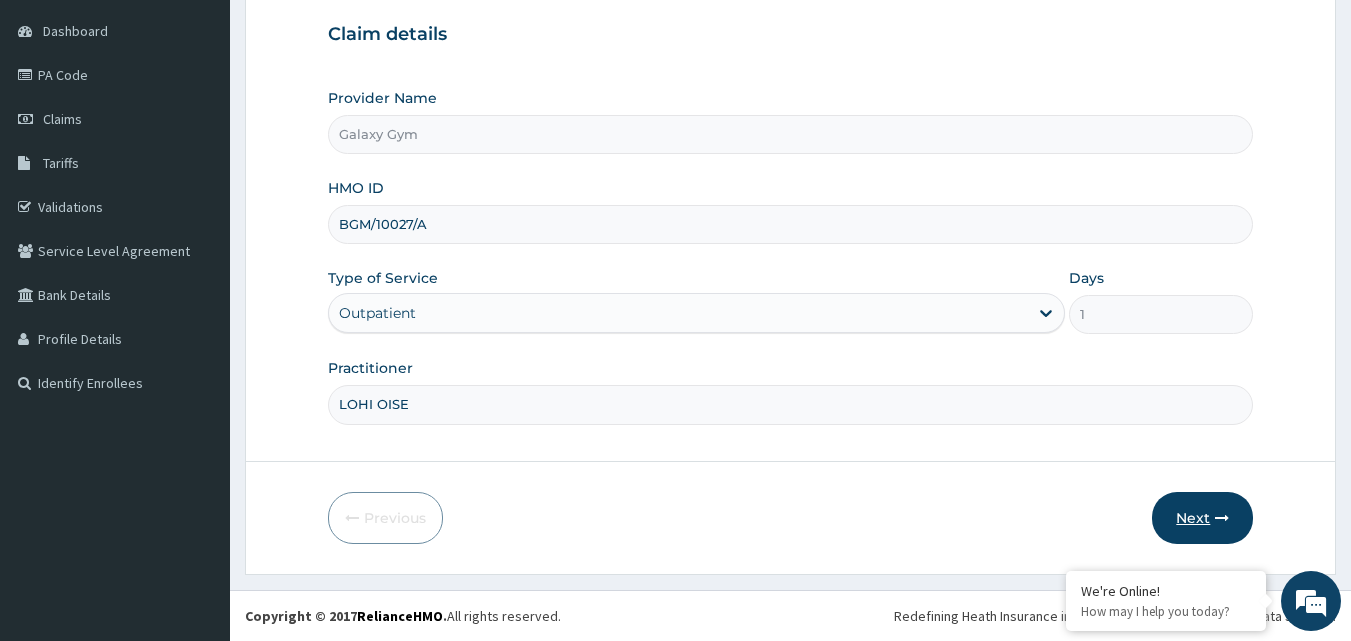 click on "Next" at bounding box center [1202, 518] 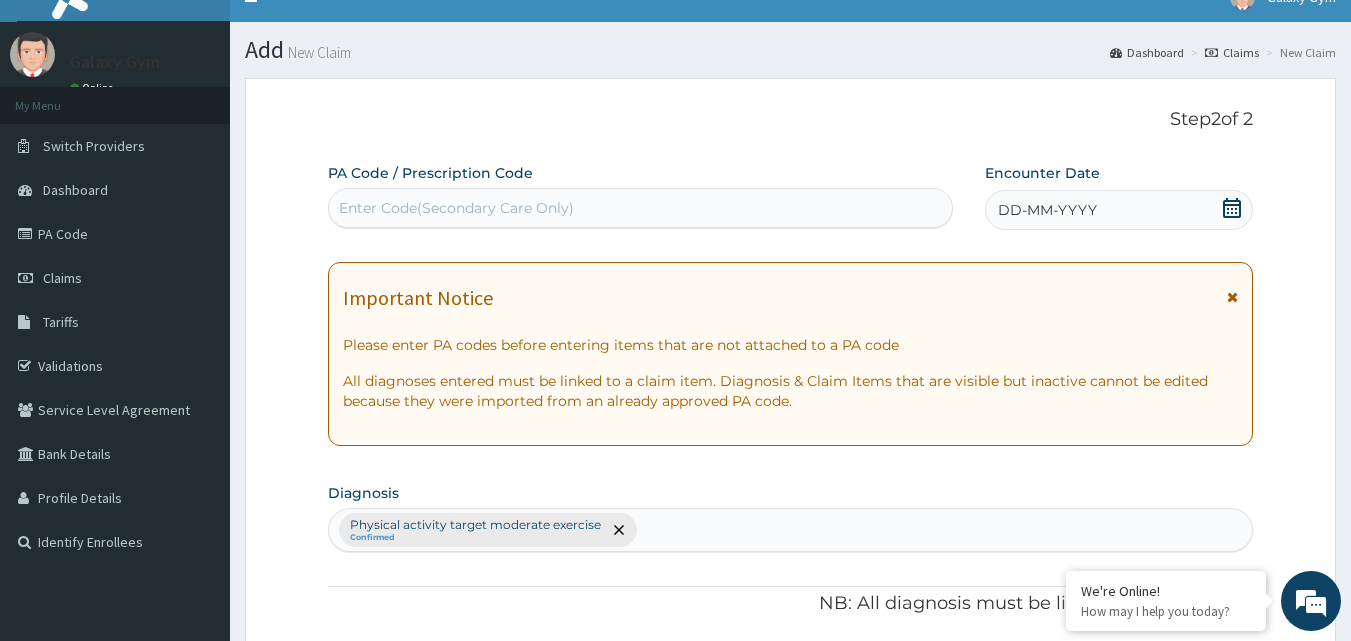 scroll, scrollTop: 0, scrollLeft: 0, axis: both 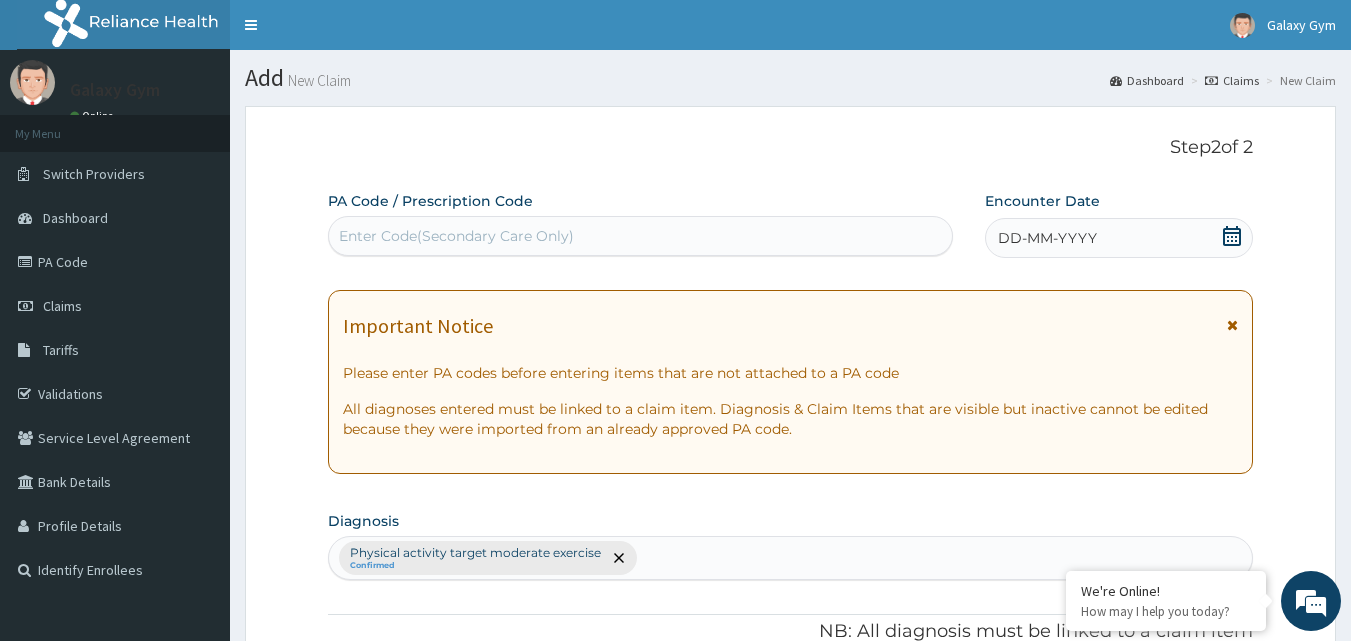 click on "Enter Code(Secondary Care Only)" at bounding box center (456, 236) 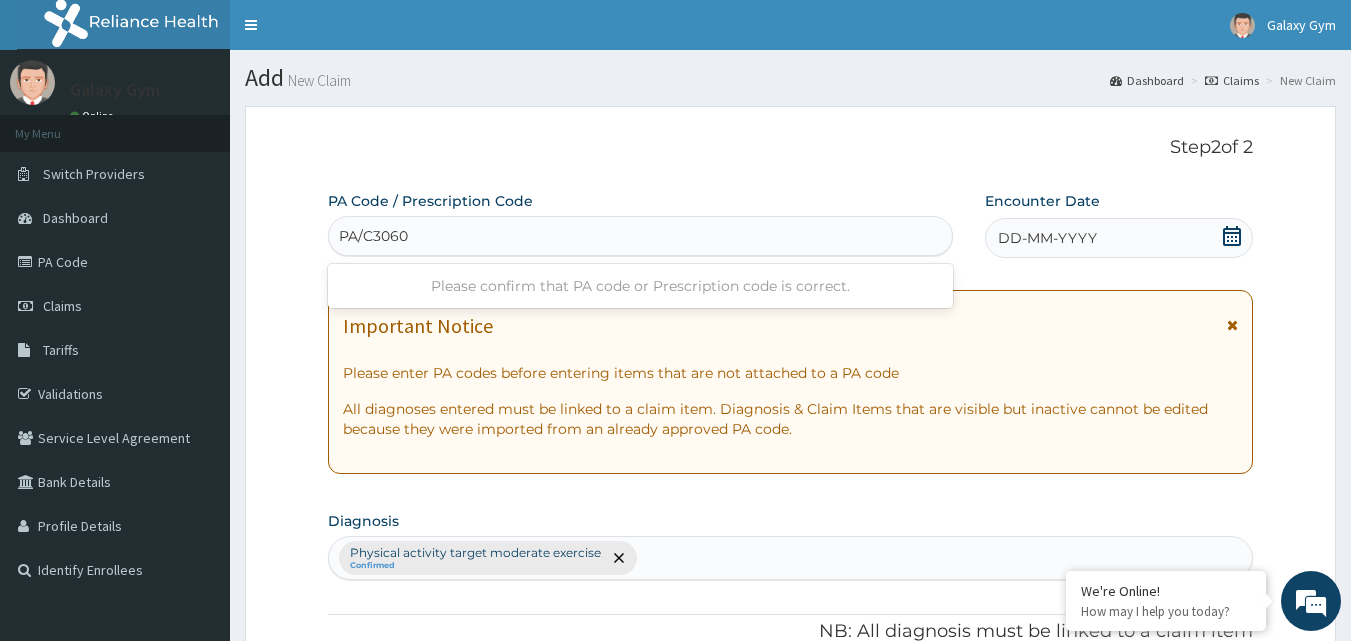 type on "PA/C30602" 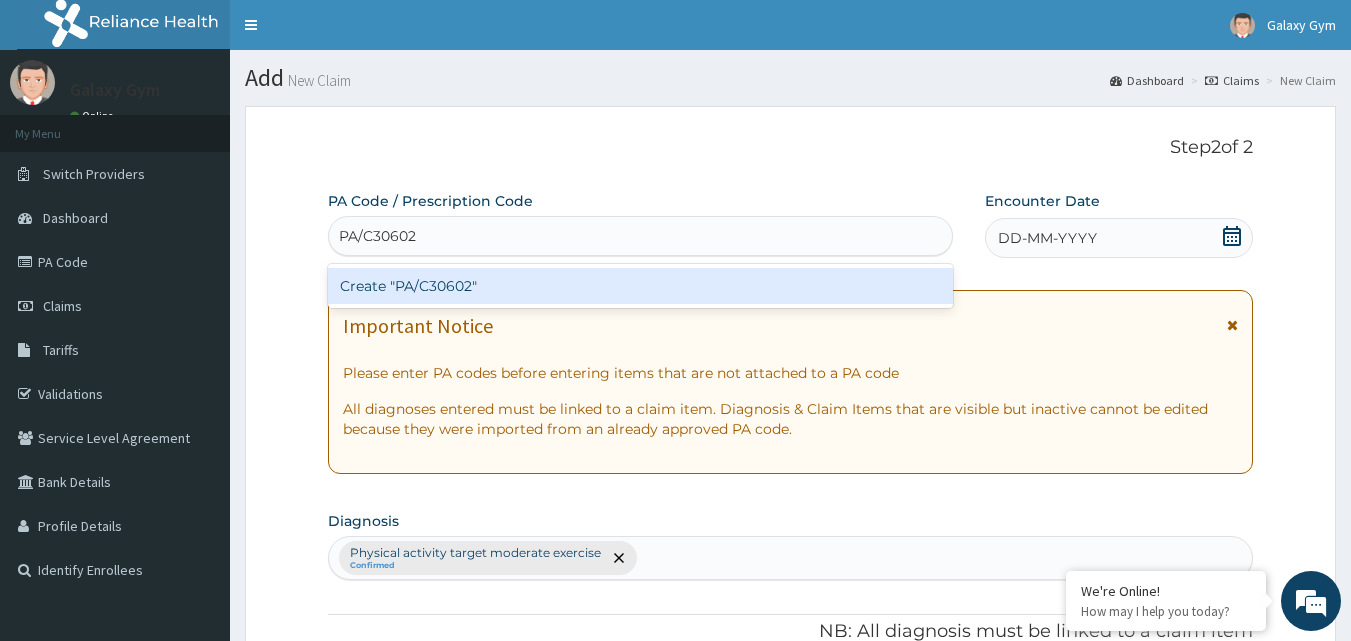 type 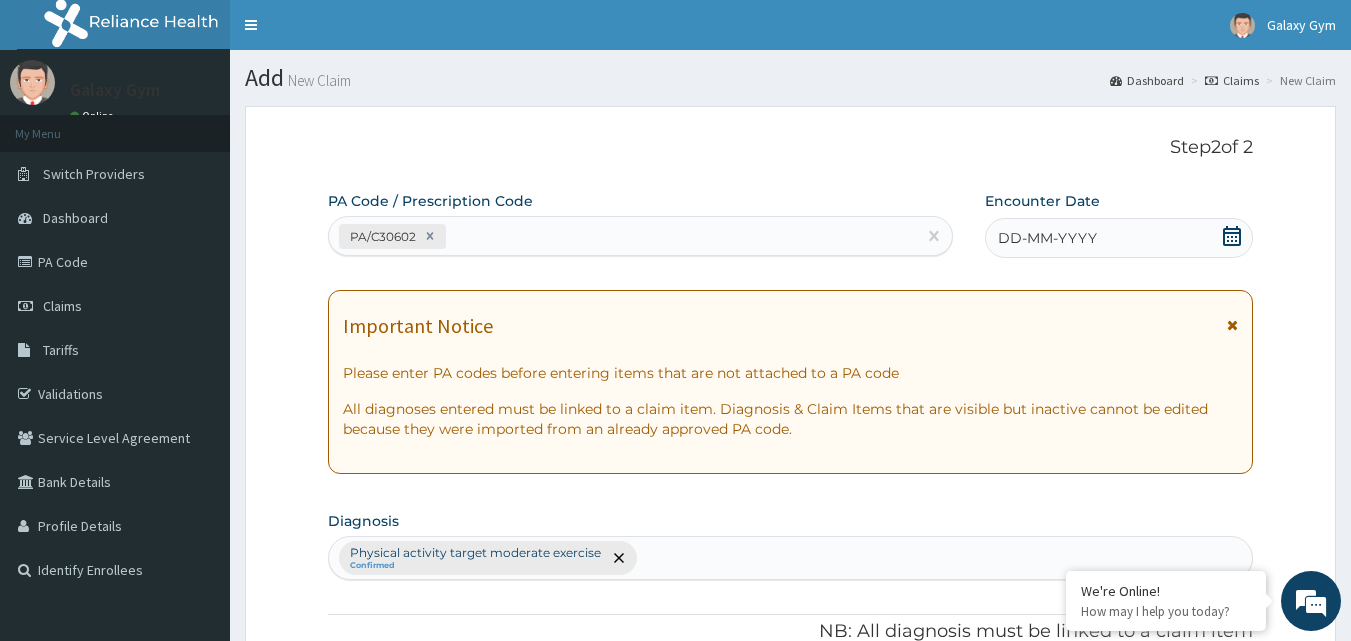 click on "DD-MM-YYYY" at bounding box center [1047, 238] 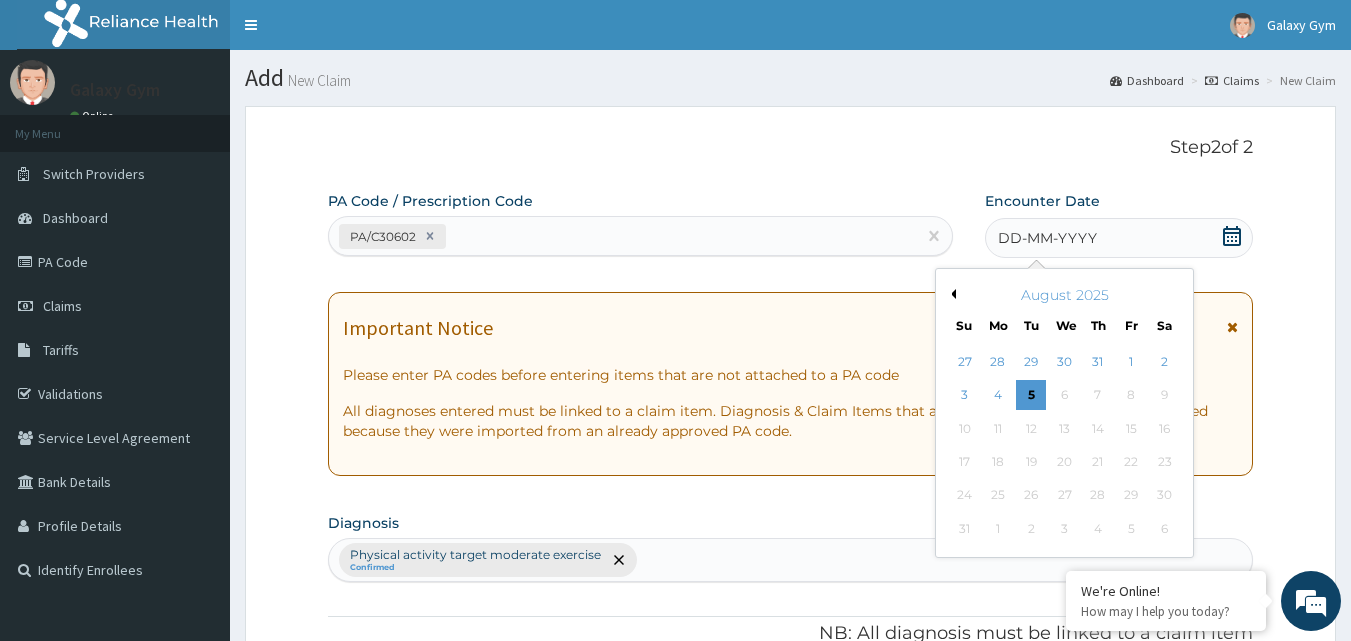 click on "Previous Month" at bounding box center (951, 294) 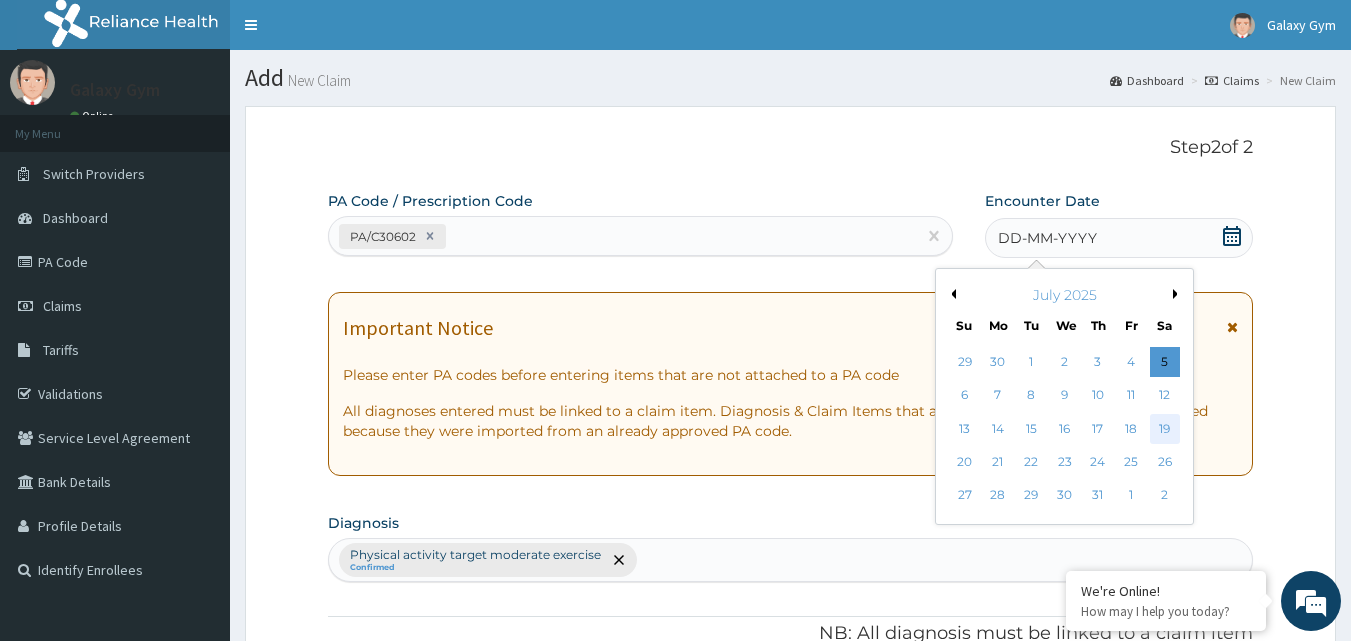 click on "19" at bounding box center [1165, 429] 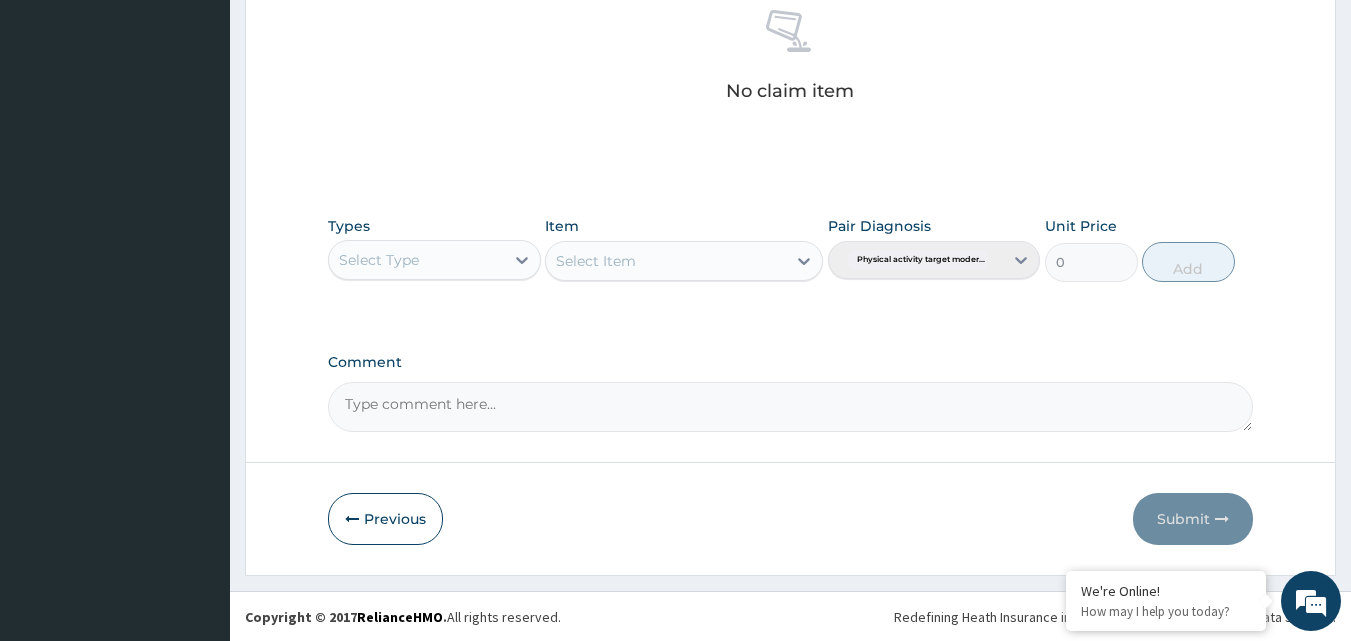 scroll, scrollTop: 801, scrollLeft: 0, axis: vertical 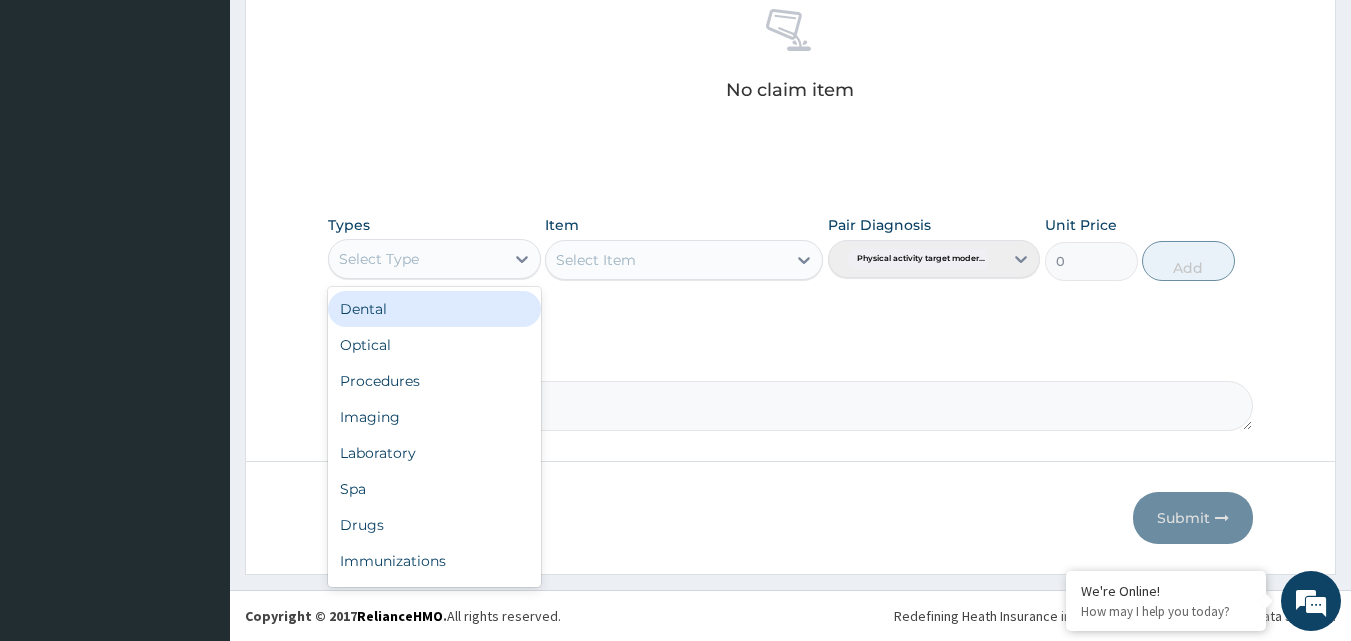 click on "Select Type" at bounding box center (416, 259) 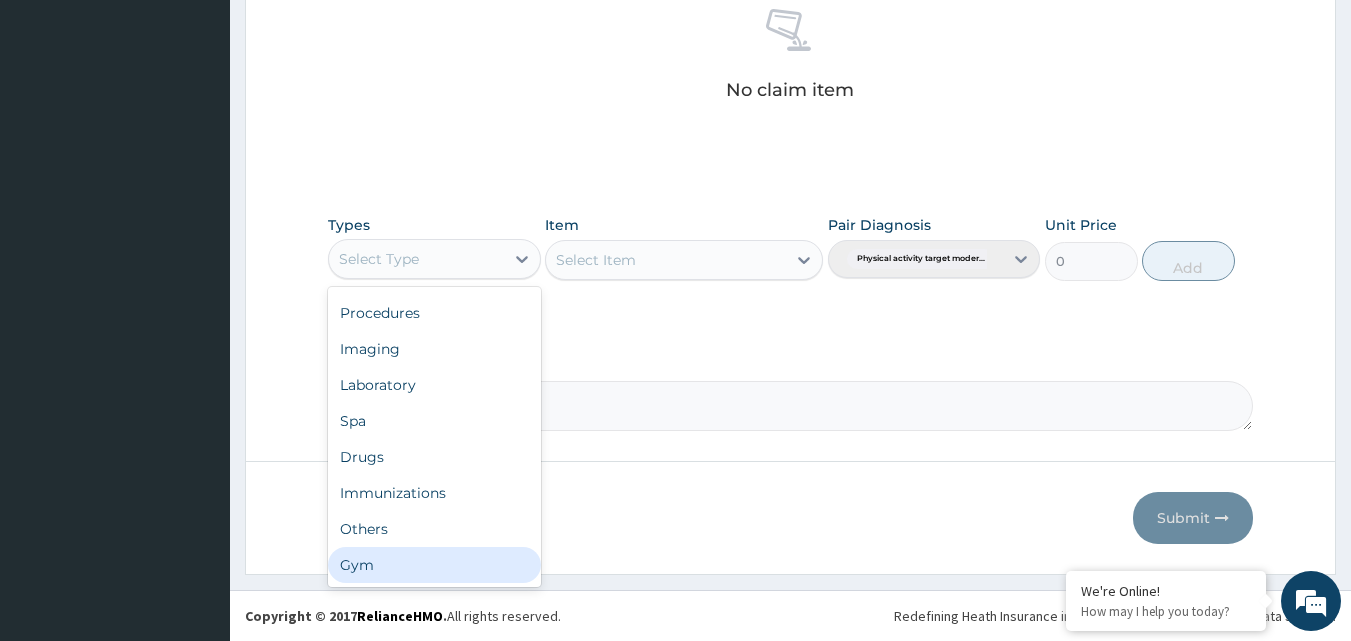 click on "Gym" at bounding box center (434, 565) 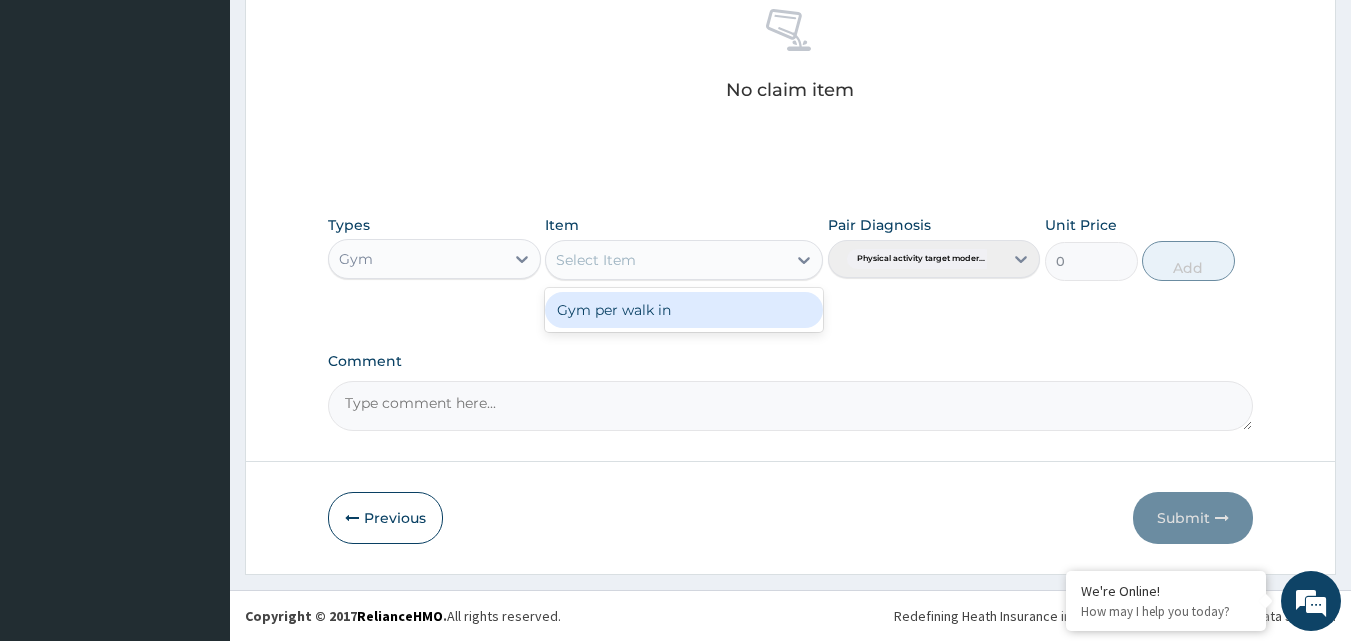 click on "Select Item" at bounding box center [666, 260] 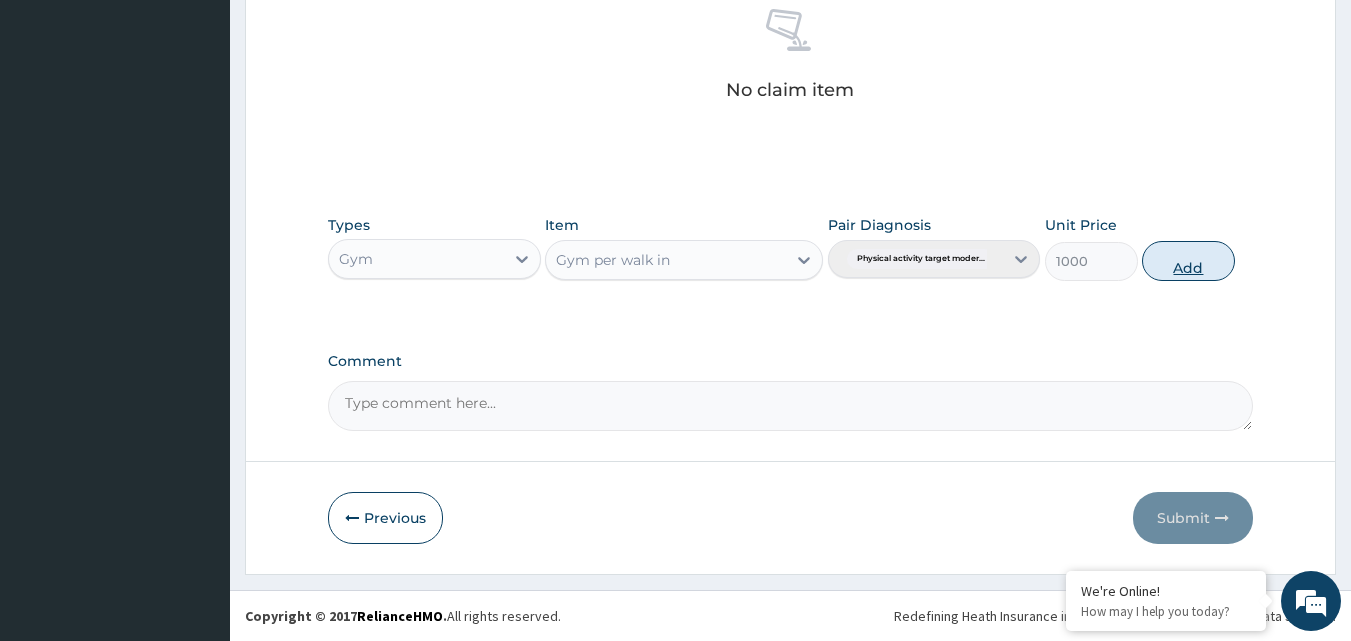 click on "Add" at bounding box center (1188, 261) 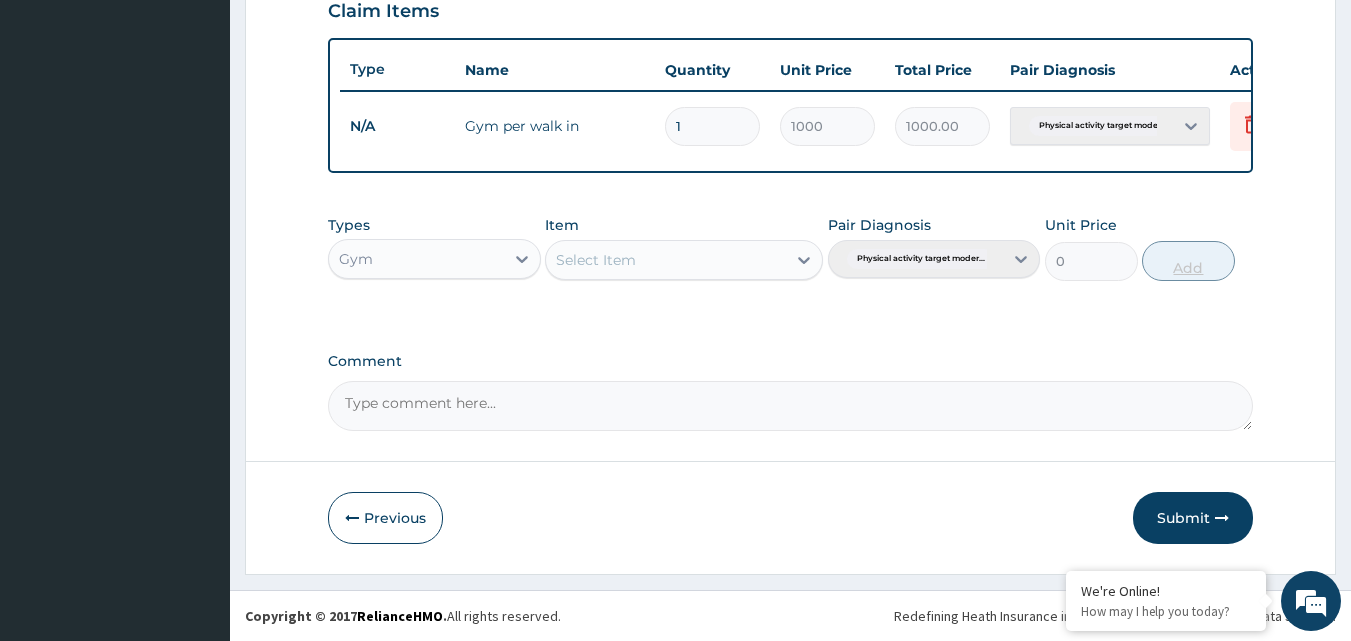scroll, scrollTop: 721, scrollLeft: 0, axis: vertical 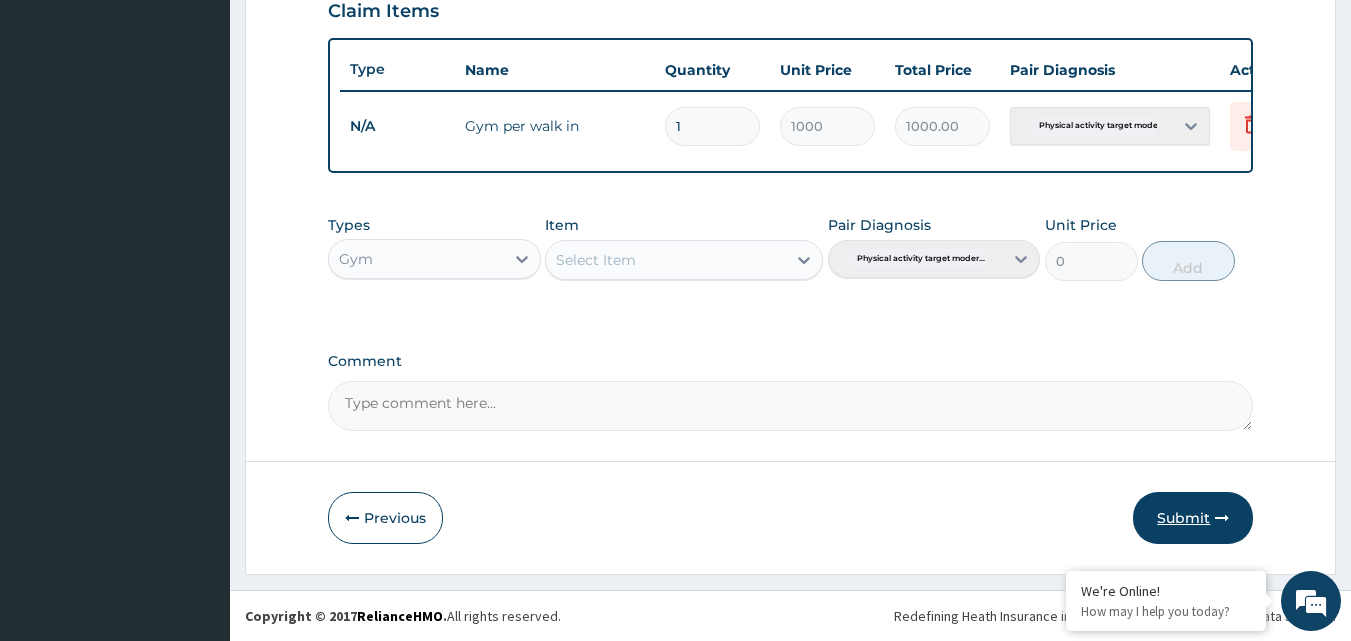 click on "Submit" at bounding box center [1193, 518] 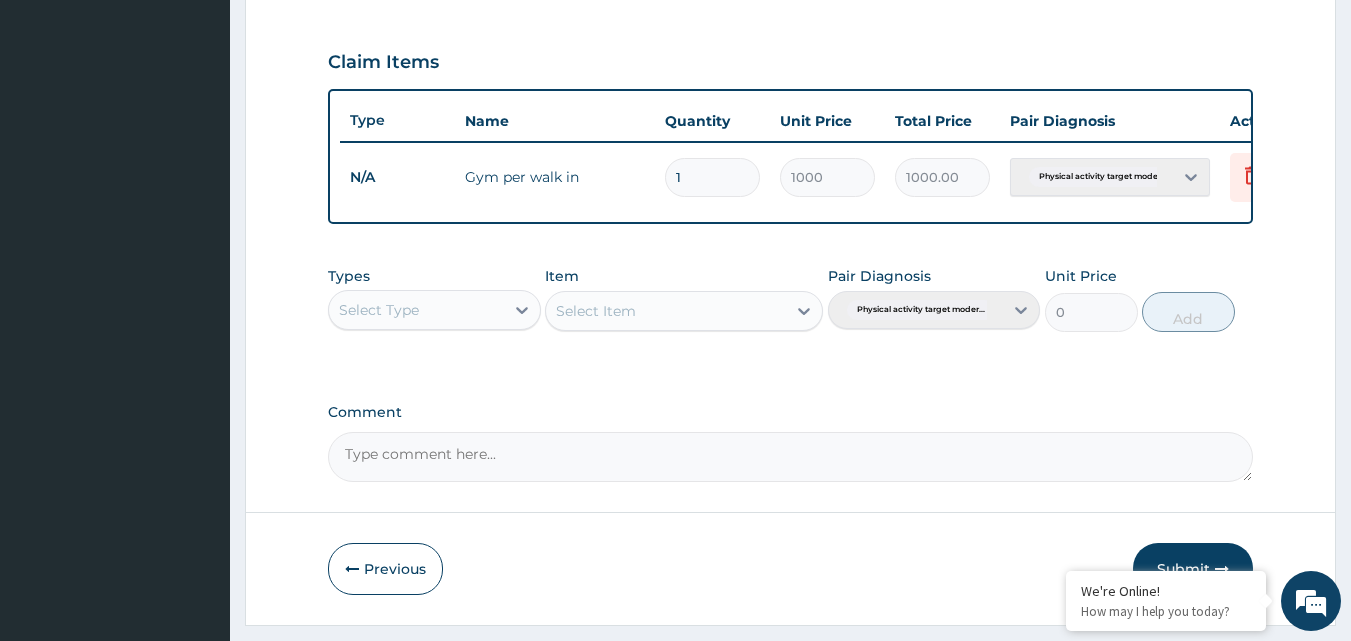 scroll, scrollTop: 621, scrollLeft: 0, axis: vertical 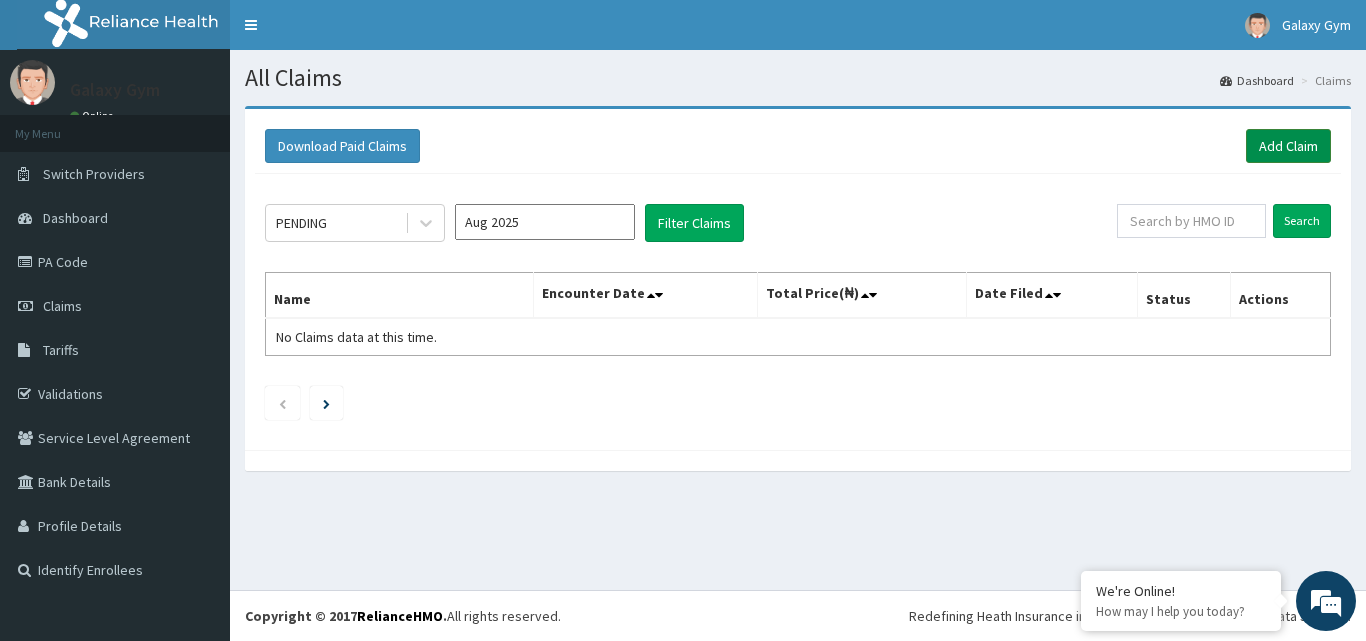 click on "Add Claim" at bounding box center (1288, 146) 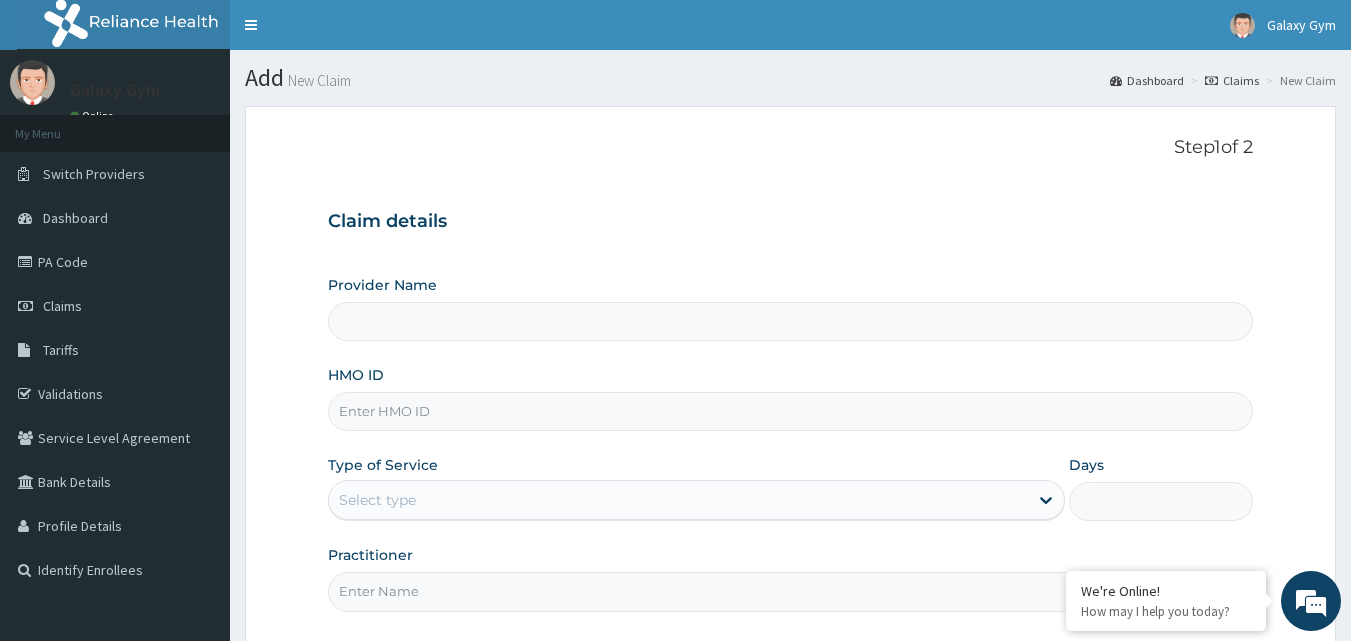 scroll, scrollTop: 0, scrollLeft: 0, axis: both 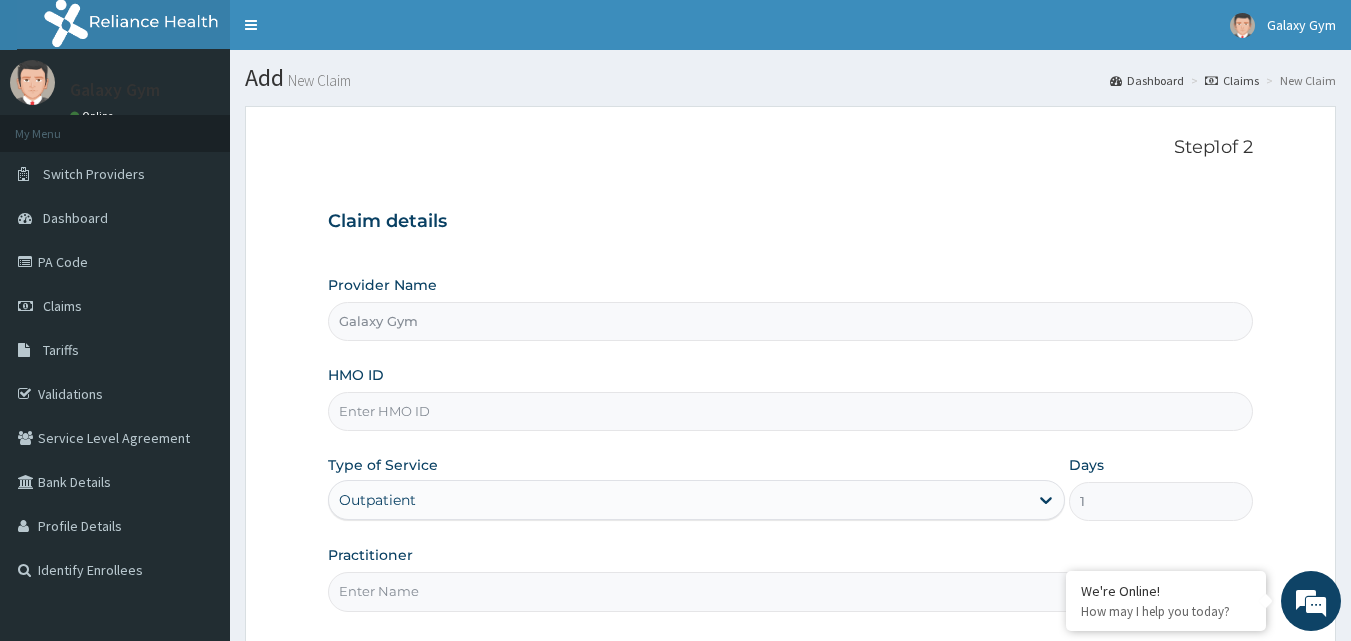 click on "HMO ID" at bounding box center [791, 411] 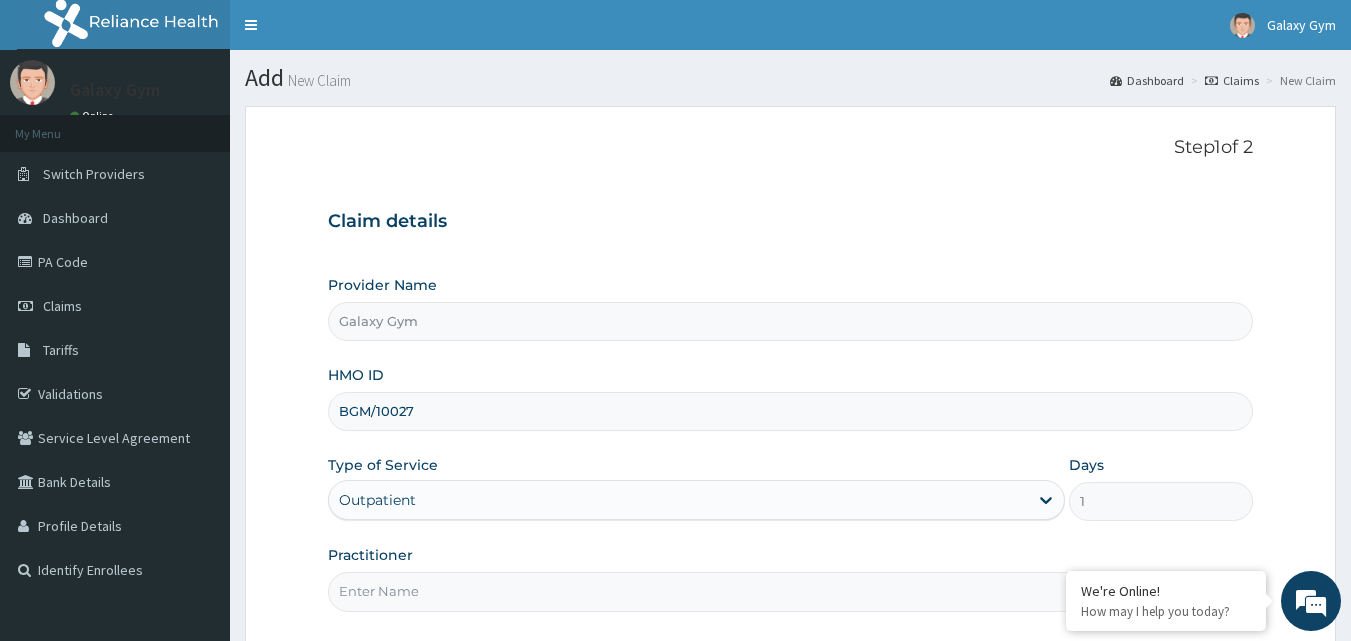 scroll, scrollTop: 0, scrollLeft: 0, axis: both 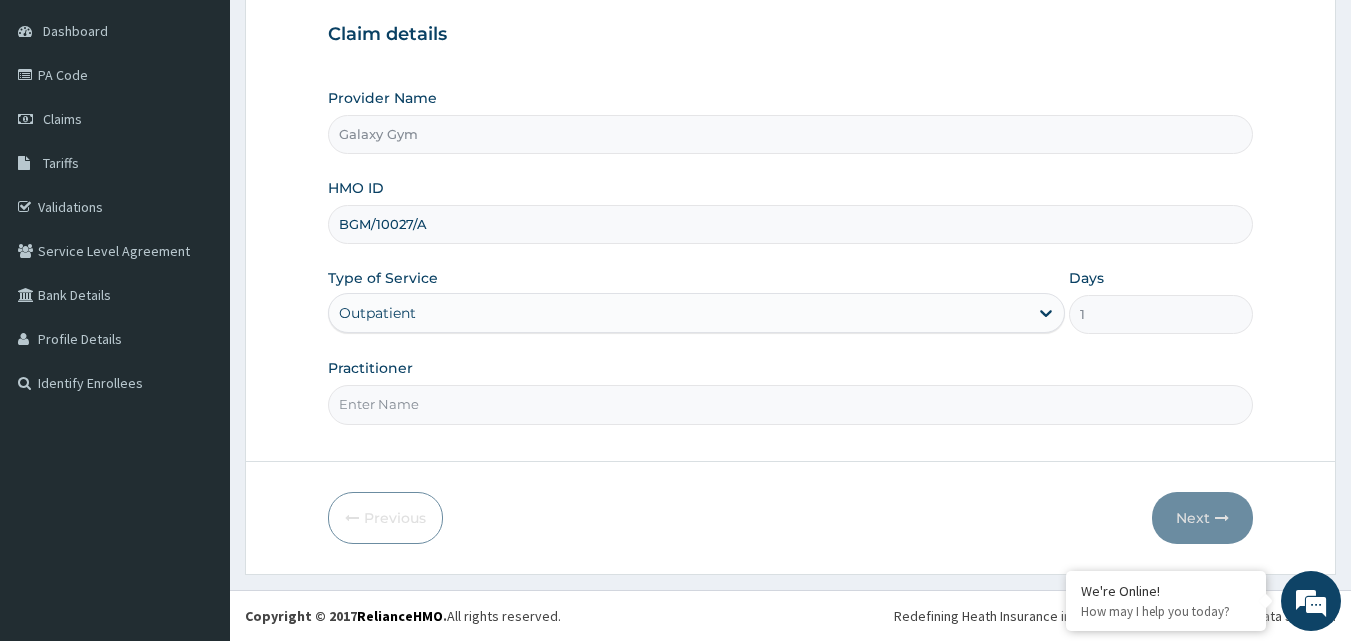 type on "BGM/10027/A" 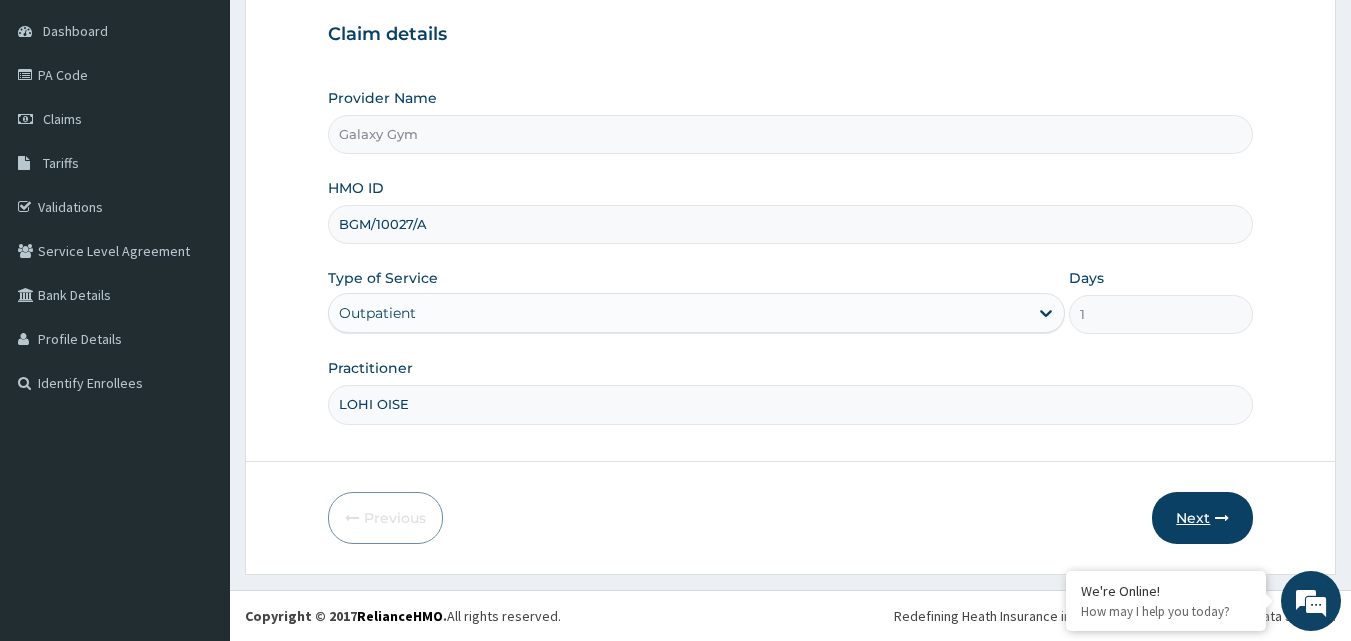 click on "Next" at bounding box center [1202, 518] 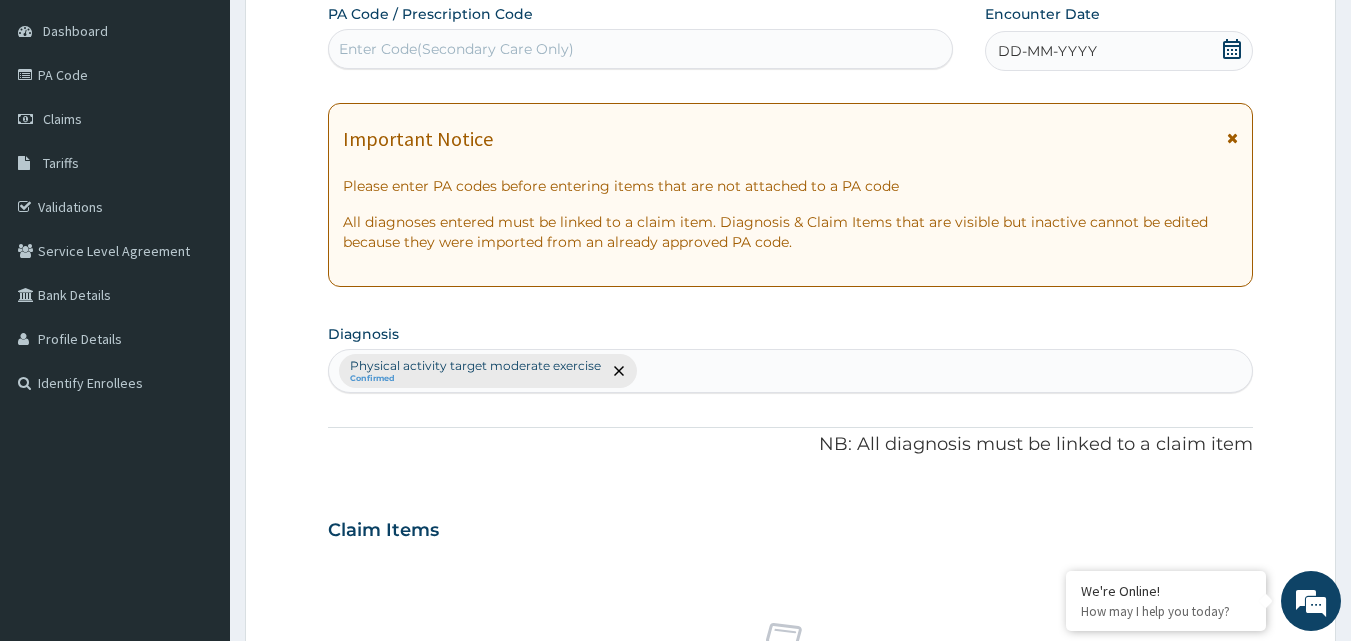 click on "Enter Code(Secondary Care Only)" at bounding box center (456, 49) 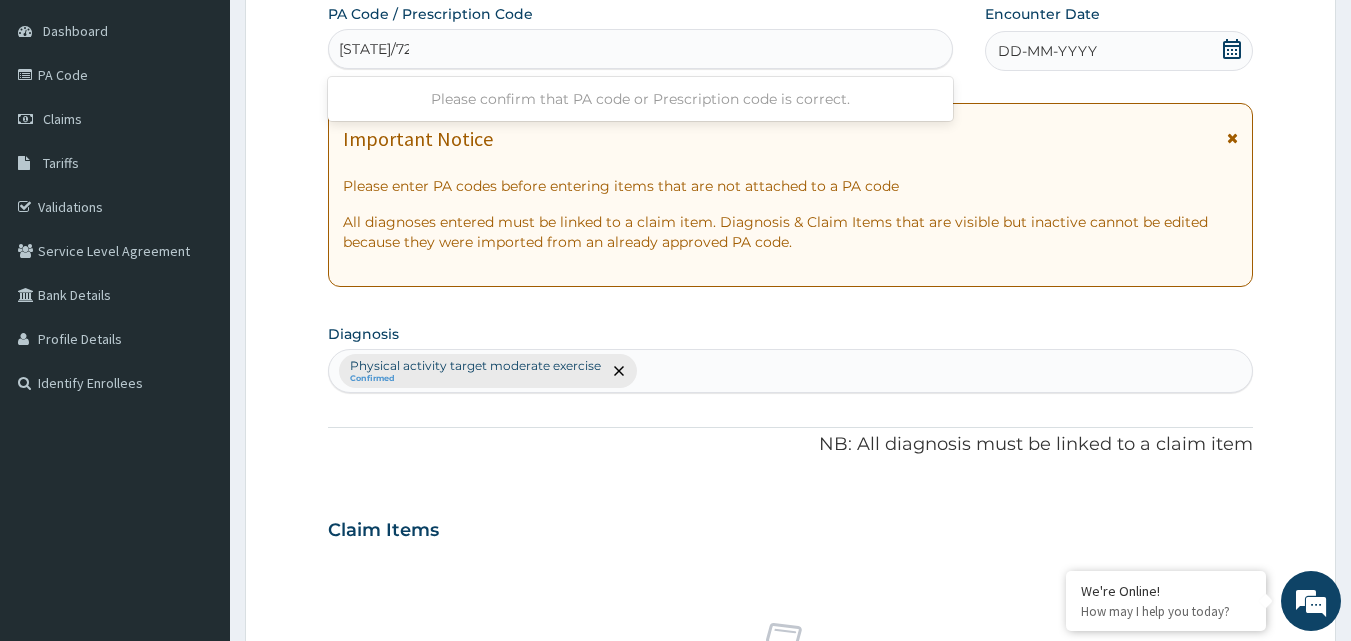 type on "[STATE]/720A54" 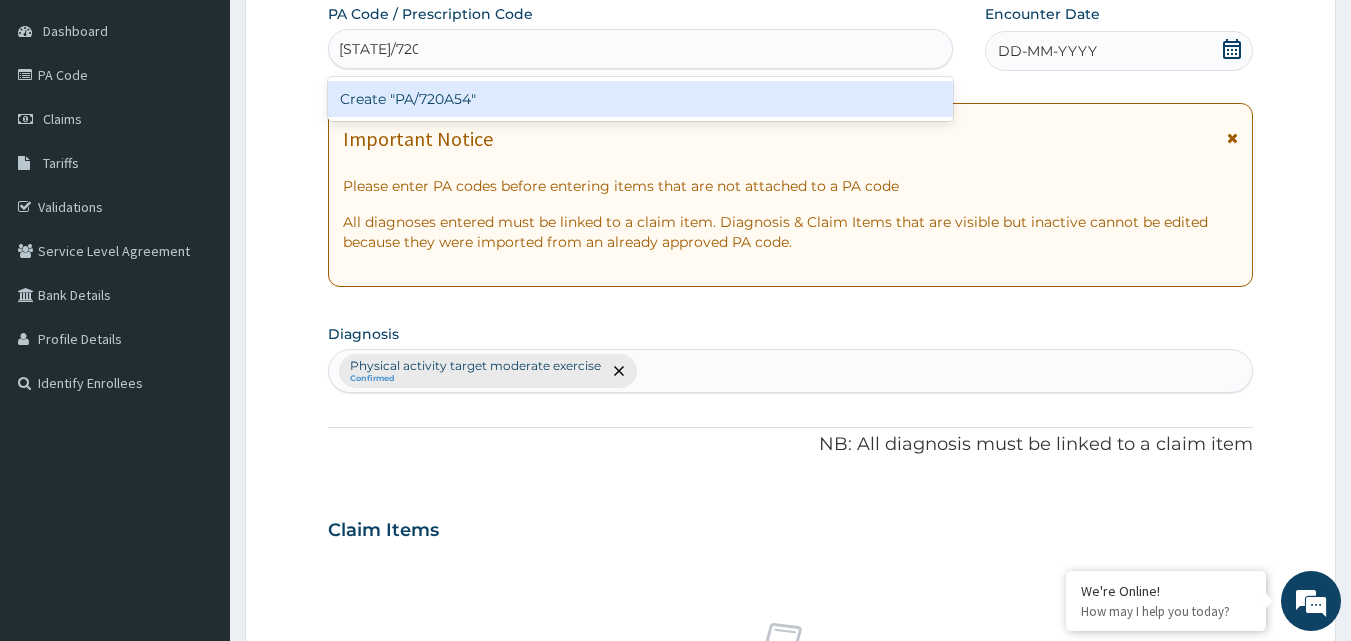 type 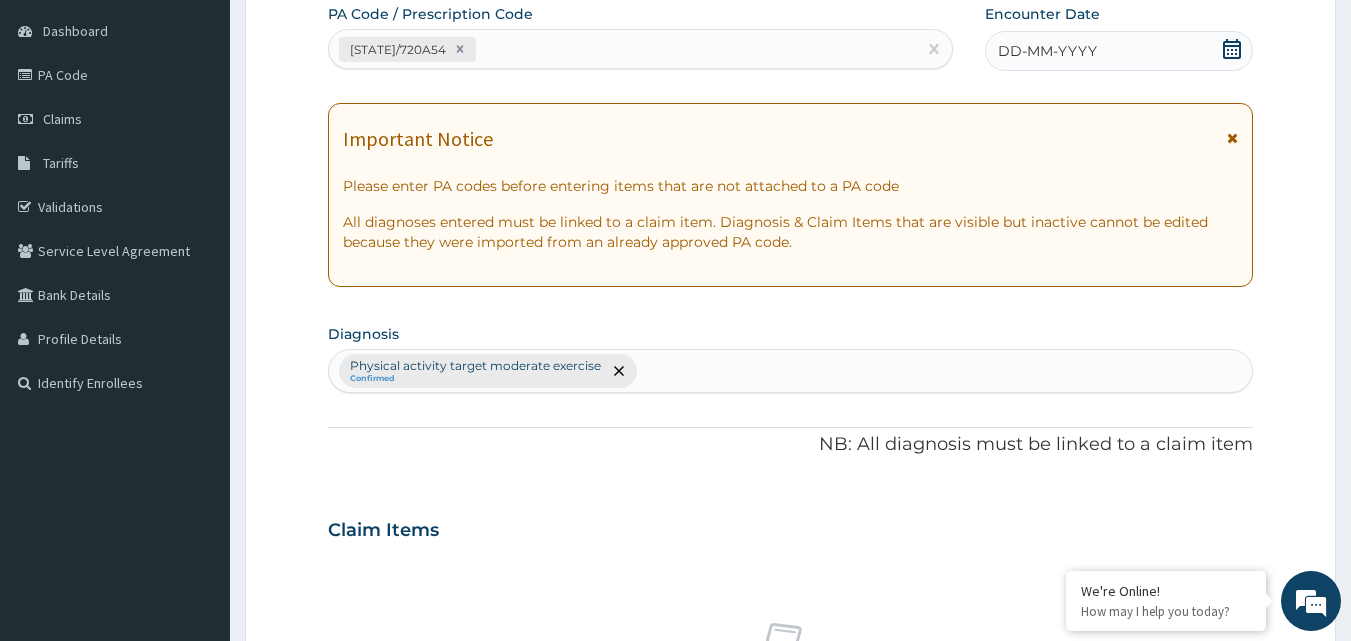 click on "DD-MM-YYYY" at bounding box center [1047, 51] 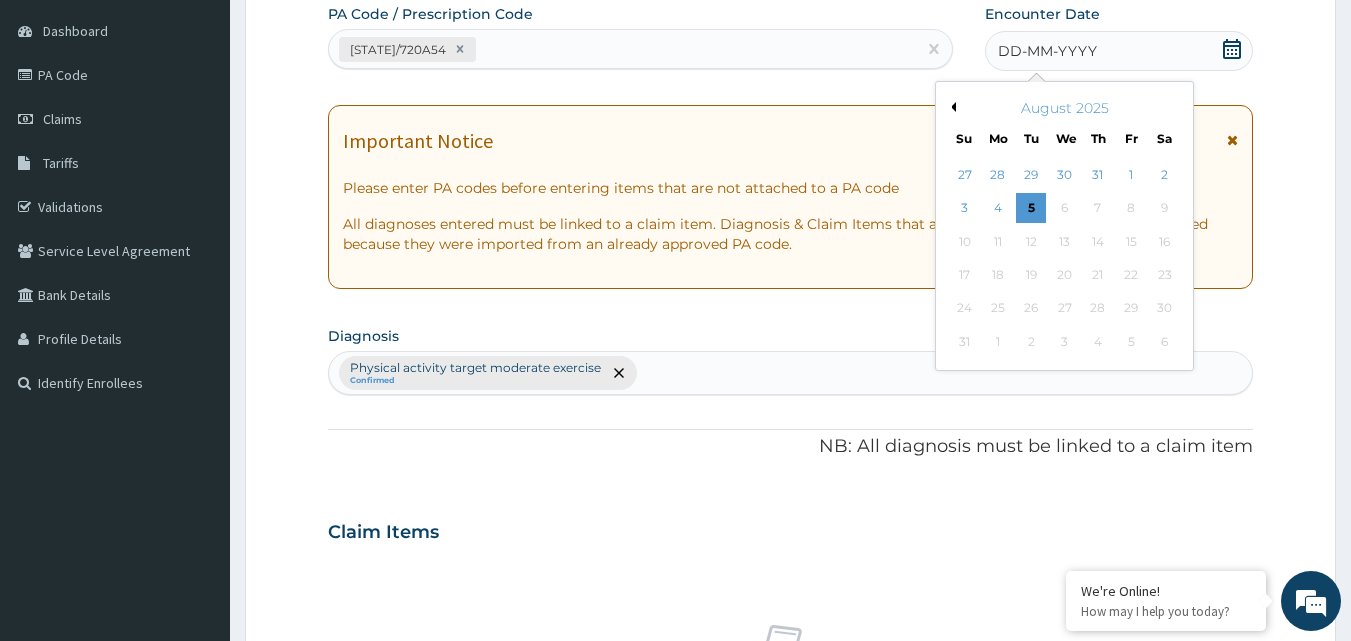 click on "Previous Month" at bounding box center [951, 107] 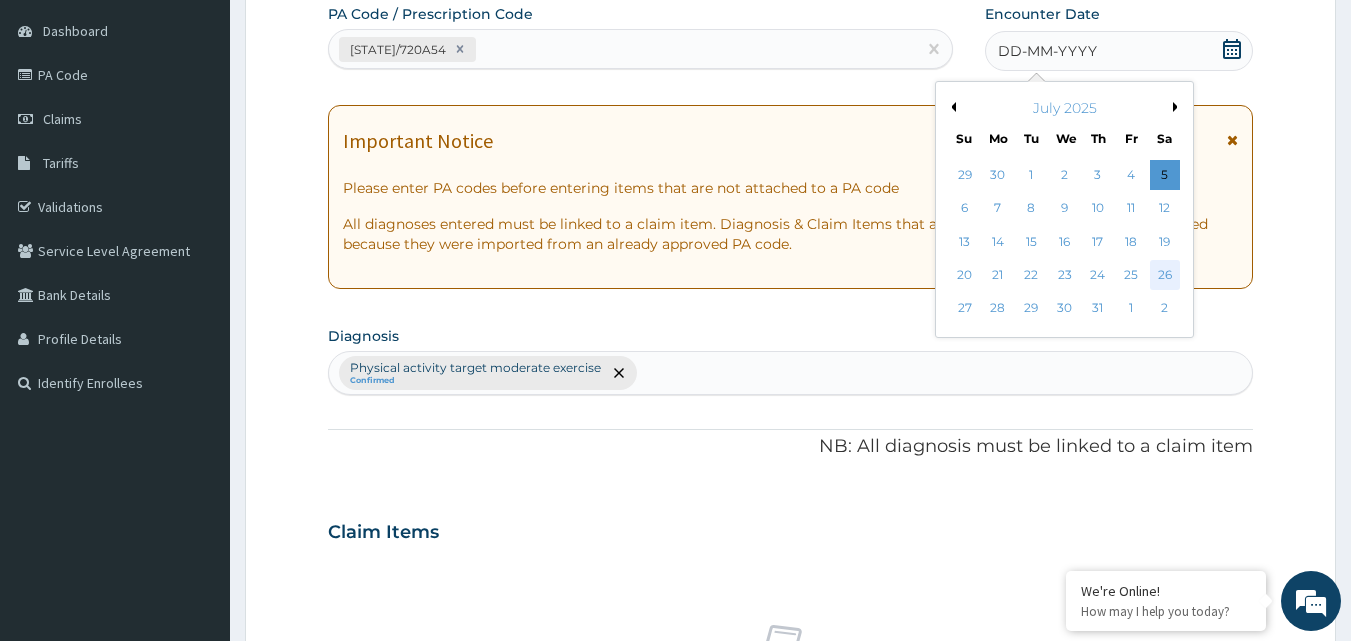 click on "26" at bounding box center [1165, 275] 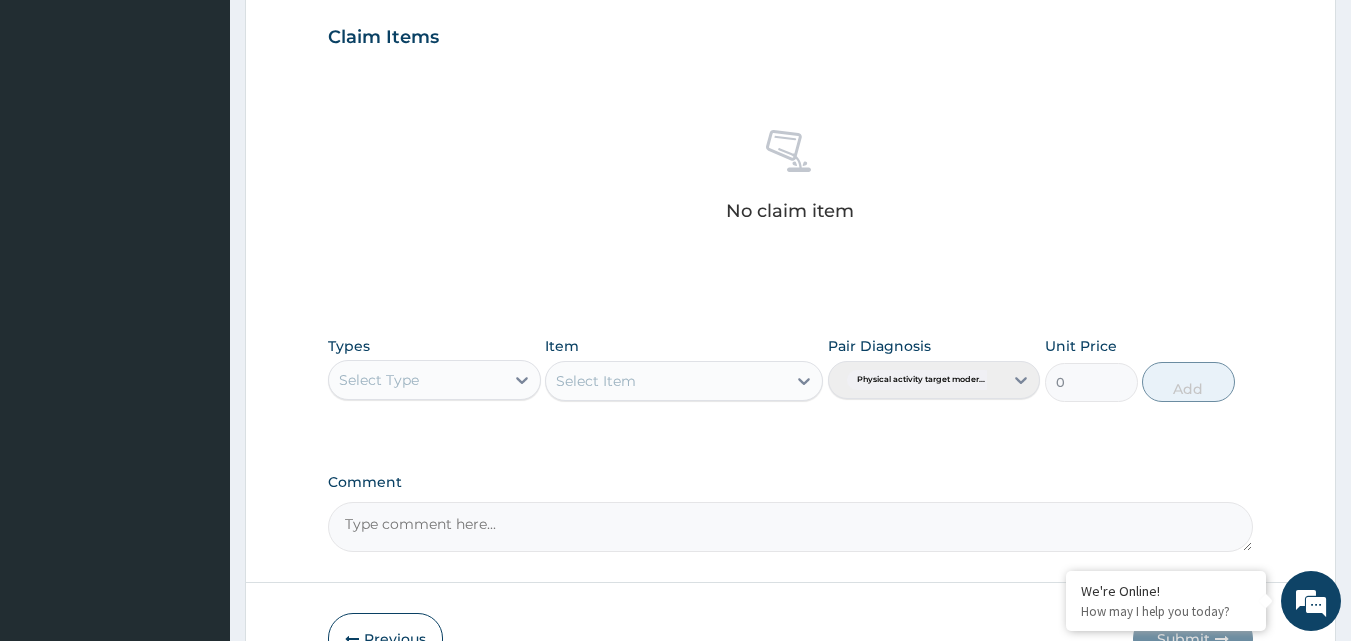 scroll, scrollTop: 801, scrollLeft: 0, axis: vertical 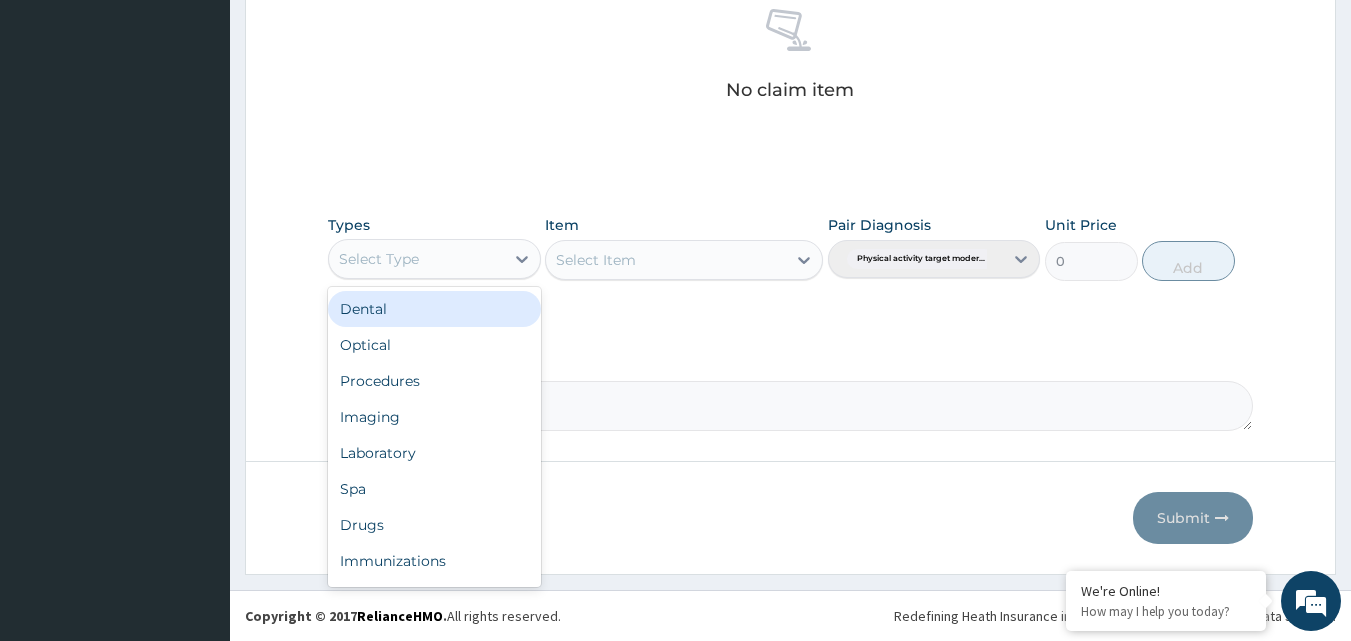 click on "Select Type" at bounding box center [416, 259] 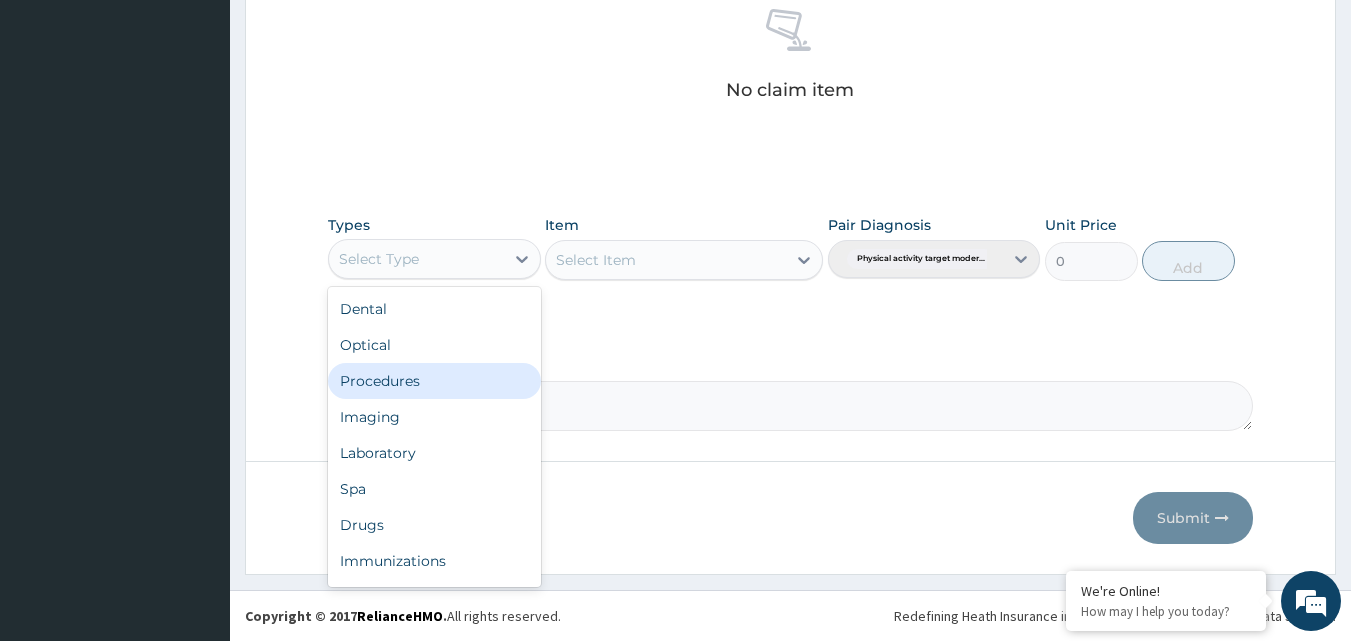 scroll, scrollTop: 68, scrollLeft: 0, axis: vertical 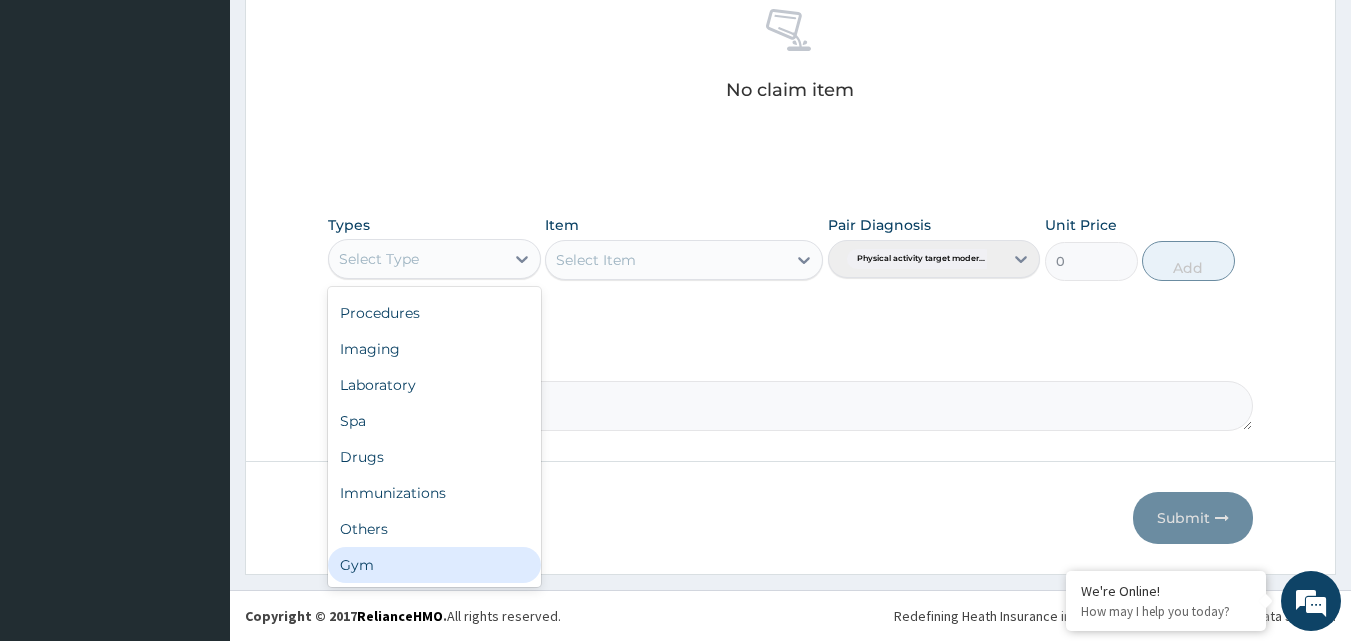 click on "Gym" at bounding box center [434, 565] 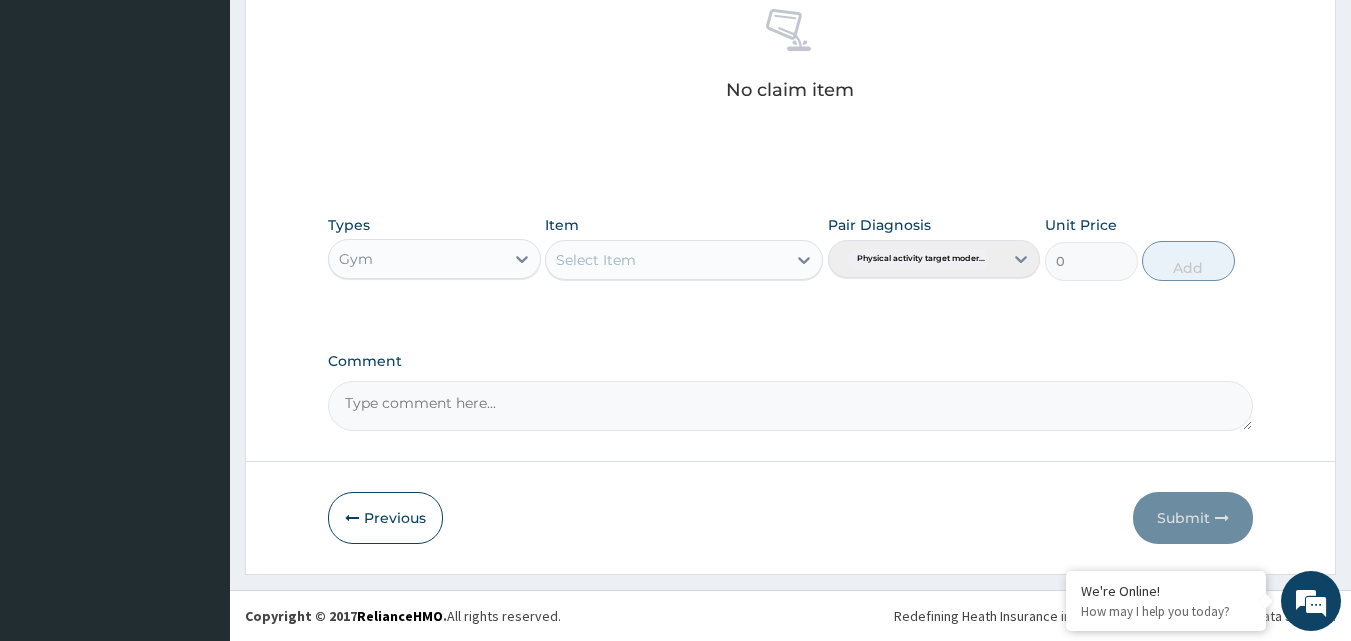 click on "Select Item" at bounding box center [666, 260] 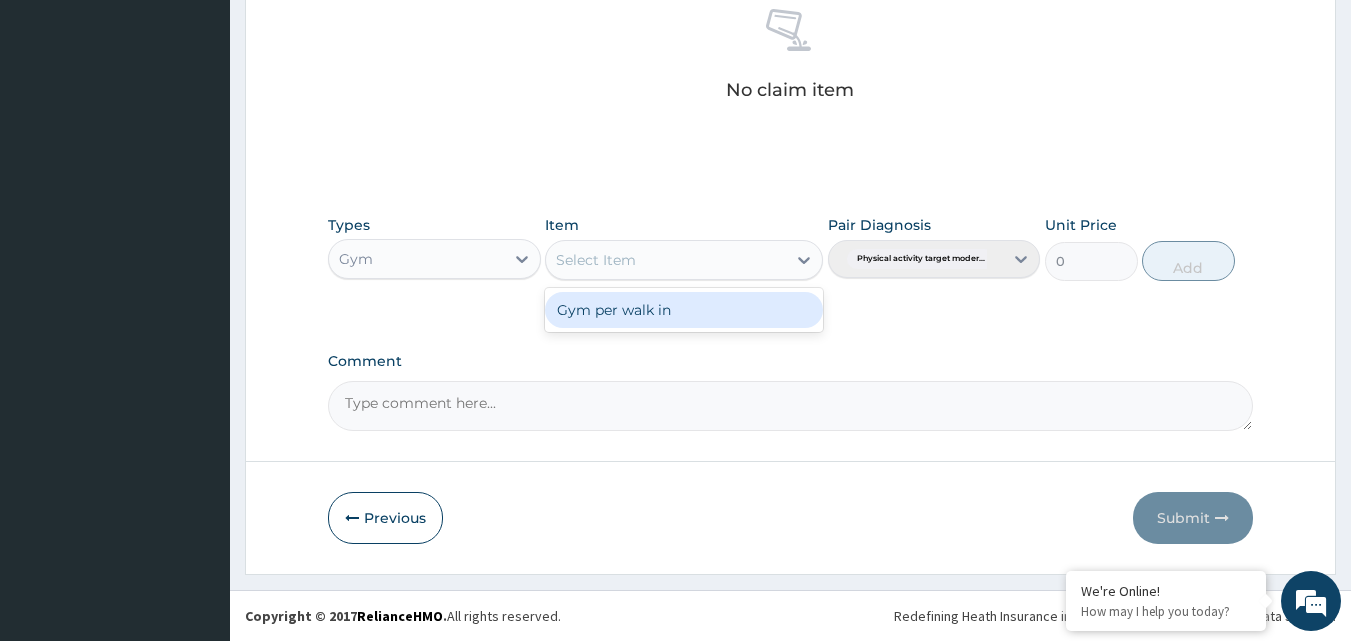 click on "Gym per walk in" at bounding box center [684, 310] 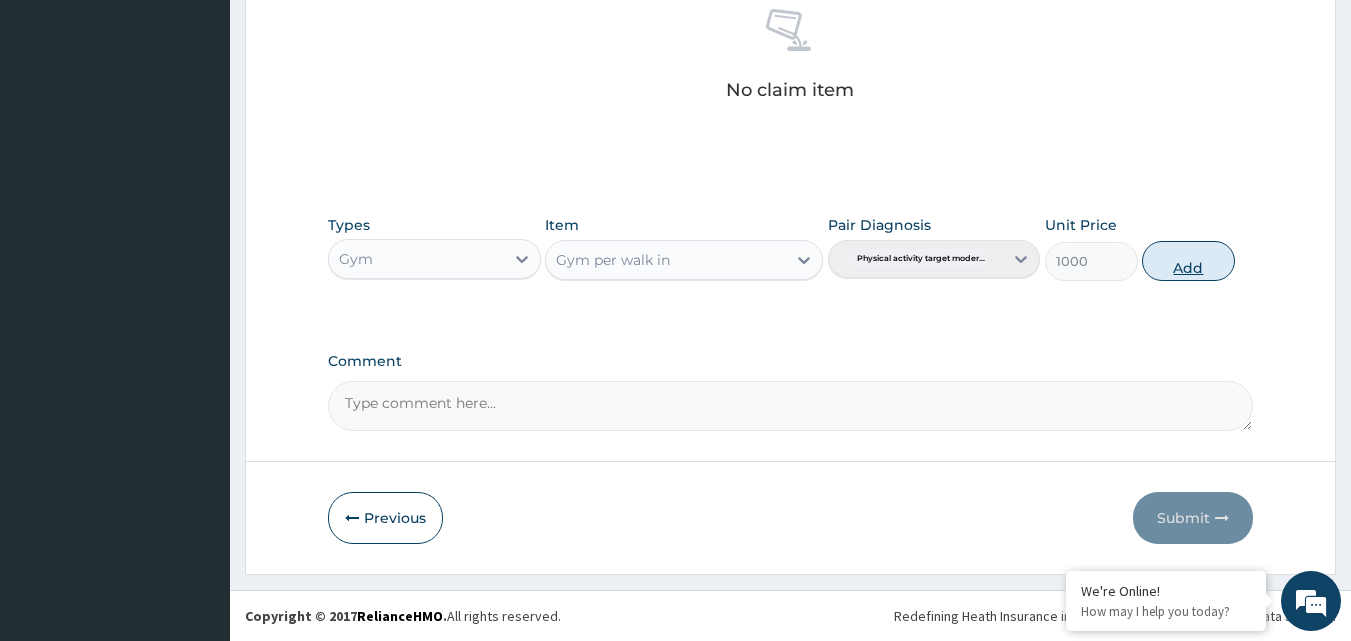 click on "Add" at bounding box center [1188, 261] 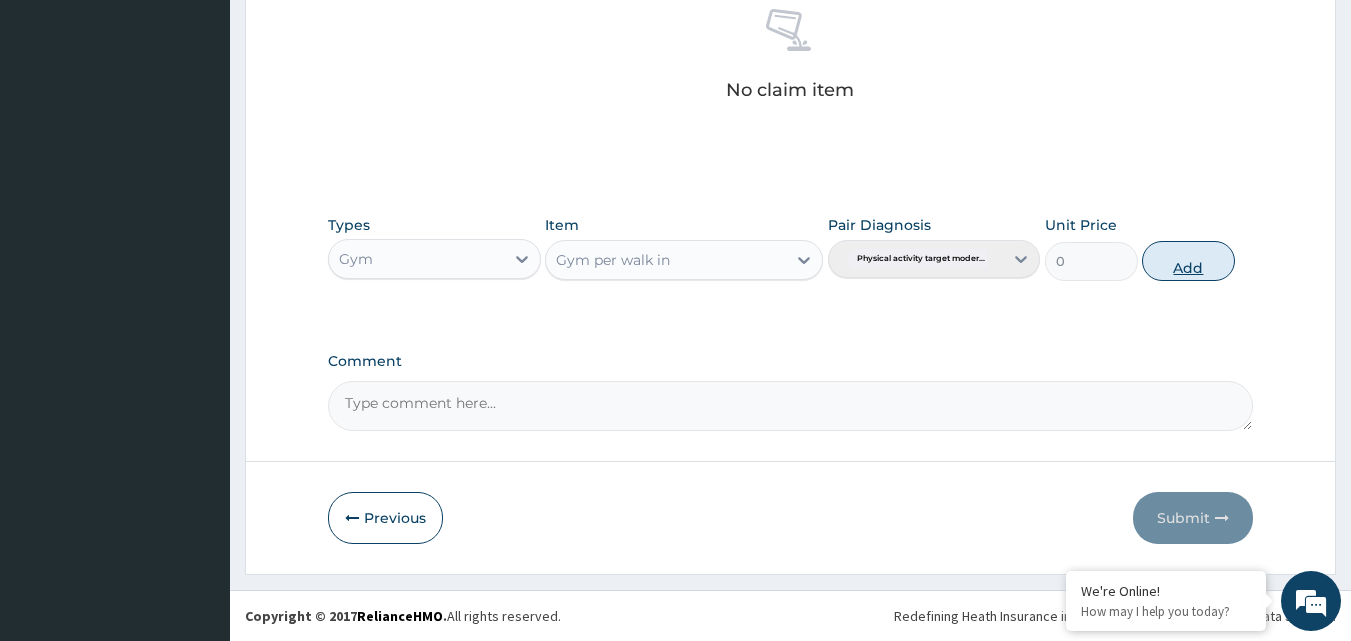scroll, scrollTop: 721, scrollLeft: 0, axis: vertical 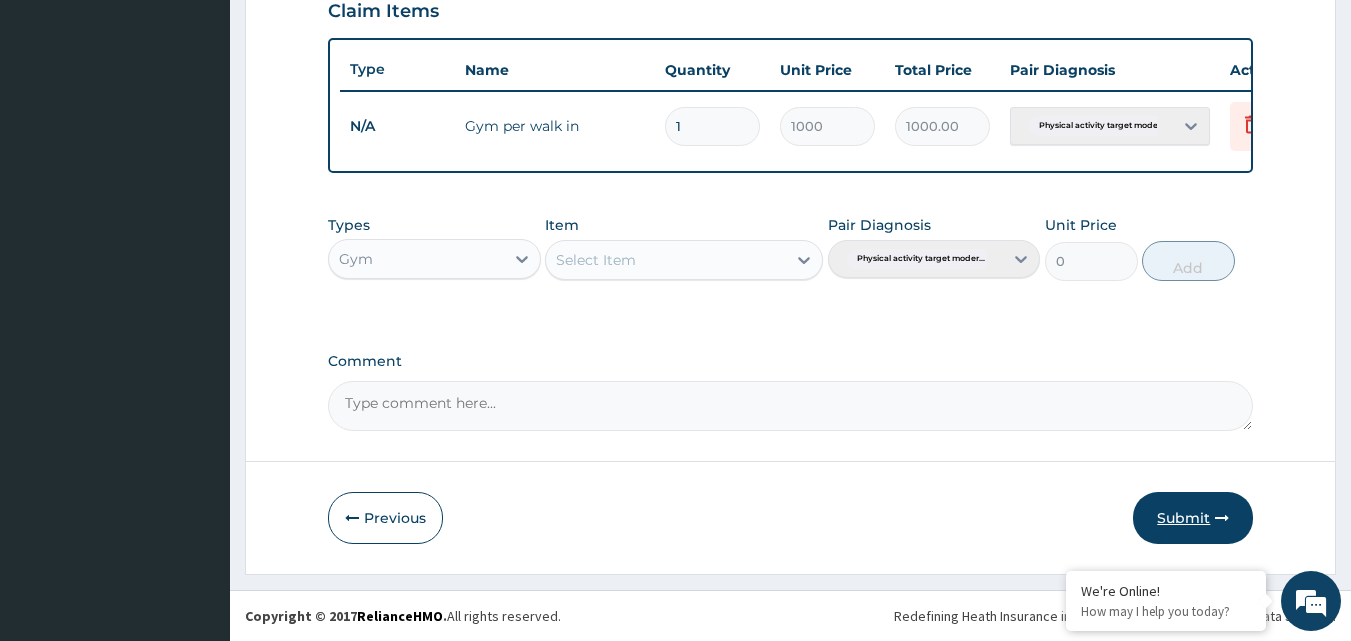 click on "Submit" at bounding box center [1193, 518] 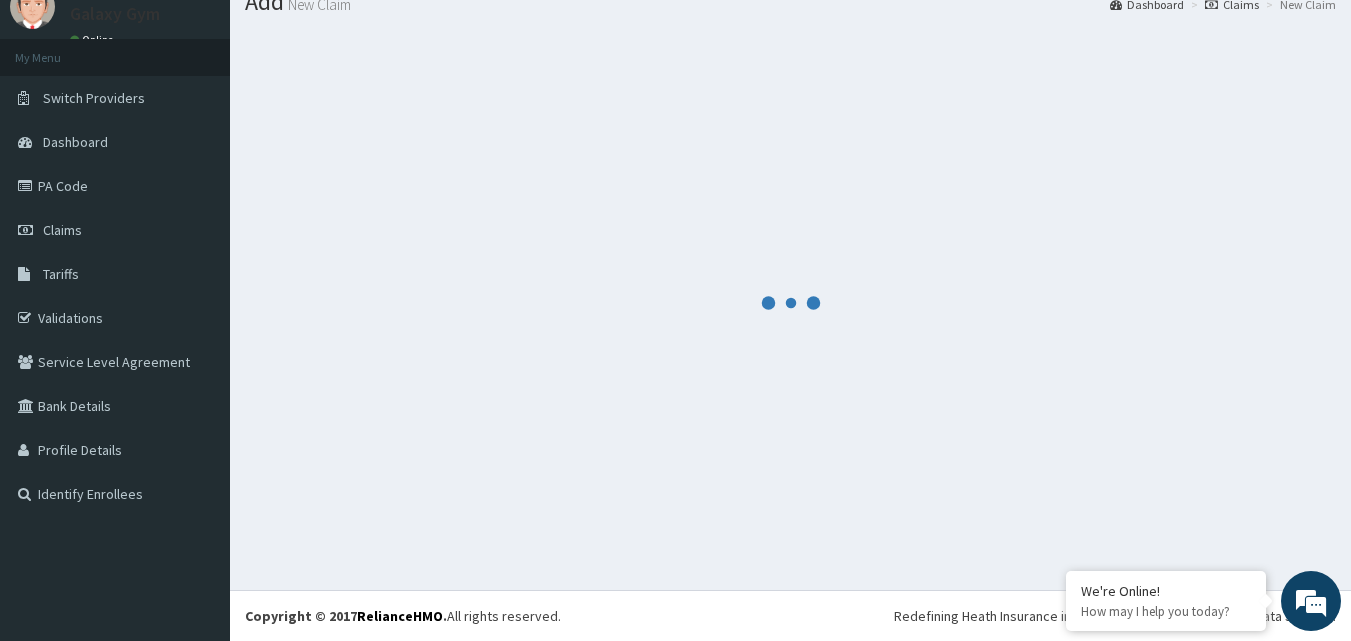 scroll, scrollTop: 721, scrollLeft: 0, axis: vertical 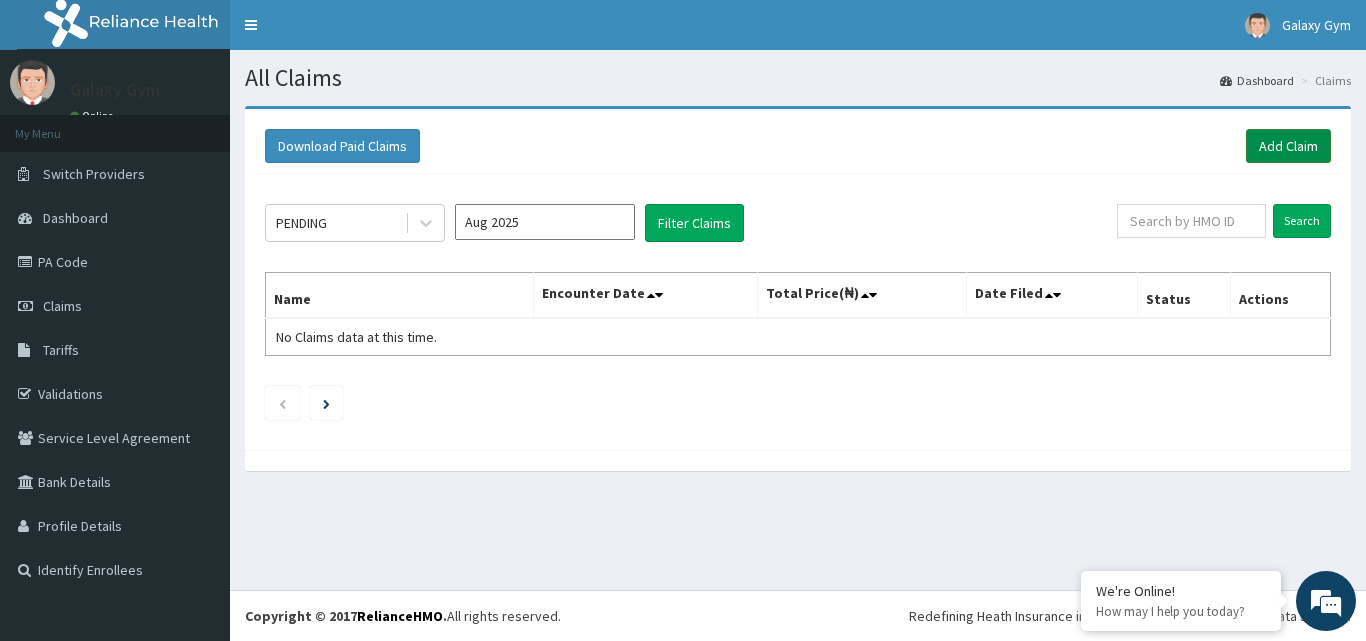 click on "Add Claim" at bounding box center (1288, 146) 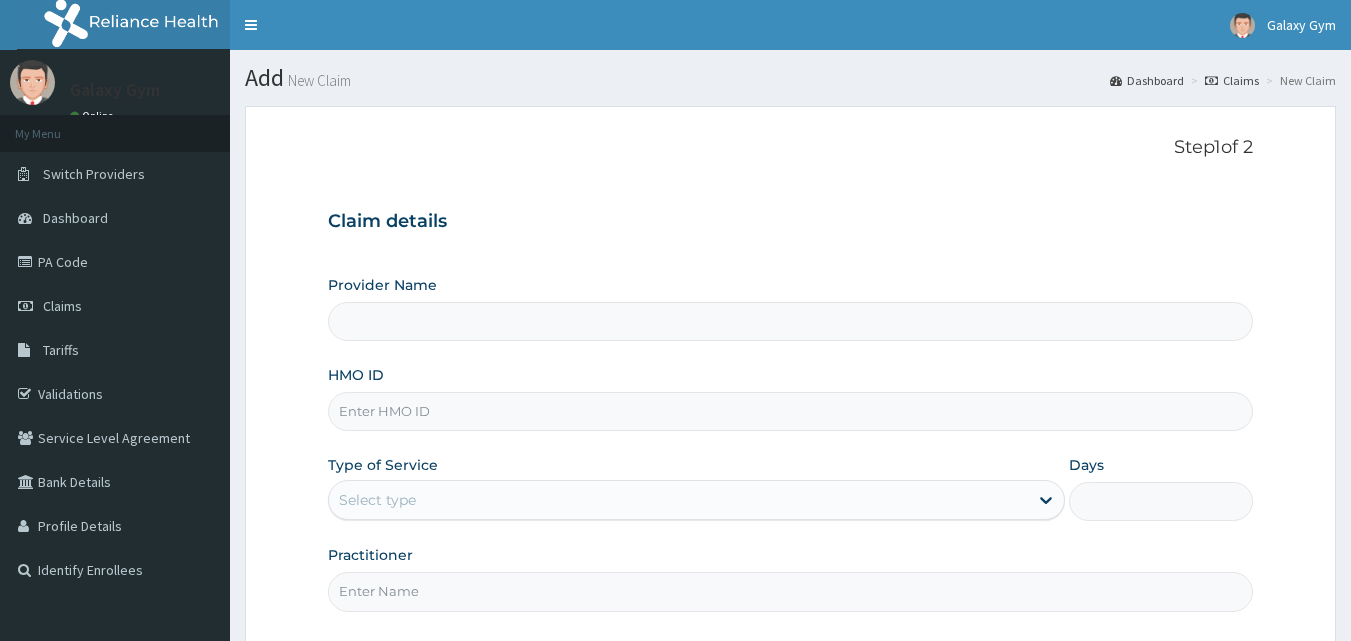 scroll, scrollTop: 0, scrollLeft: 0, axis: both 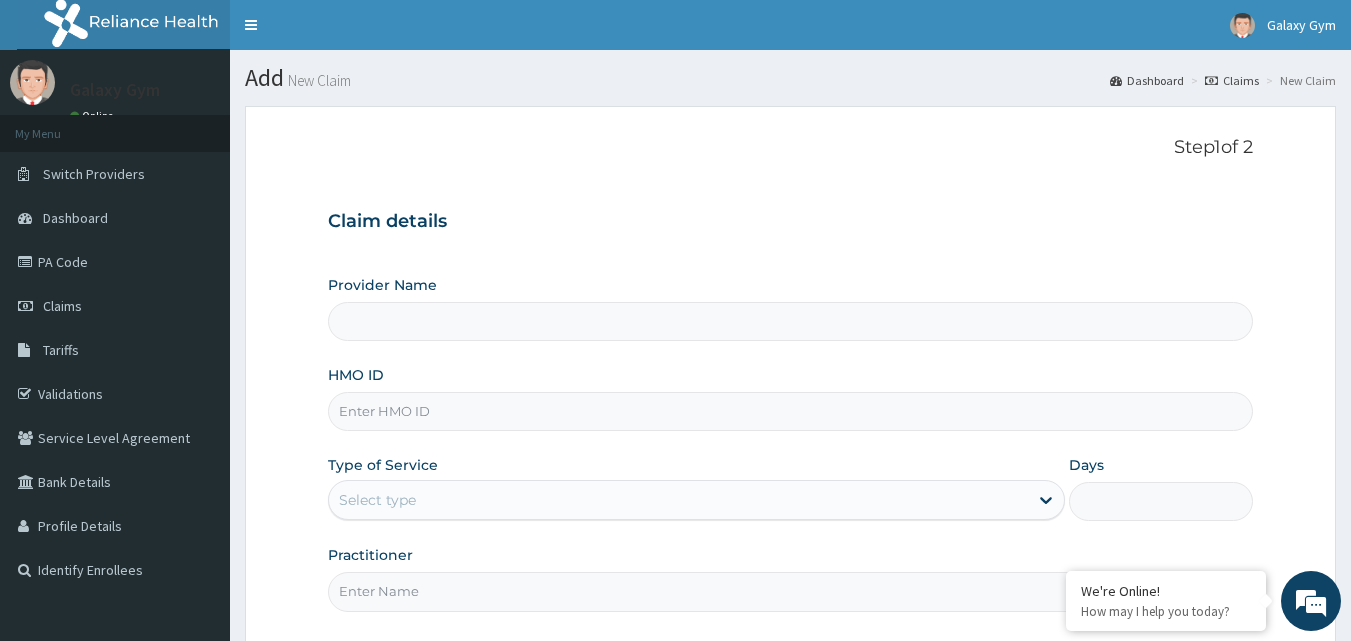 click on "HMO ID" at bounding box center [791, 411] 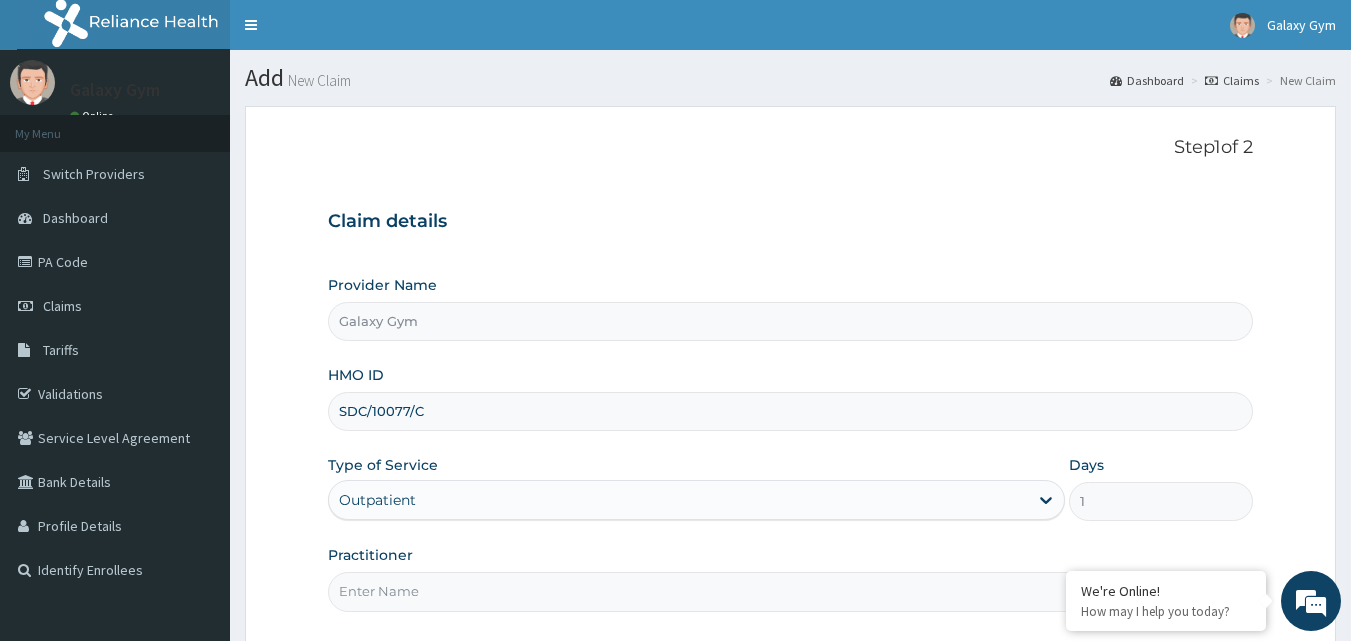 scroll, scrollTop: 0, scrollLeft: 0, axis: both 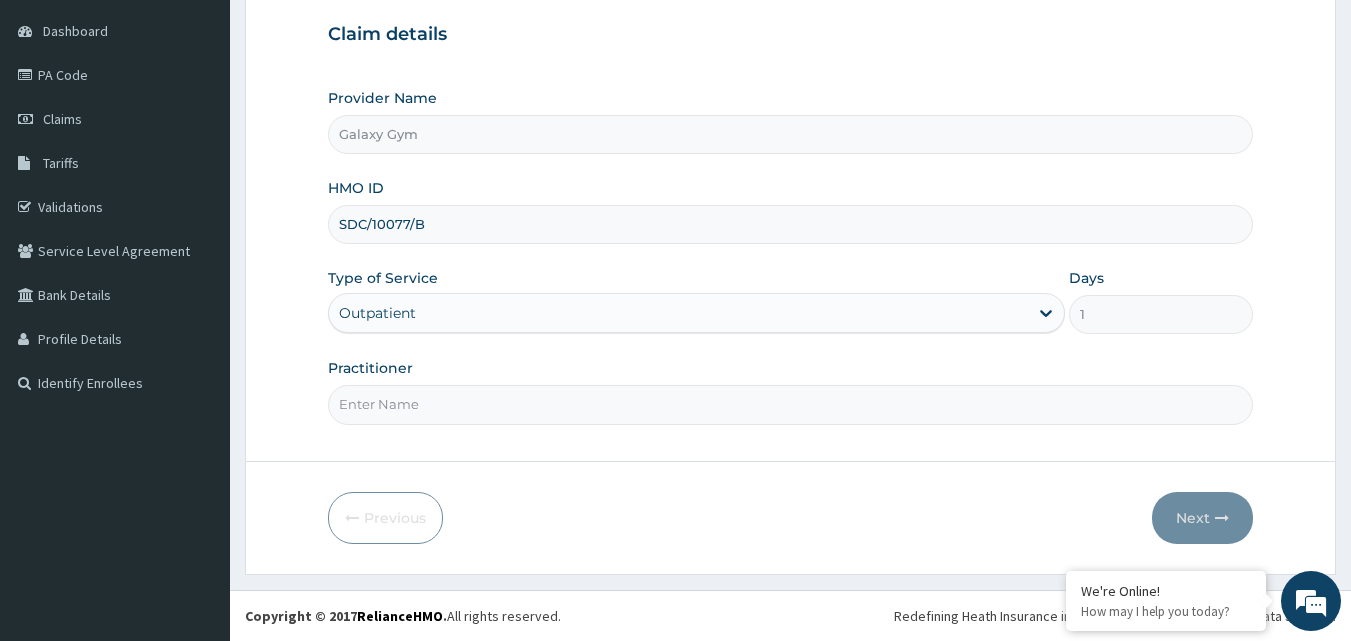 type on "SDC/10077/B" 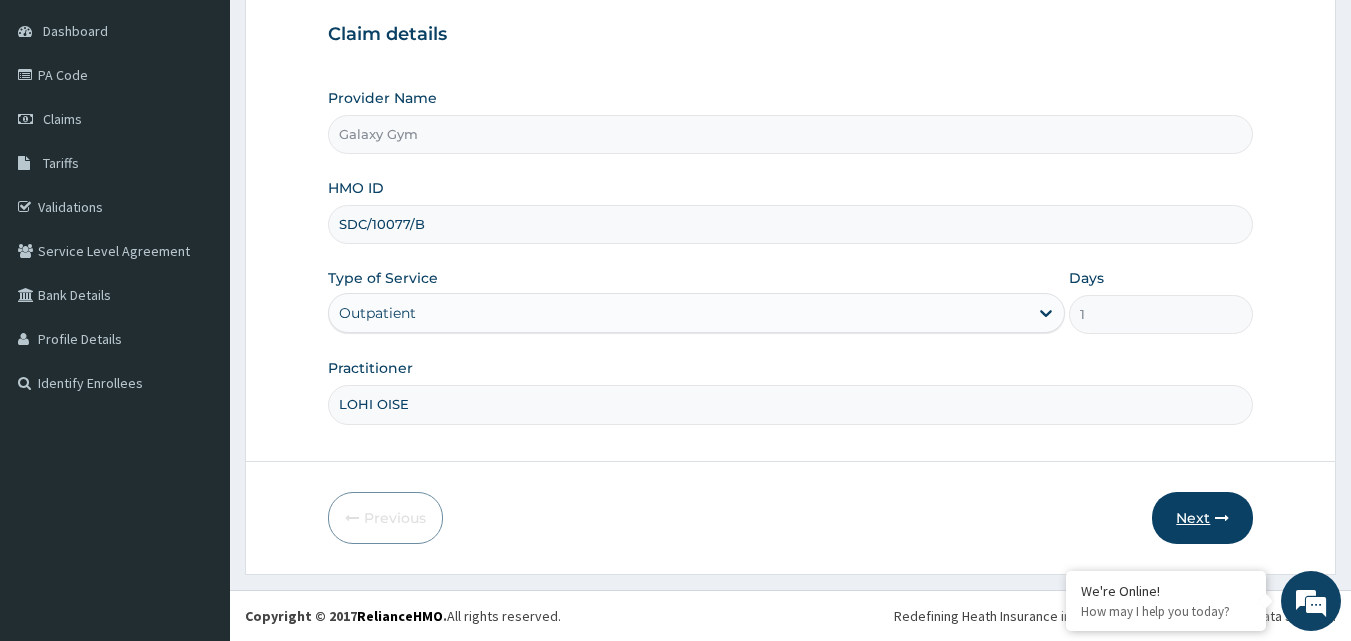 click on "Next" at bounding box center (1202, 518) 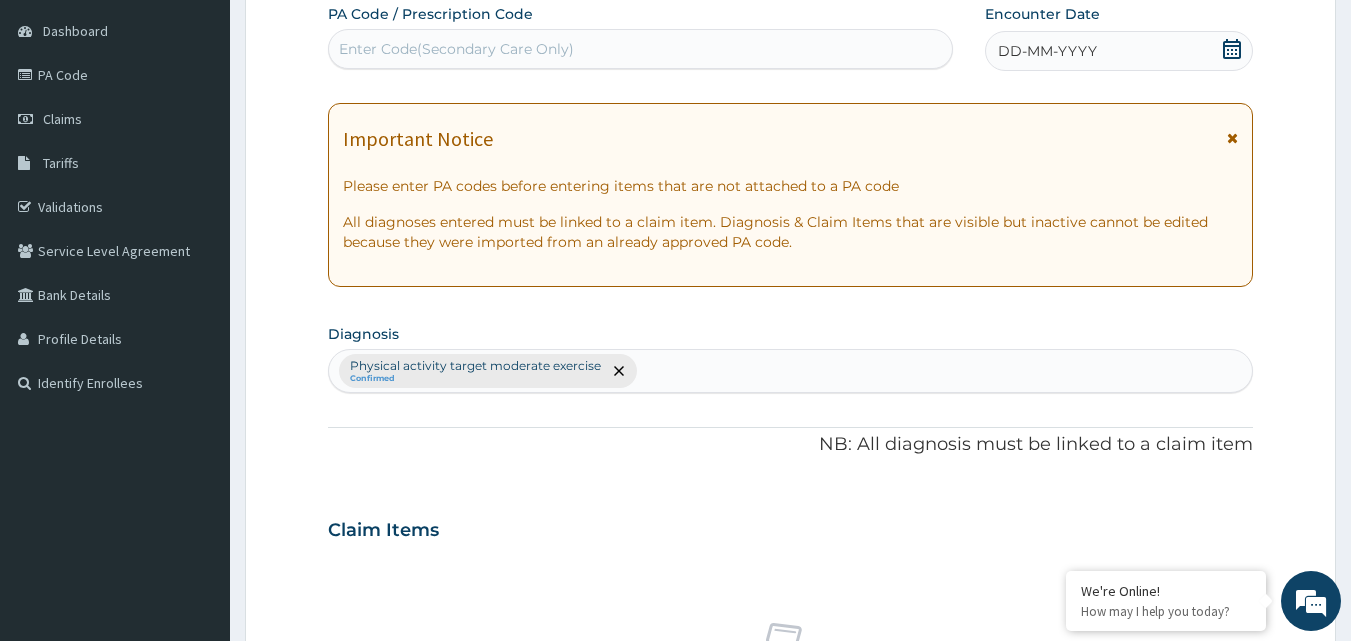 click on "Enter Code(Secondary Care Only)" at bounding box center [456, 49] 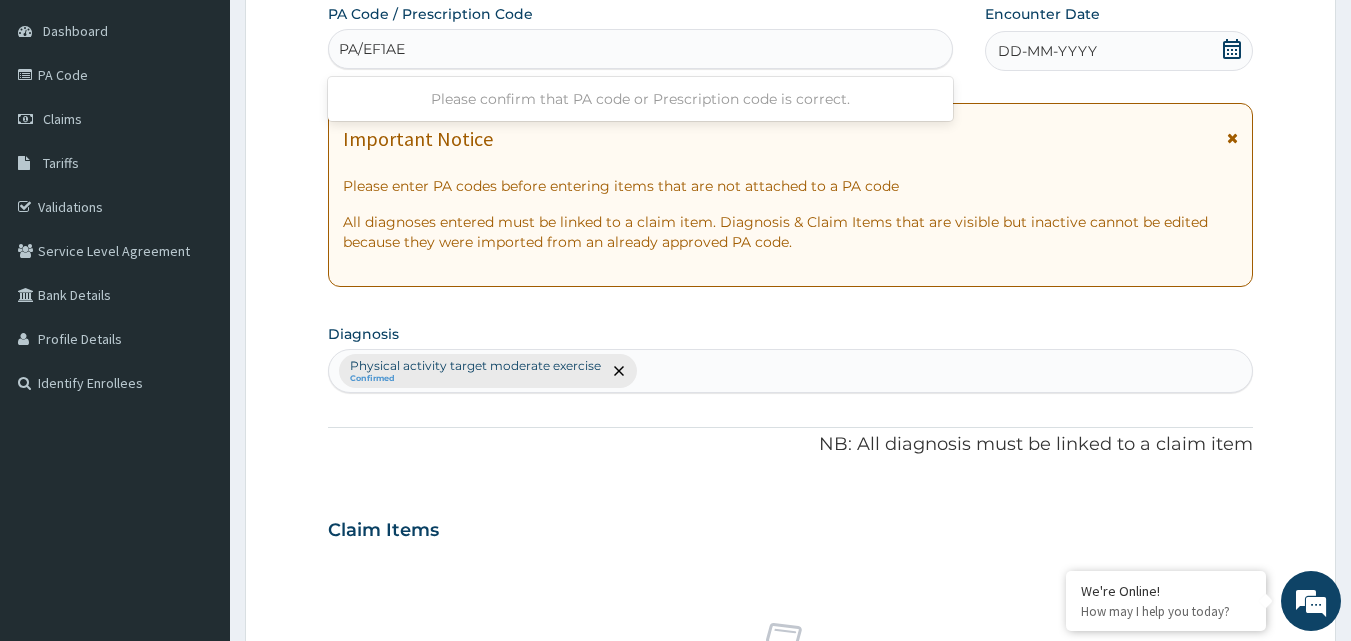 type on "PA/EF1AEC" 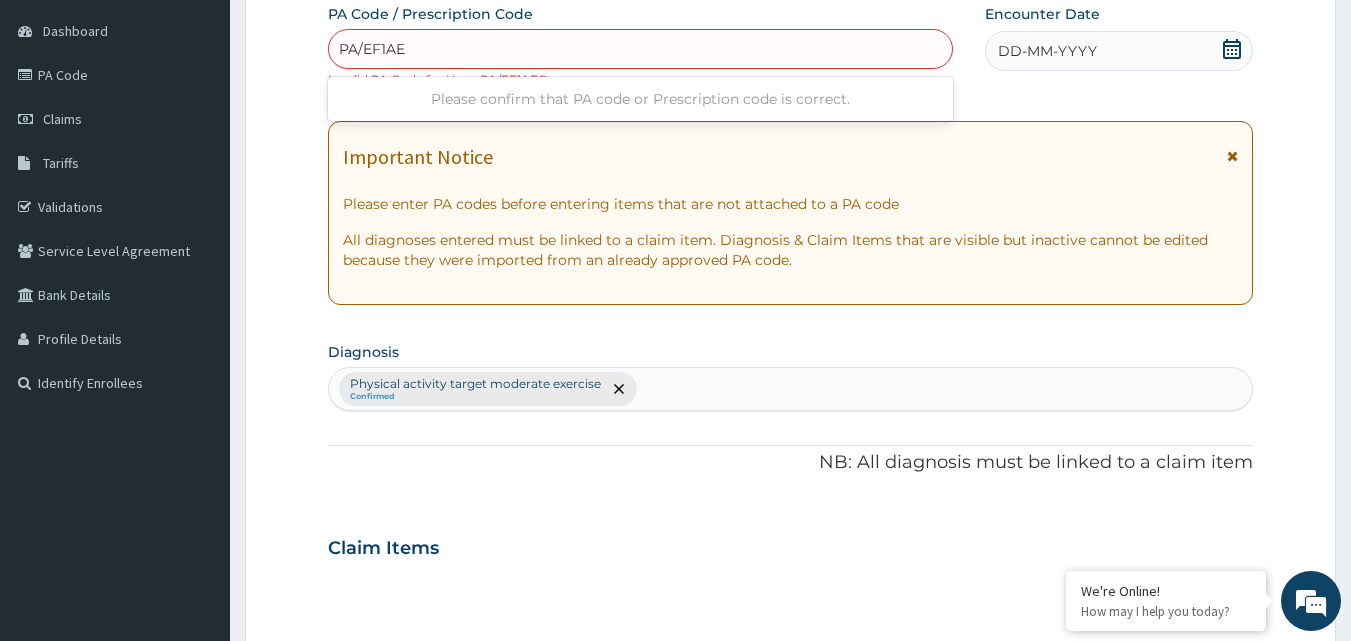type on "PA/EF1AEC" 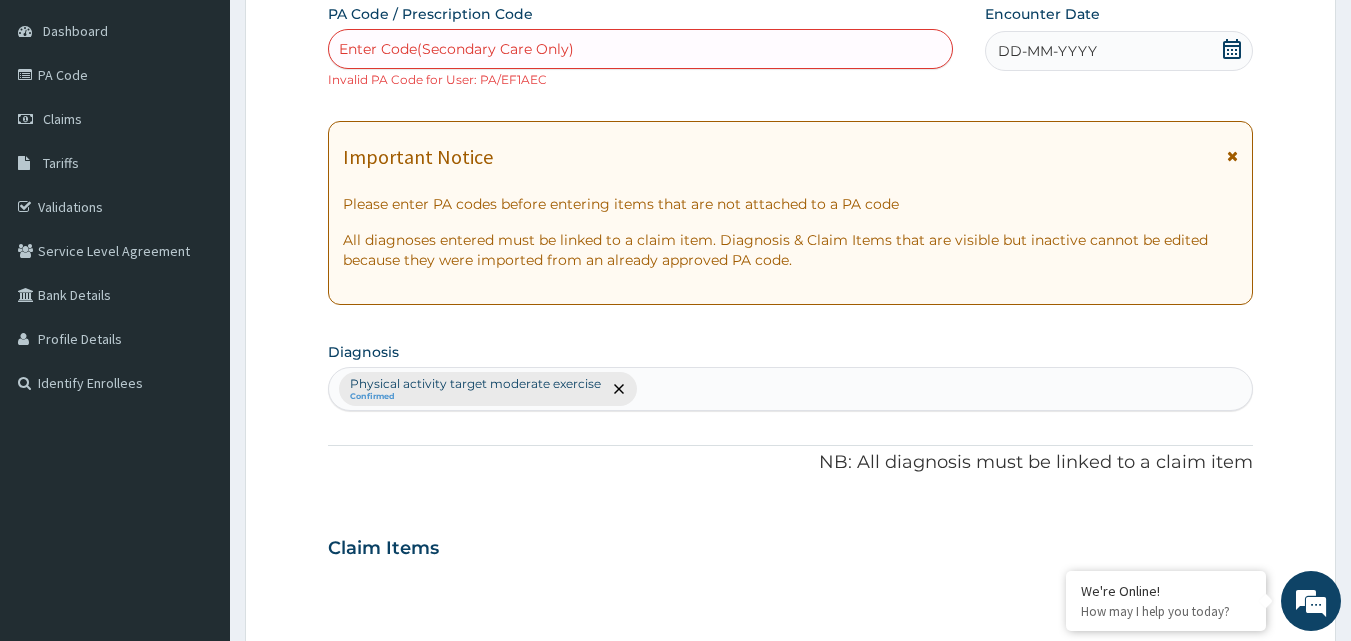 click on "Enter Code(Secondary Care Only)" at bounding box center [456, 49] 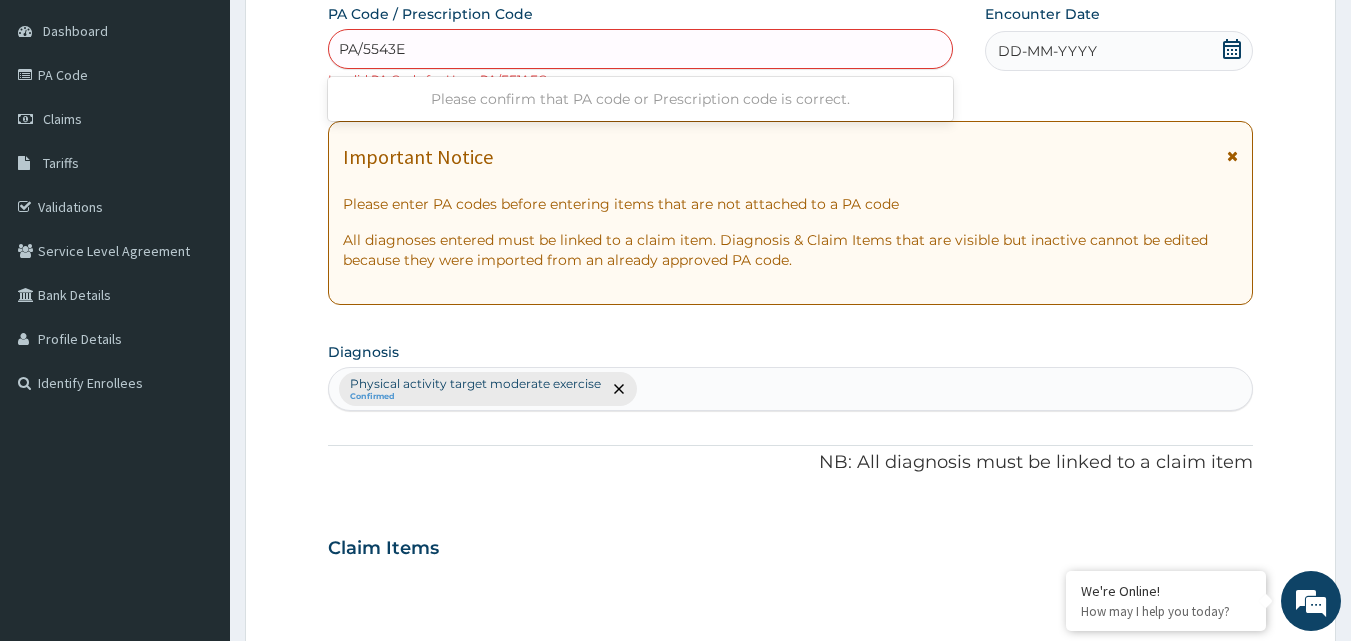 type on "PA/5543E0" 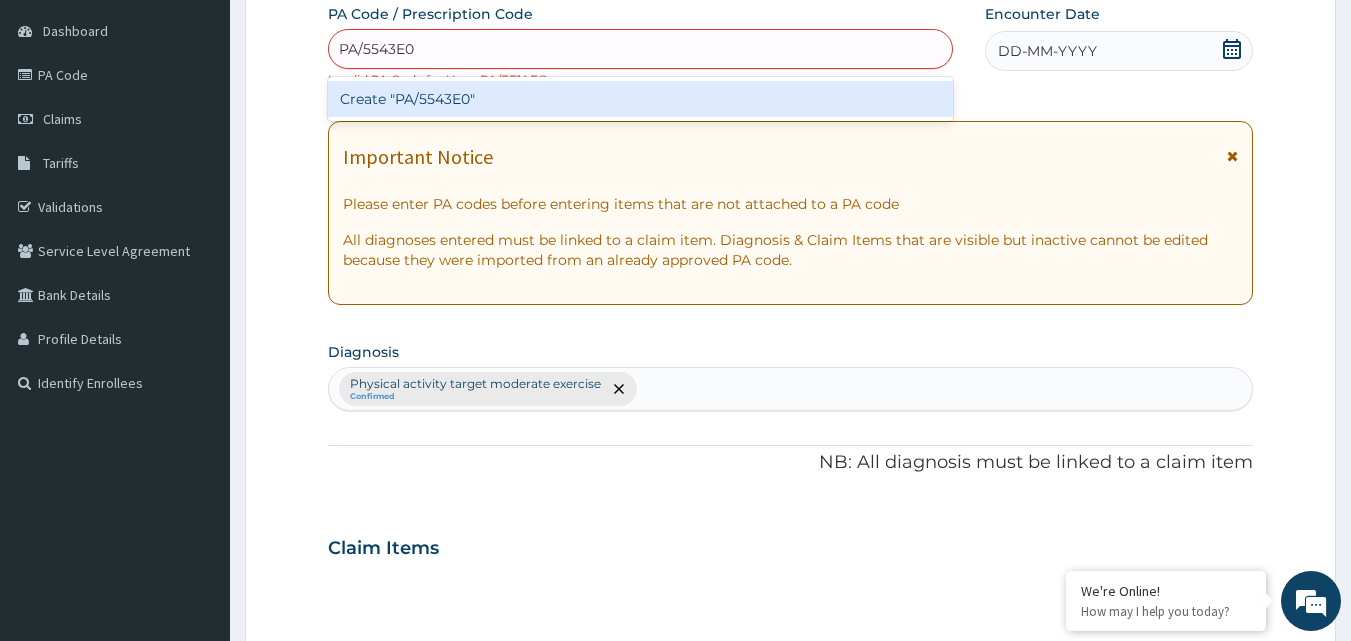 type 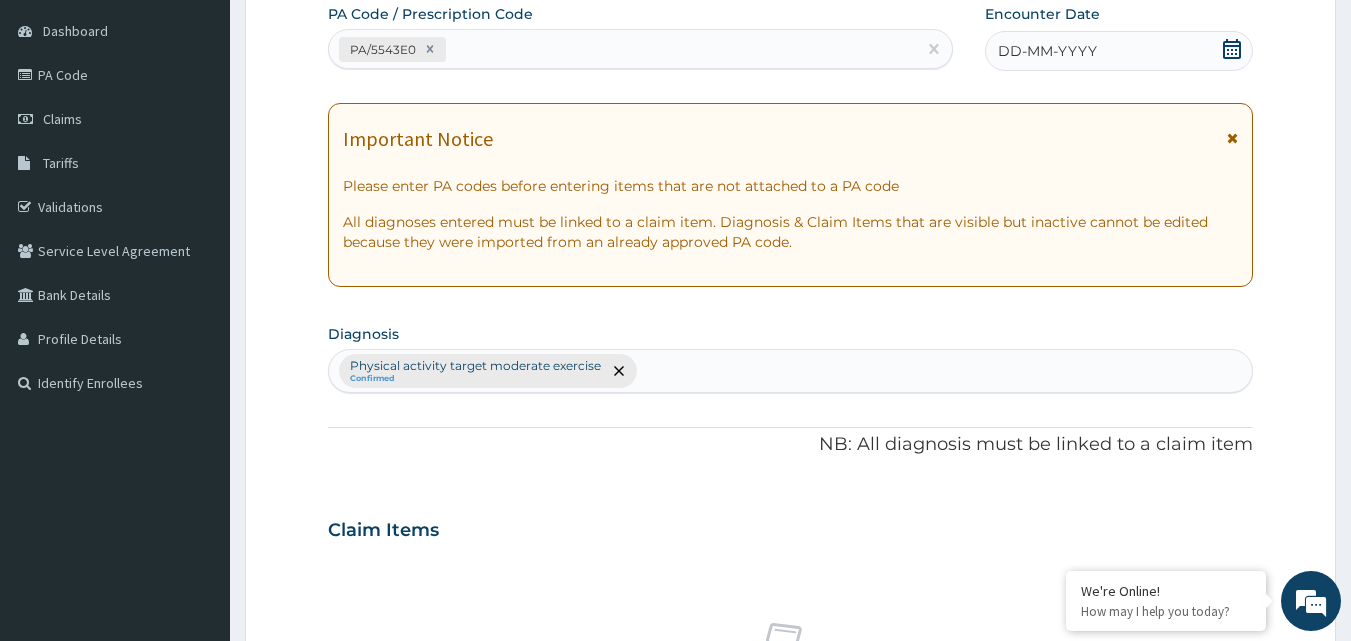 click on "DD-MM-YYYY" at bounding box center [1047, 51] 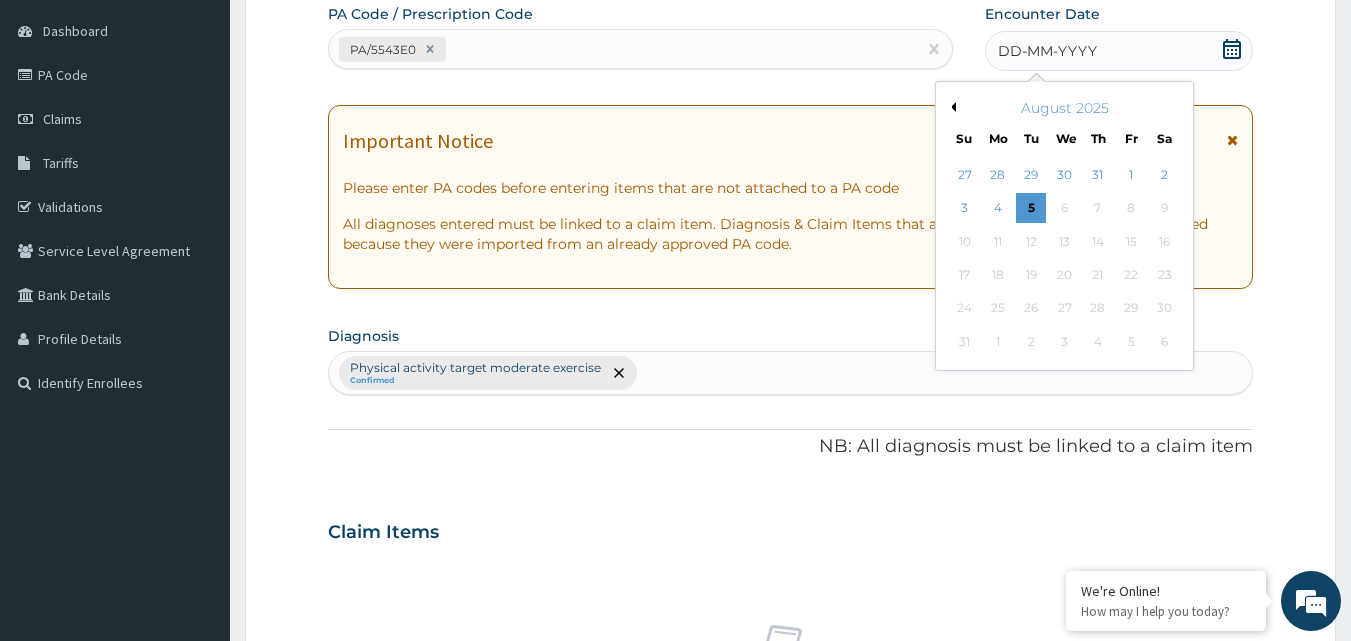 click on "Previous Month" at bounding box center (951, 107) 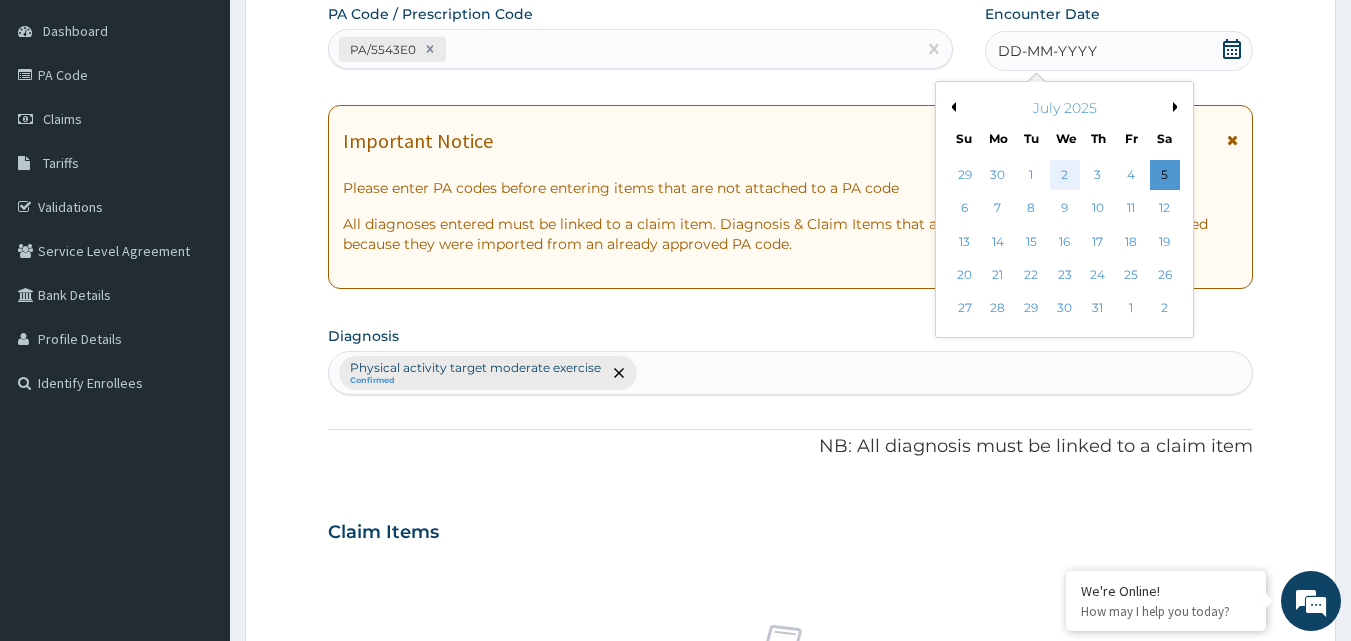 click on "2" at bounding box center (1065, 175) 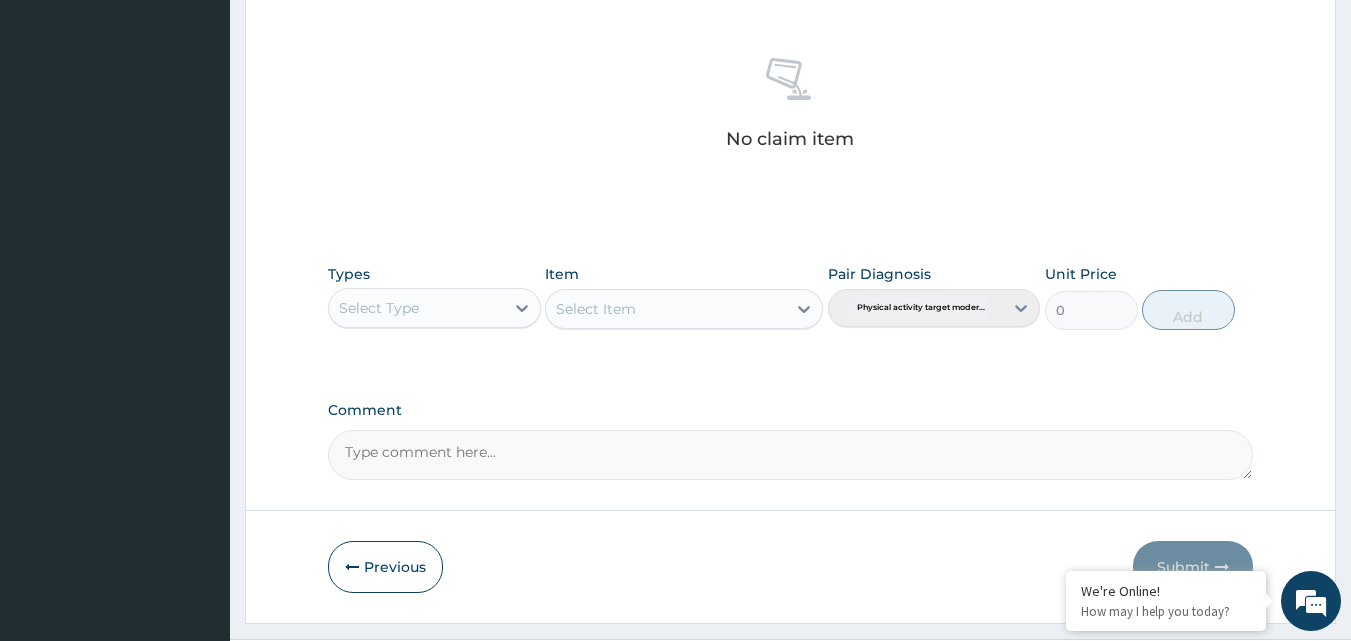 scroll, scrollTop: 787, scrollLeft: 0, axis: vertical 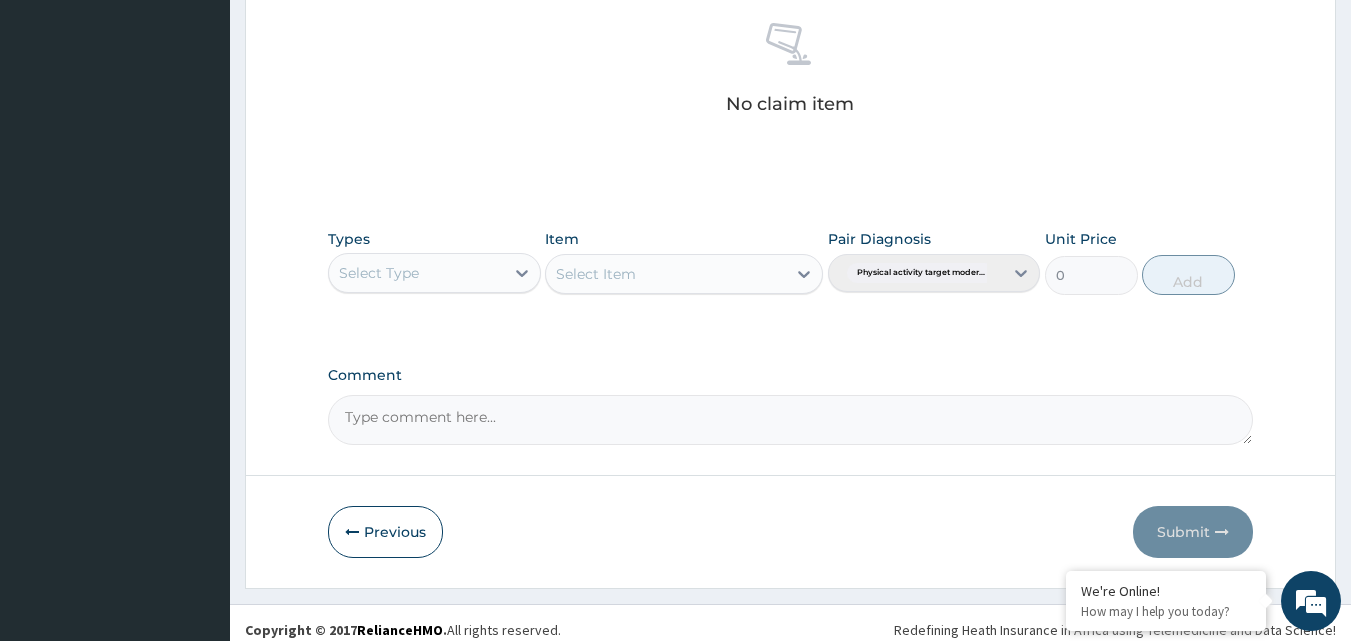 click on "Select Type" at bounding box center (416, 273) 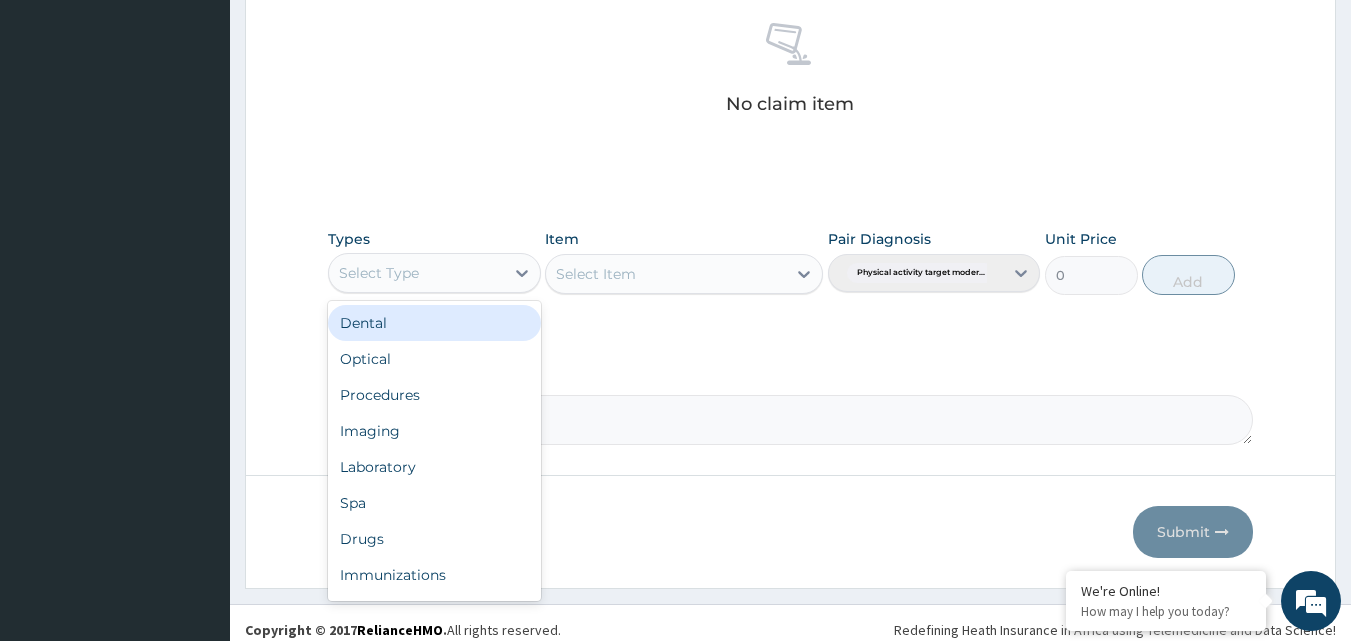 scroll, scrollTop: 68, scrollLeft: 0, axis: vertical 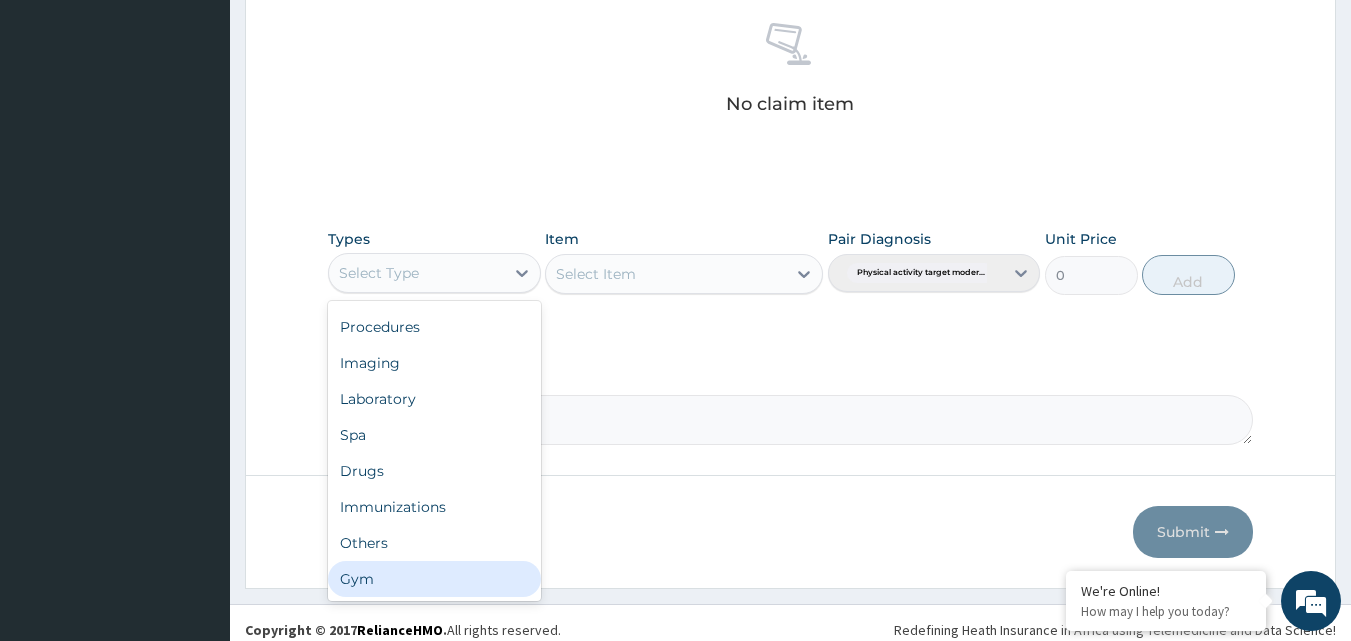 click on "Gym" at bounding box center [434, 579] 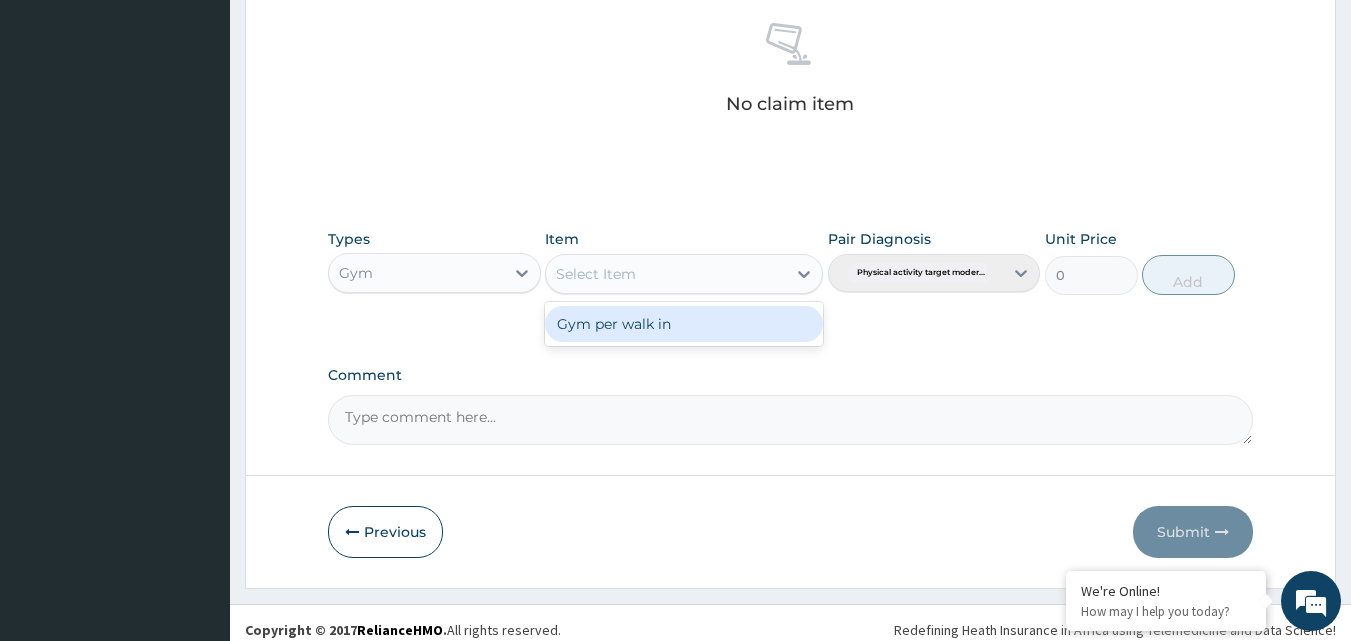click on "Select Item" at bounding box center [666, 274] 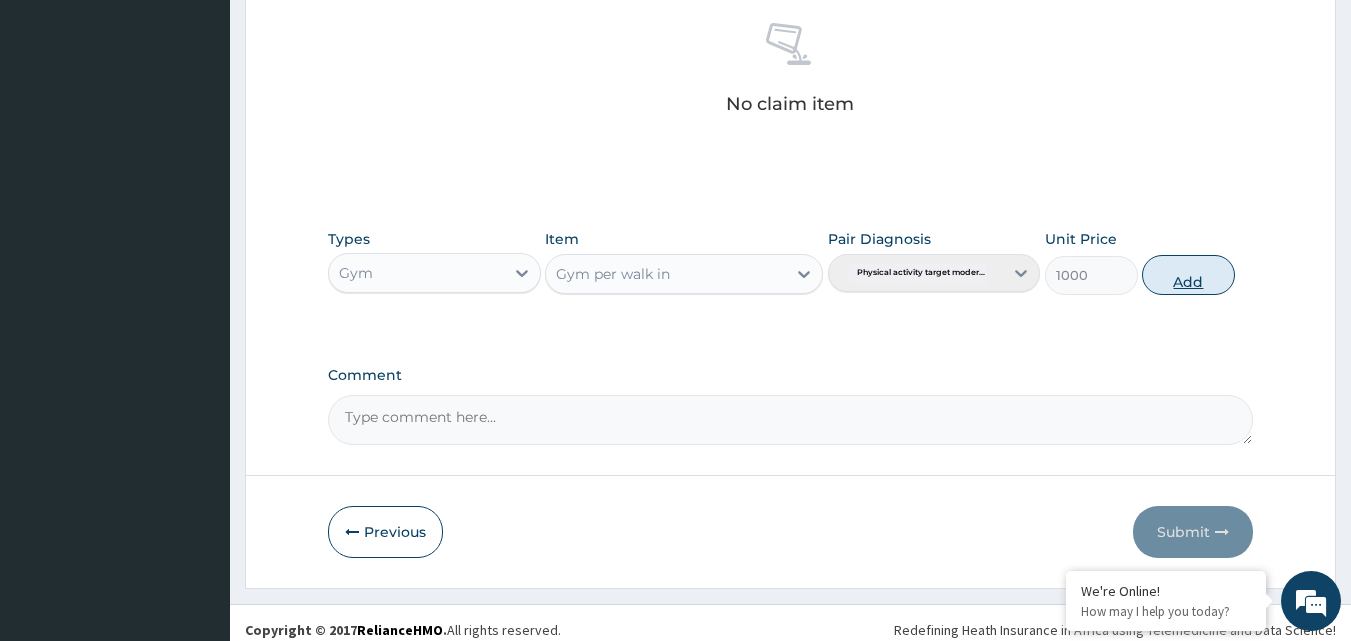 click on "Add" at bounding box center (1188, 275) 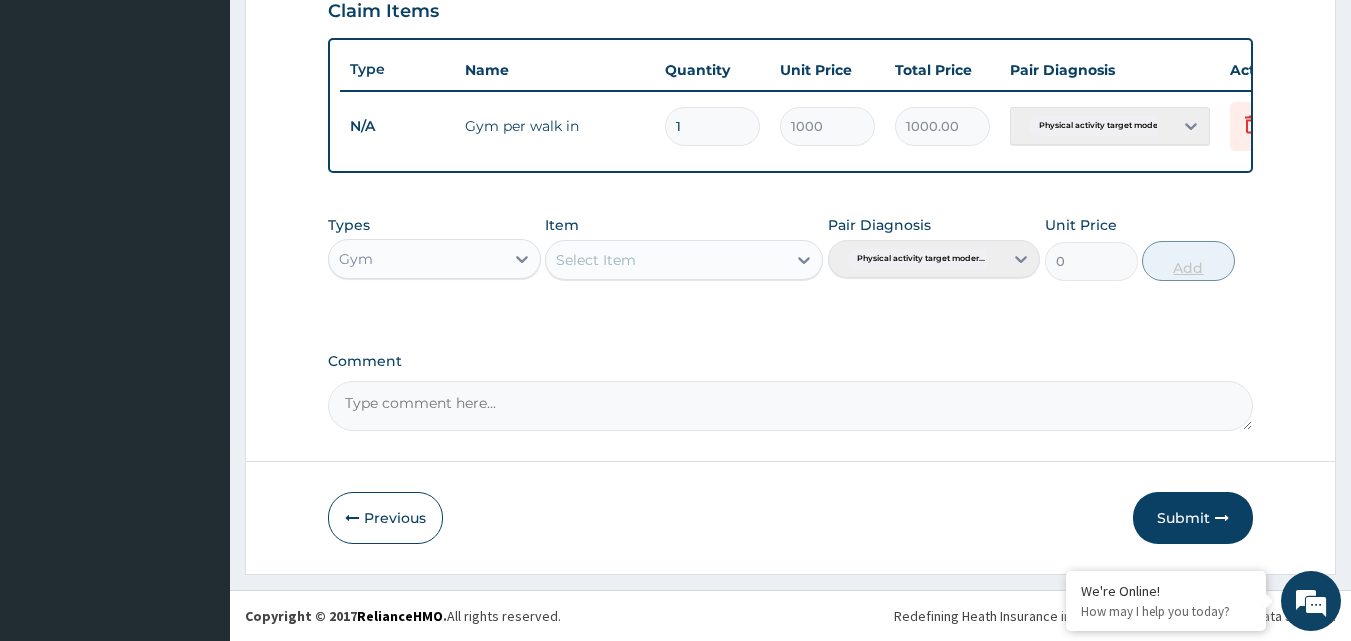 scroll, scrollTop: 721, scrollLeft: 0, axis: vertical 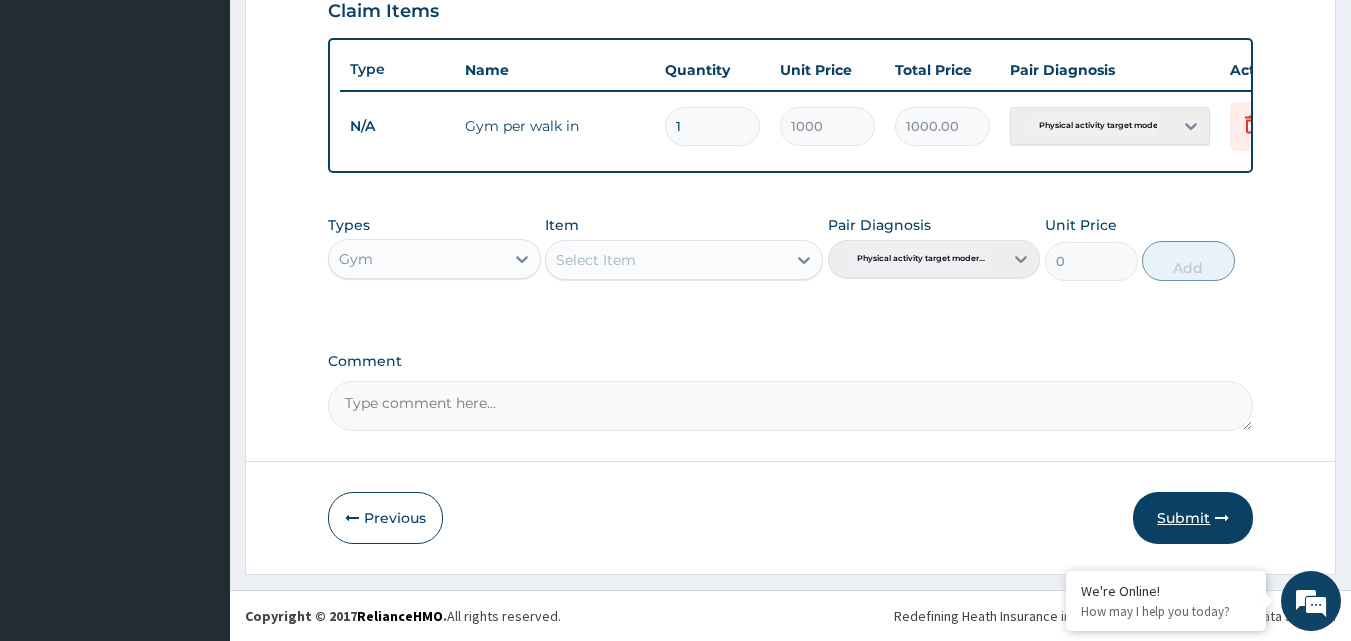 click on "Submit" at bounding box center (1193, 518) 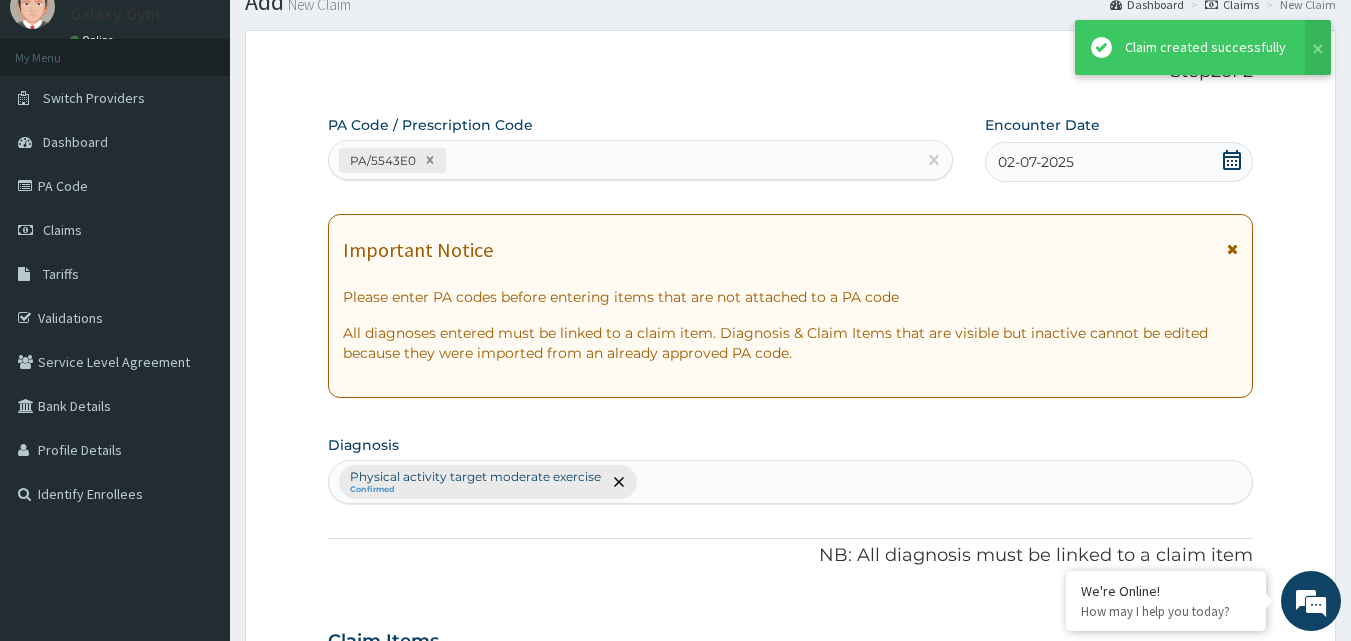 scroll, scrollTop: 721, scrollLeft: 0, axis: vertical 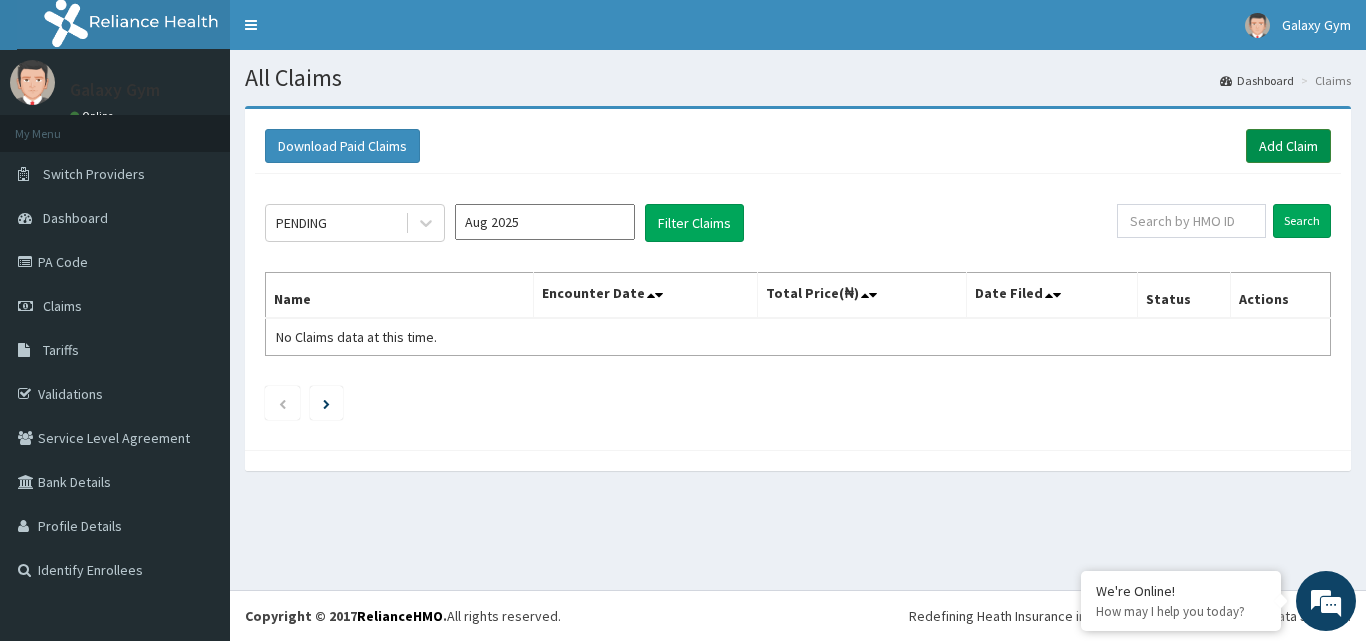click on "Add Claim" at bounding box center (1288, 146) 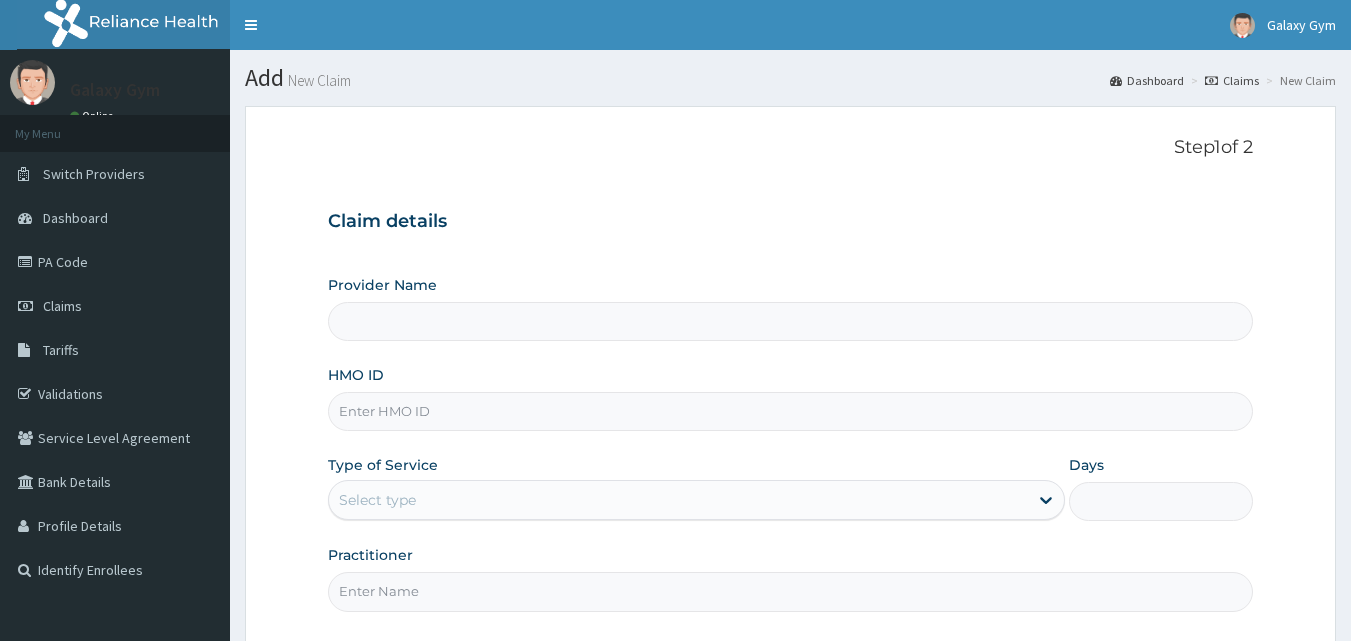 scroll, scrollTop: 0, scrollLeft: 0, axis: both 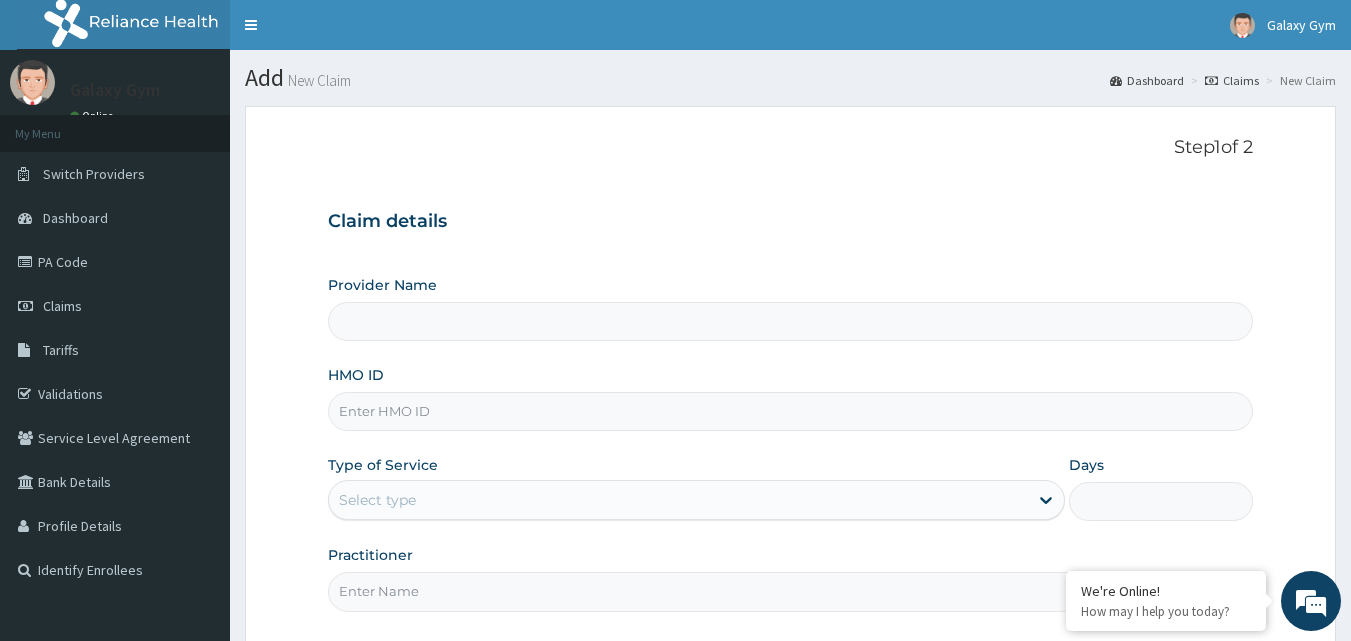 type on "Galaxy Gym" 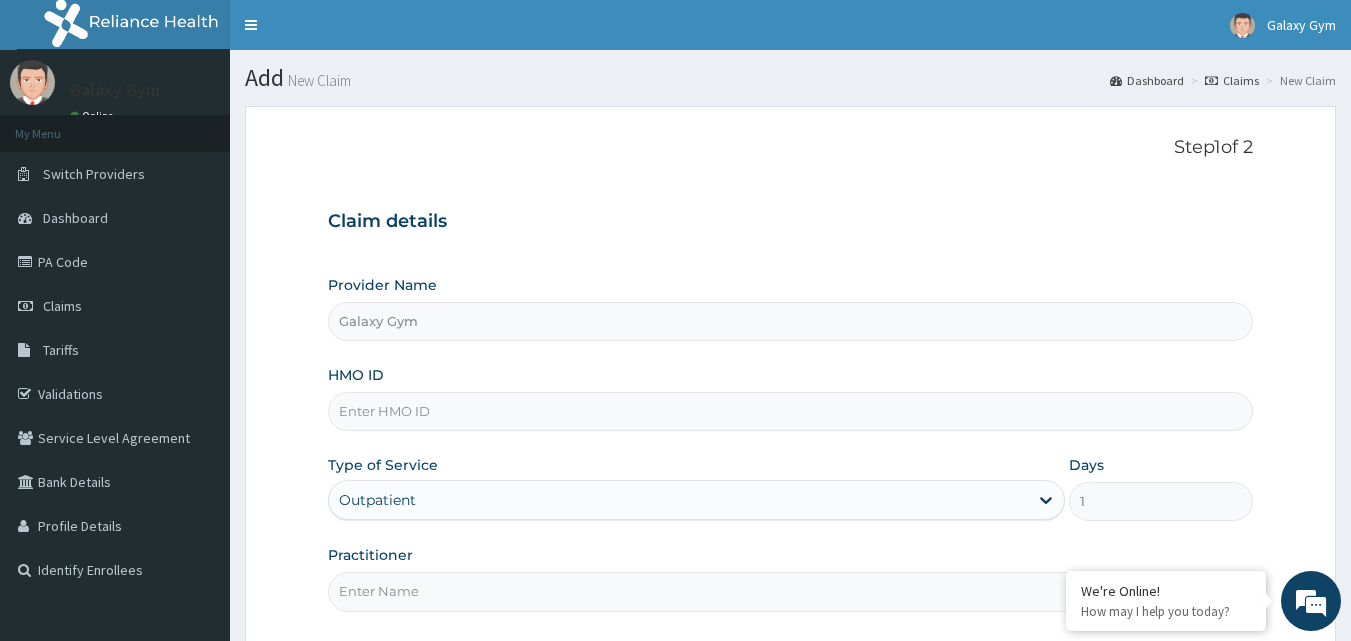 click on "HMO ID" at bounding box center [791, 411] 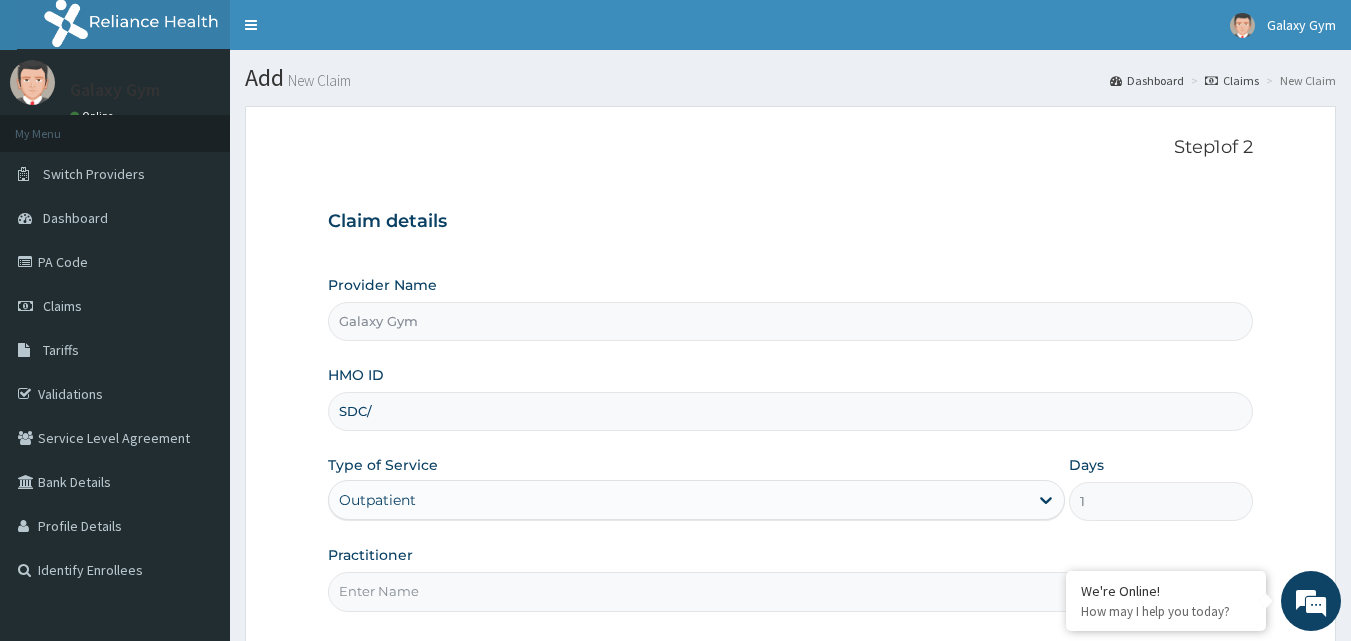 scroll, scrollTop: 0, scrollLeft: 0, axis: both 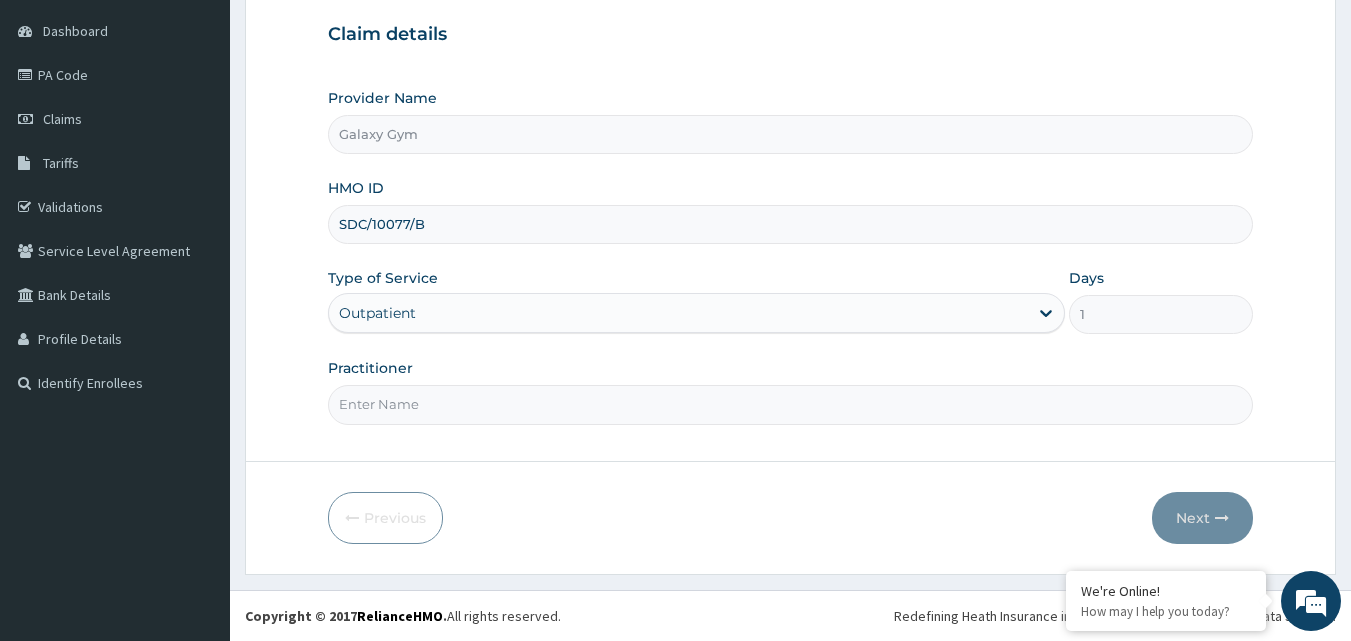 type on "SDC/10077/B" 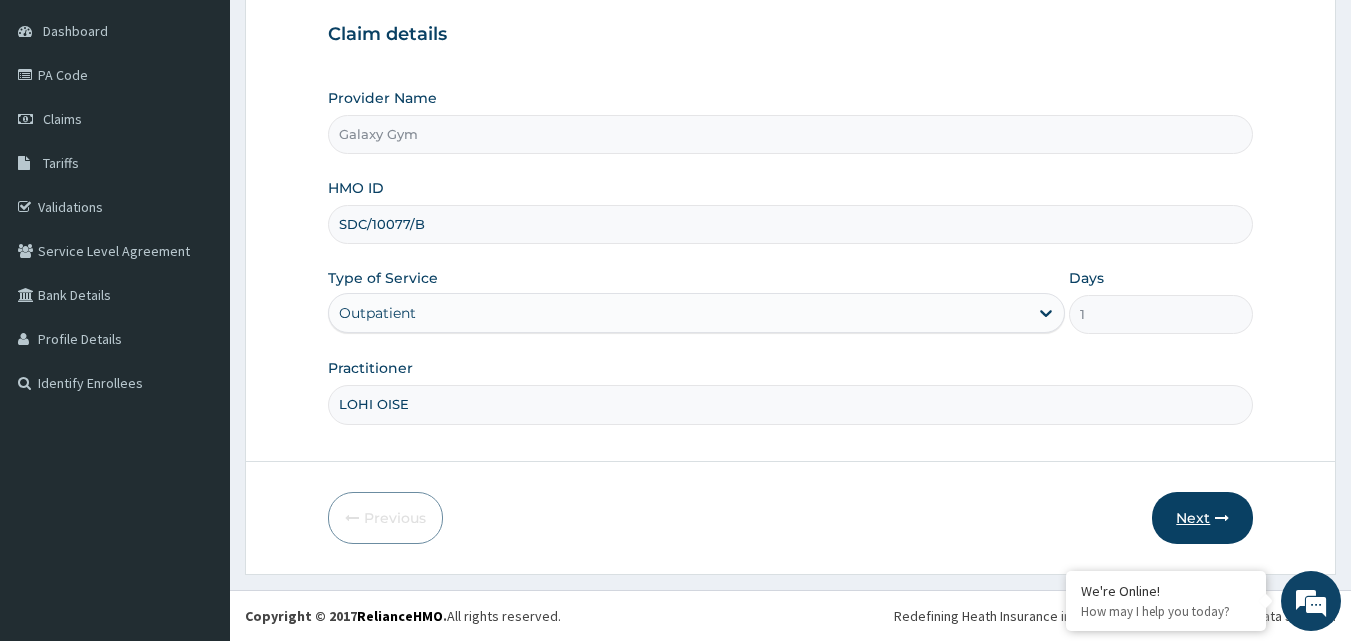 click on "Next" at bounding box center (1202, 518) 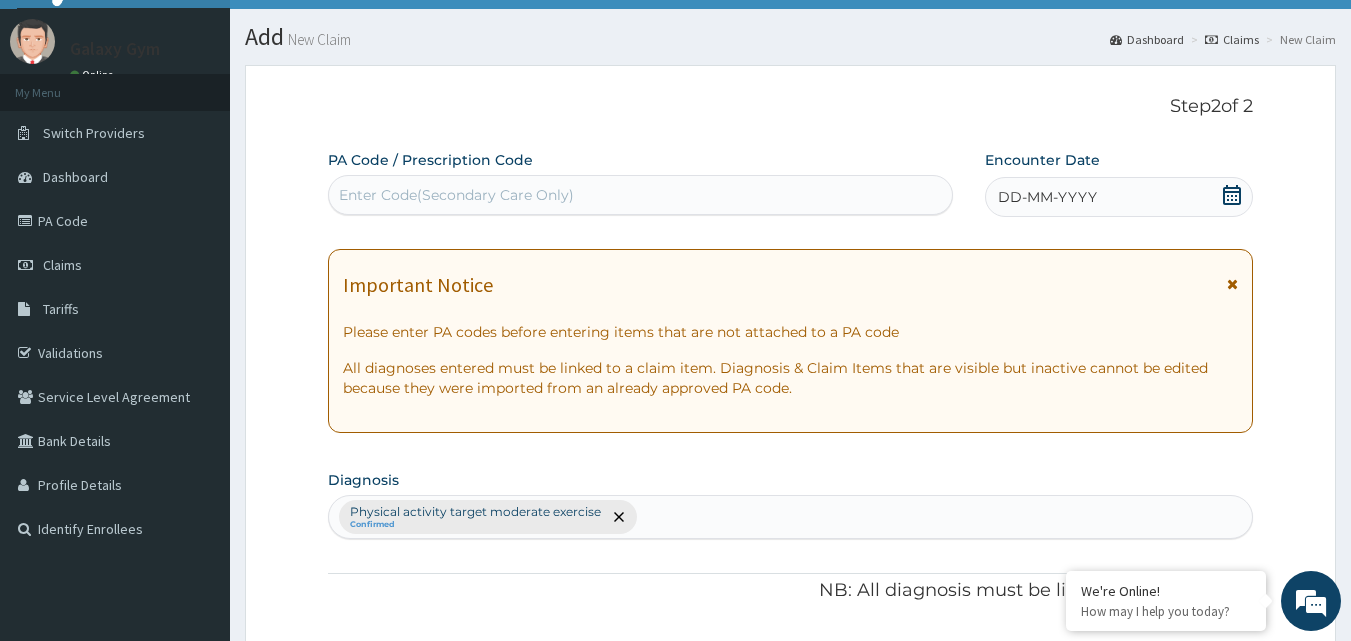 scroll, scrollTop: 0, scrollLeft: 0, axis: both 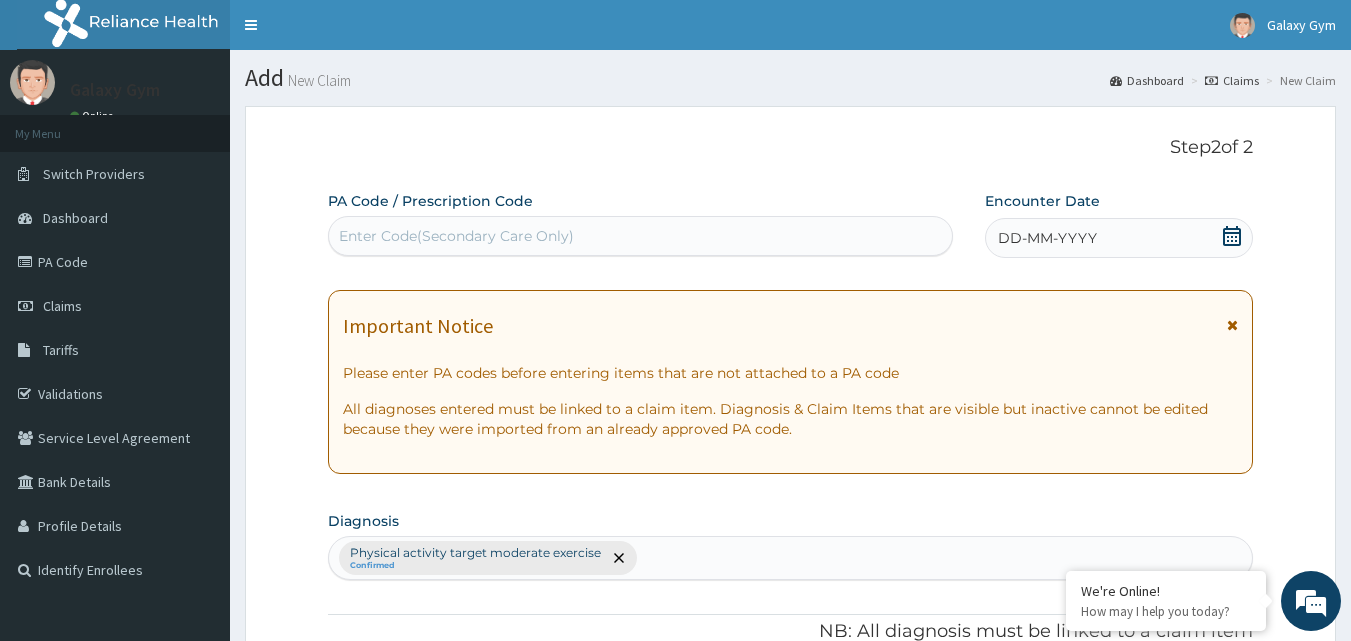 click on "Enter Code(Secondary Care Only)" at bounding box center [456, 236] 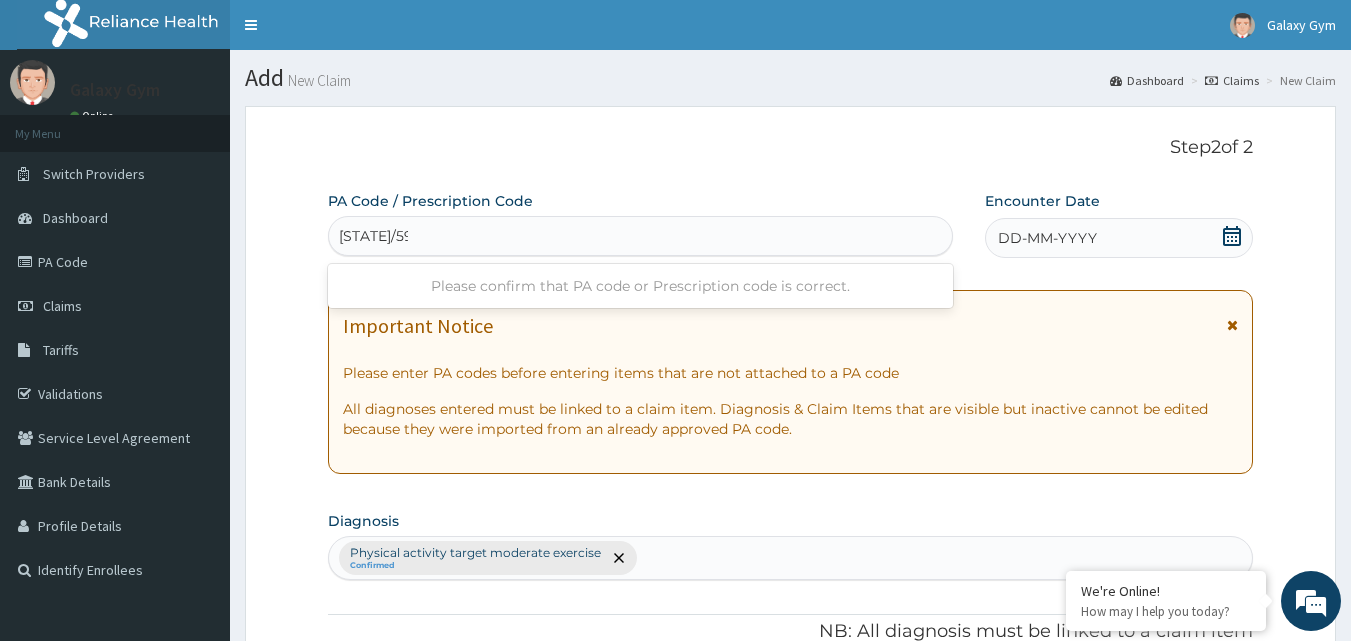 type on "PA/59E630" 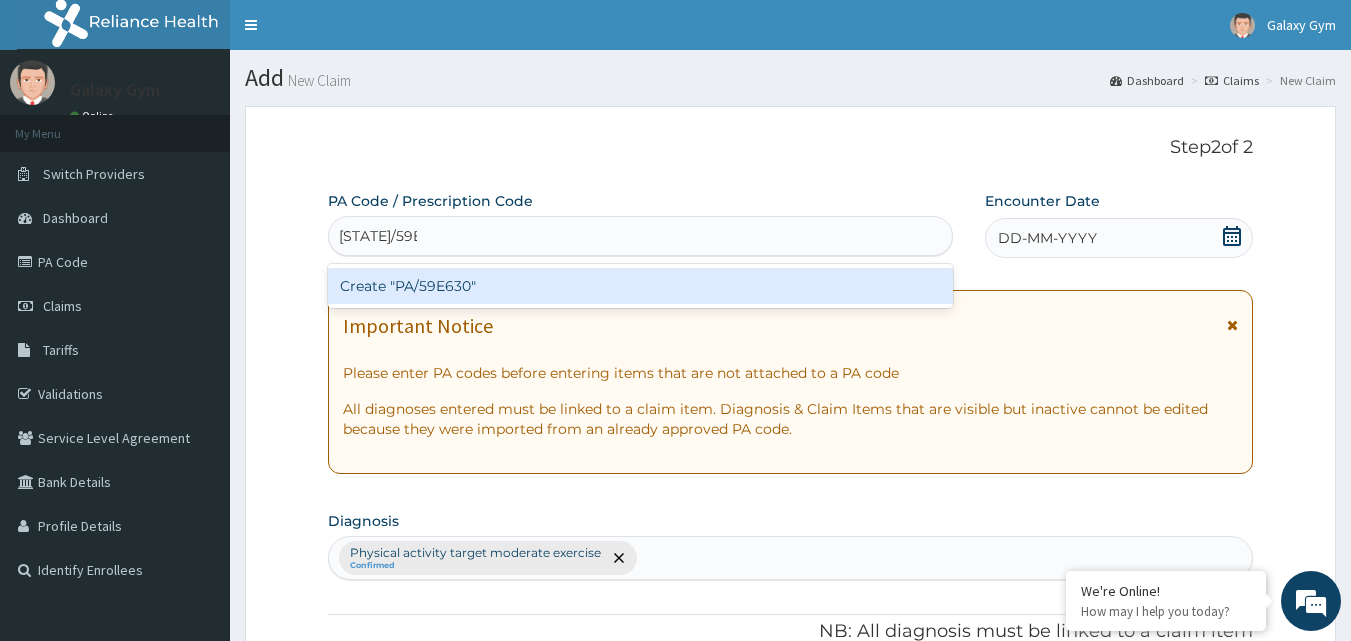 type 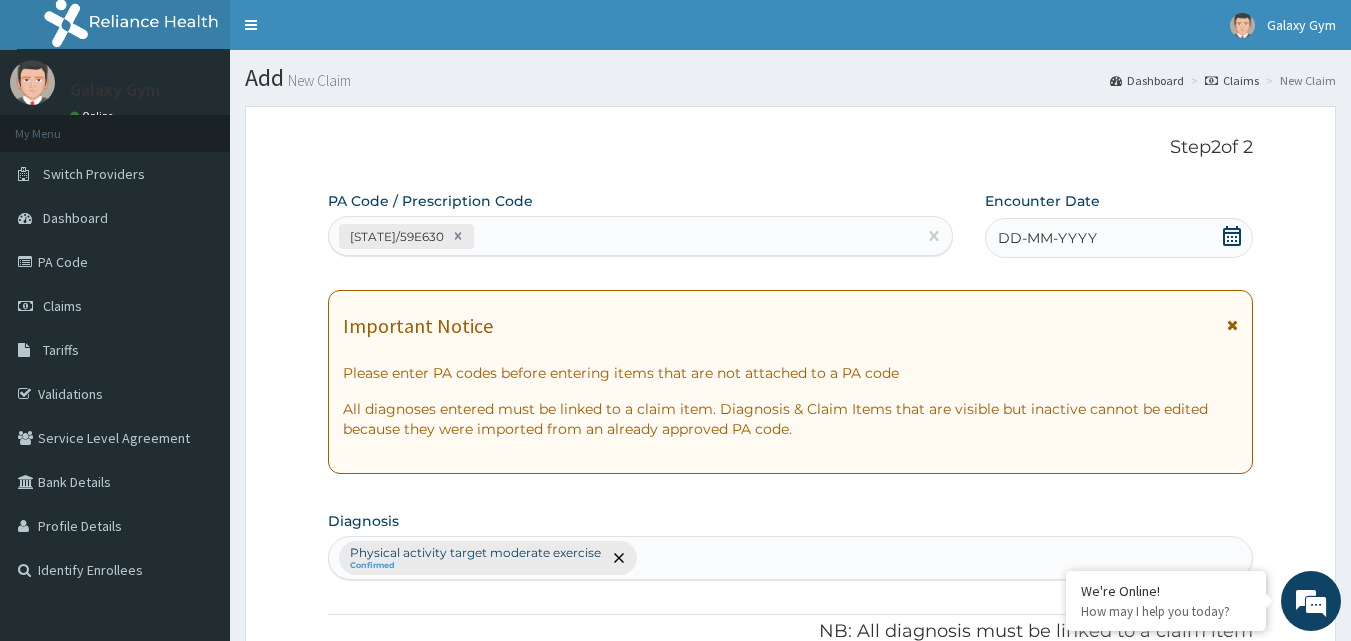 click on "DD-MM-YYYY" at bounding box center [1047, 238] 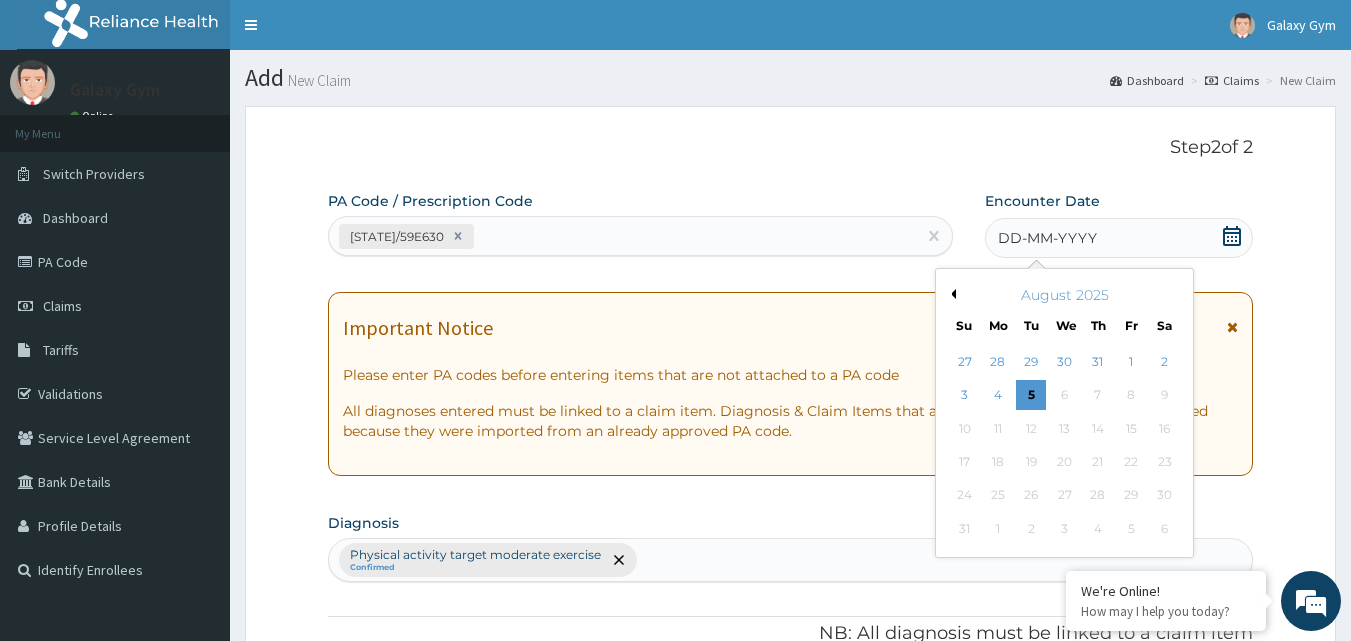 click on "Previous Month" at bounding box center [951, 294] 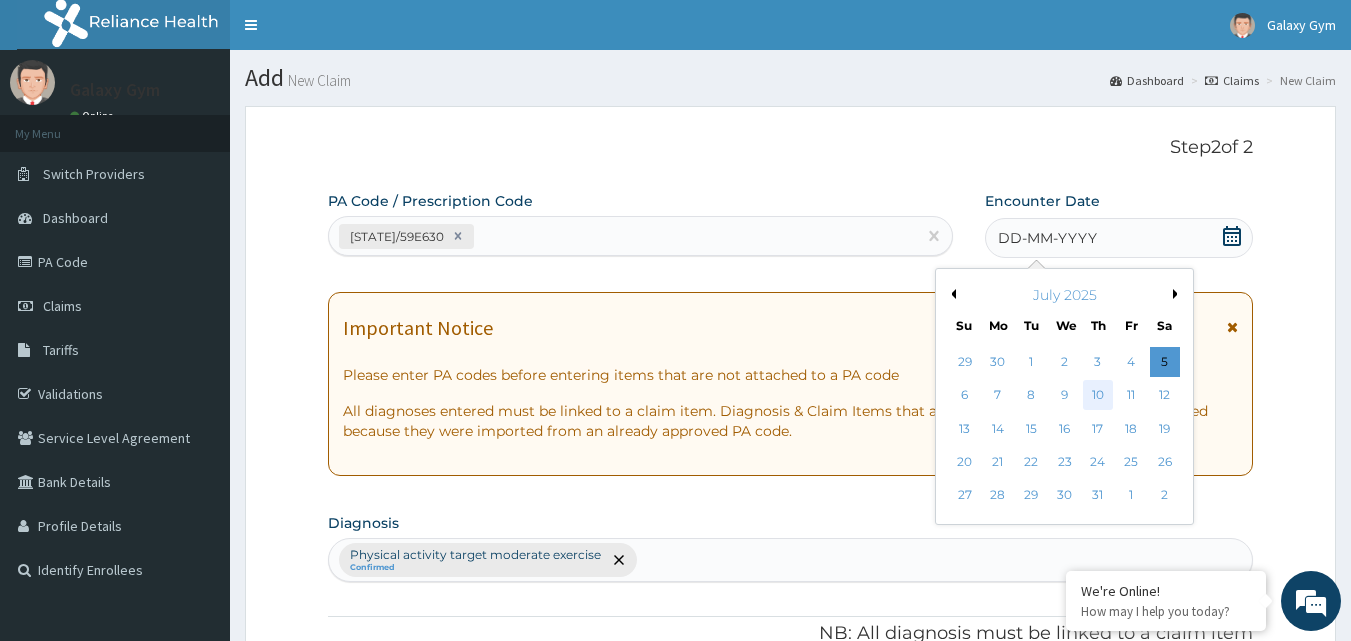 click on "10" at bounding box center [1098, 396] 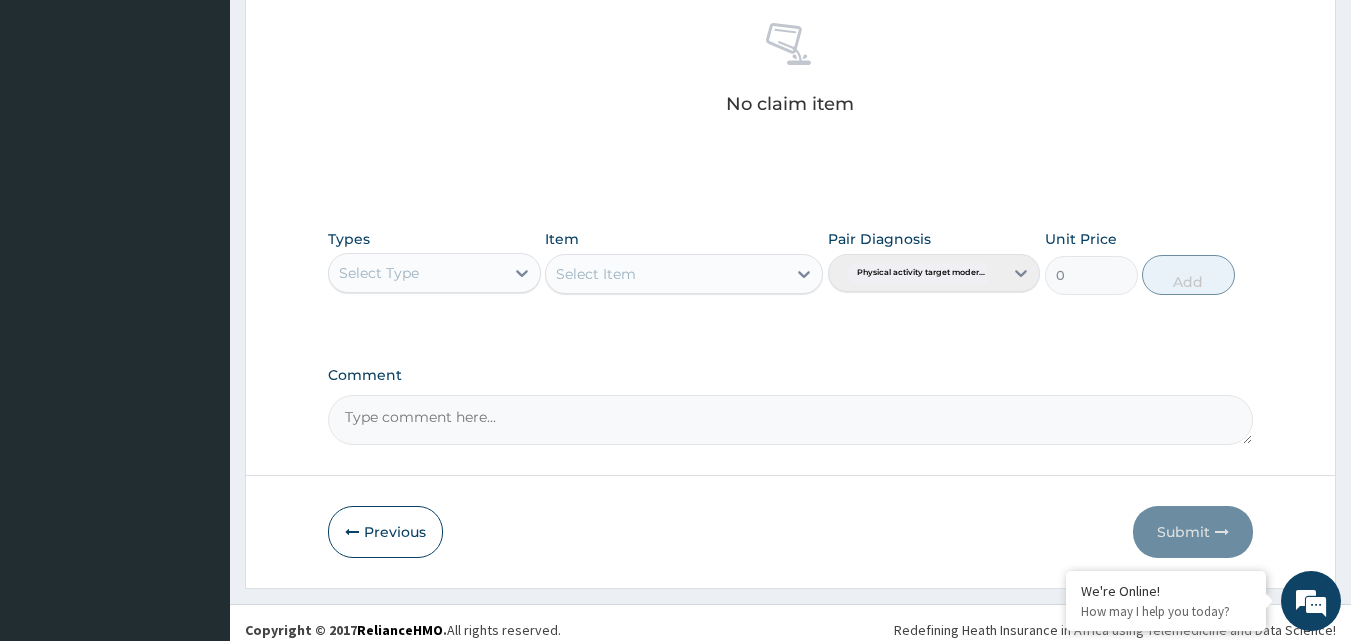 scroll, scrollTop: 801, scrollLeft: 0, axis: vertical 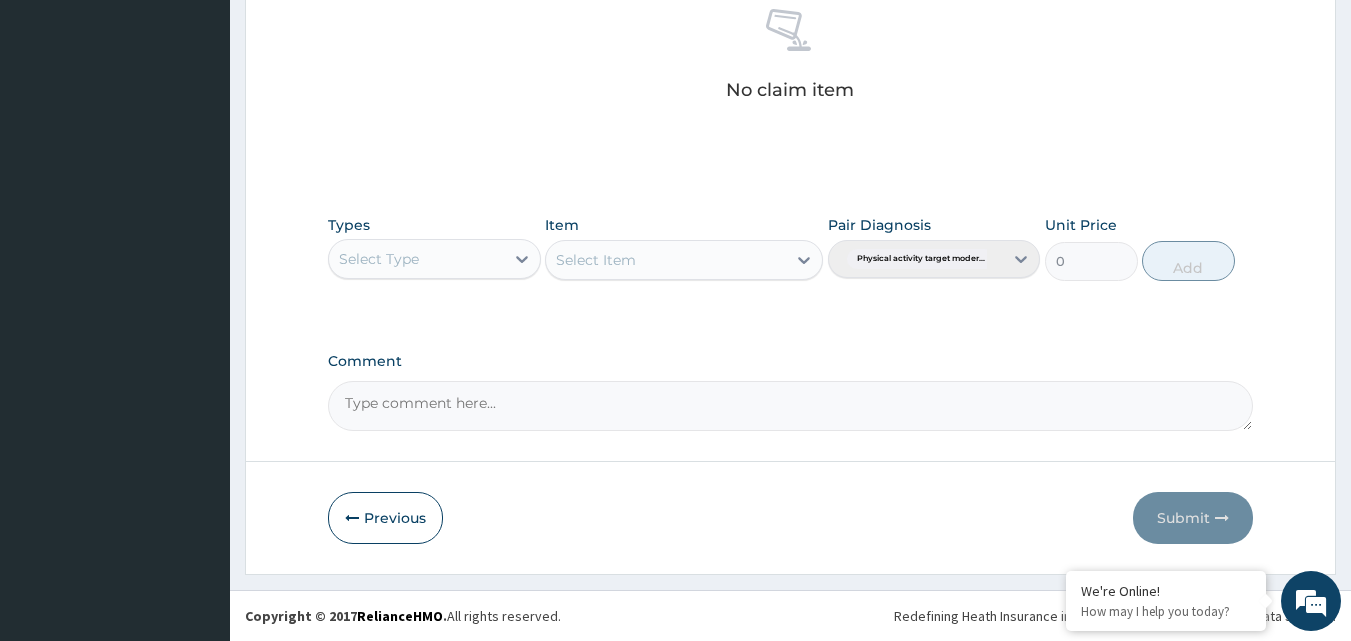 click on "Select Type" at bounding box center (416, 259) 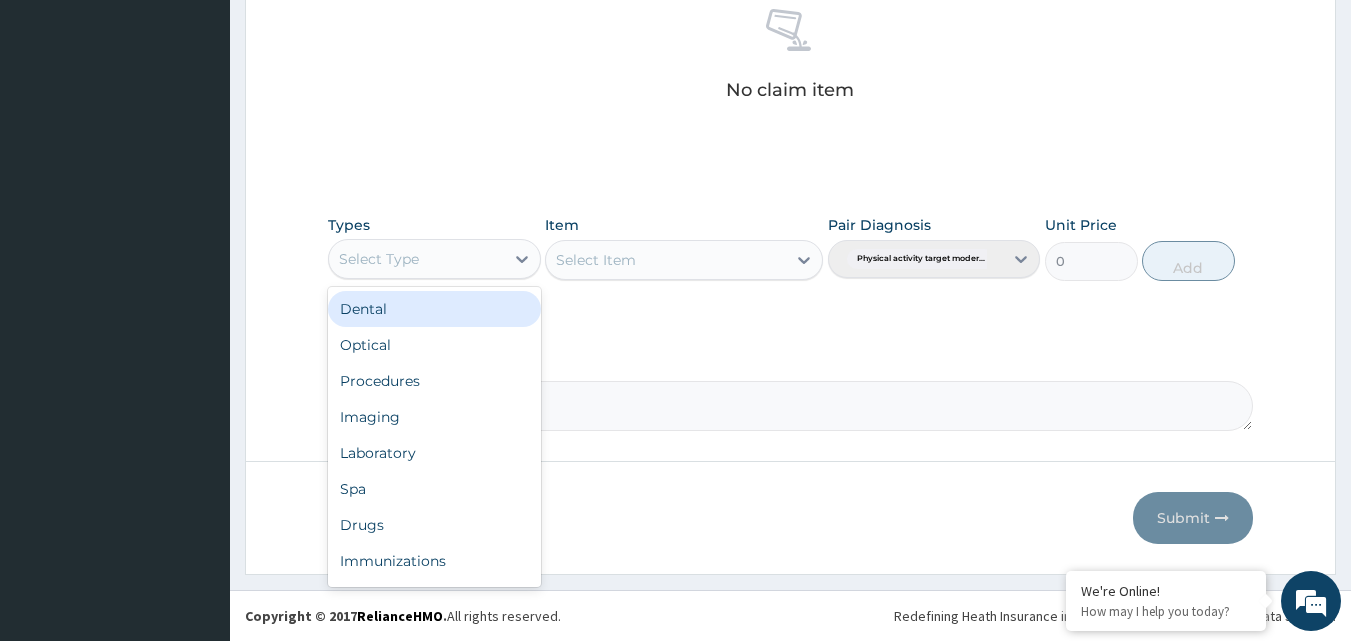 scroll, scrollTop: 68, scrollLeft: 0, axis: vertical 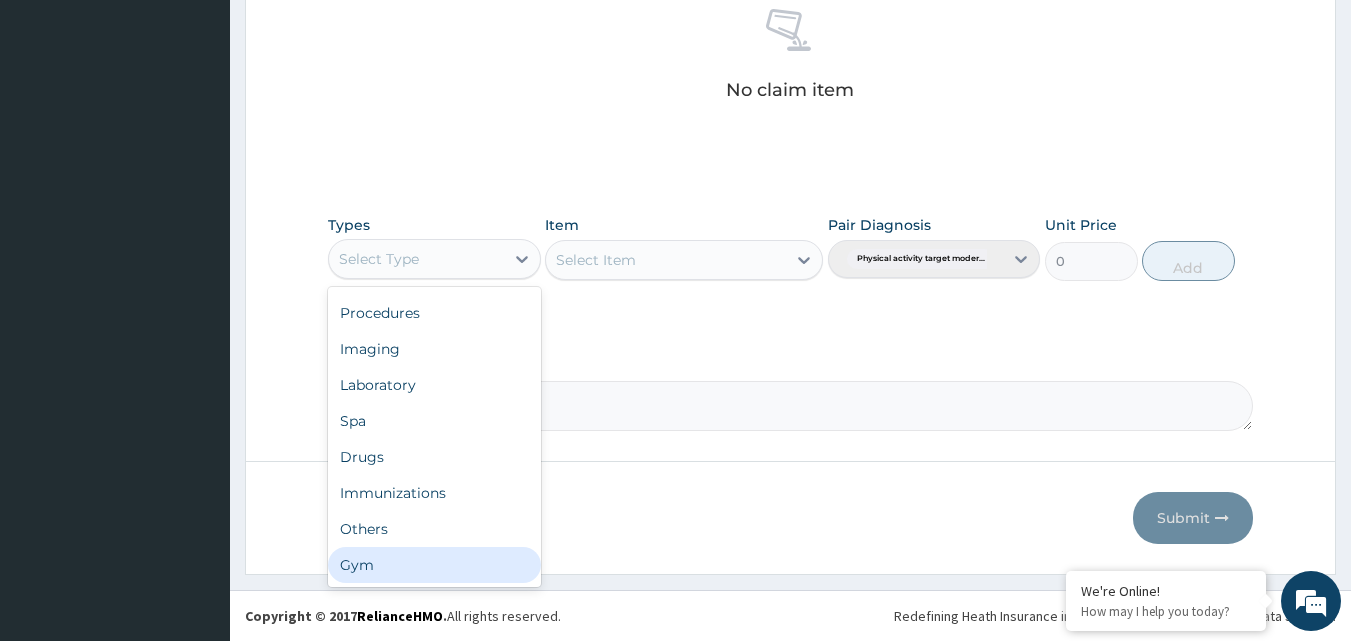 click on "Gym" at bounding box center [434, 565] 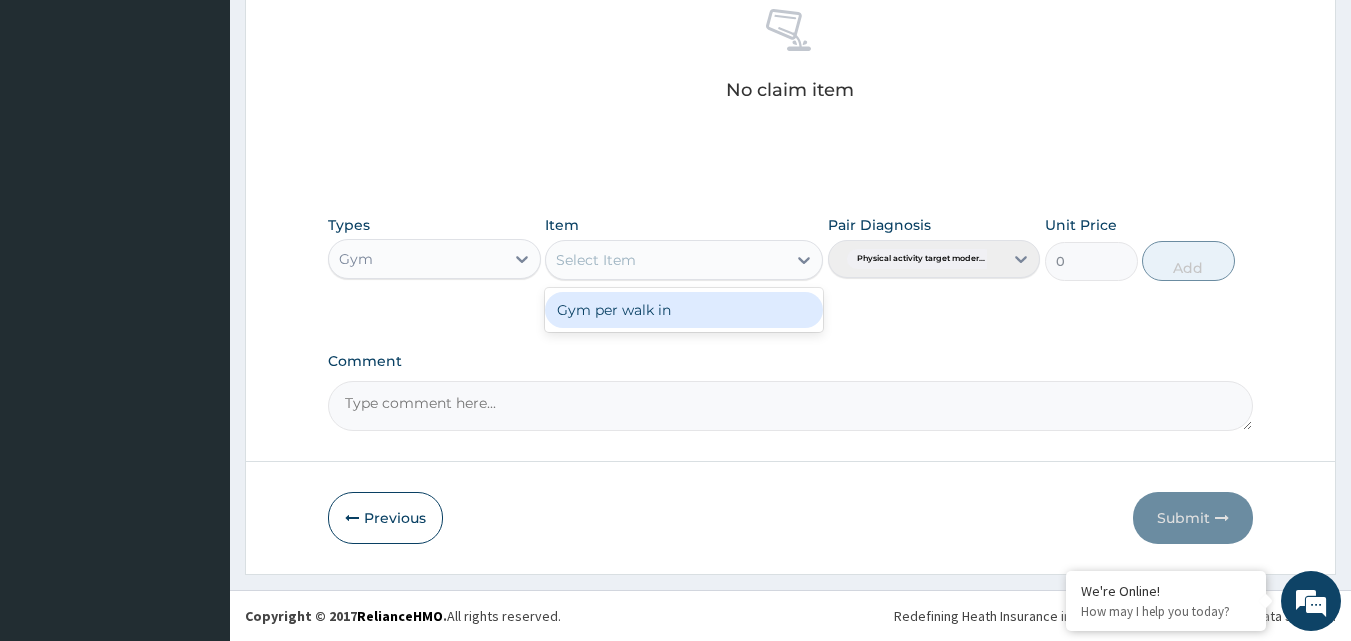 click on "Select Item" at bounding box center [666, 260] 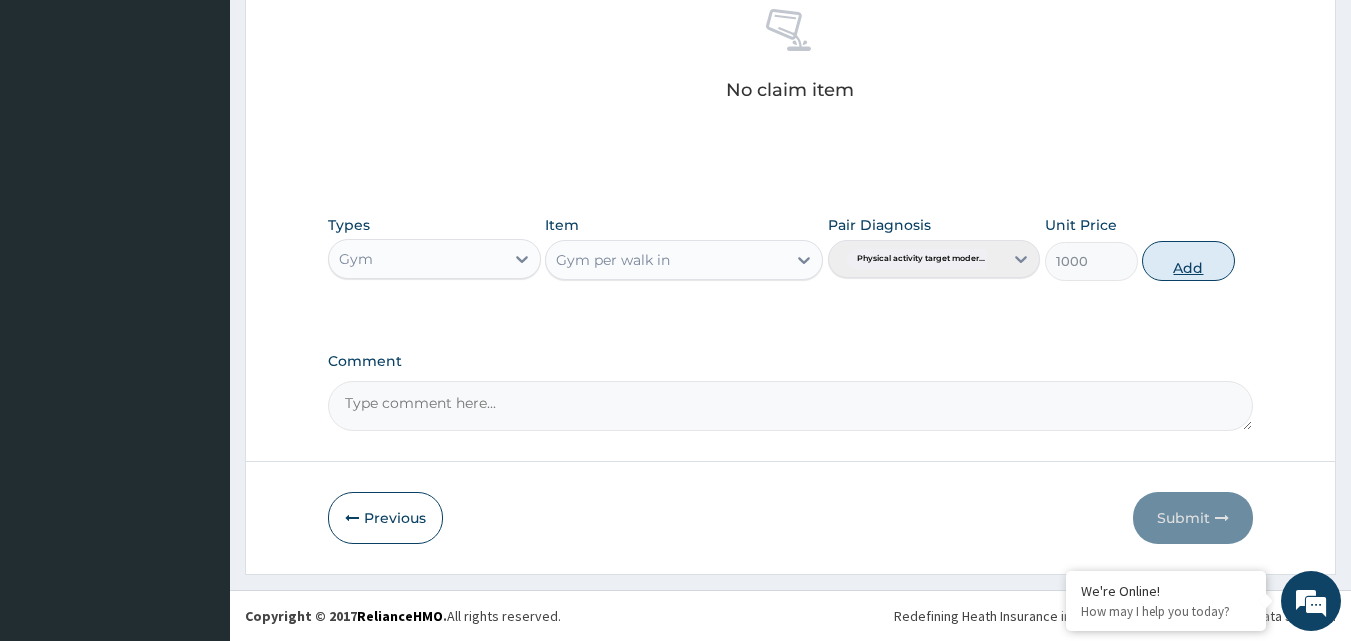 click on "Add" at bounding box center (1188, 261) 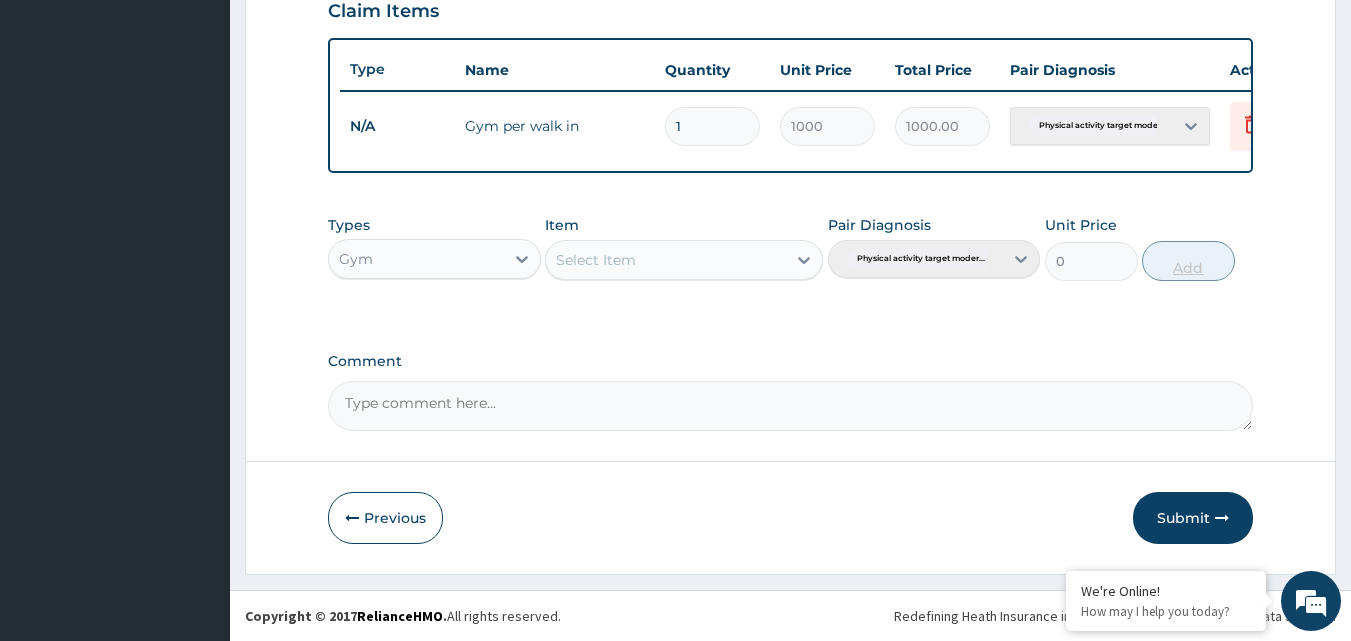 scroll, scrollTop: 721, scrollLeft: 0, axis: vertical 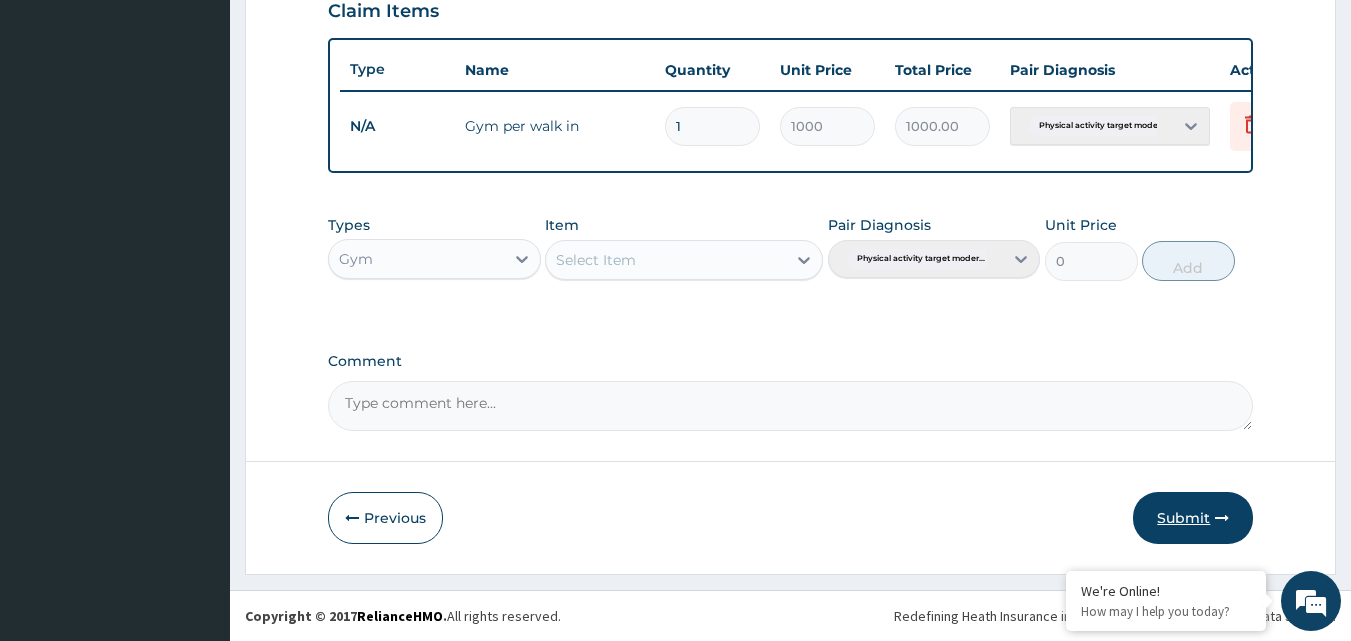click on "Submit" at bounding box center (1193, 518) 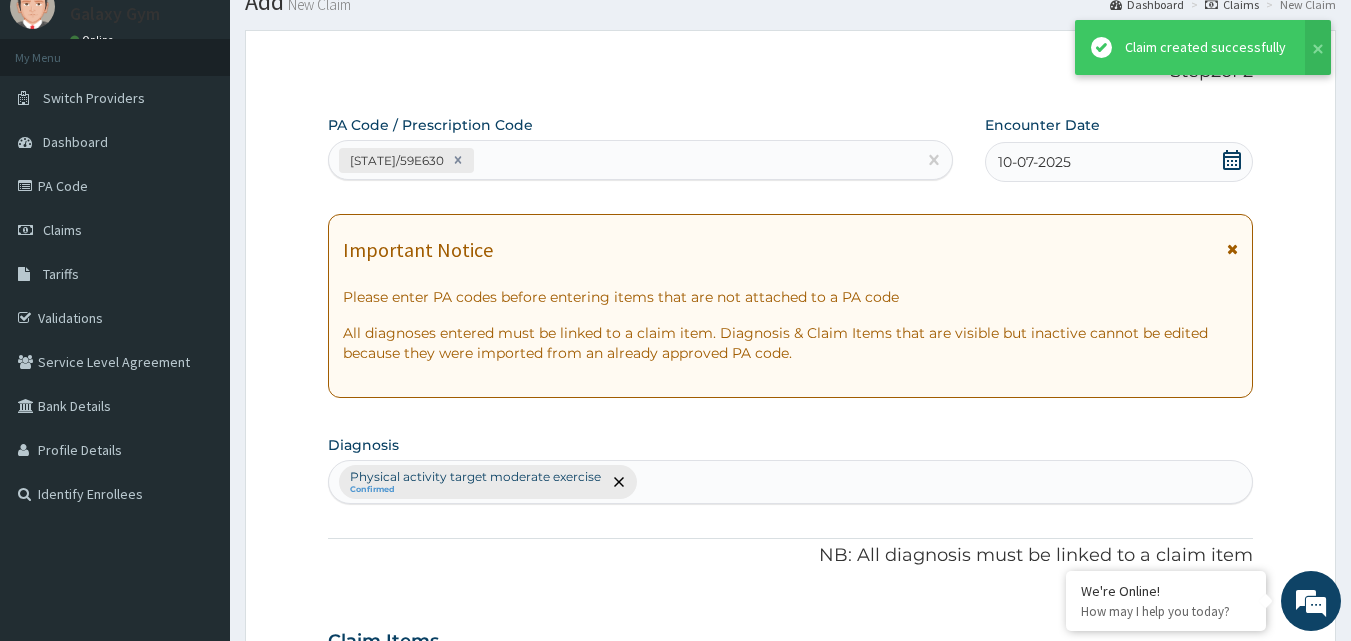 scroll, scrollTop: 721, scrollLeft: 0, axis: vertical 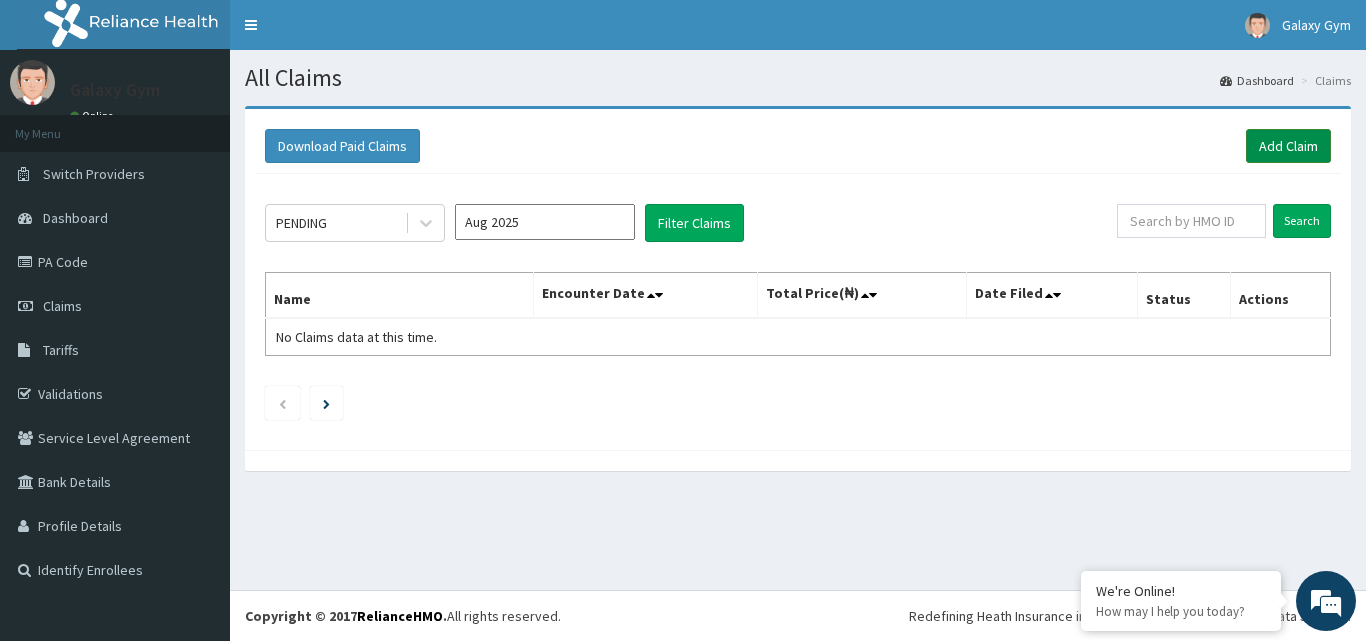 click on "Add Claim" at bounding box center (1288, 146) 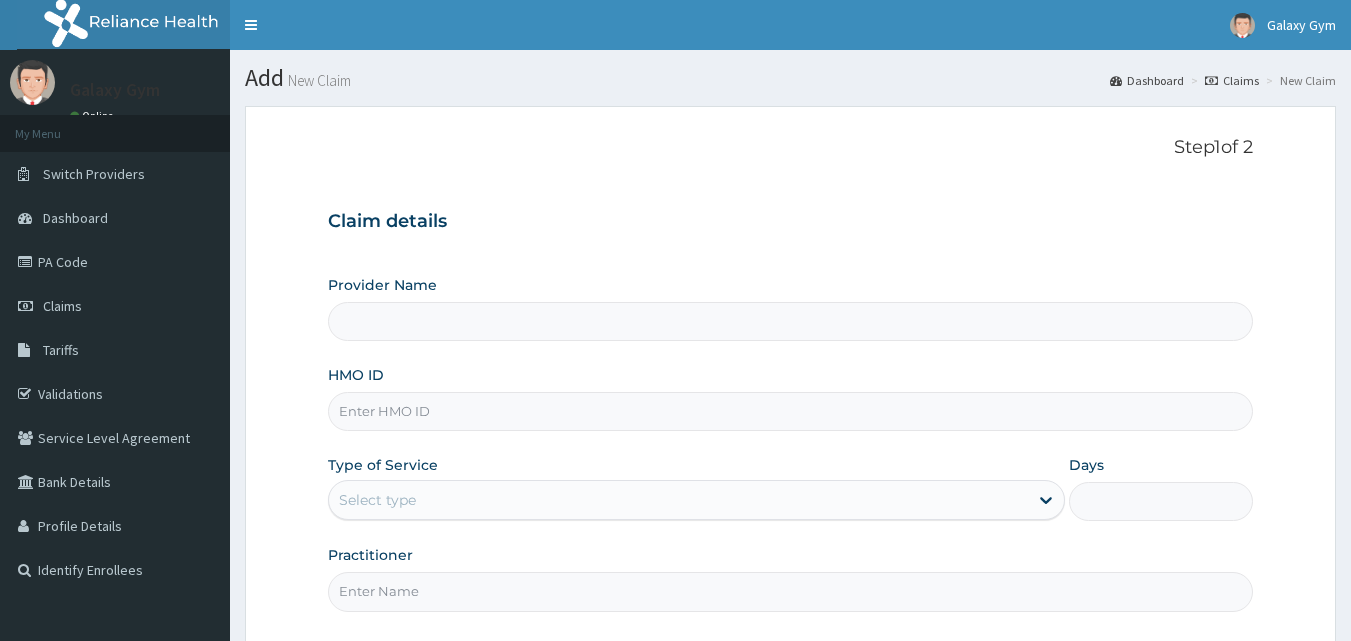 scroll, scrollTop: 0, scrollLeft: 0, axis: both 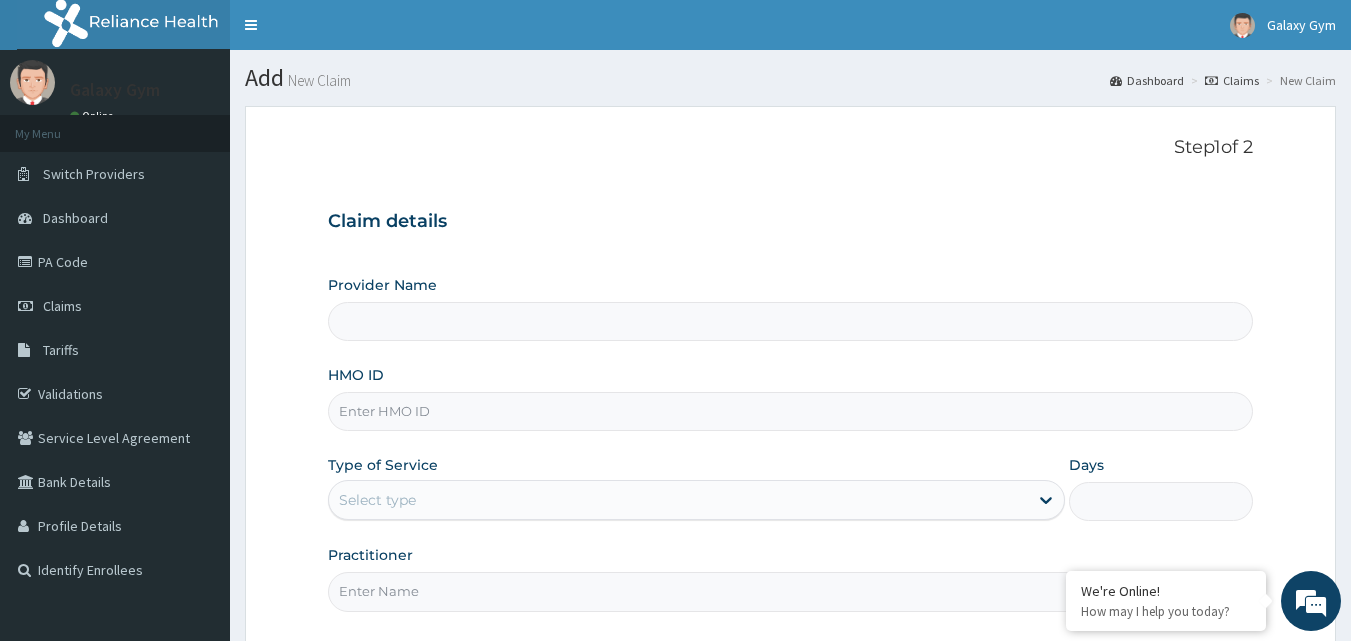 type on "Galaxy Gym" 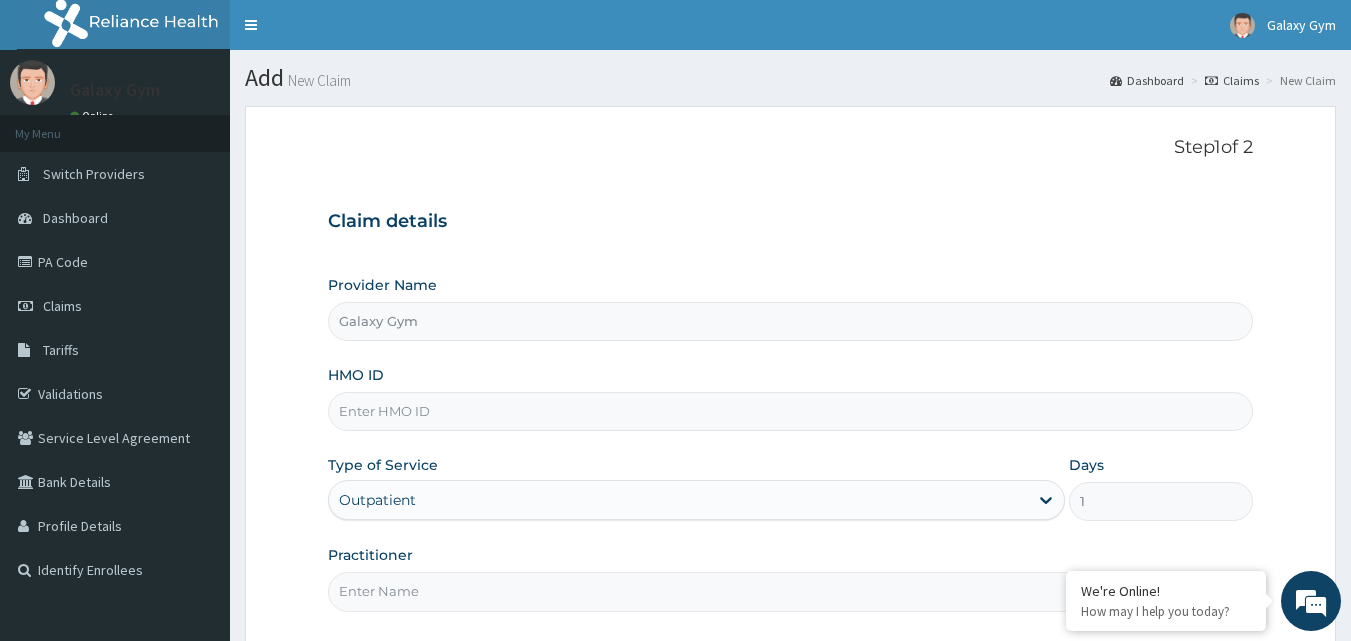 click on "HMO ID" at bounding box center [791, 411] 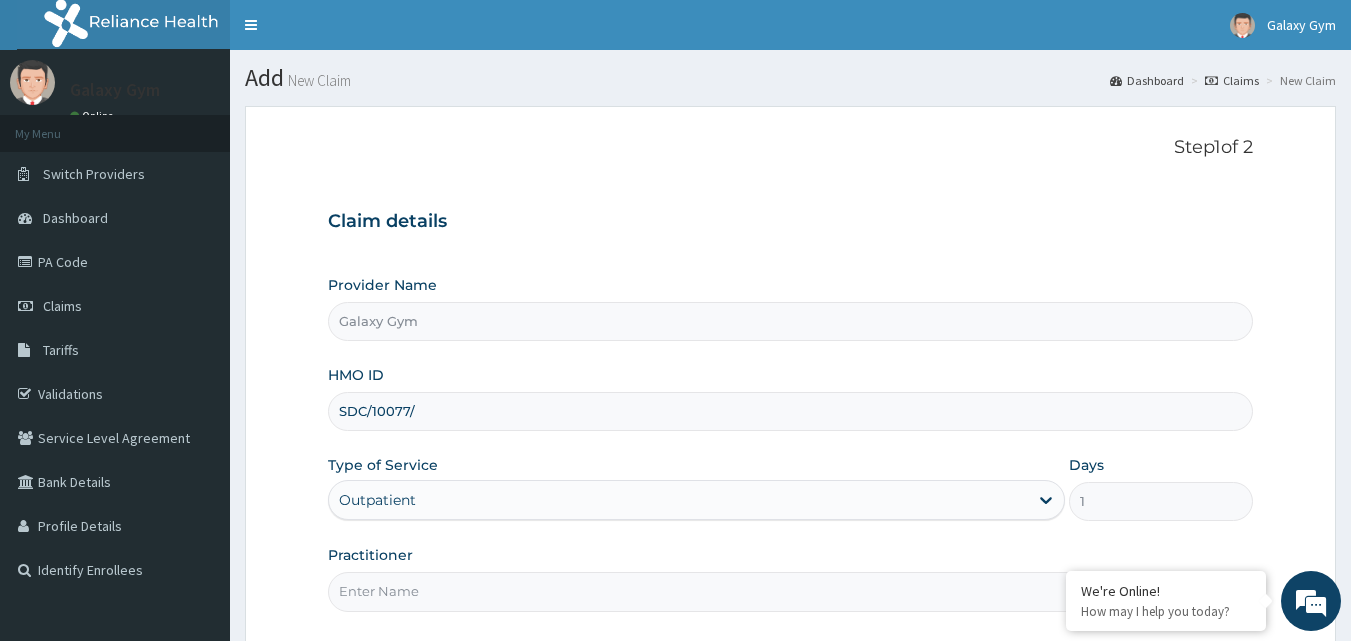 scroll, scrollTop: 0, scrollLeft: 0, axis: both 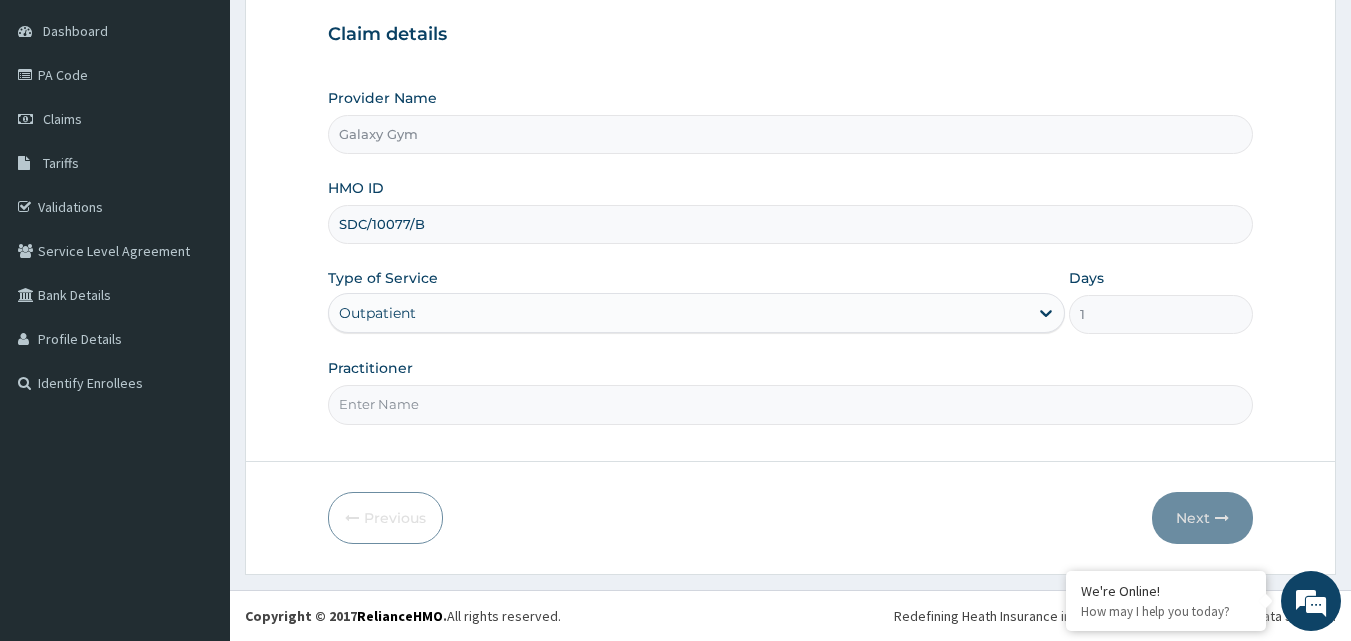type on "SDC/10077/B" 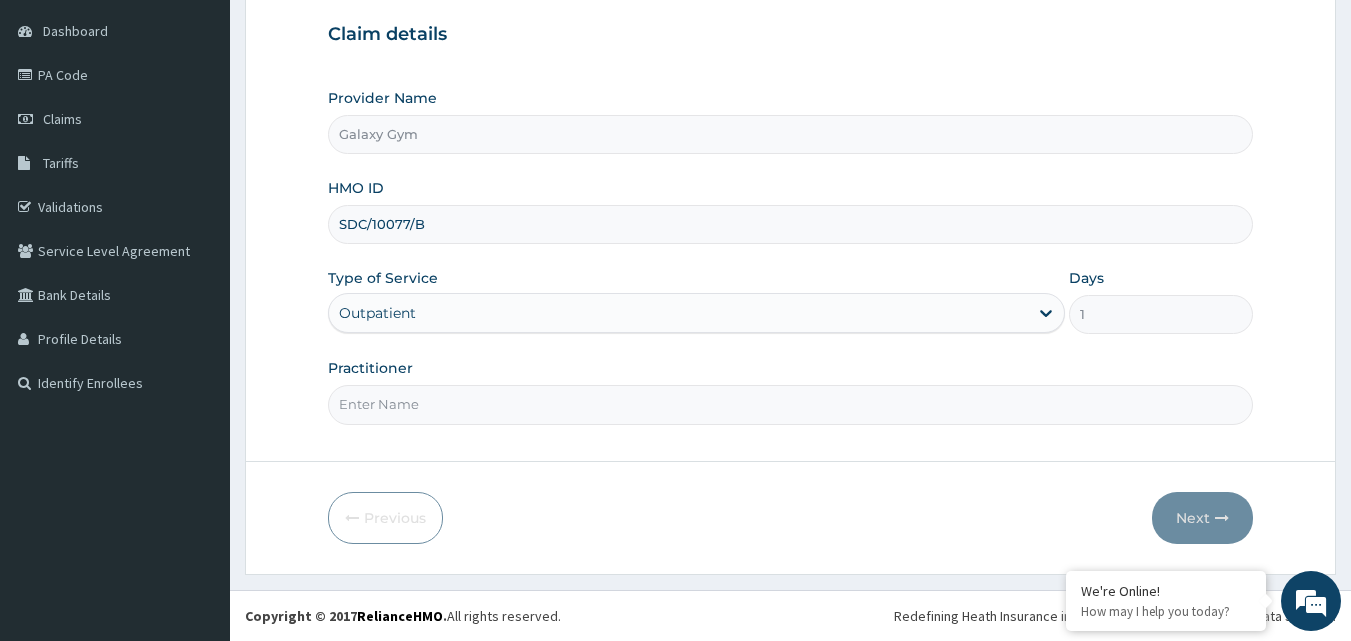 type on "LOHI OISE" 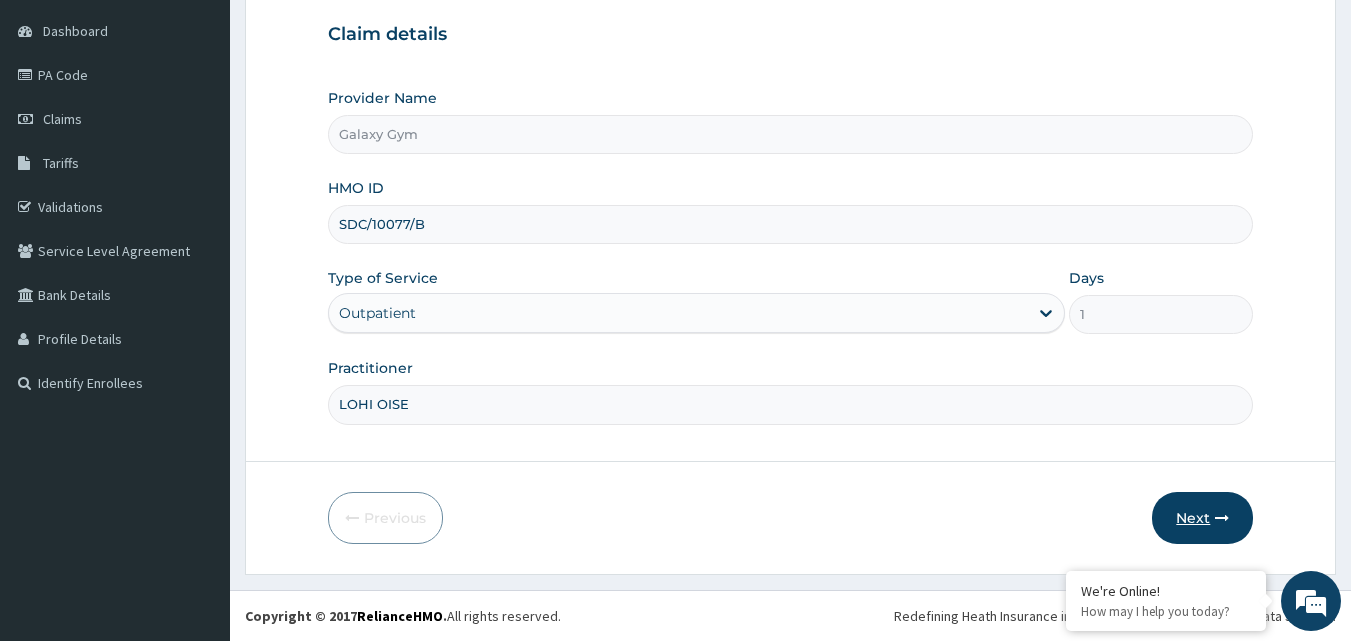 click on "Next" at bounding box center [1202, 518] 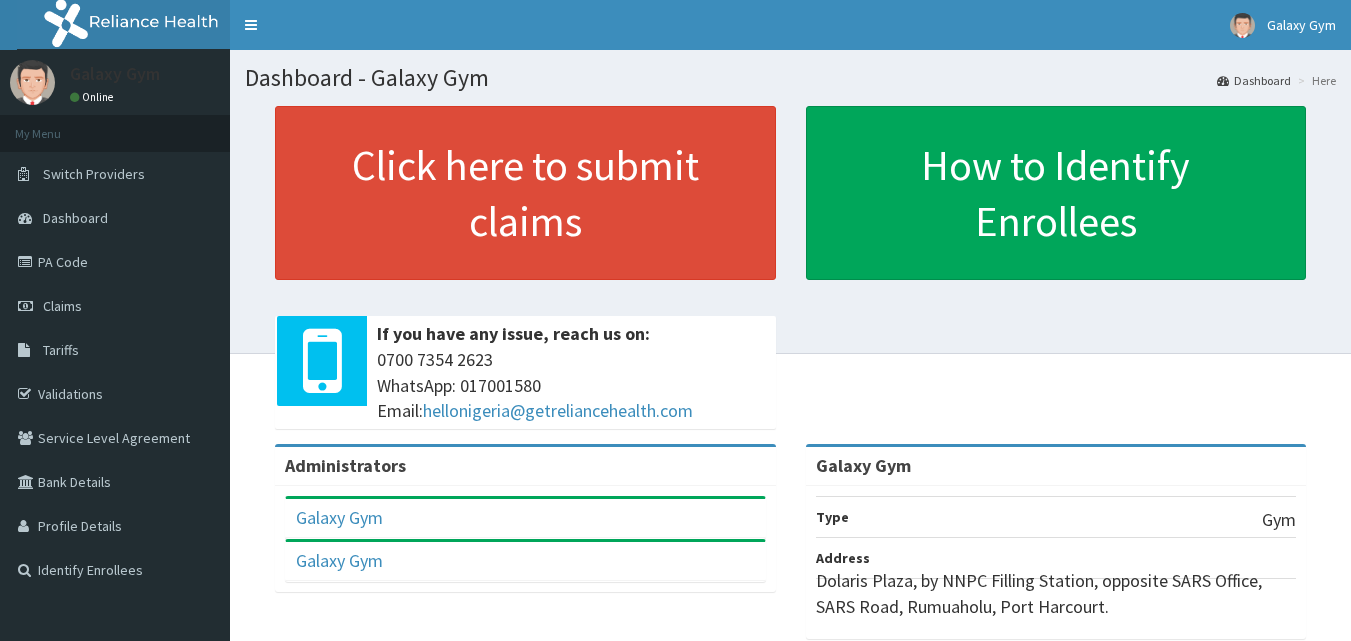 scroll, scrollTop: 0, scrollLeft: 0, axis: both 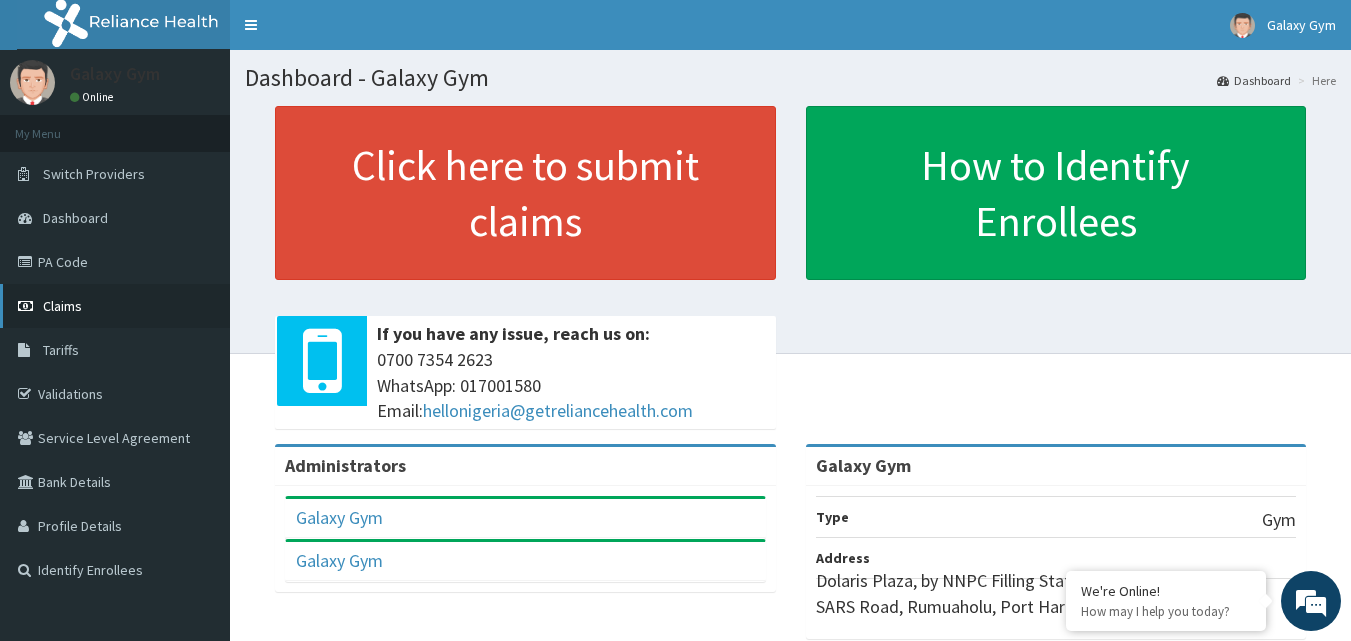 click on "Claims" at bounding box center (62, 306) 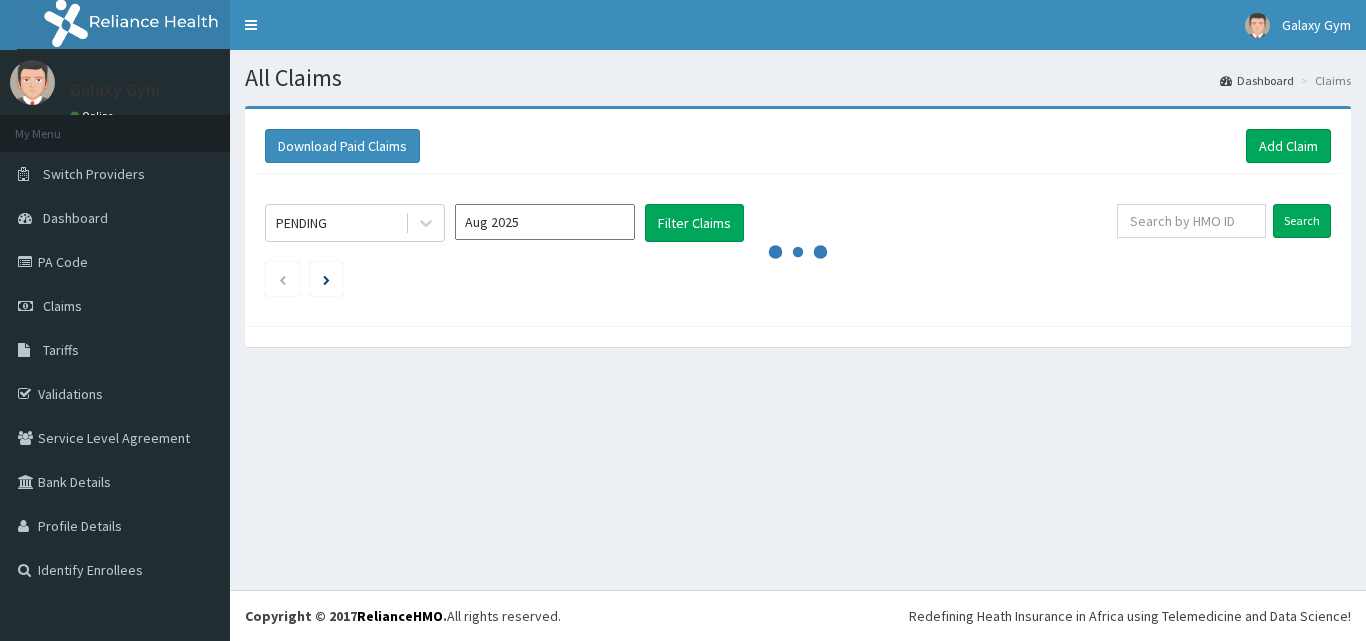 scroll, scrollTop: 0, scrollLeft: 0, axis: both 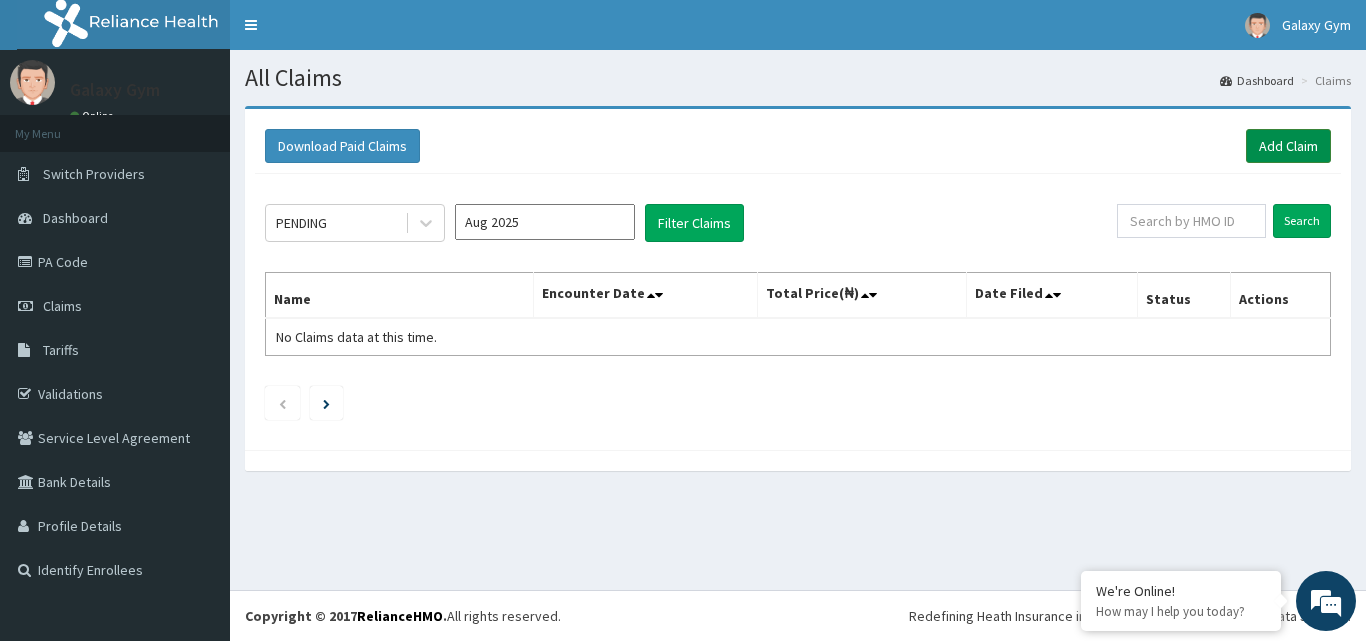 click on "Add Claim" at bounding box center (1288, 146) 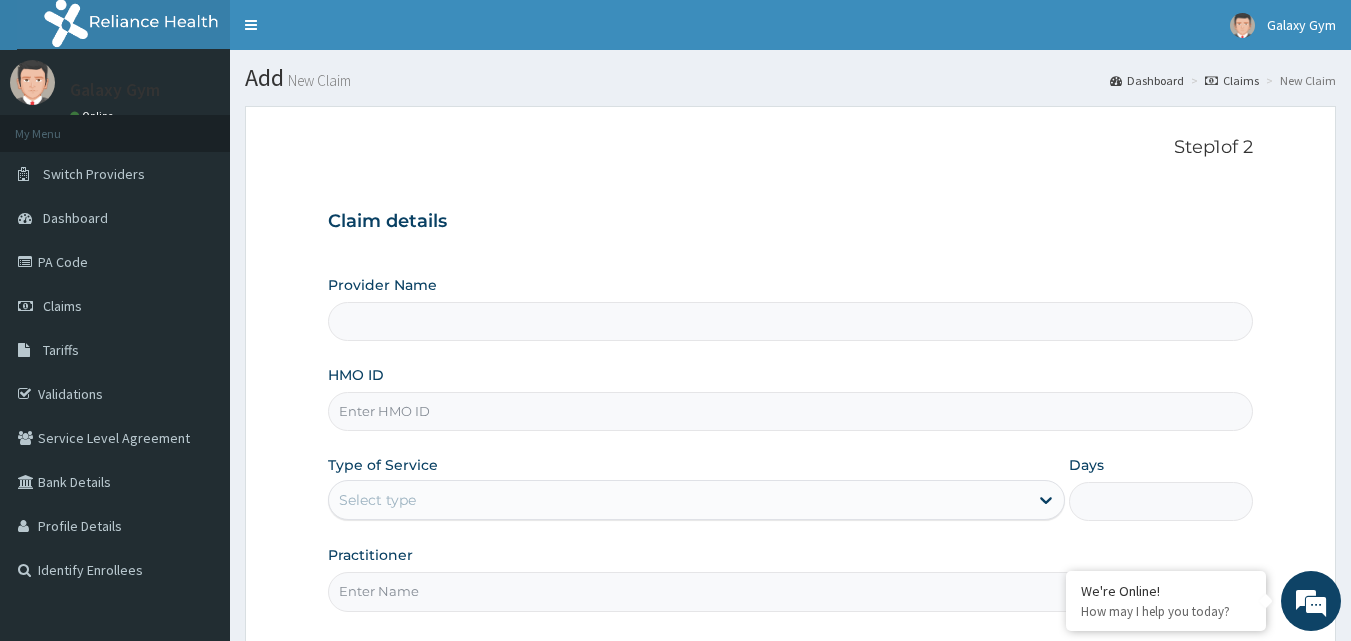 scroll, scrollTop: 0, scrollLeft: 0, axis: both 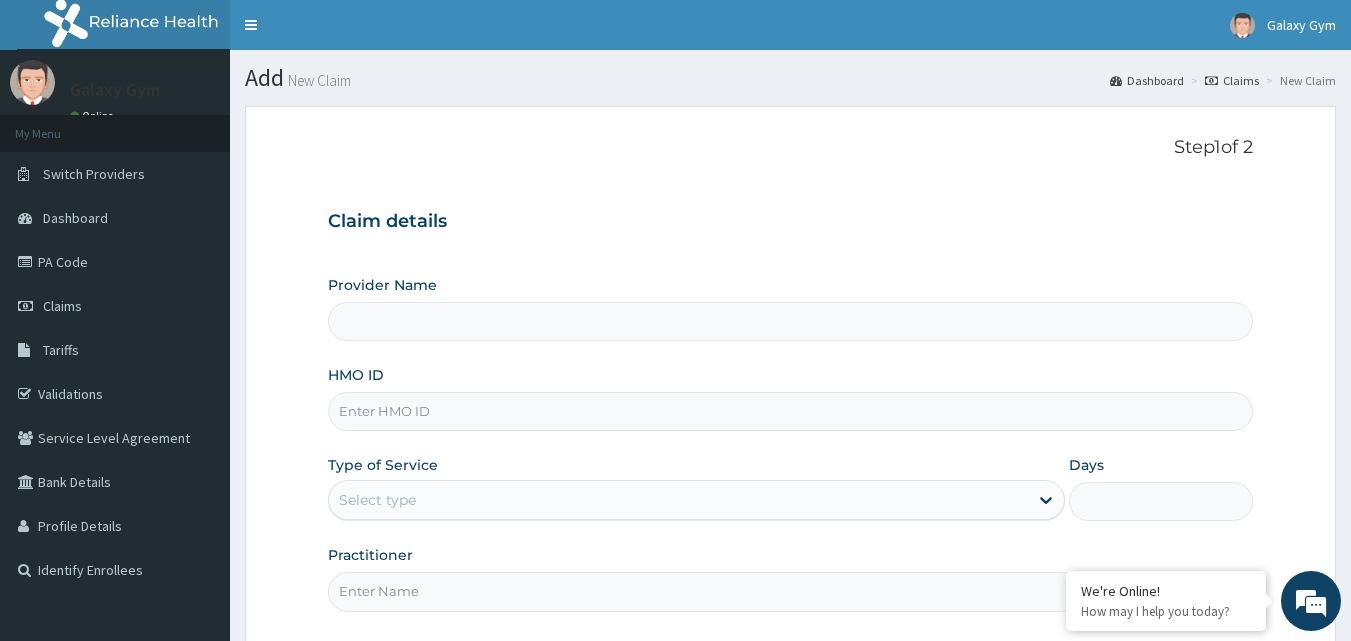 click on "HMO ID" at bounding box center (791, 411) 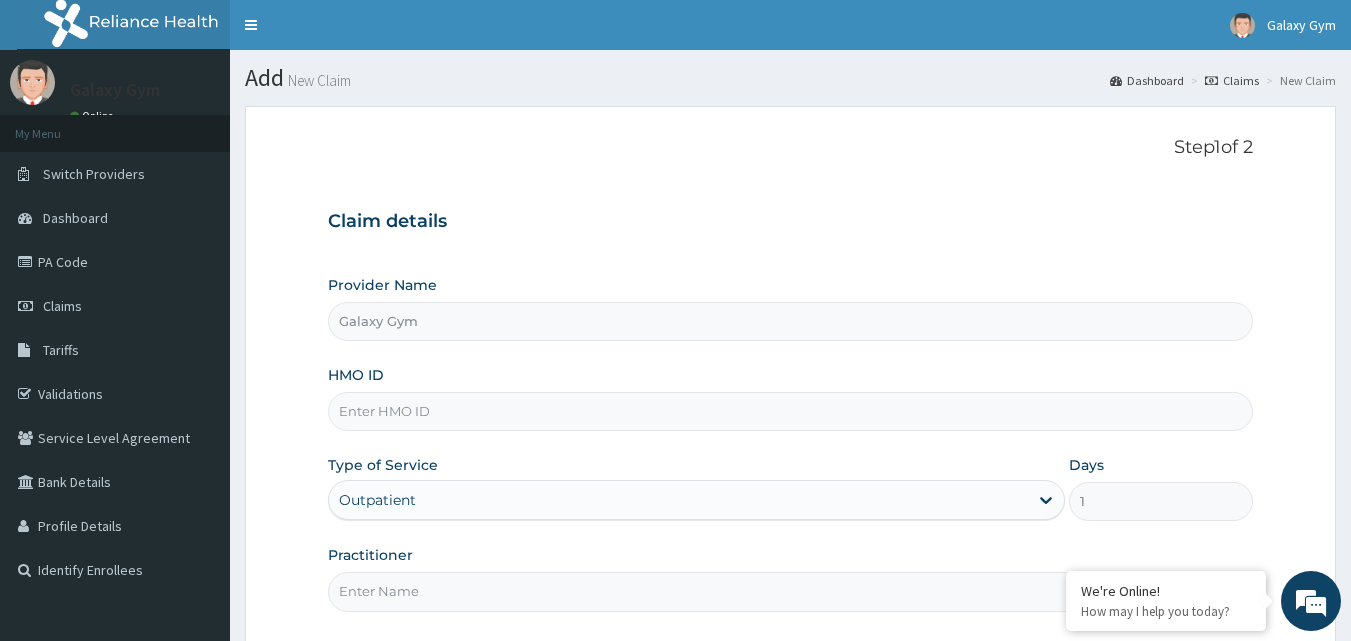 click on "HMO ID" at bounding box center (791, 411) 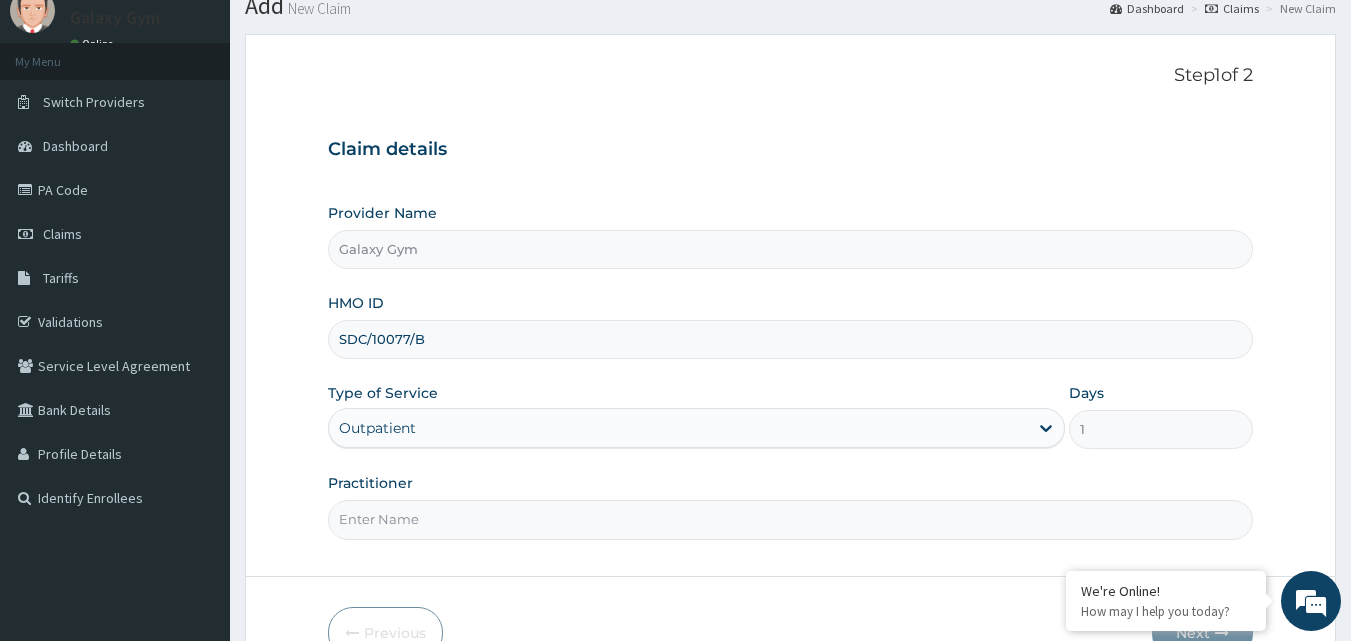 scroll, scrollTop: 187, scrollLeft: 0, axis: vertical 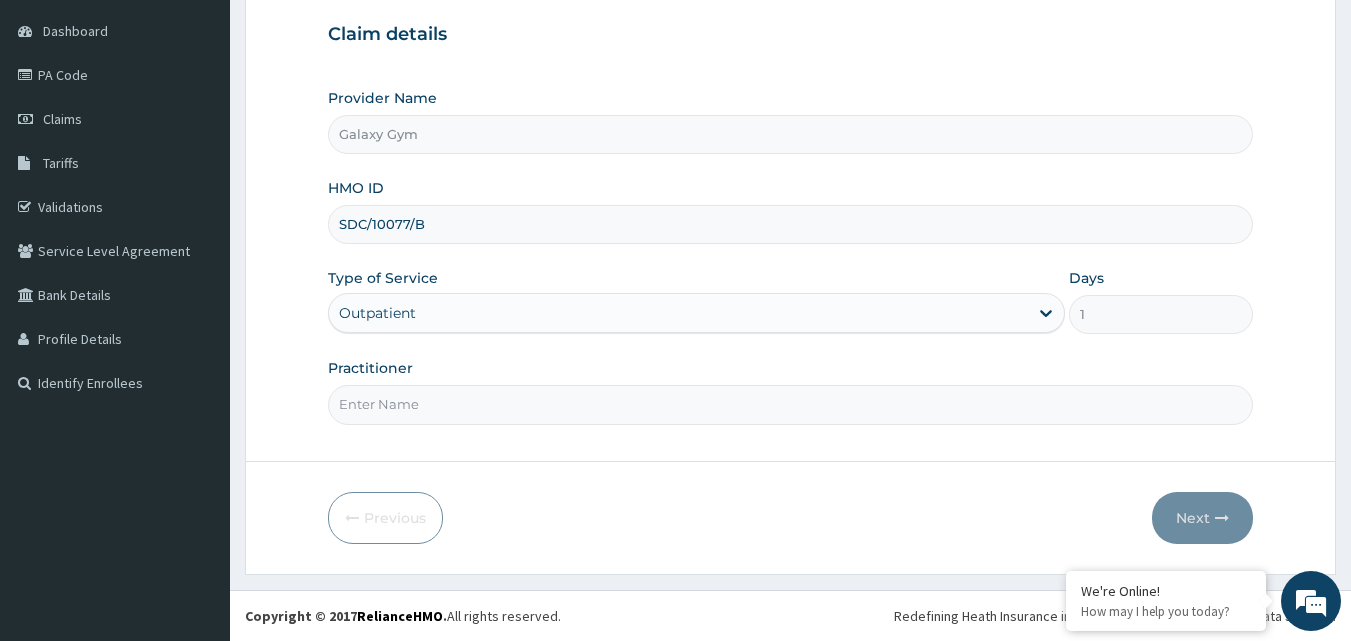 type on "SDC/10077/B" 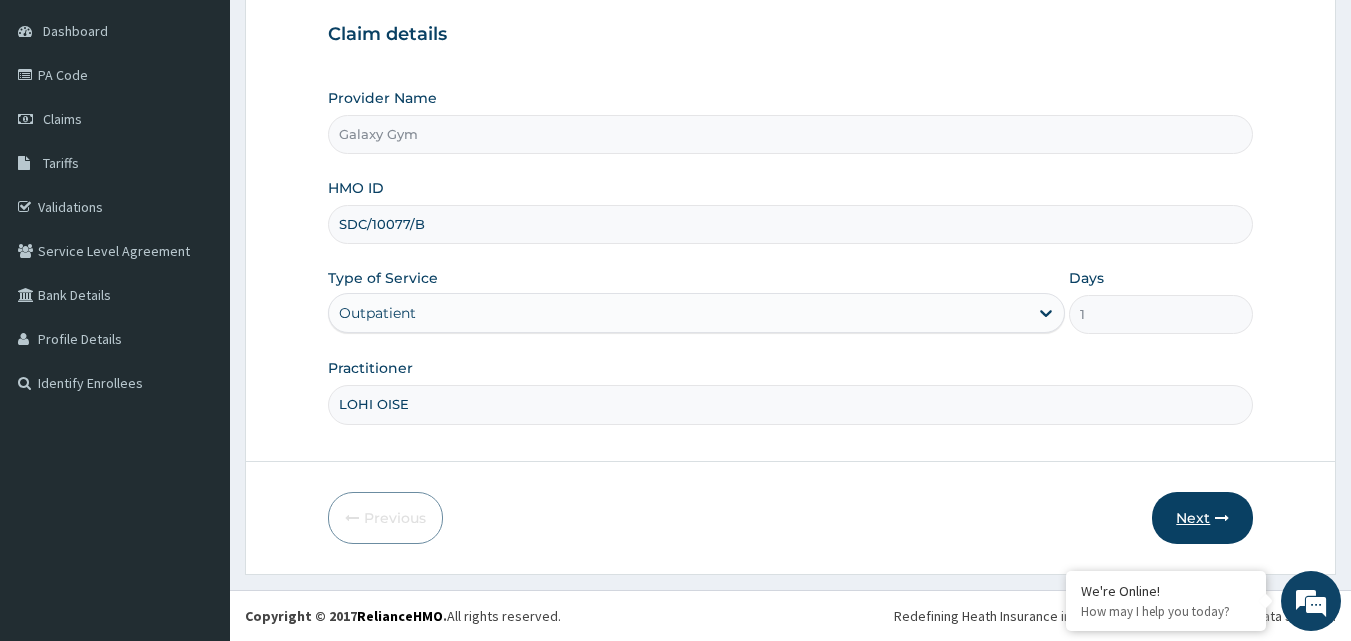 click on "Next" at bounding box center (1202, 518) 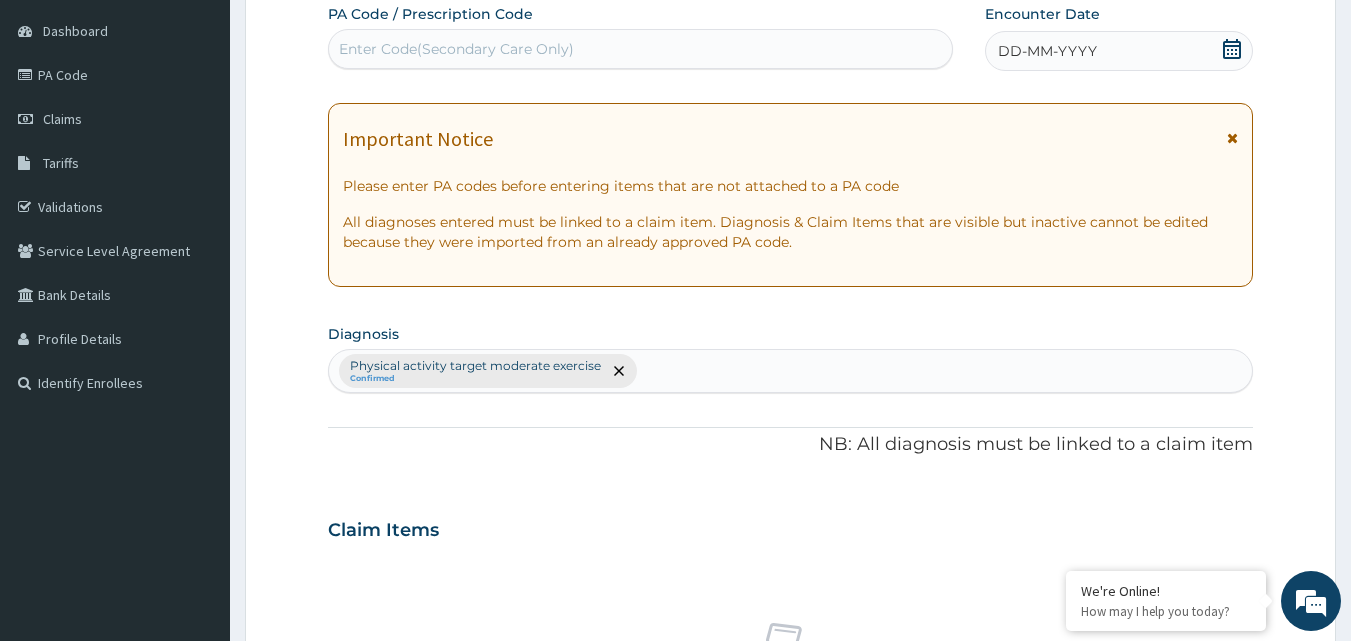 click on "Enter Code(Secondary Care Only)" at bounding box center [456, 49] 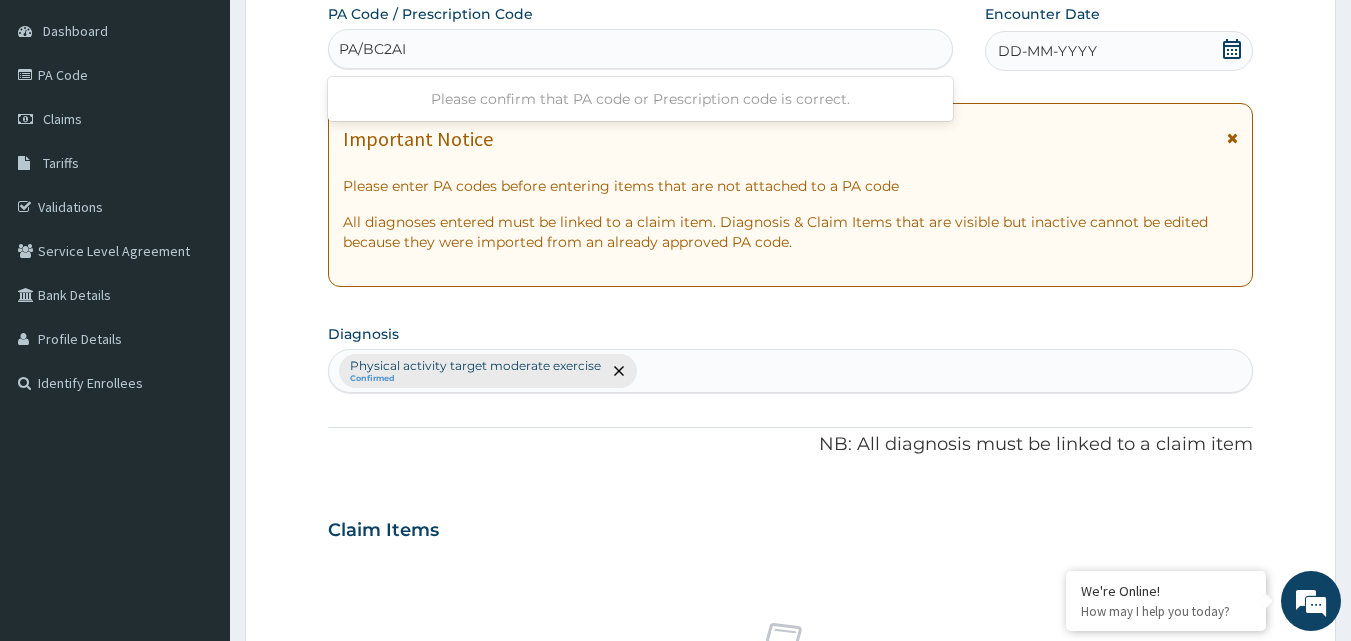 type on "PA/BC2AID" 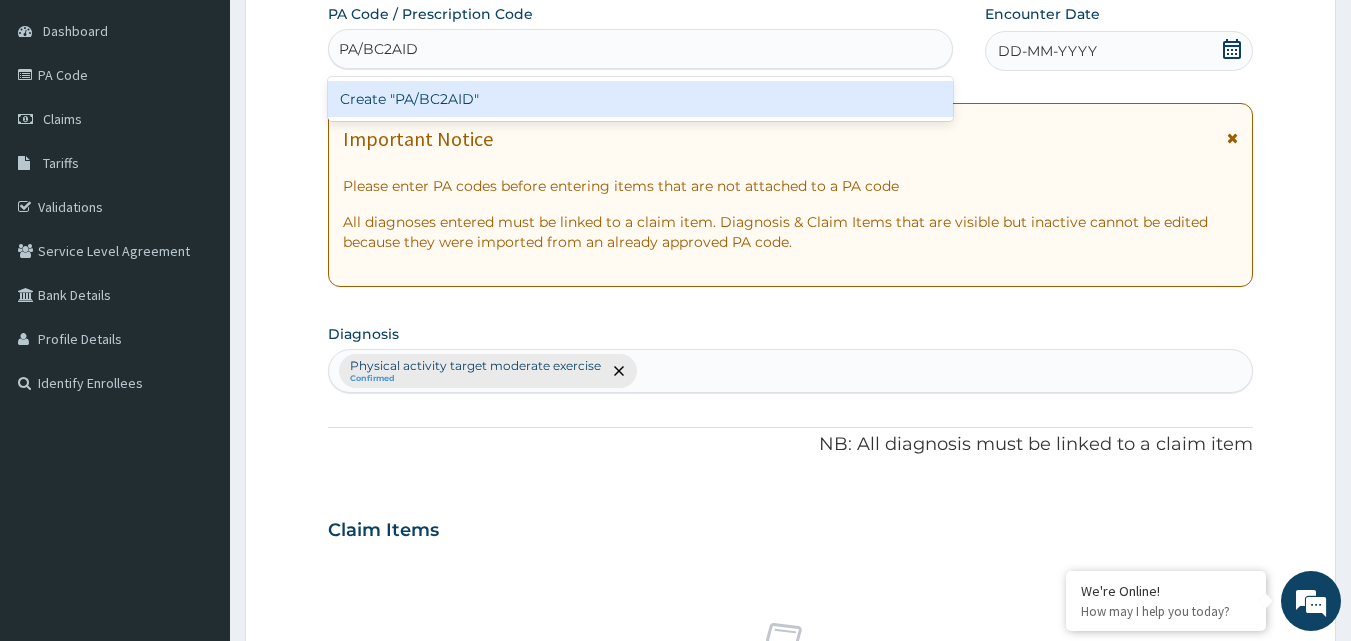 type 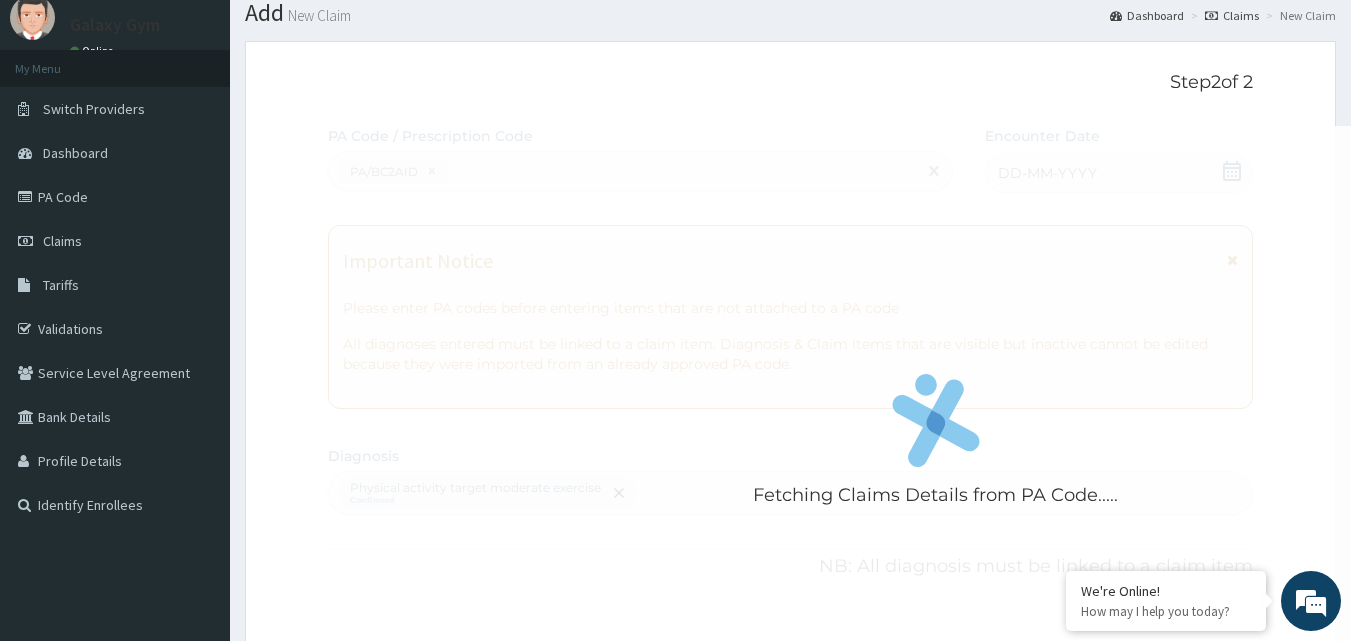 scroll, scrollTop: 100, scrollLeft: 0, axis: vertical 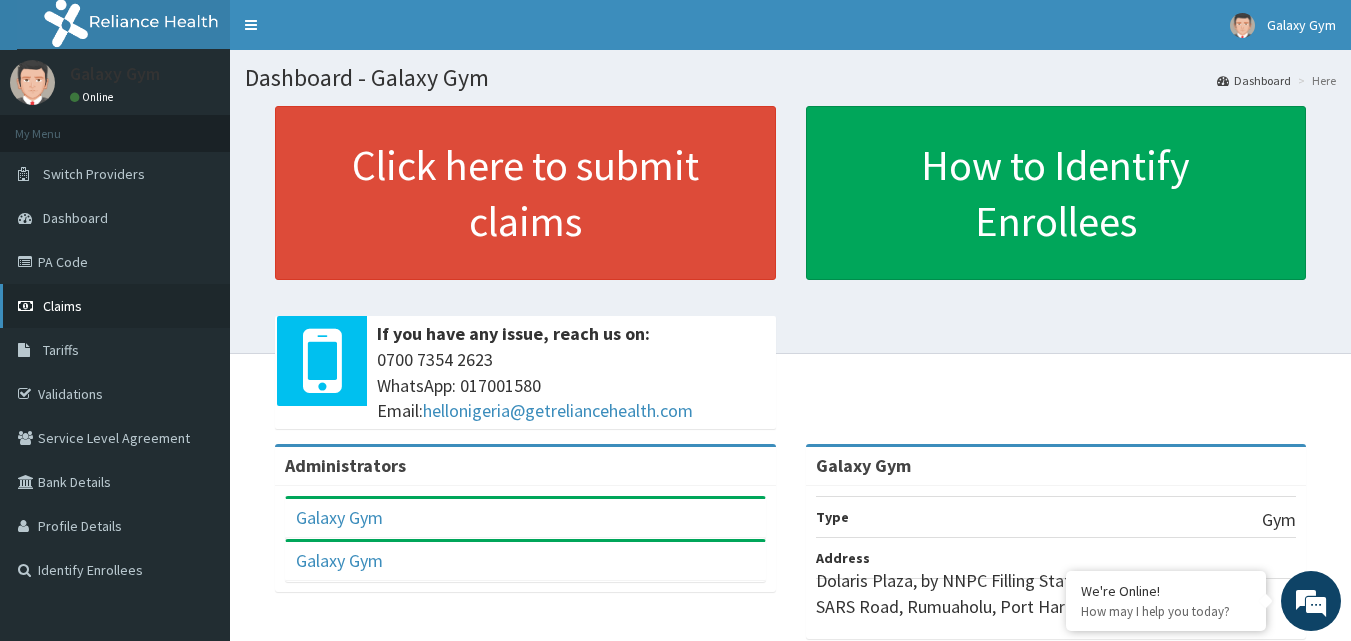 click on "Claims" at bounding box center [115, 306] 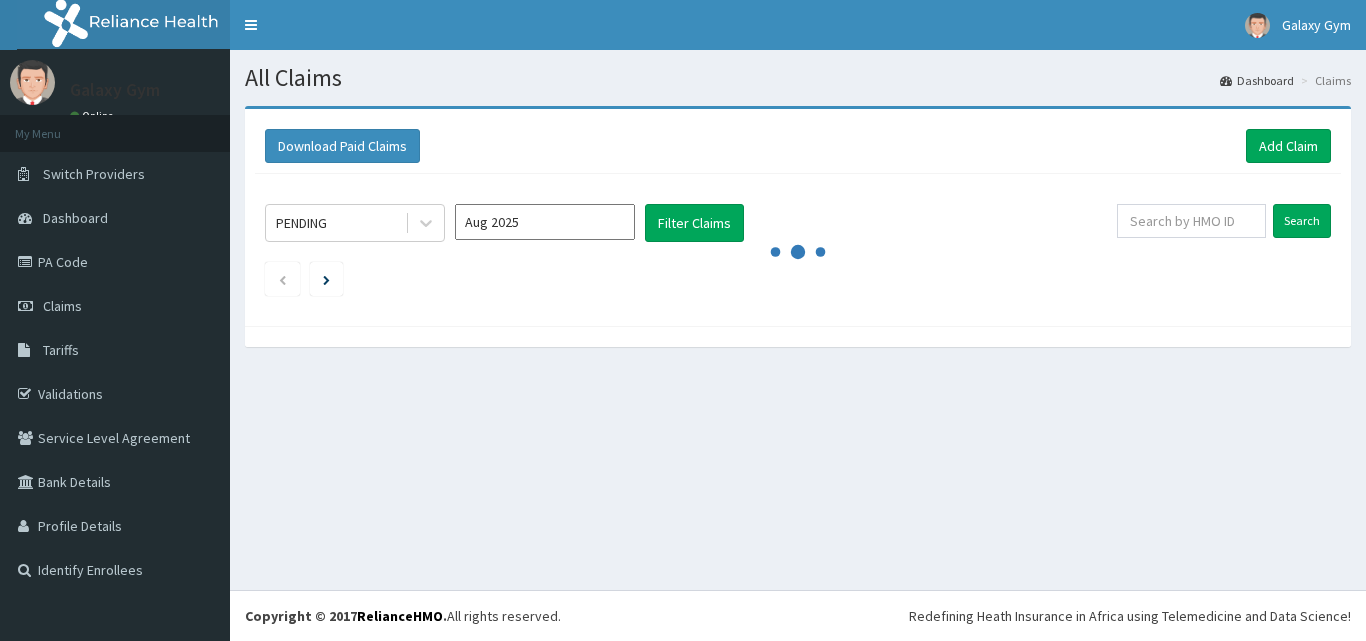 scroll, scrollTop: 0, scrollLeft: 0, axis: both 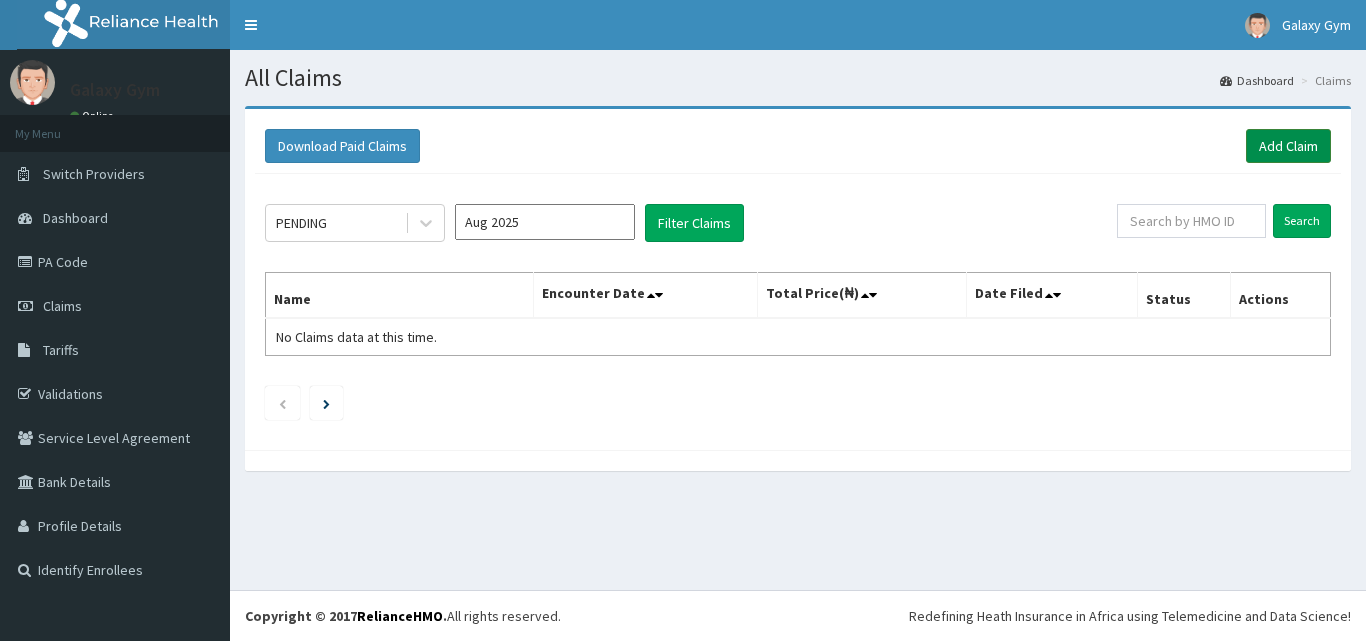 click on "Add Claim" at bounding box center (1288, 146) 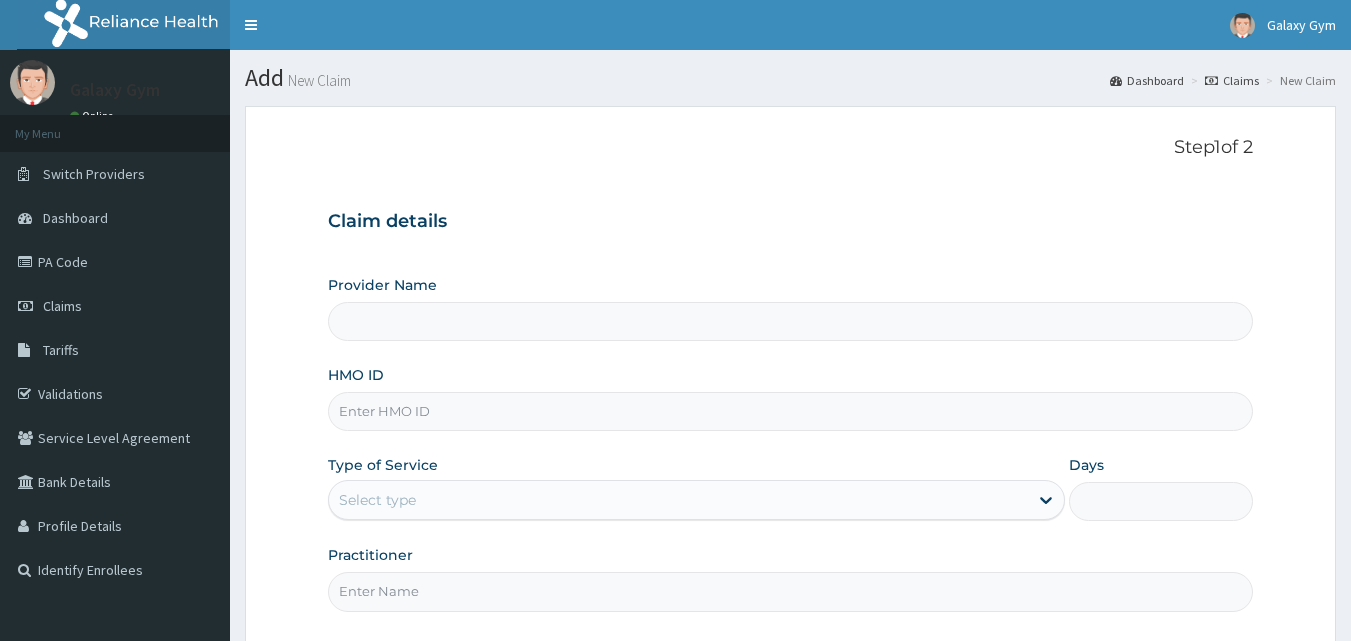 scroll, scrollTop: 0, scrollLeft: 0, axis: both 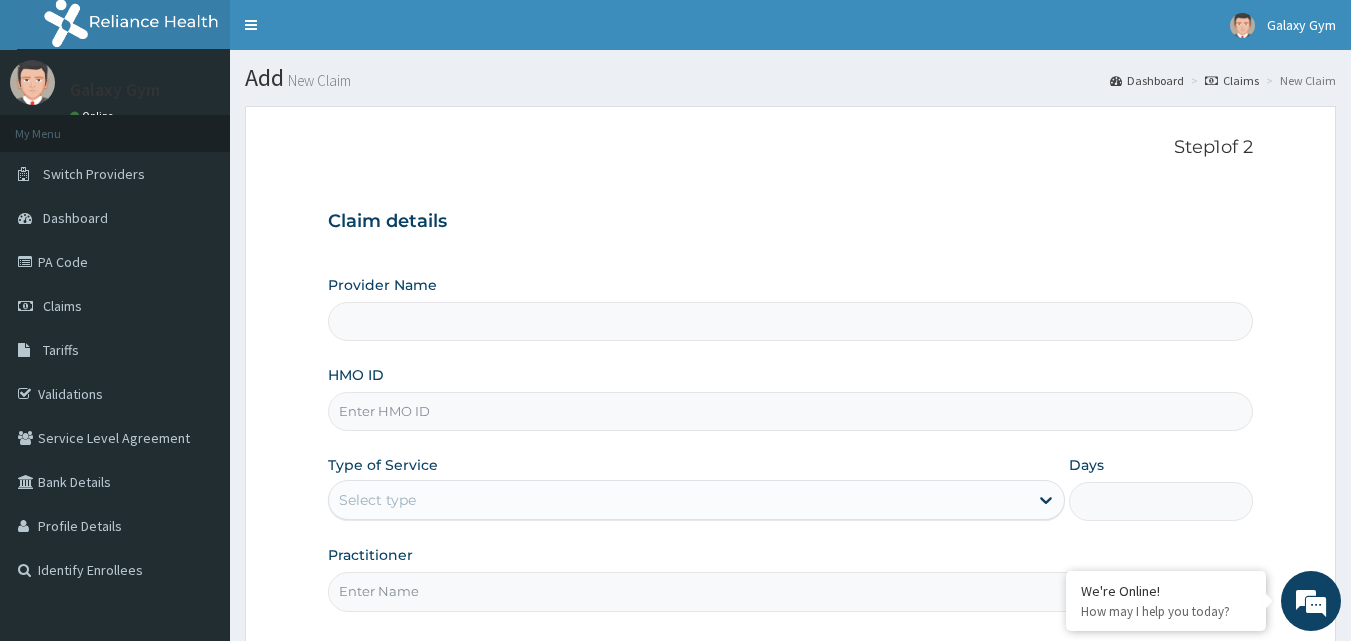 click on "HMO ID" at bounding box center [791, 411] 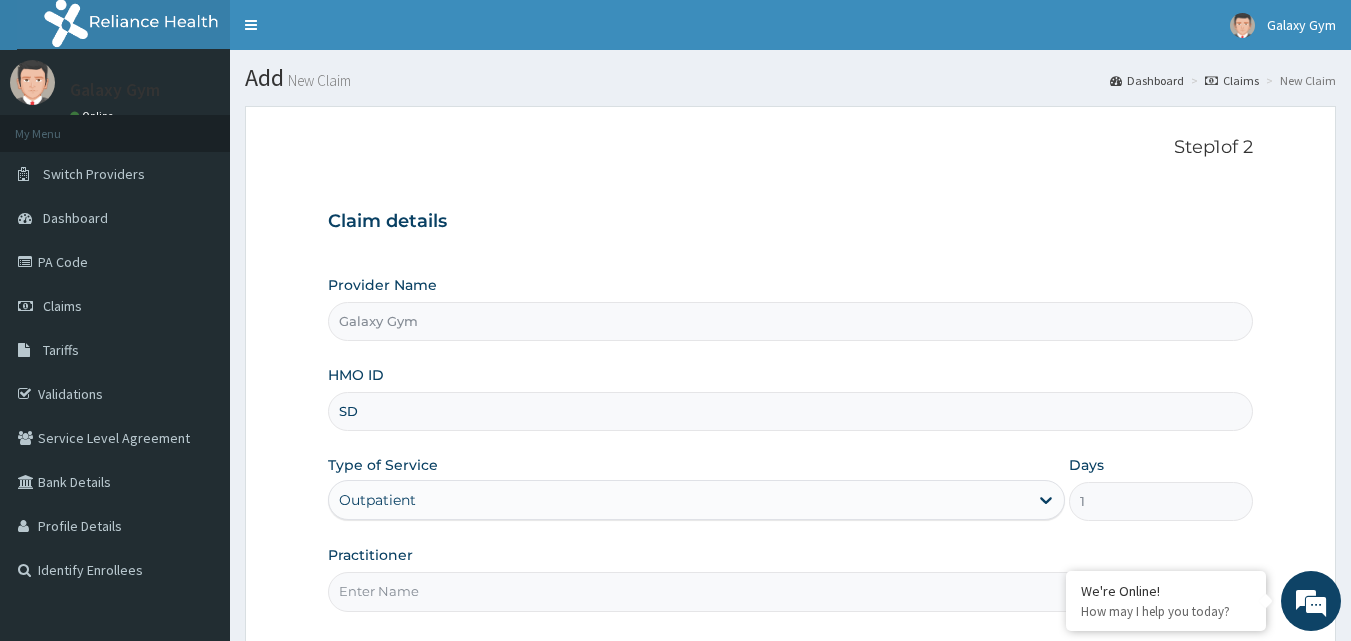 type on "SDC" 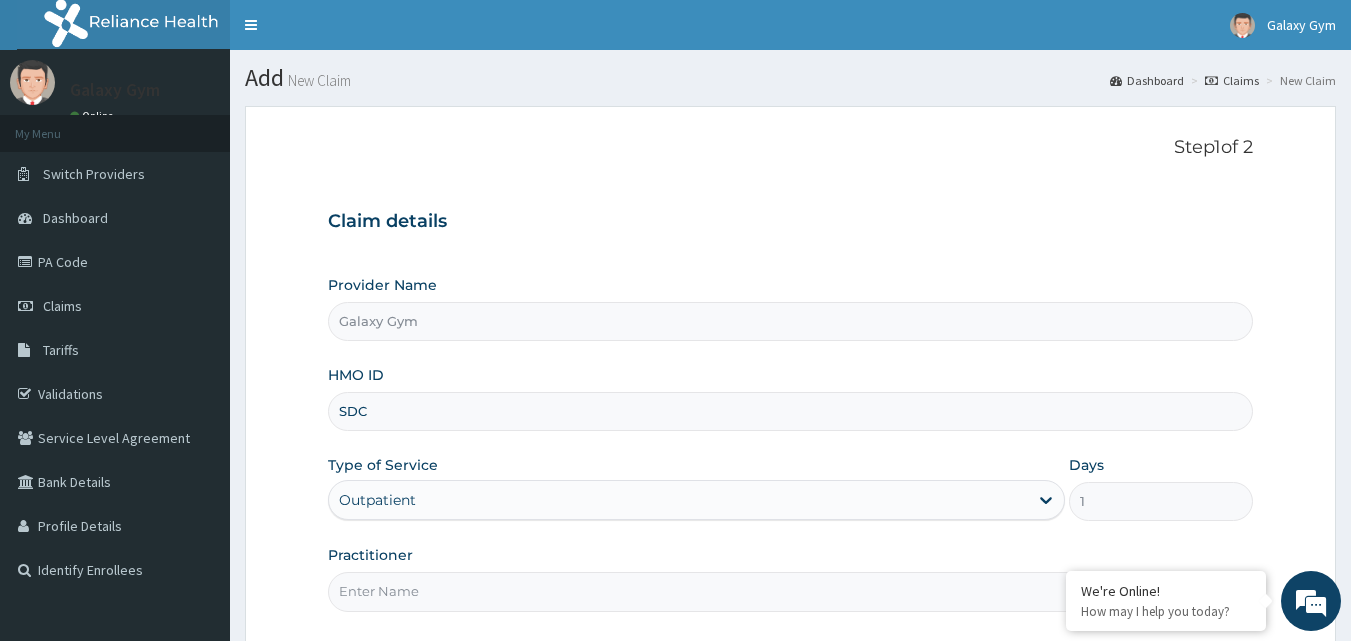 scroll, scrollTop: 0, scrollLeft: 0, axis: both 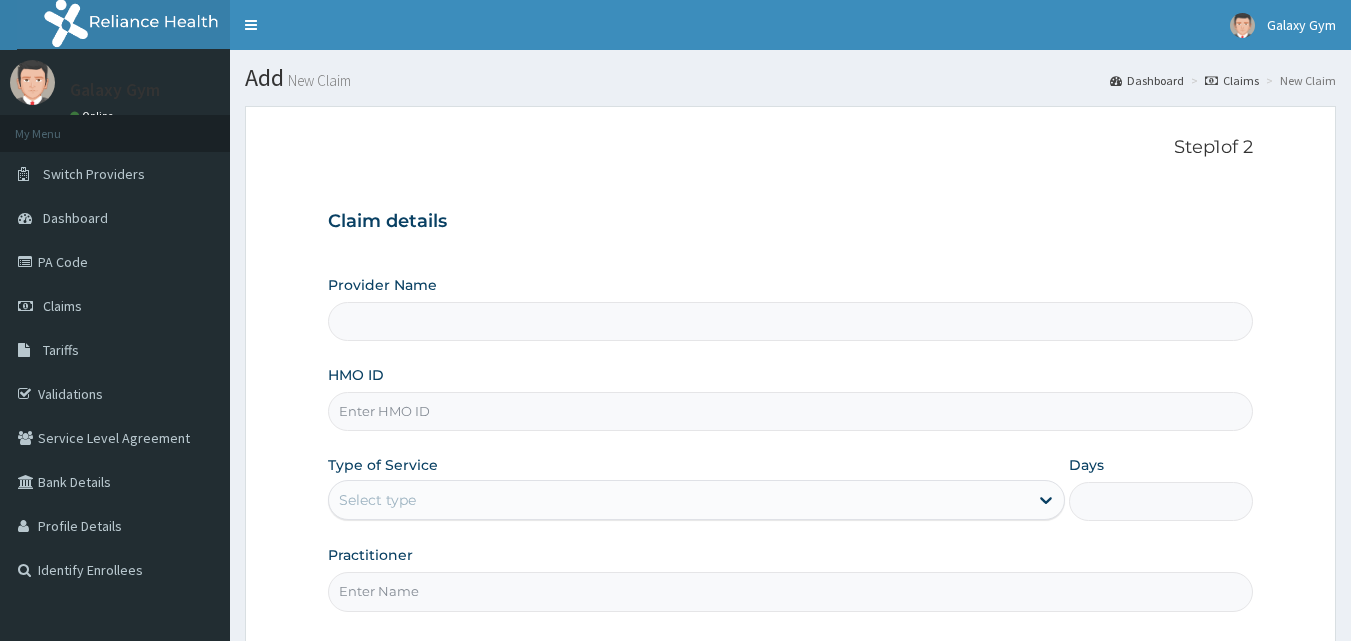 type on "Galaxy Gym" 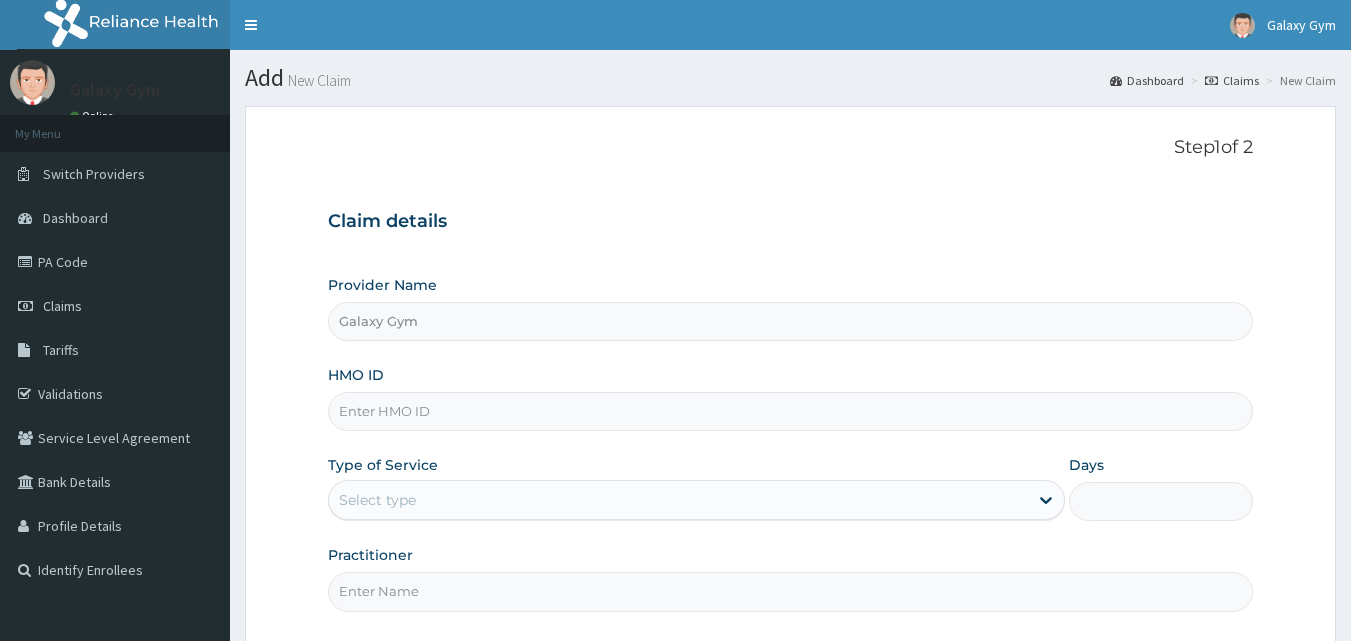 type on "1" 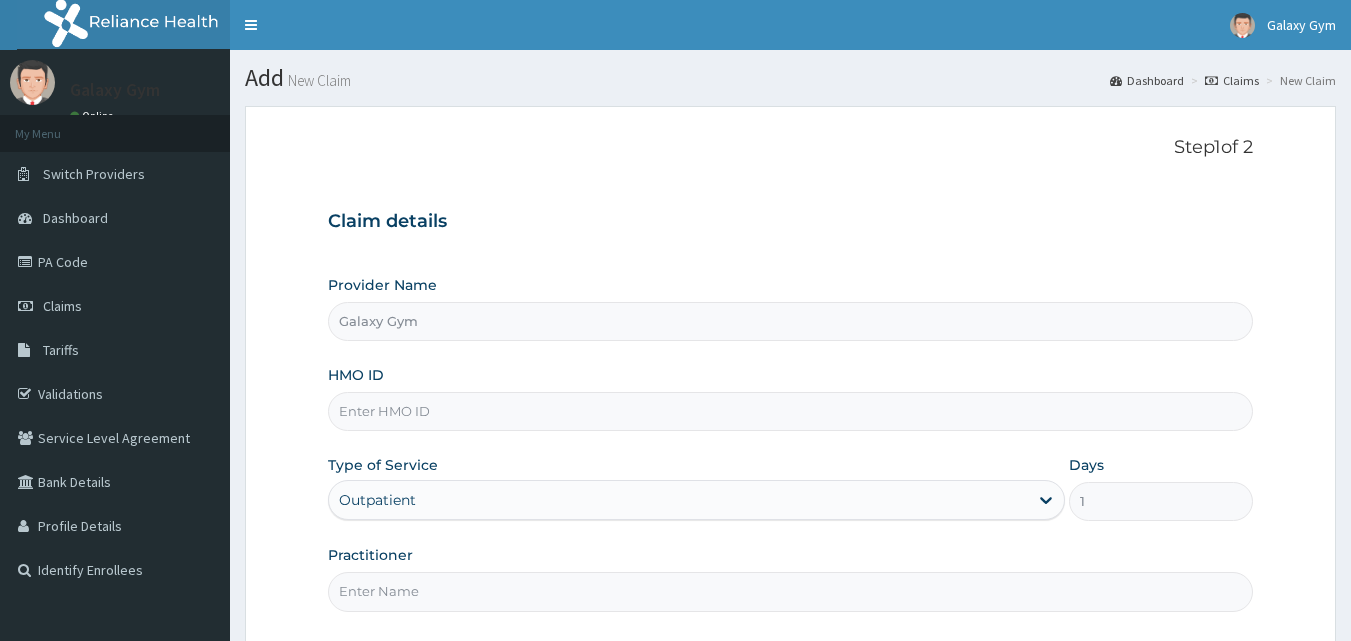 click on "HMO ID" at bounding box center (791, 411) 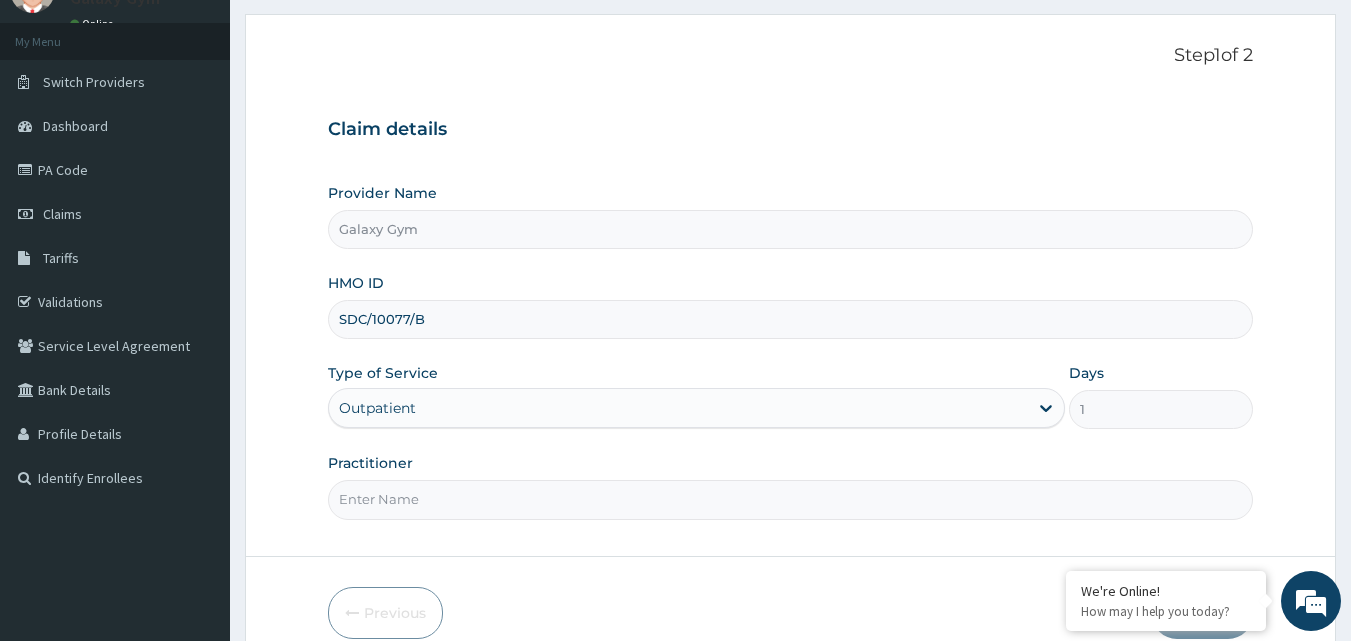 scroll, scrollTop: 187, scrollLeft: 0, axis: vertical 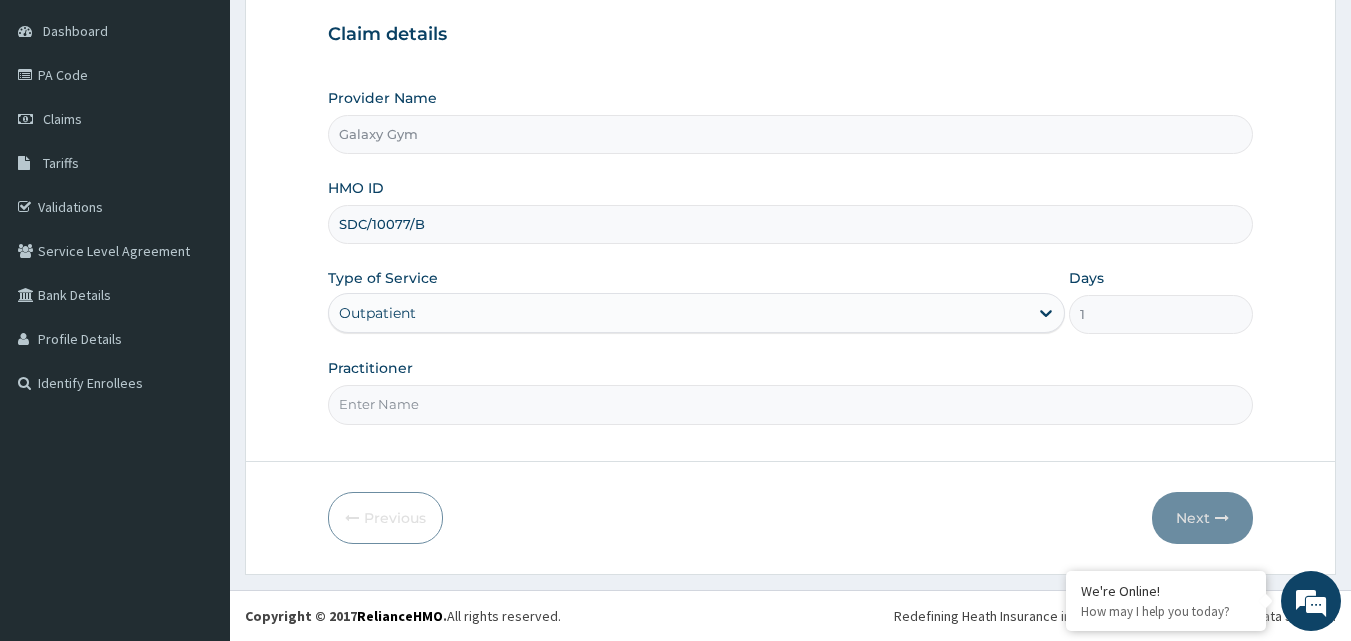 type on "SDC/10077/B" 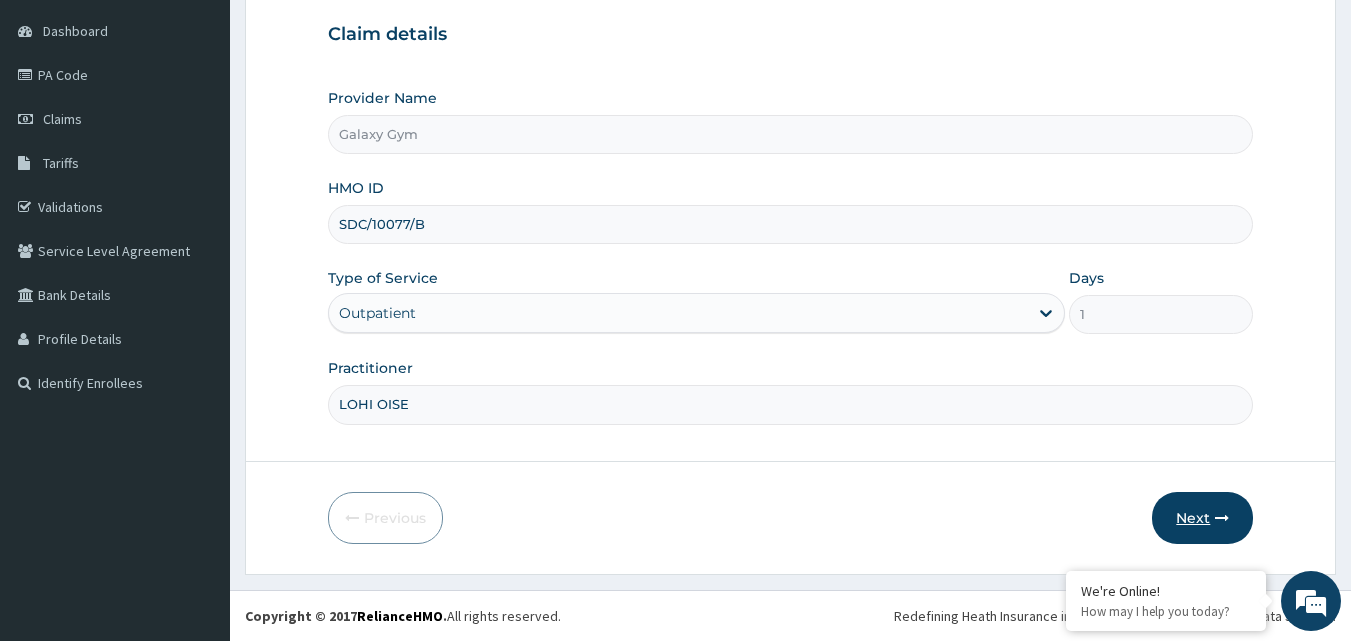 click on "Next" at bounding box center [1202, 518] 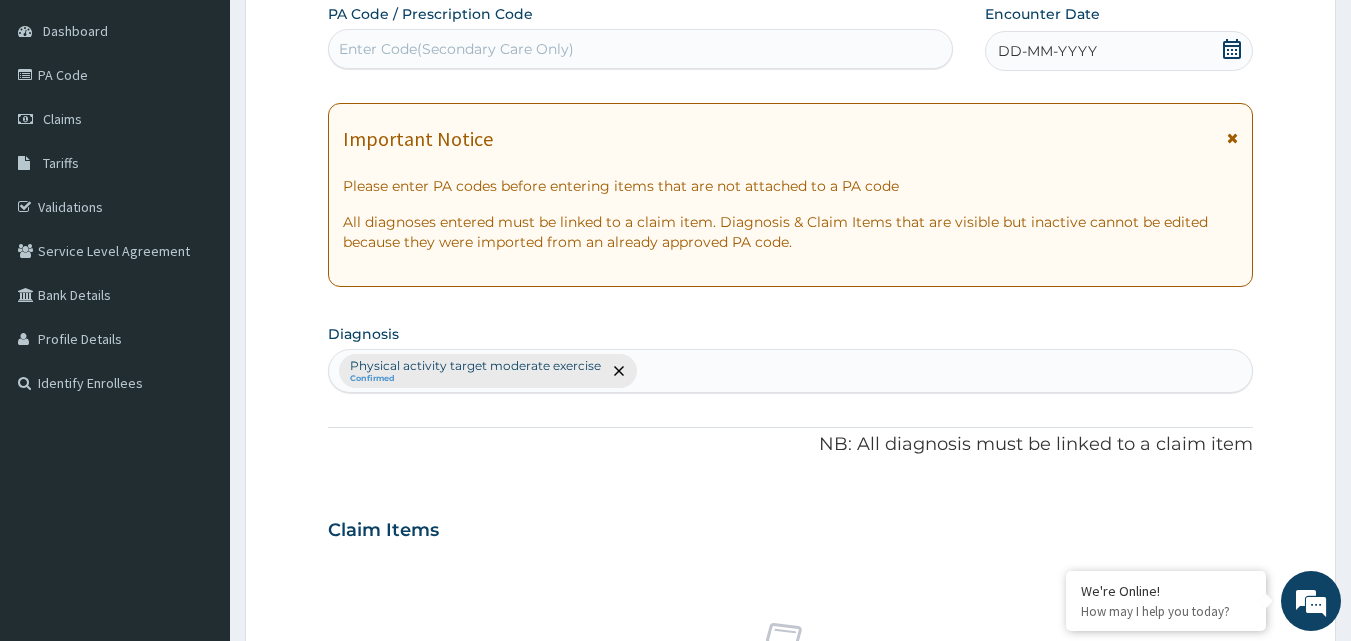 scroll, scrollTop: 0, scrollLeft: 0, axis: both 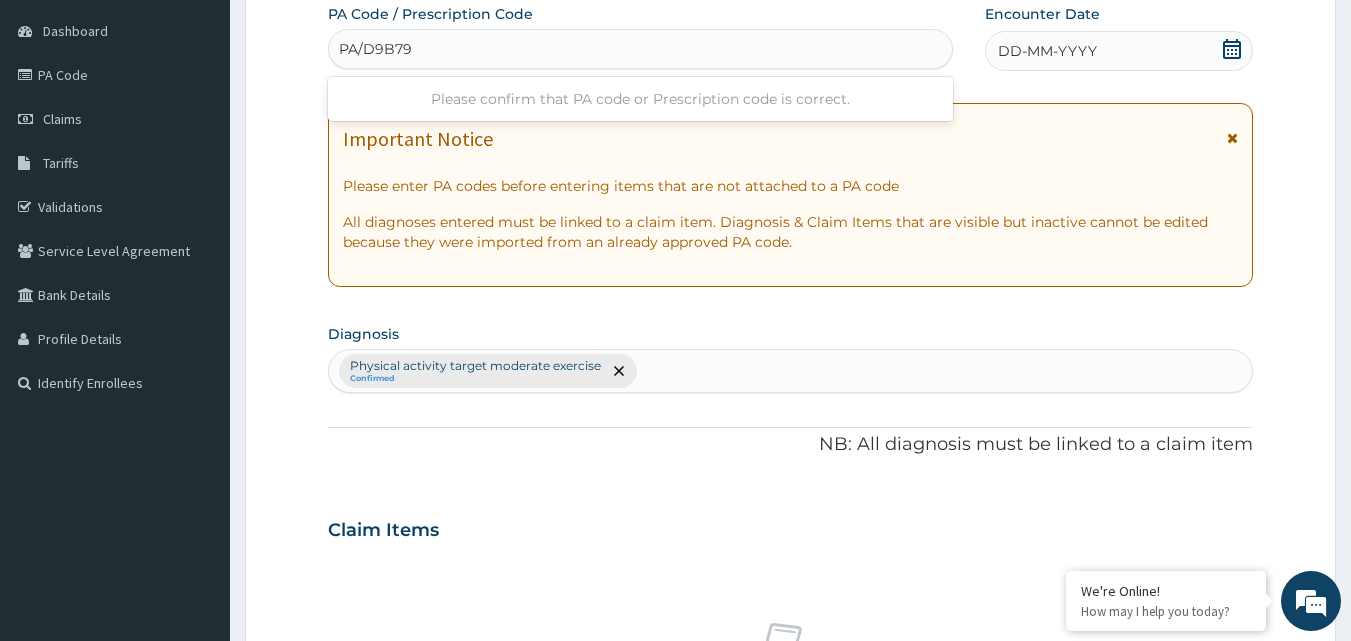 type on "PA/D9B790" 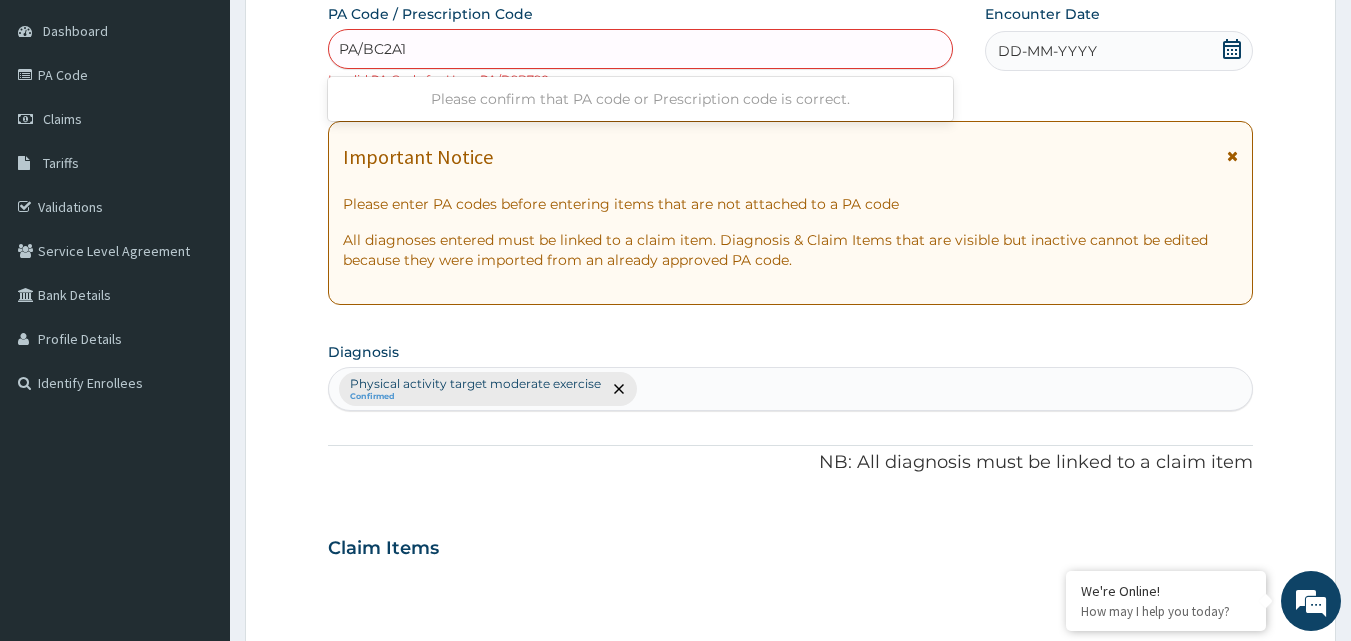 type on "PA/BC2A1D" 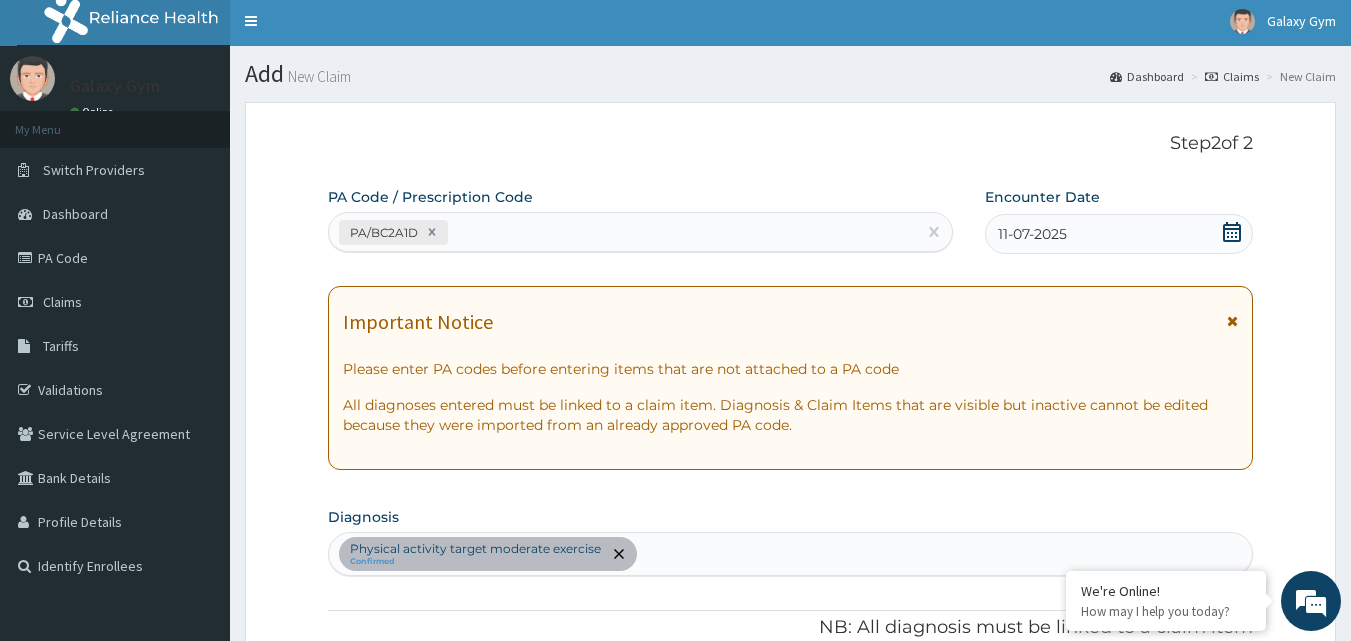scroll, scrollTop: 0, scrollLeft: 0, axis: both 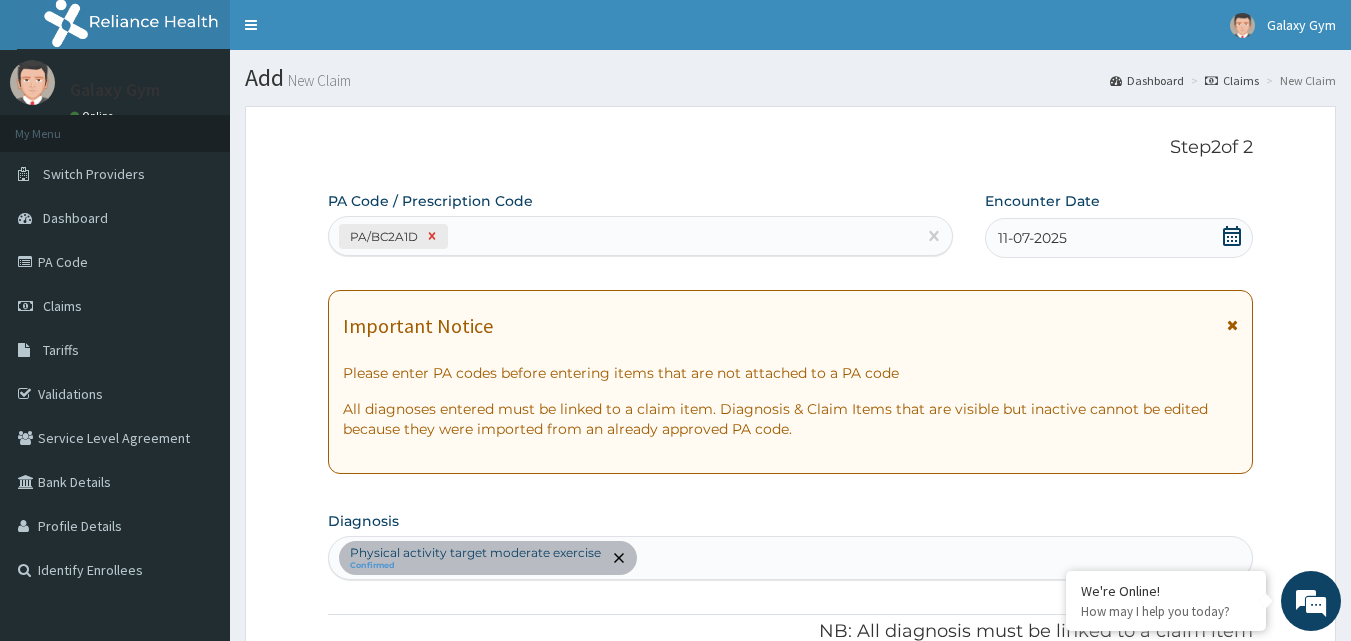 click 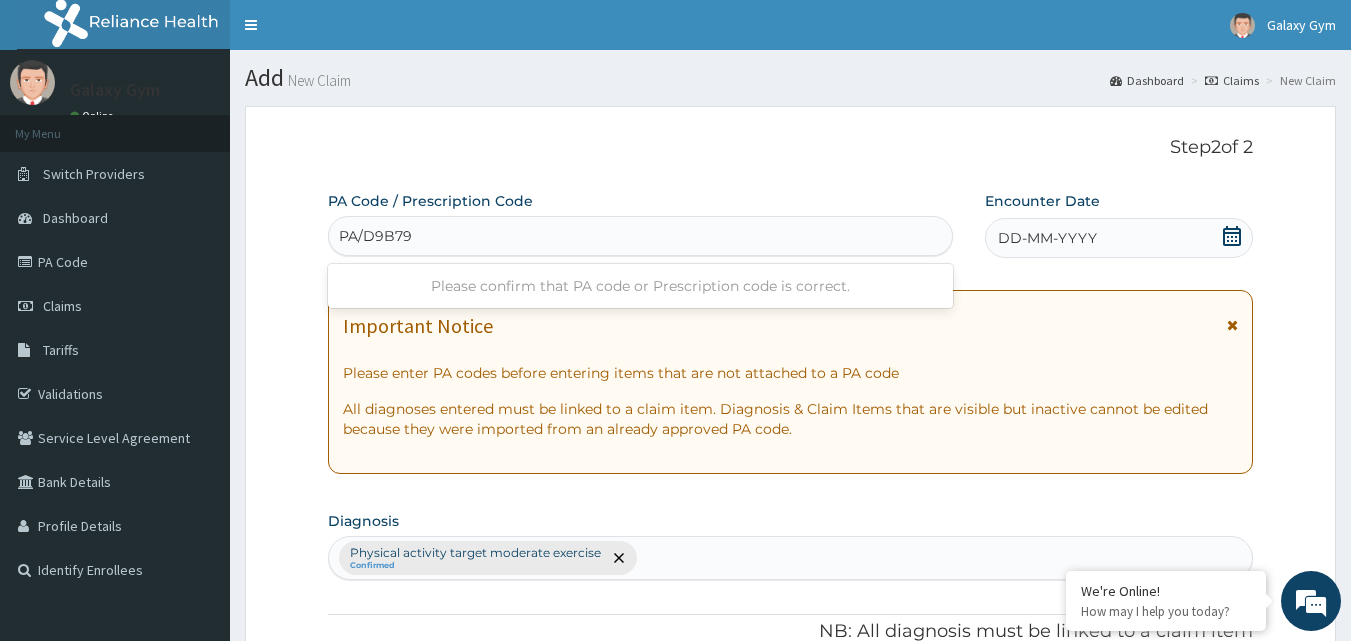 type on "PA/D9B790" 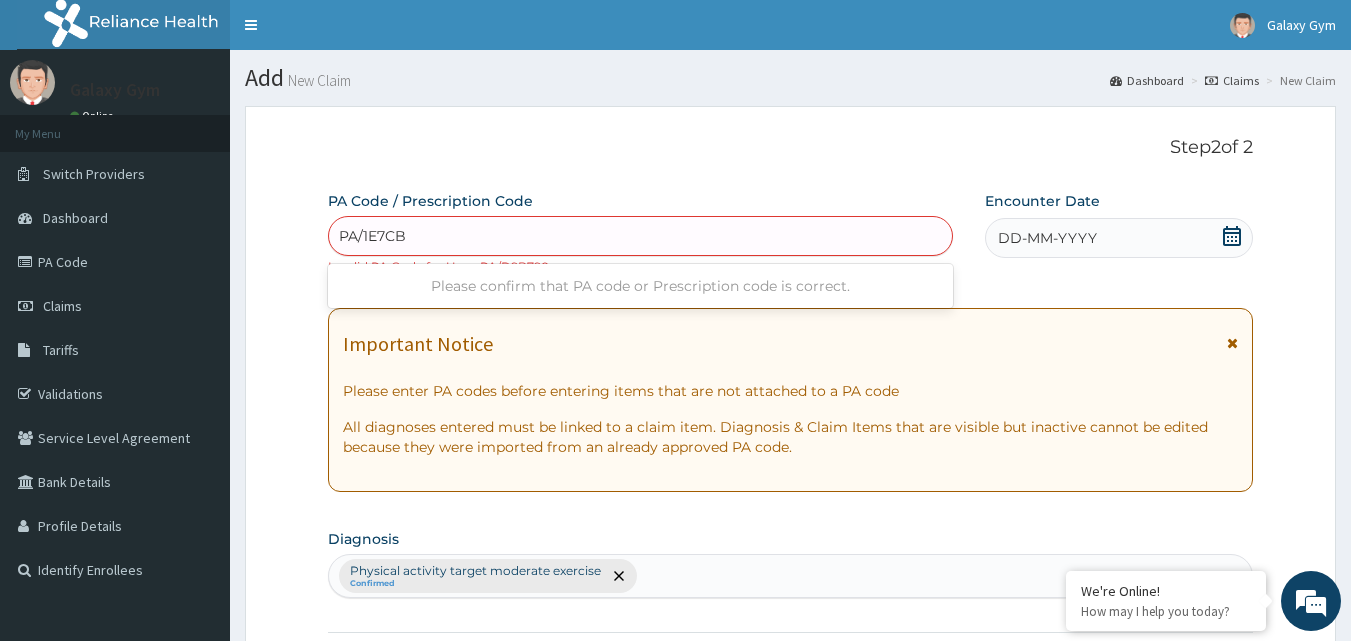 type on "PA/1E7CB5" 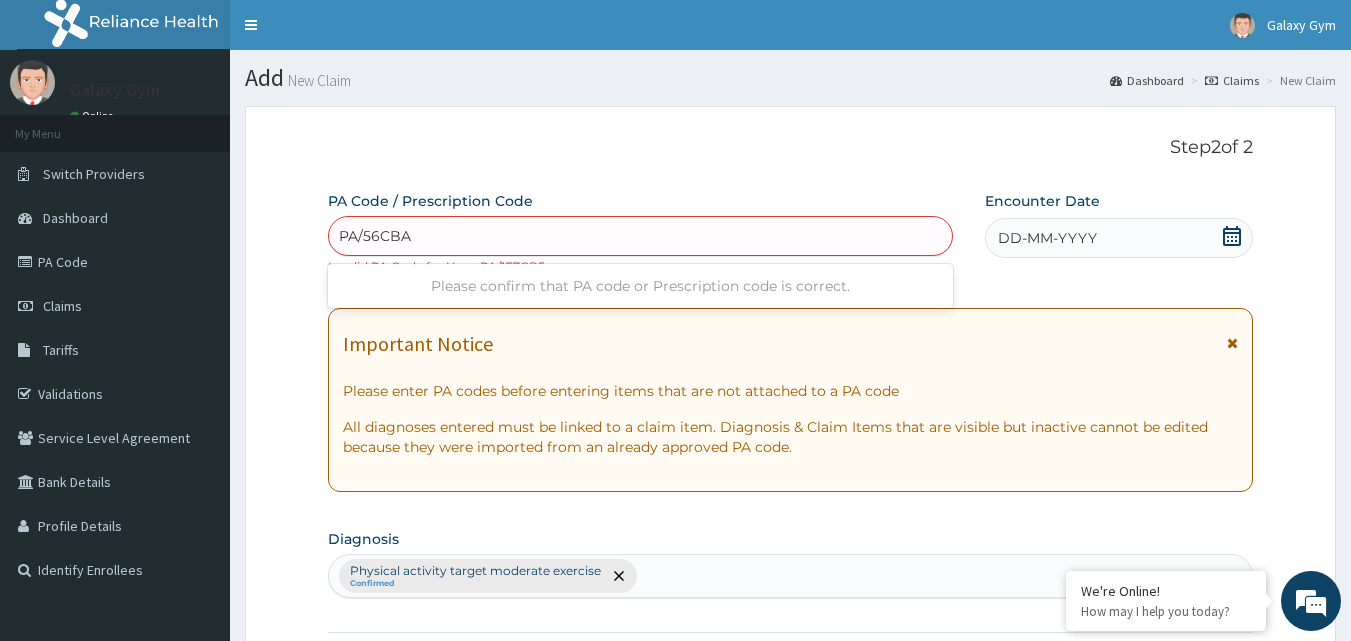 type on "PA/56CBA4" 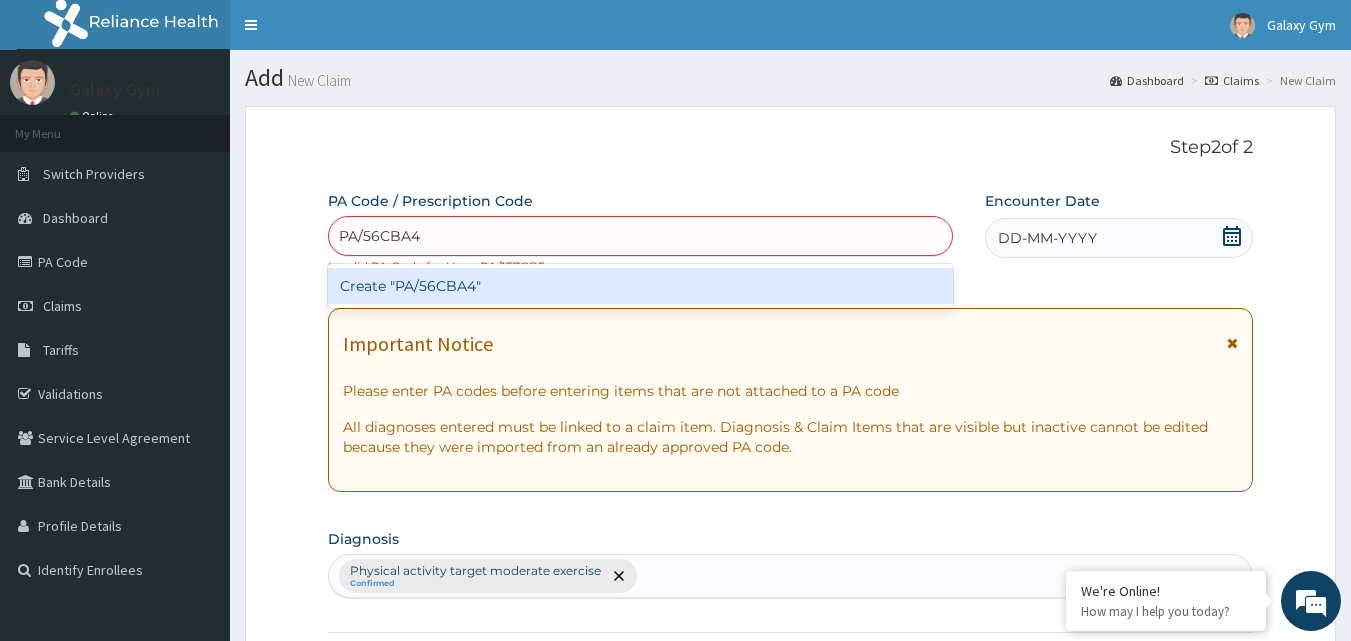 type 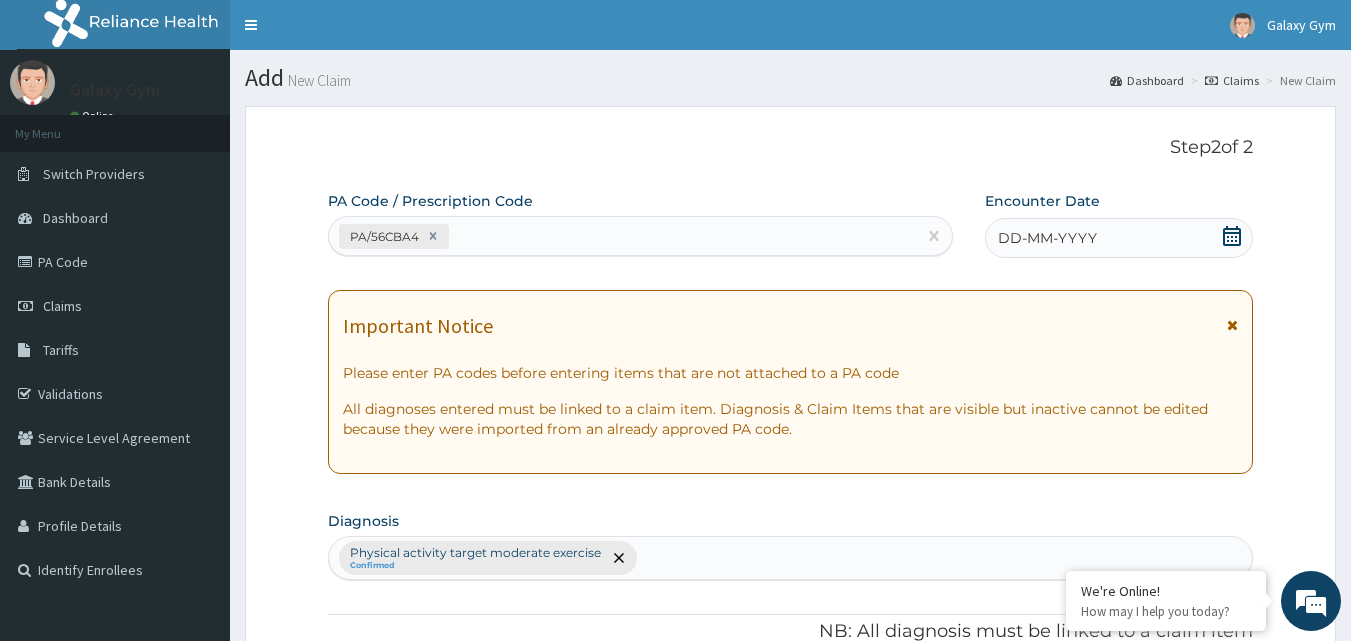 click 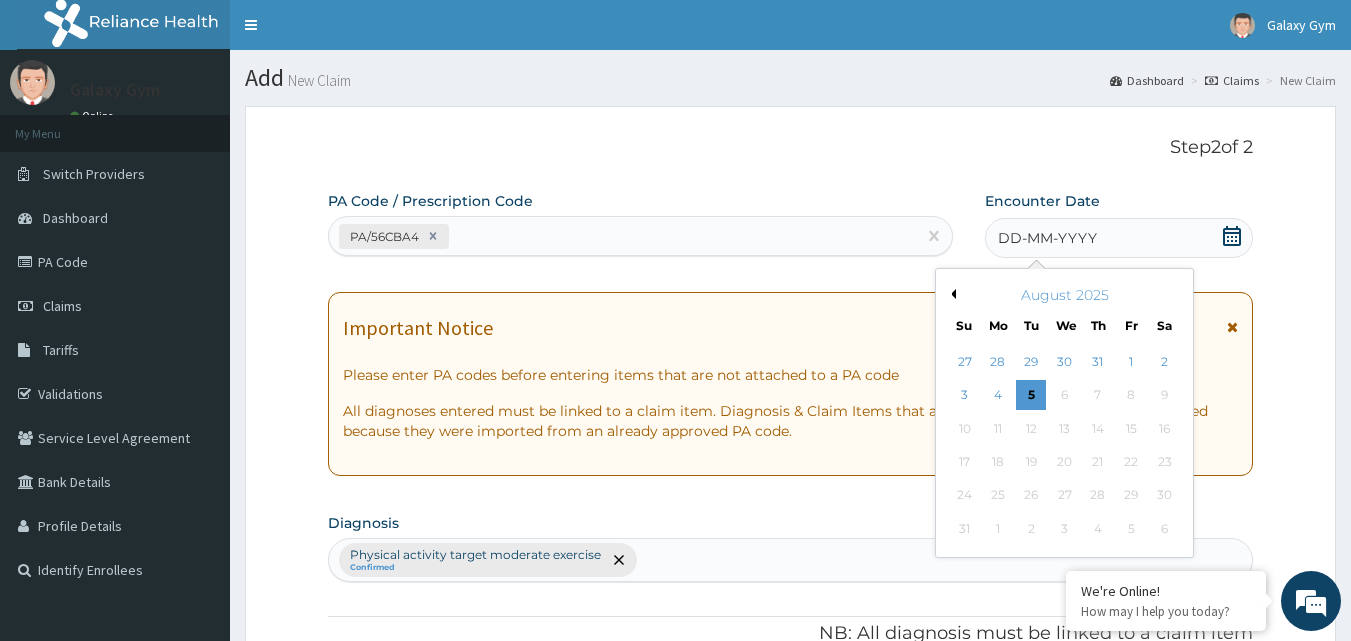 click on "Previous Month" at bounding box center [951, 294] 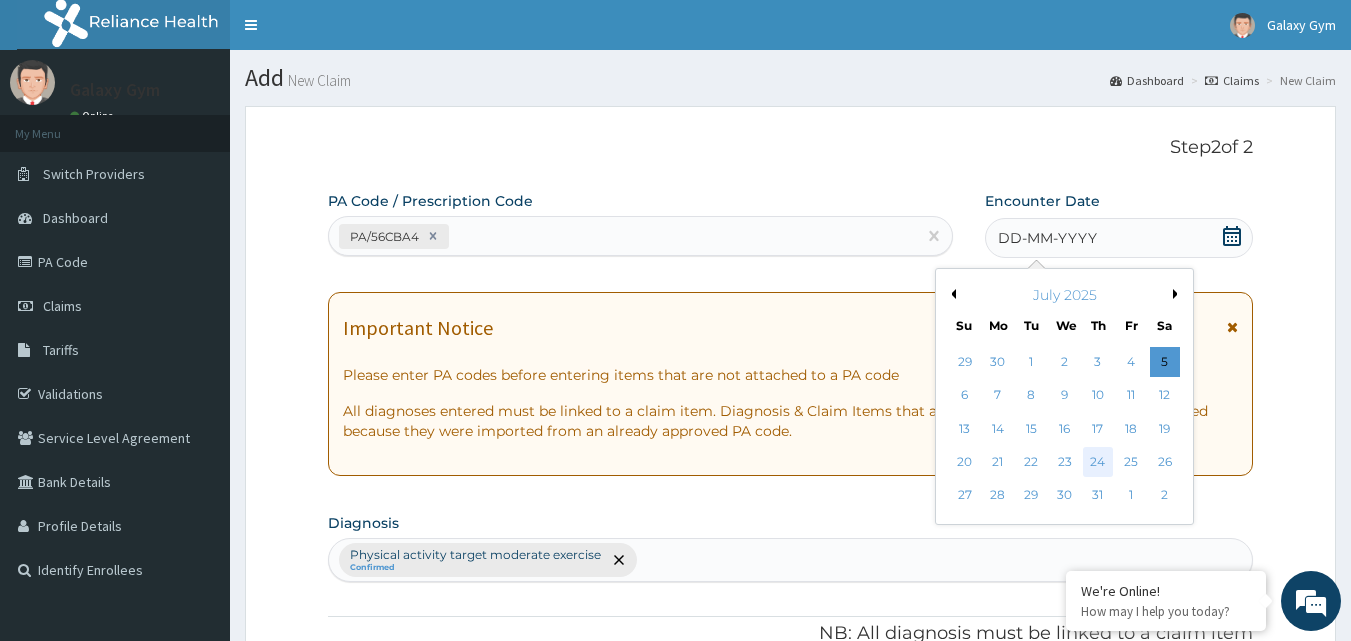 click on "24" at bounding box center (1098, 462) 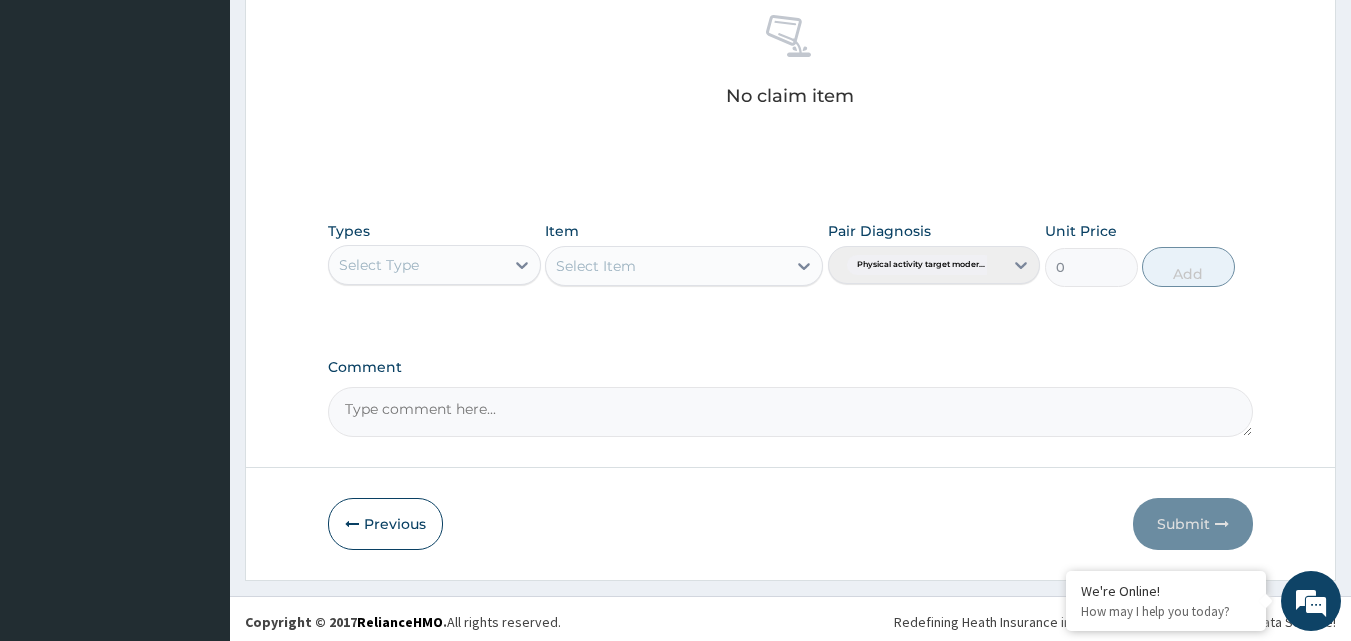 scroll, scrollTop: 801, scrollLeft: 0, axis: vertical 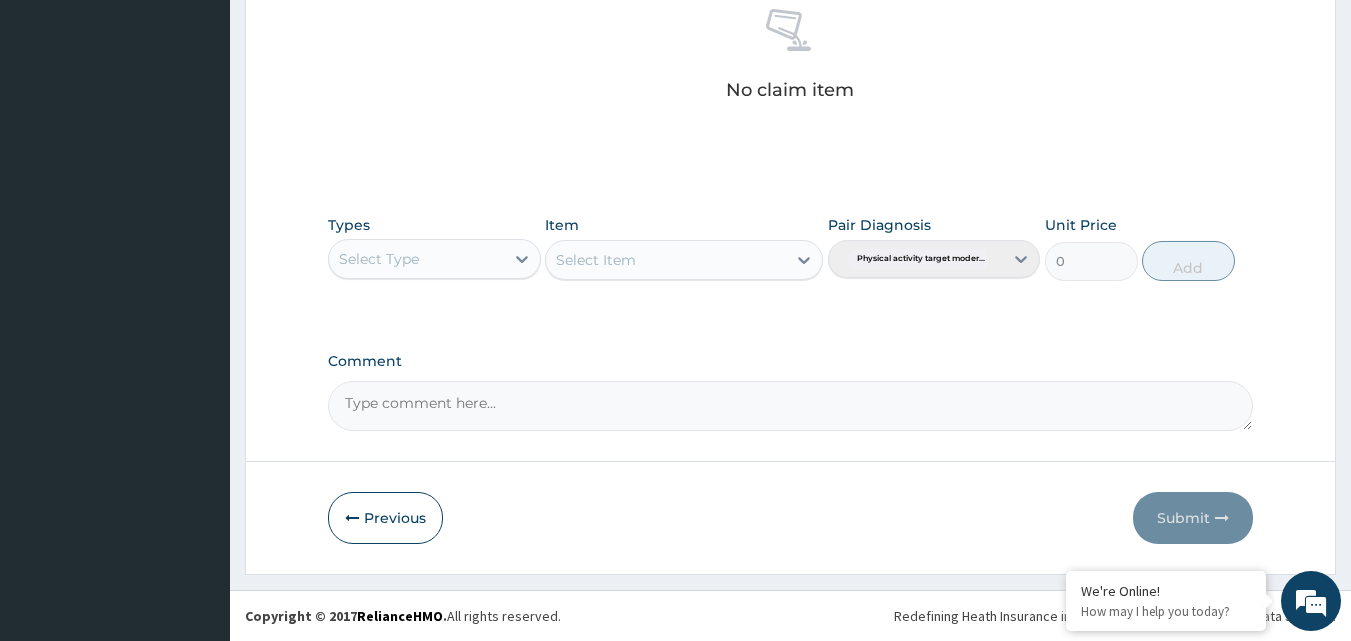 click on "Select Type" at bounding box center [416, 259] 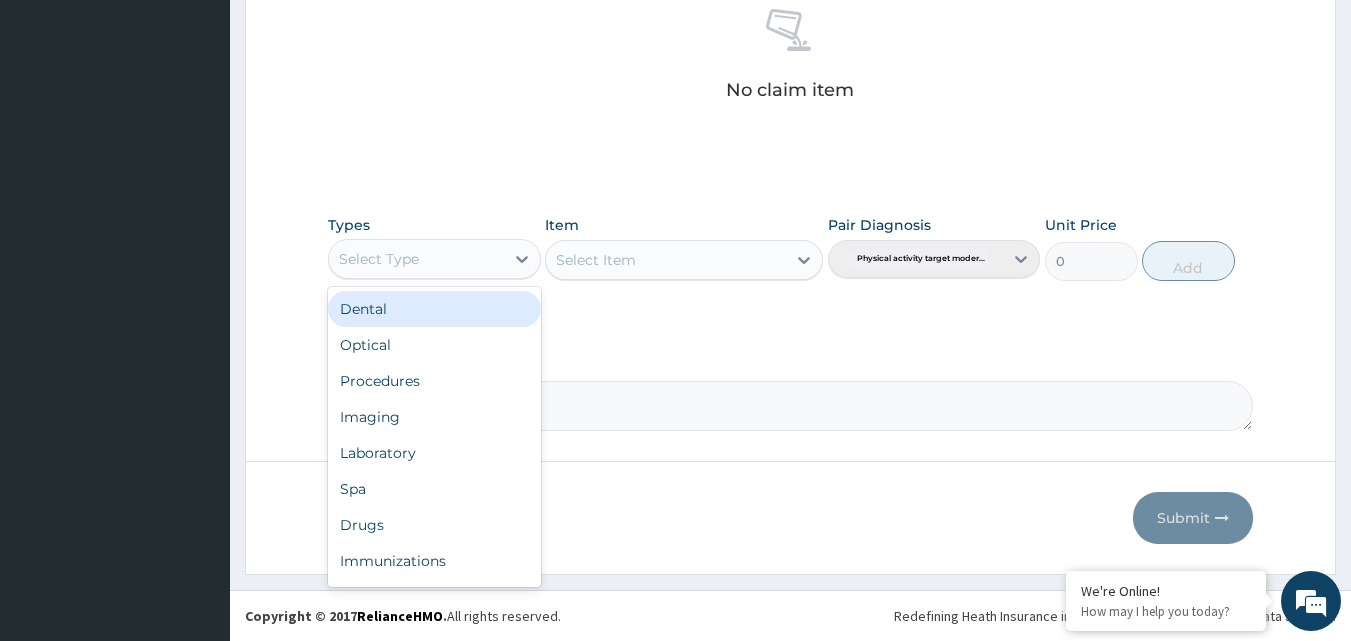 scroll, scrollTop: 68, scrollLeft: 0, axis: vertical 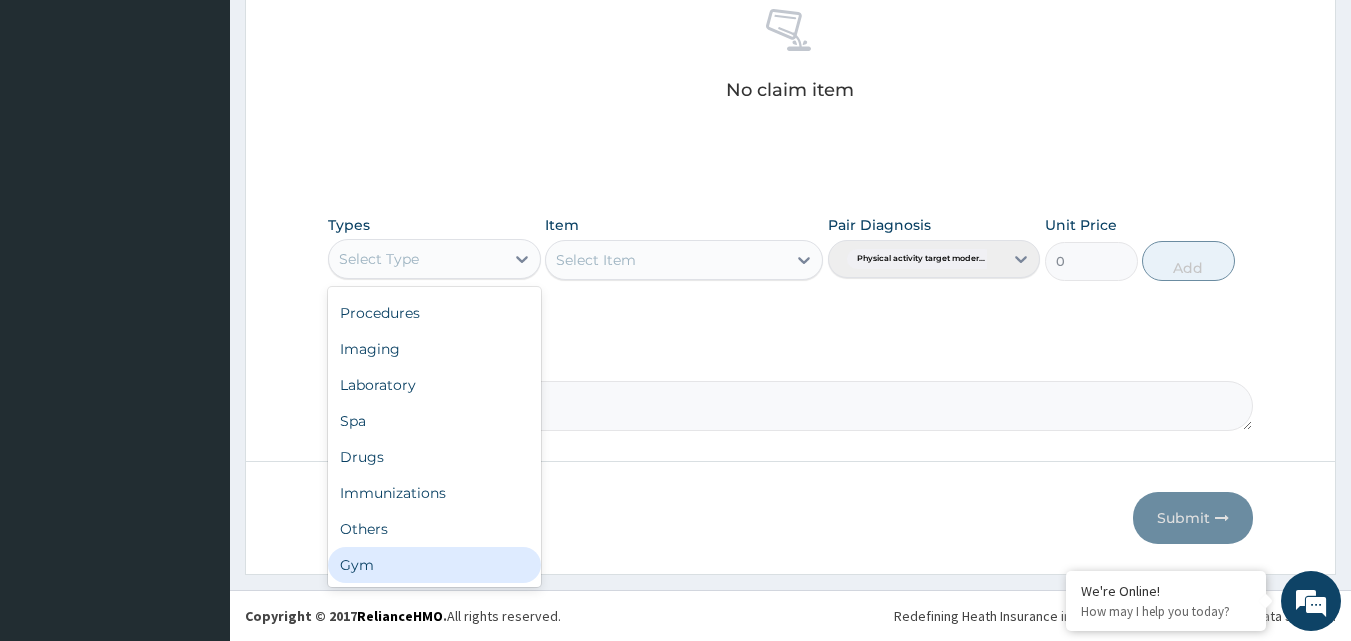 click on "Gym" at bounding box center (434, 565) 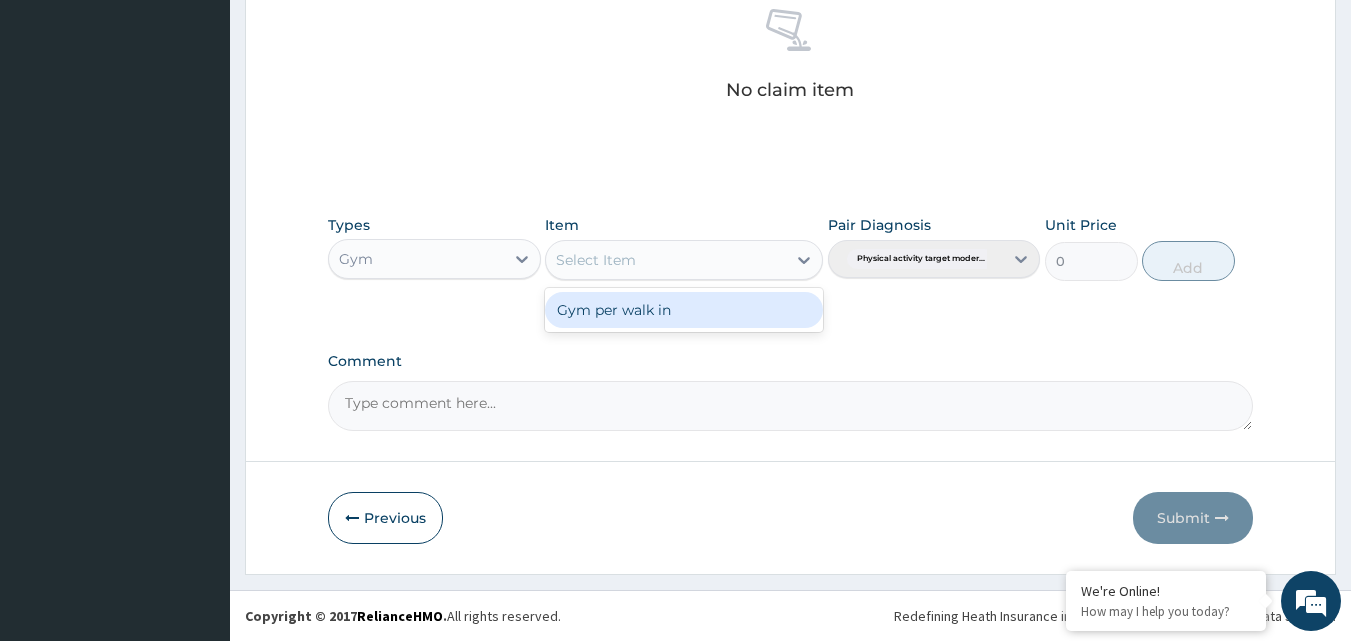 click on "Select Item" at bounding box center (666, 260) 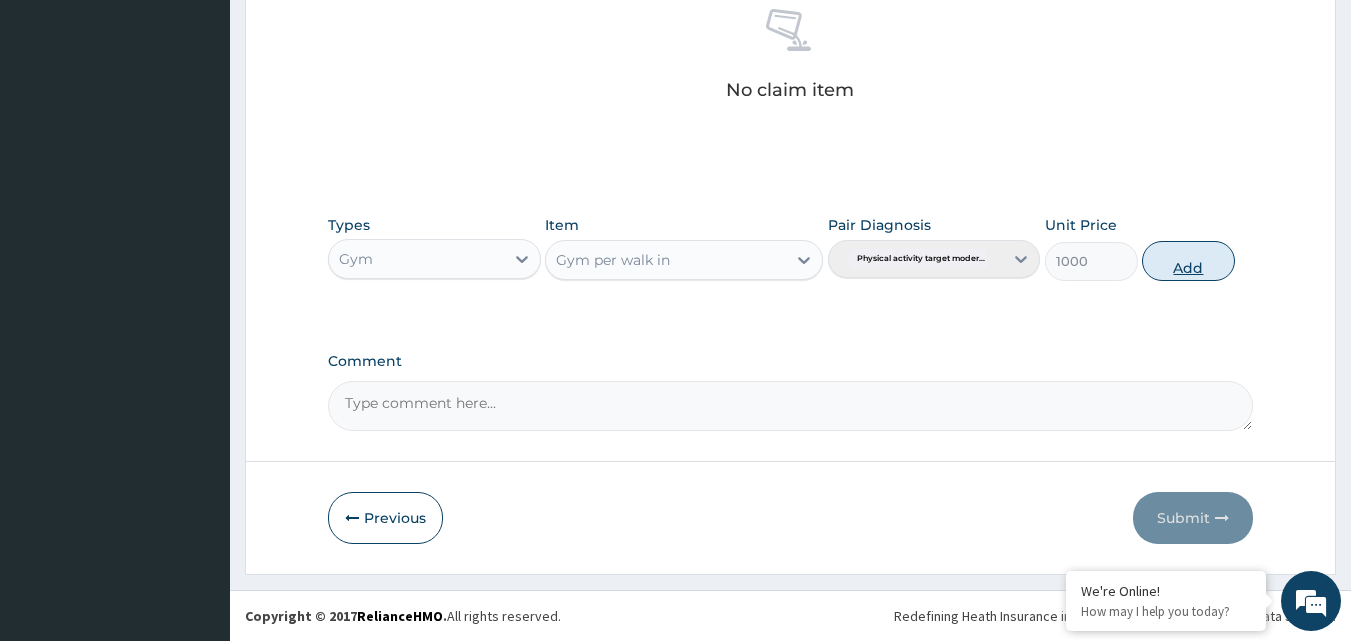 click on "Add" at bounding box center [1188, 261] 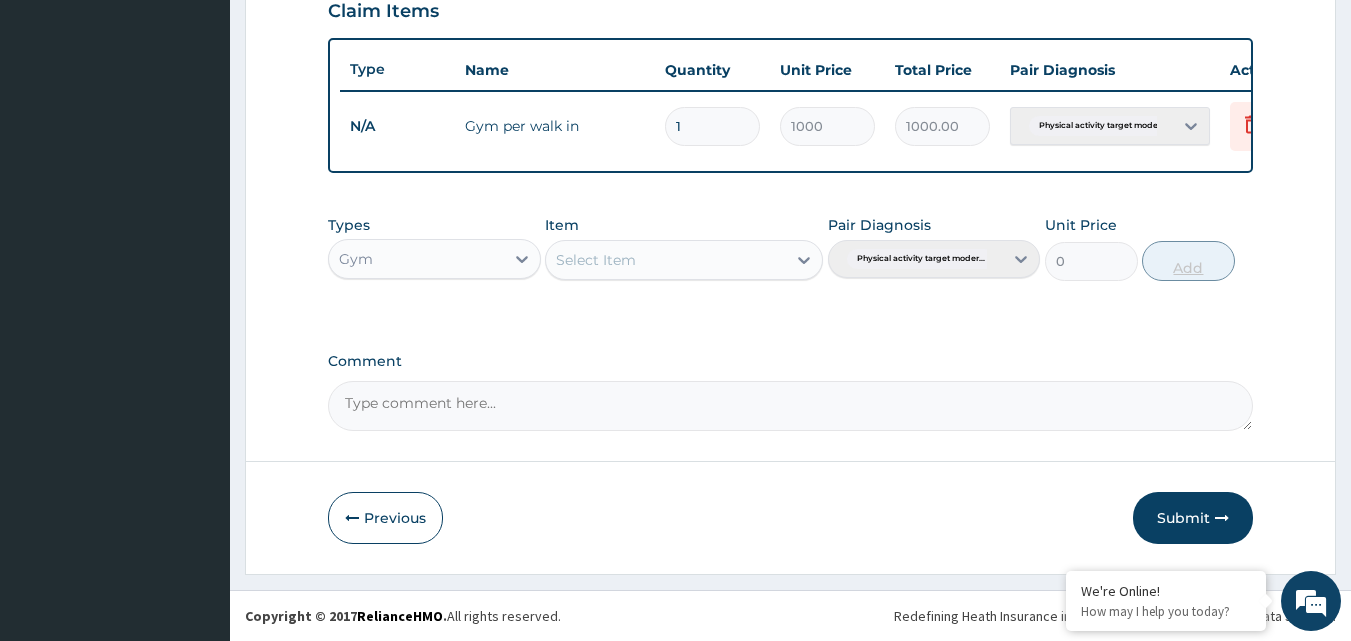 scroll, scrollTop: 721, scrollLeft: 0, axis: vertical 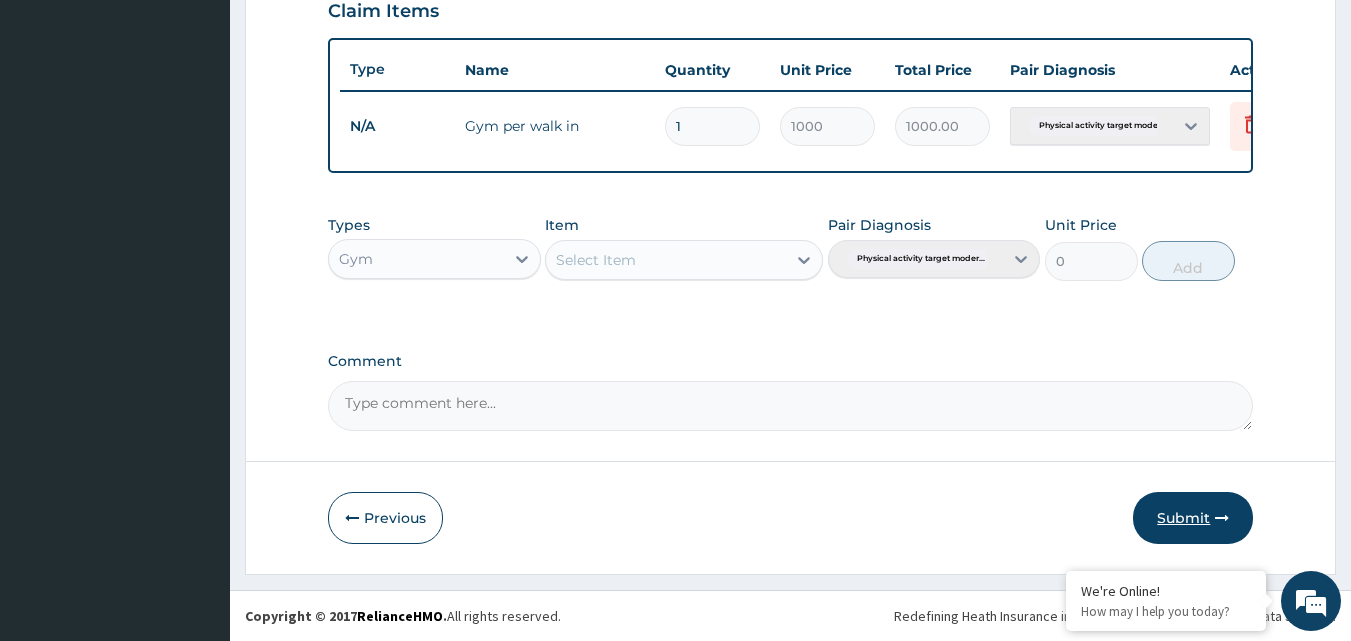 click on "Submit" at bounding box center [1193, 518] 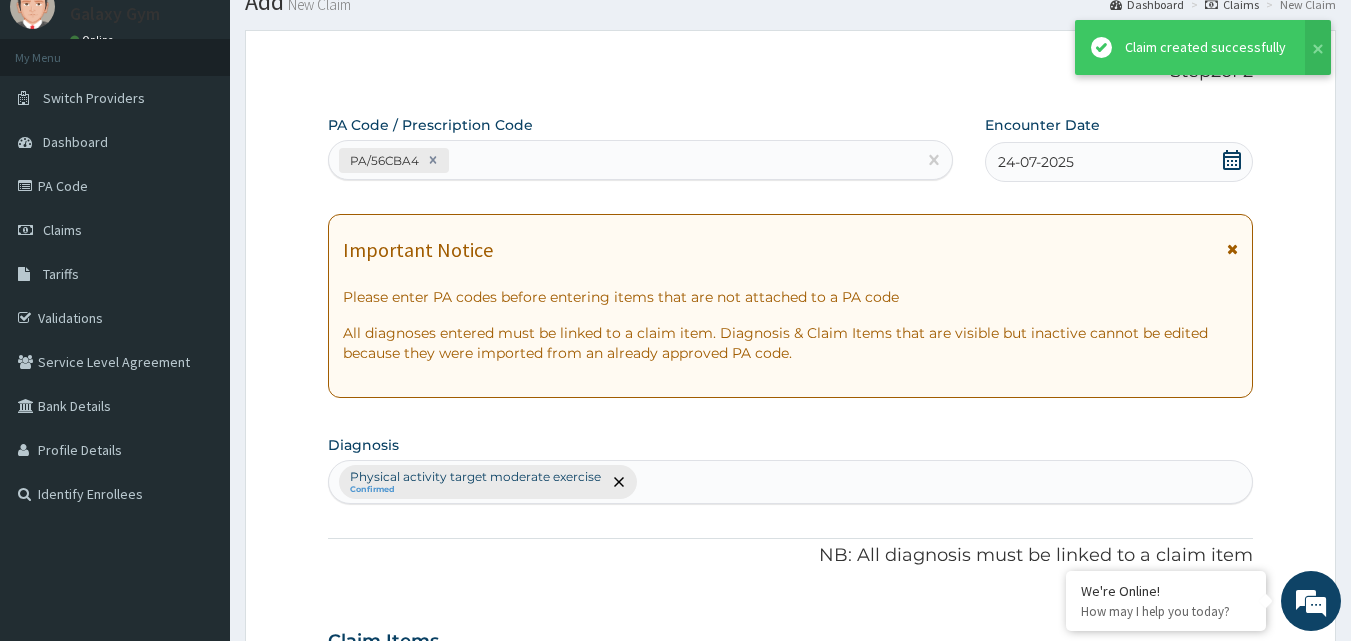 scroll, scrollTop: 721, scrollLeft: 0, axis: vertical 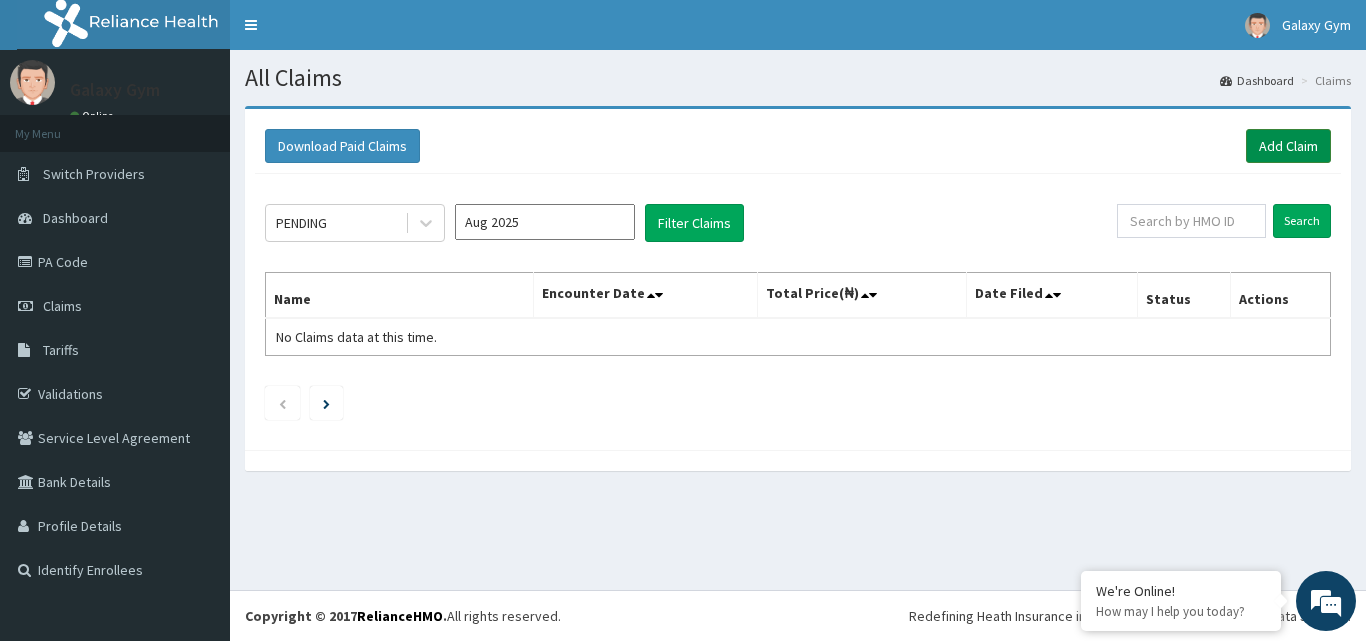 click on "Add Claim" at bounding box center (1288, 146) 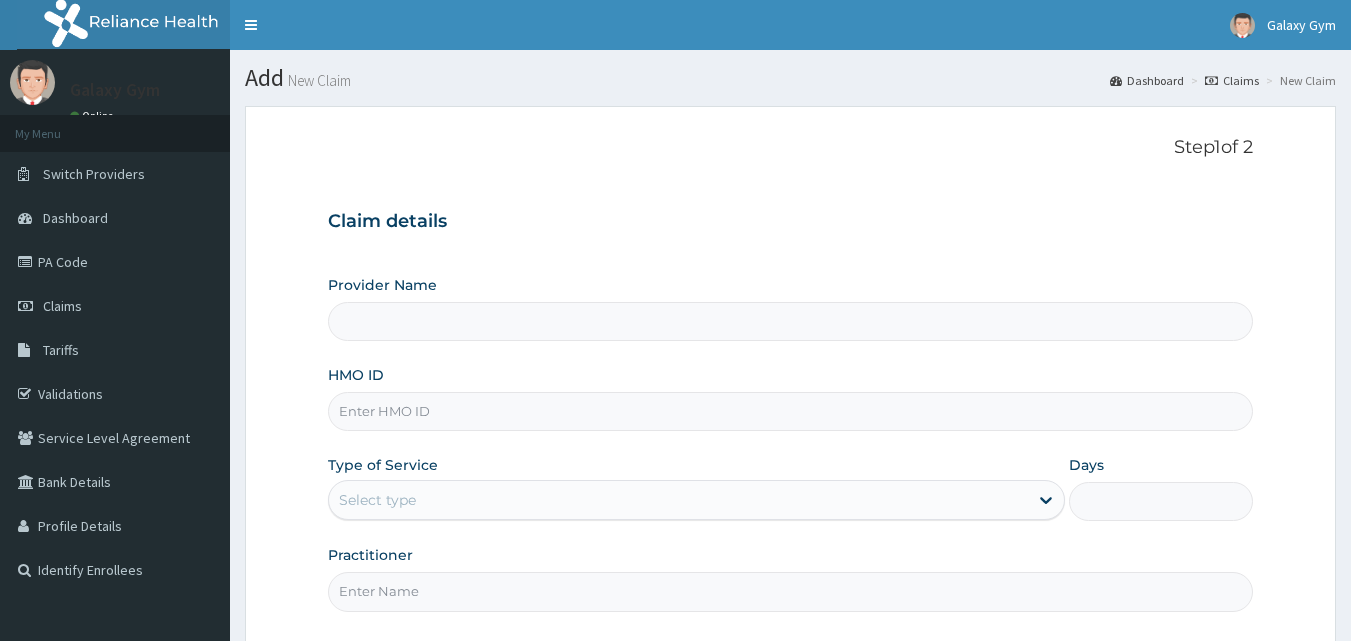scroll, scrollTop: 0, scrollLeft: 0, axis: both 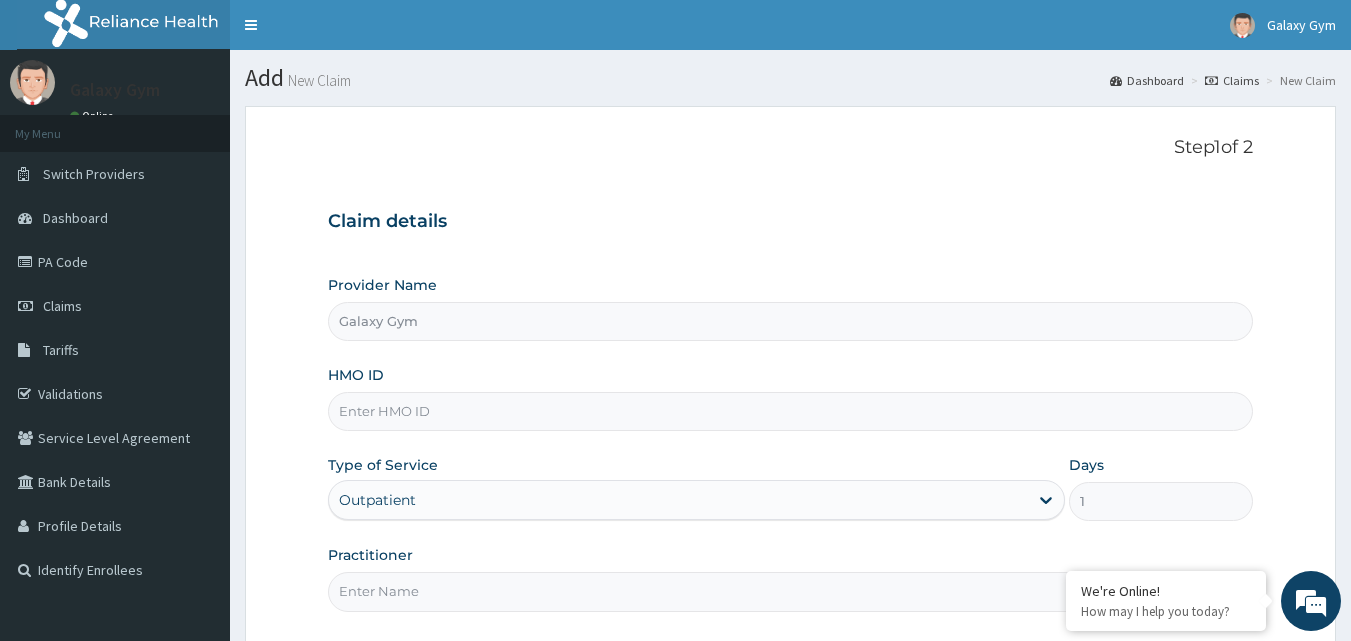 click on "HMO ID" at bounding box center (791, 411) 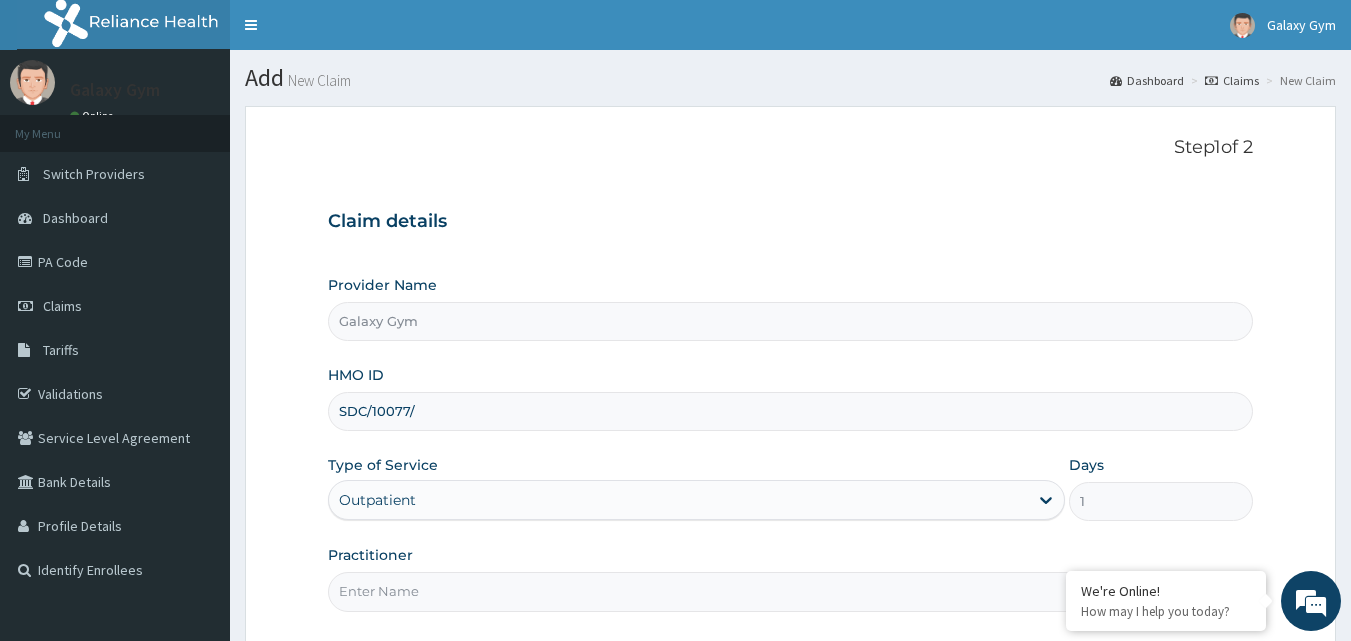 scroll, scrollTop: 0, scrollLeft: 0, axis: both 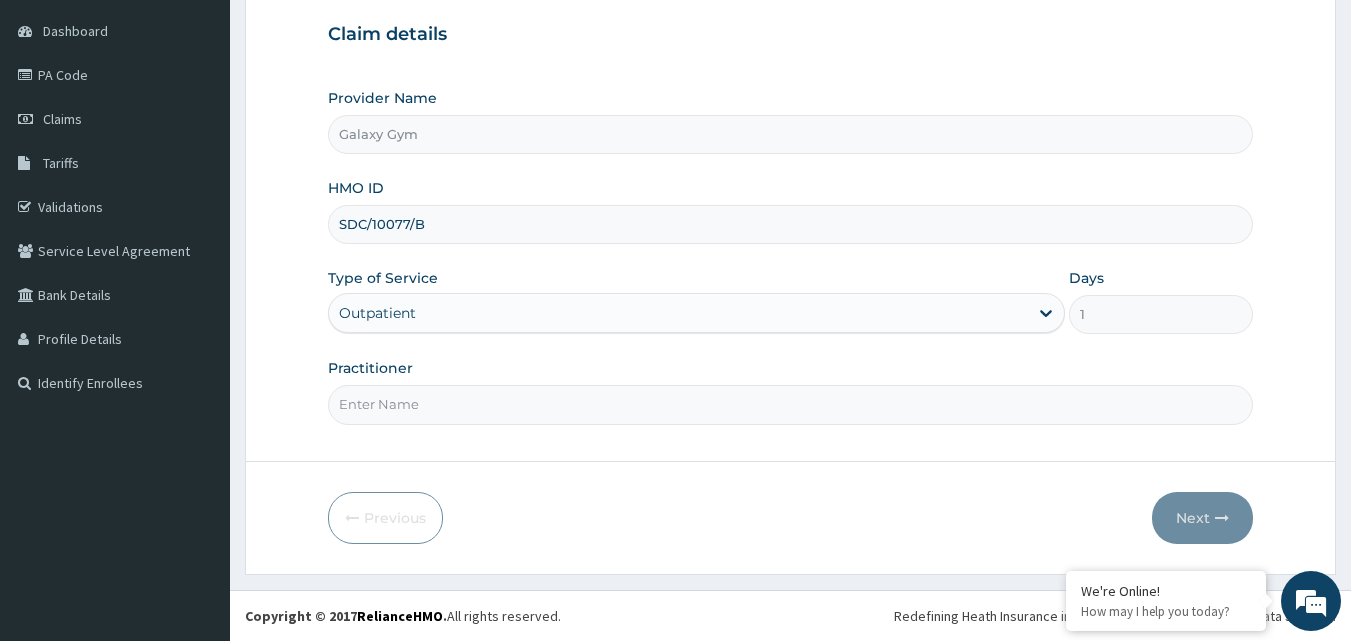 type on "SDC/10077/B" 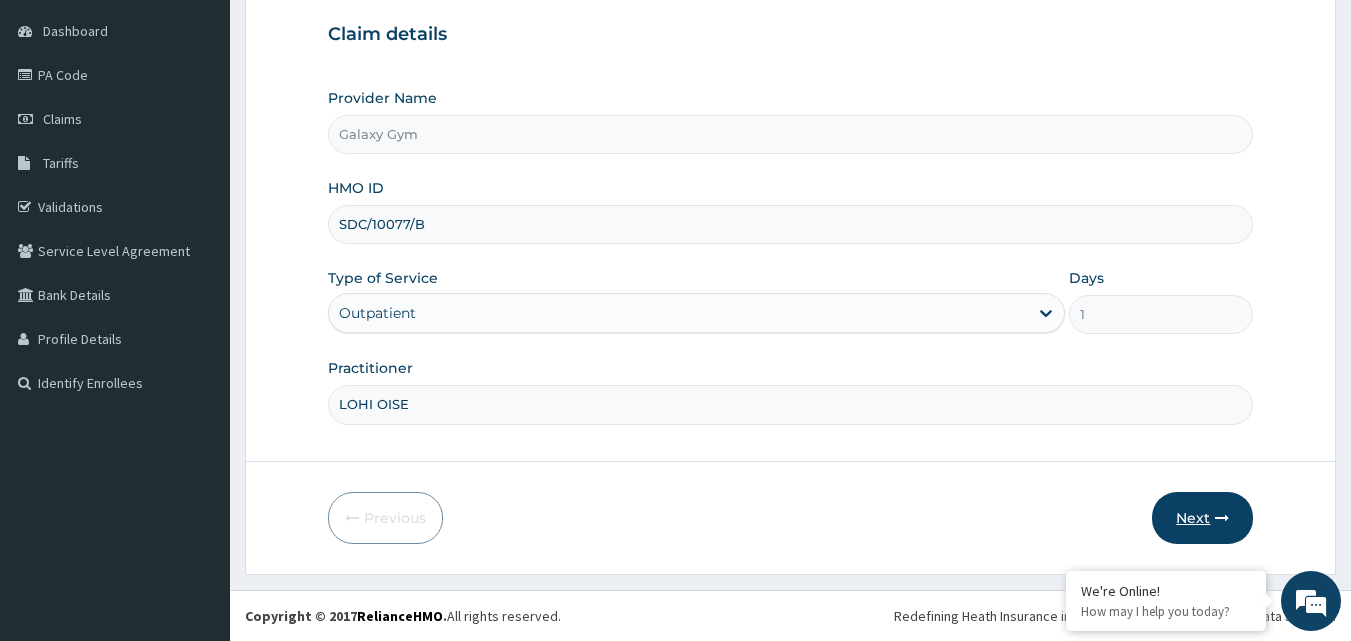 click on "Next" at bounding box center [1202, 518] 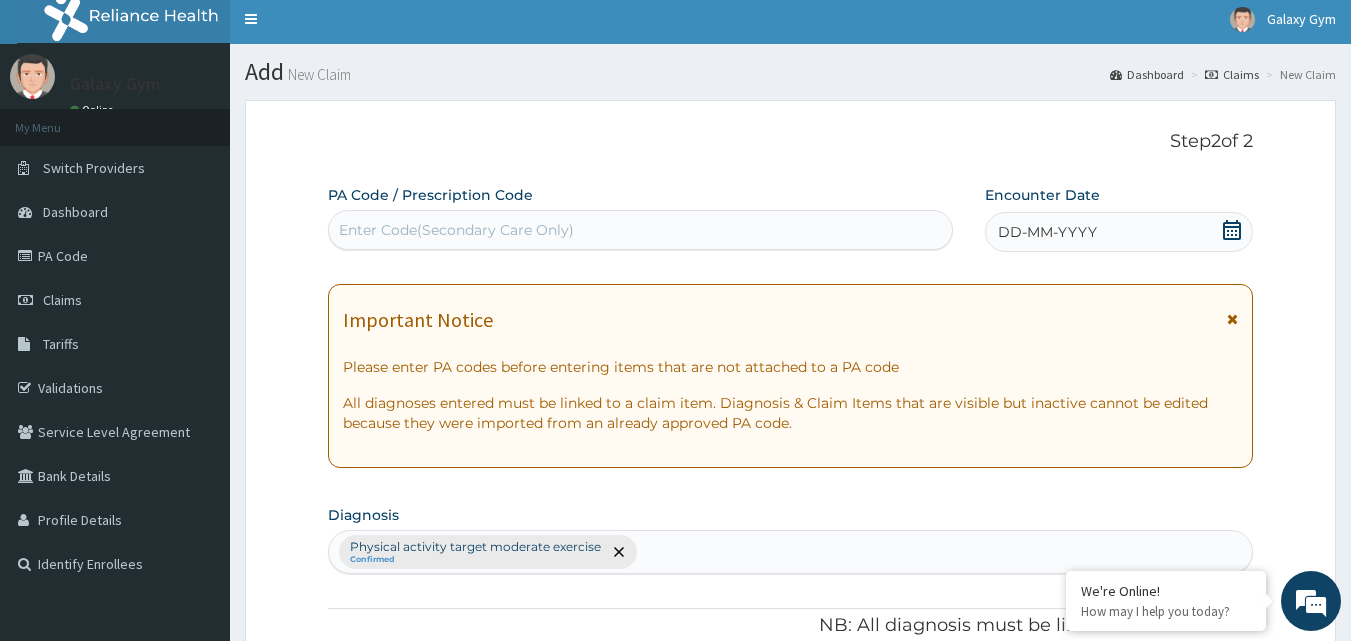 scroll, scrollTop: 0, scrollLeft: 0, axis: both 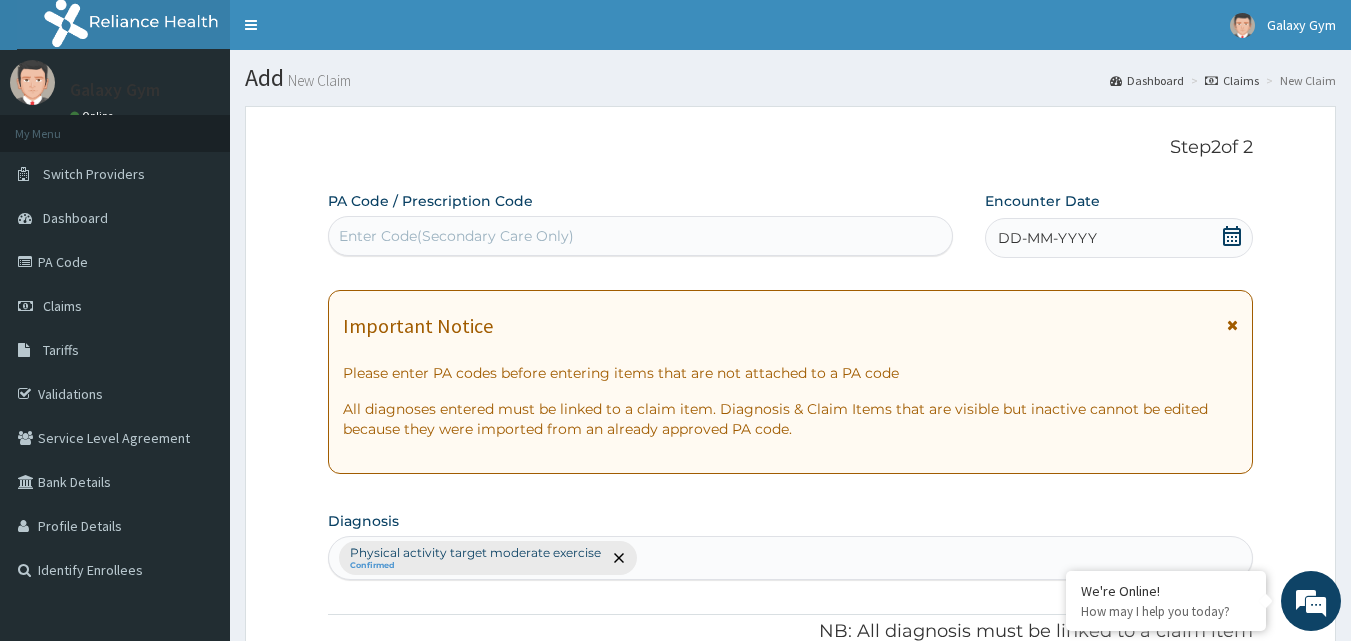 click on "Enter Code(Secondary Care Only)" at bounding box center [456, 236] 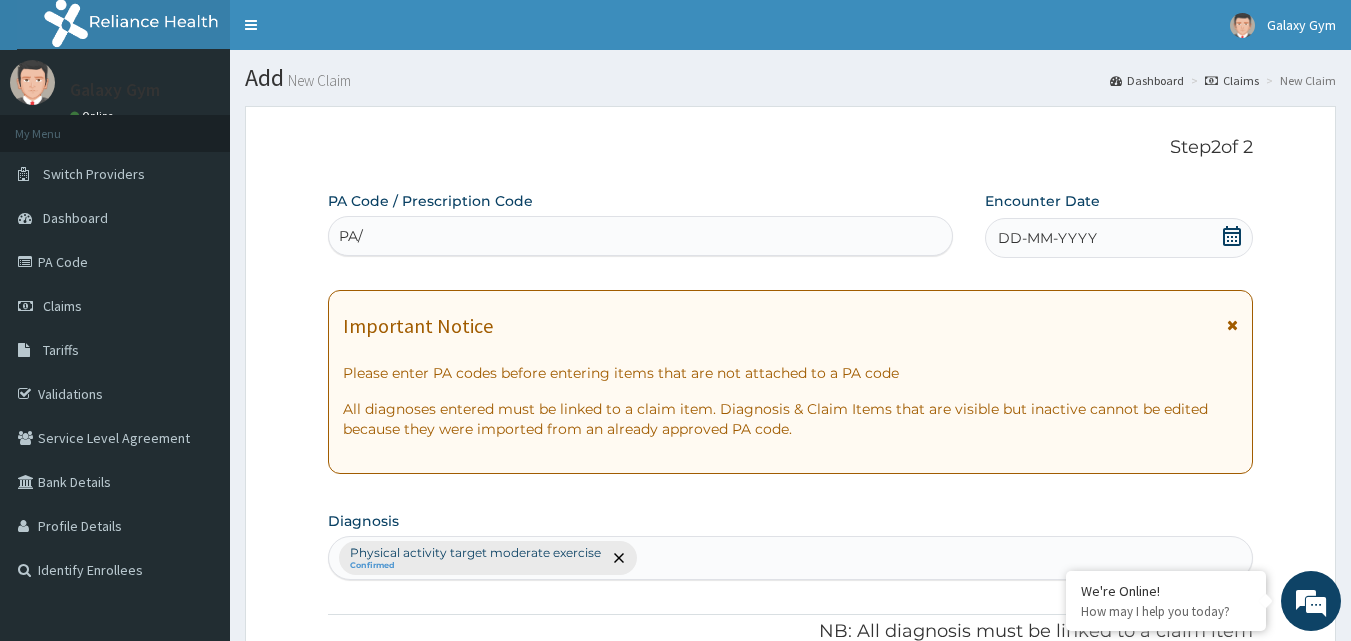 type on "PA/" 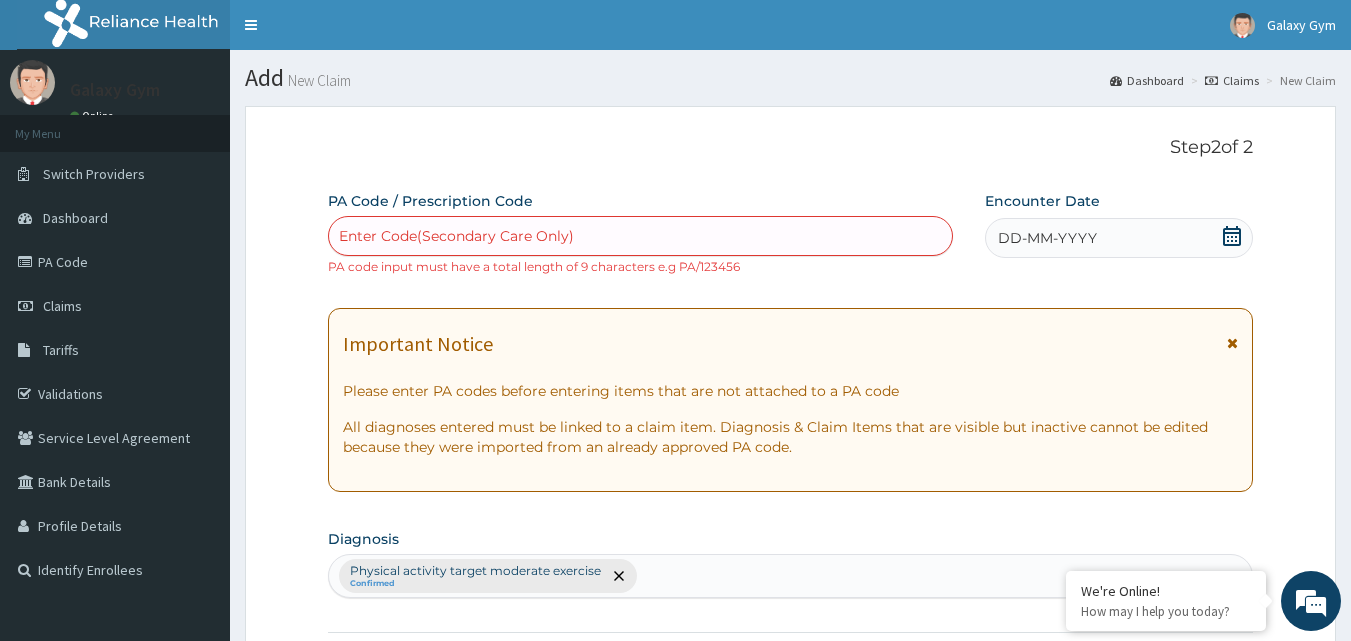 click on "Enter Code(Secondary Care Only)" at bounding box center [456, 236] 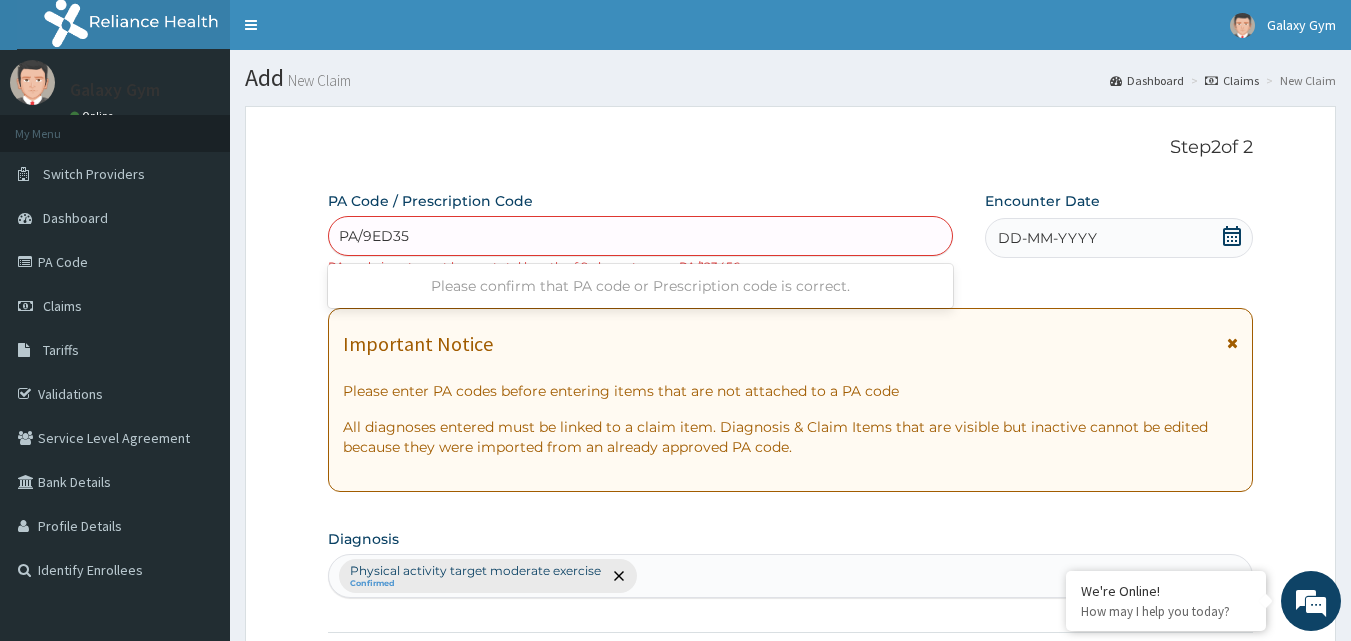 type on "PA/9ED358" 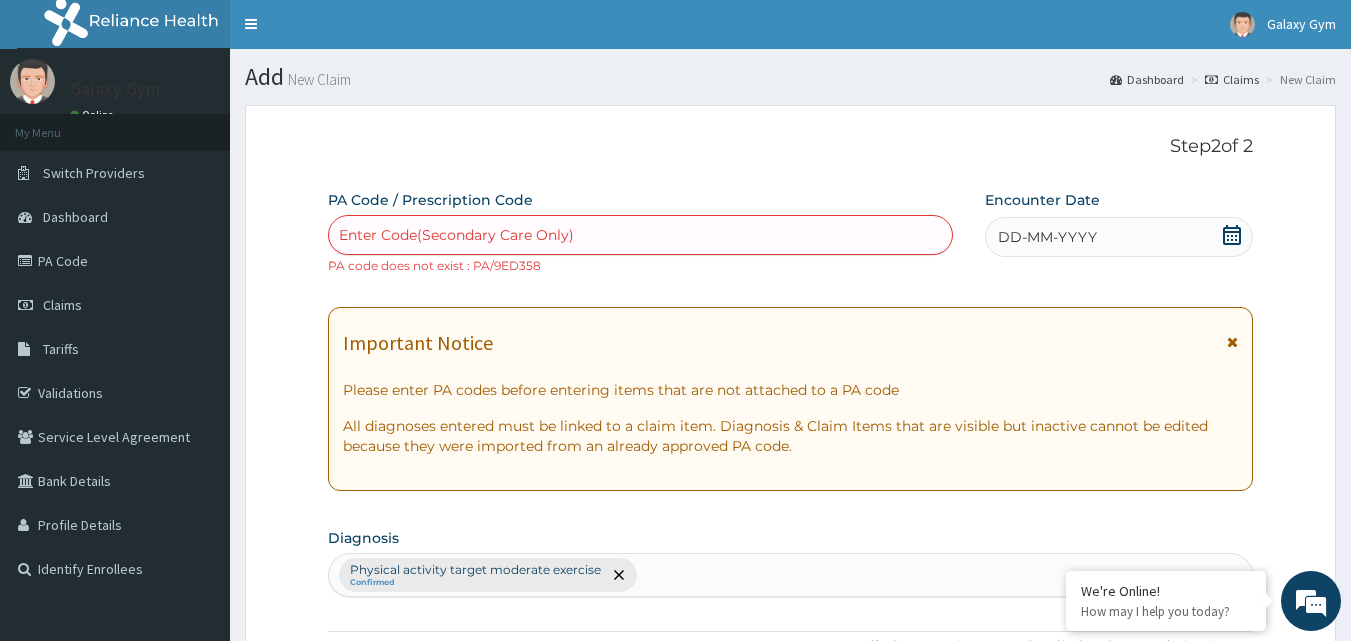 scroll, scrollTop: 0, scrollLeft: 0, axis: both 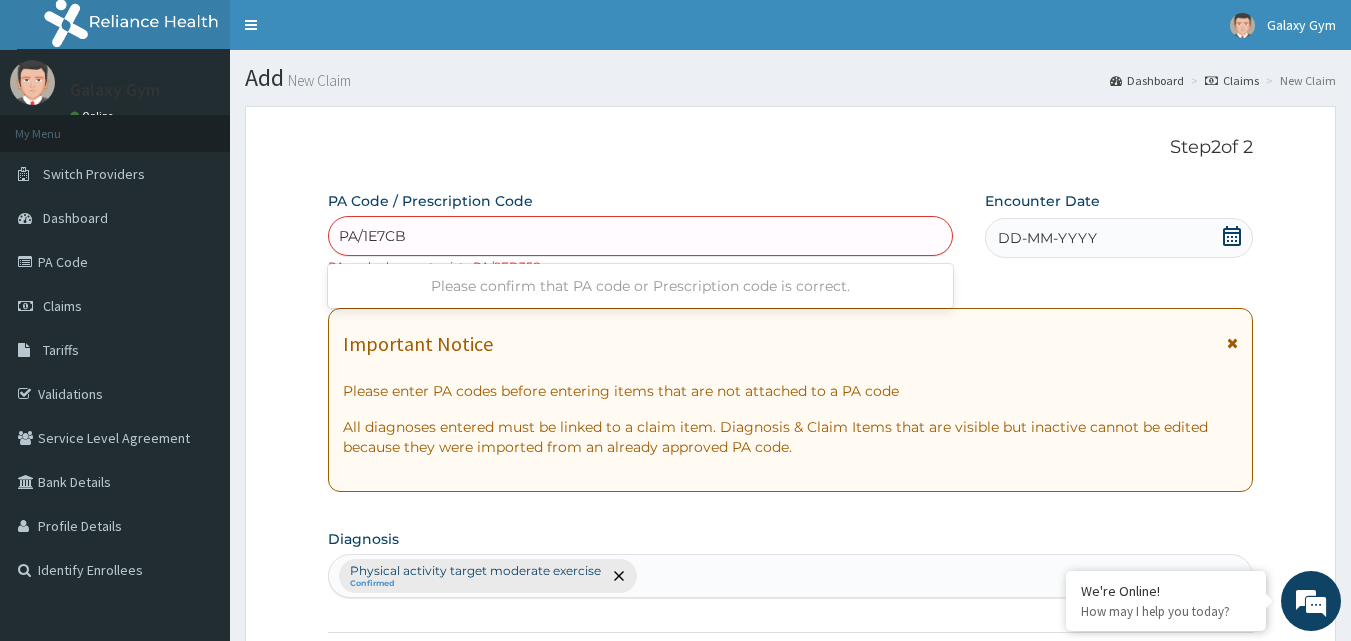 type on "PA/1E7CB5" 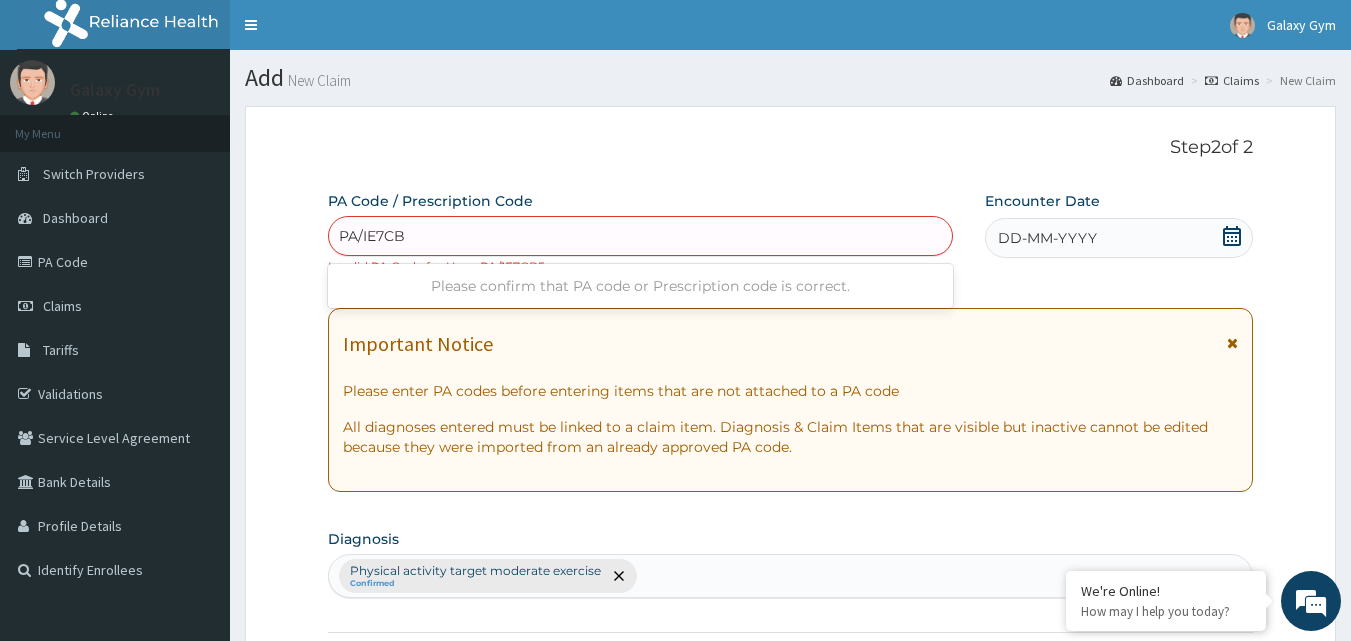 type on "PA/IE7CB5" 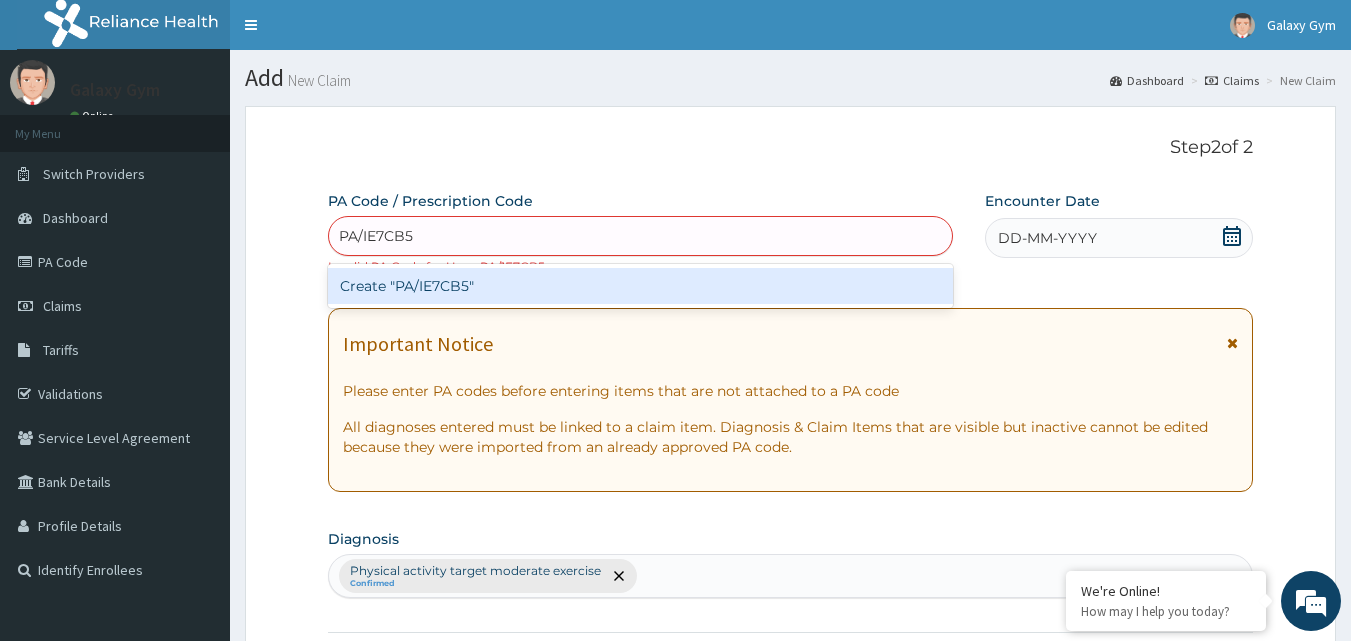 type 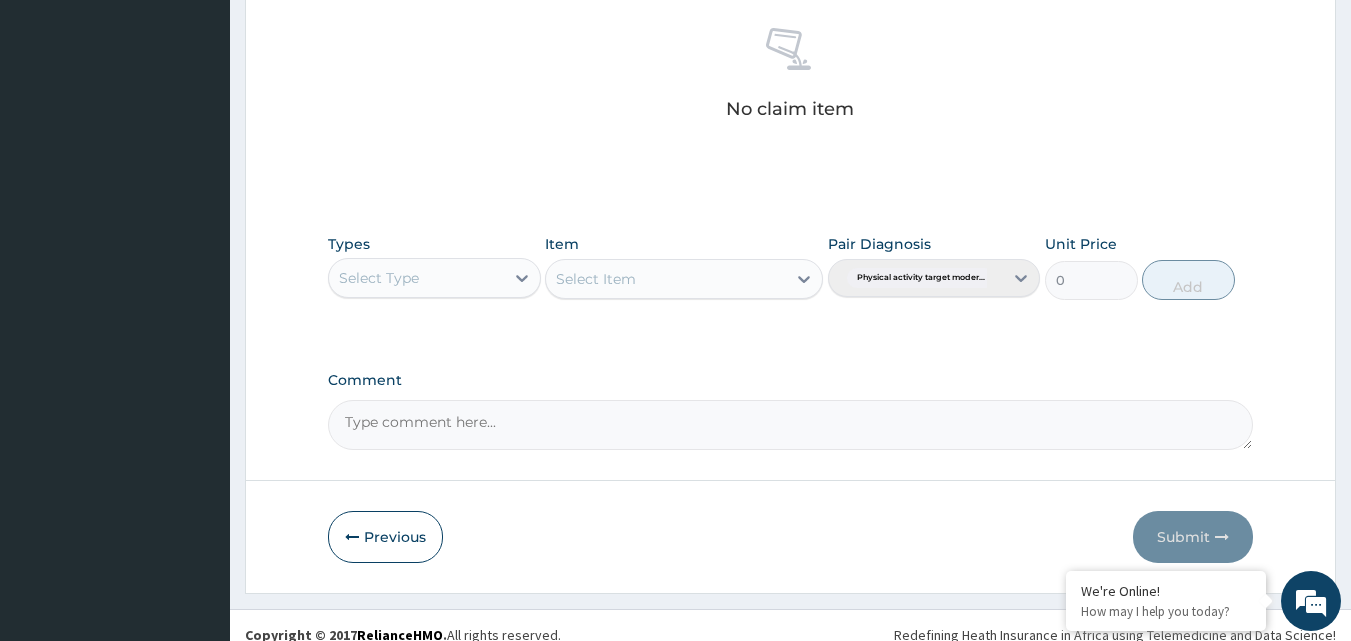 scroll, scrollTop: 819, scrollLeft: 0, axis: vertical 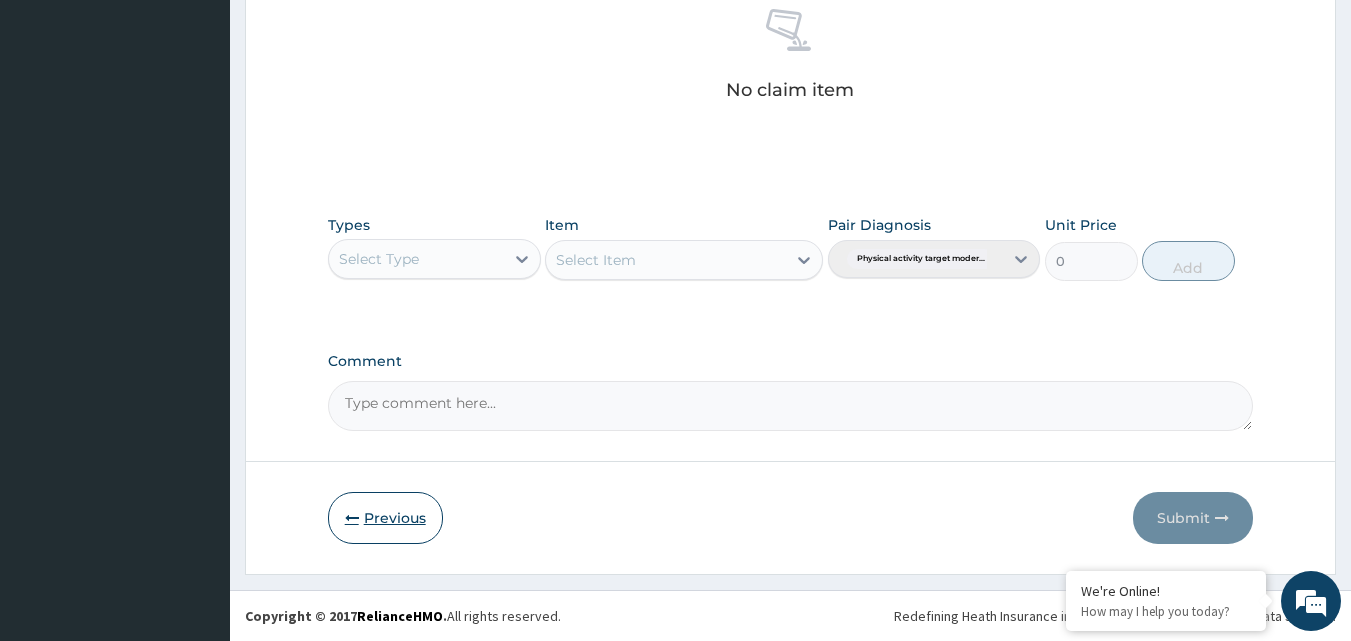 click on "Previous" at bounding box center (385, 518) 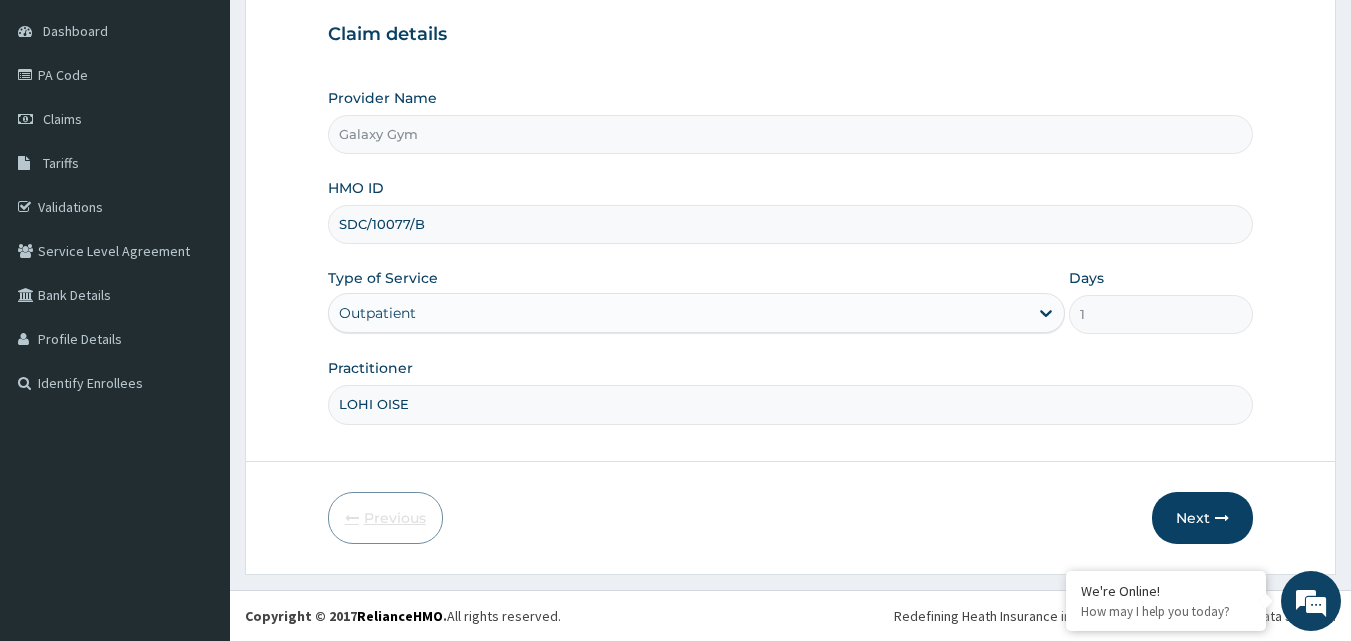 scroll, scrollTop: 187, scrollLeft: 0, axis: vertical 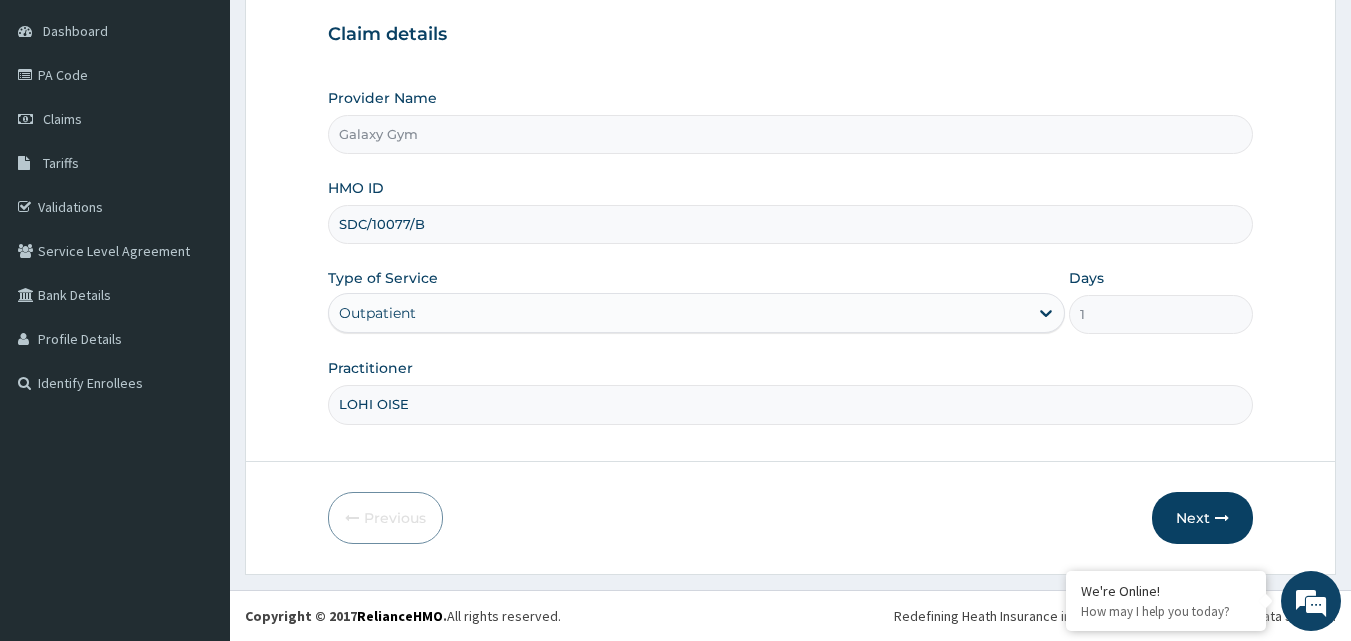 click on "SDC/10077/B" at bounding box center (791, 224) 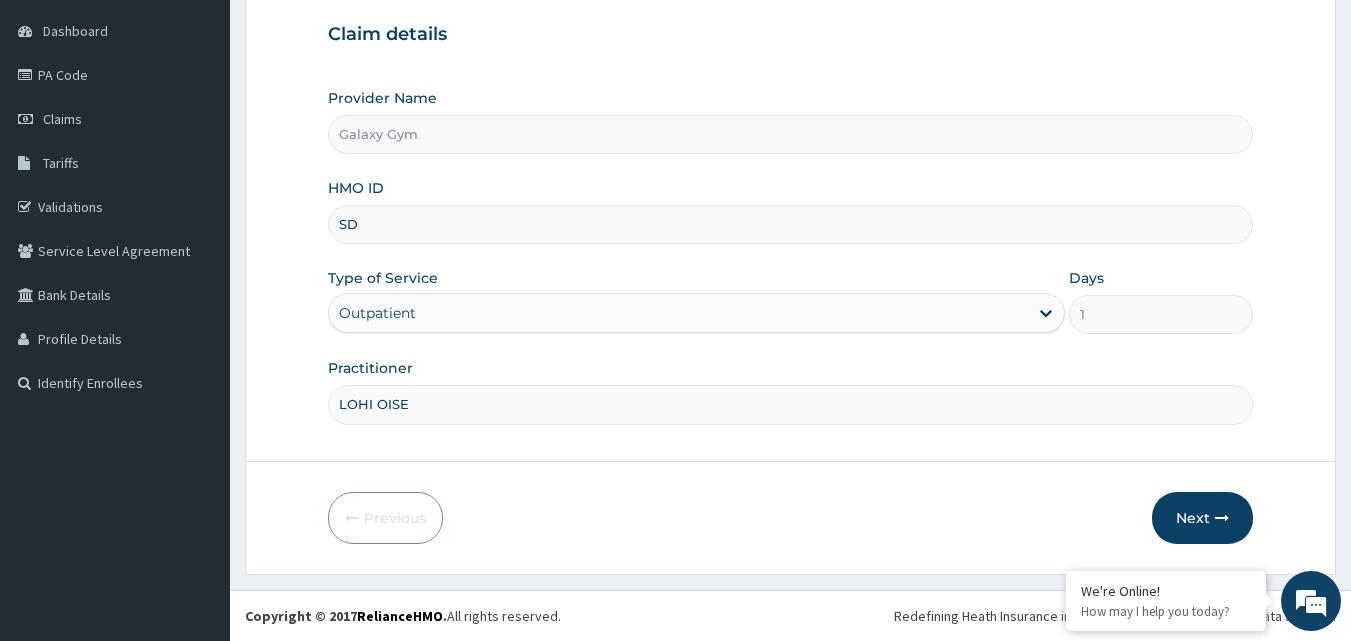 type on "S" 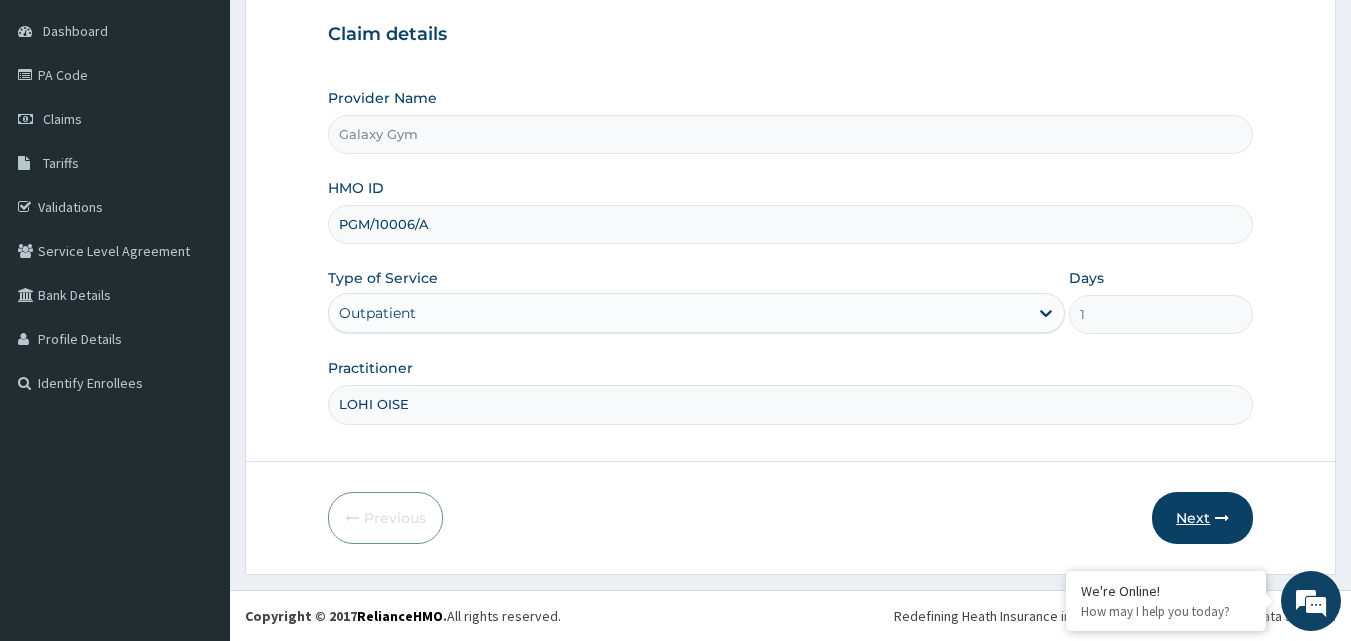 type on "PGM/10006/A" 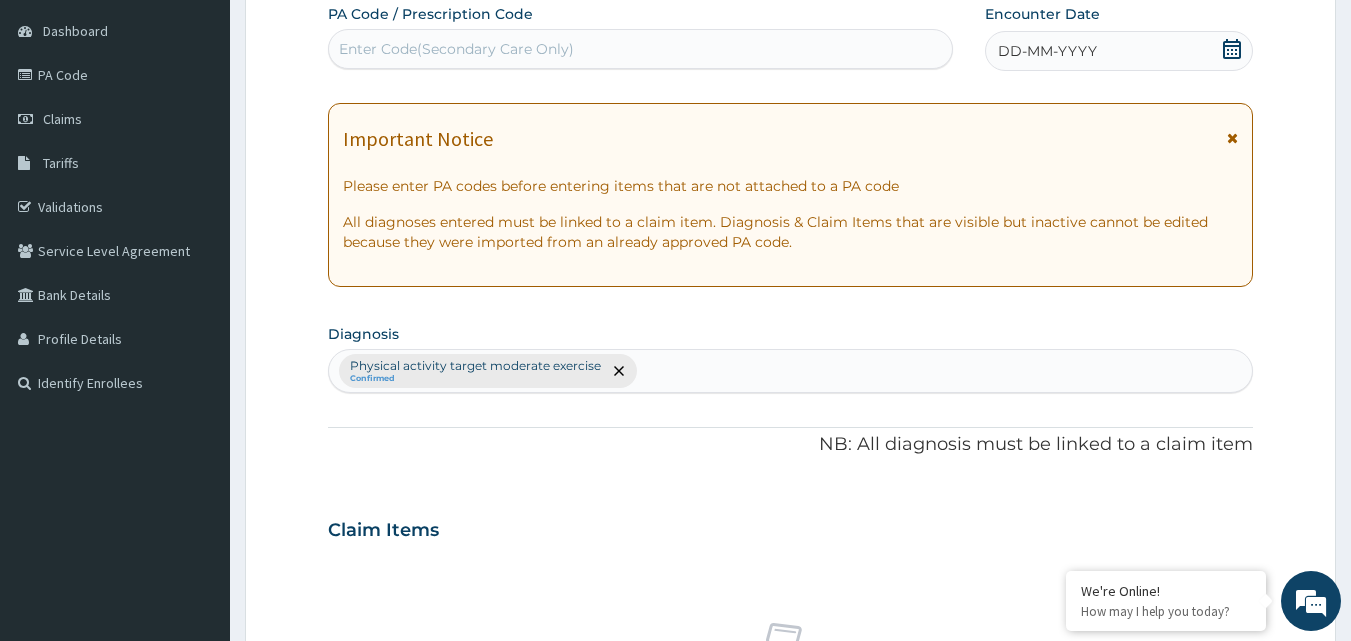 click on "Enter Code(Secondary Care Only)" at bounding box center (641, 49) 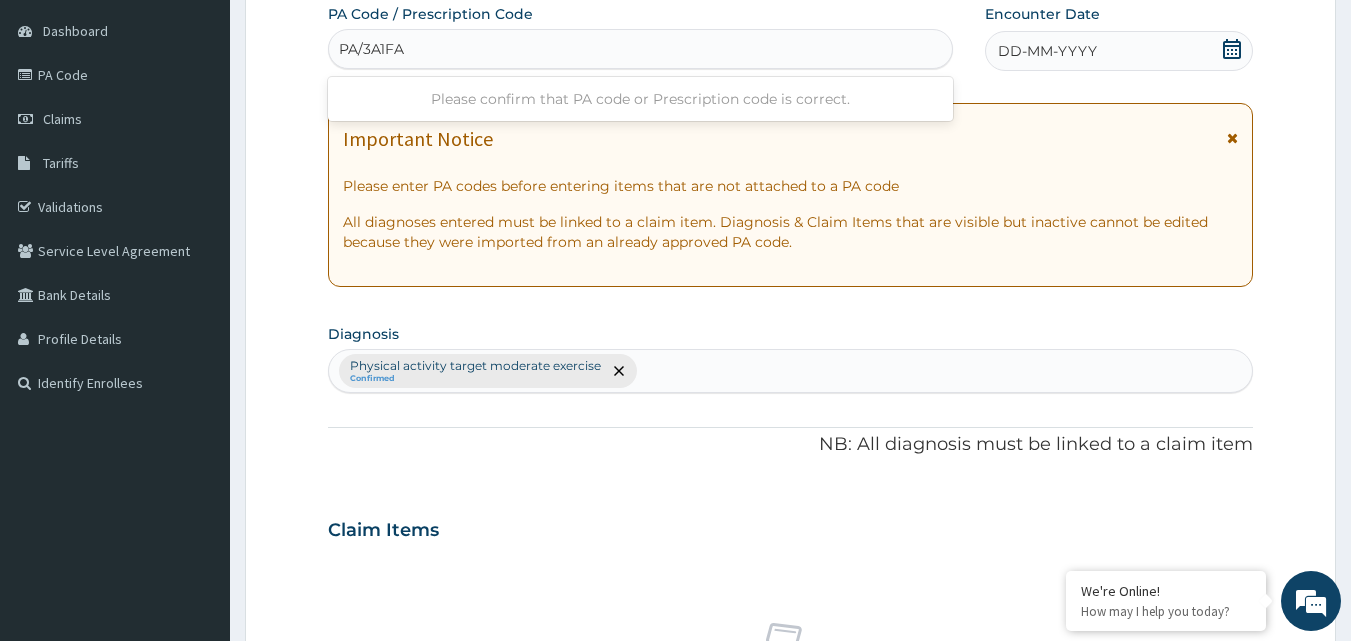type on "PA/3A1FA5" 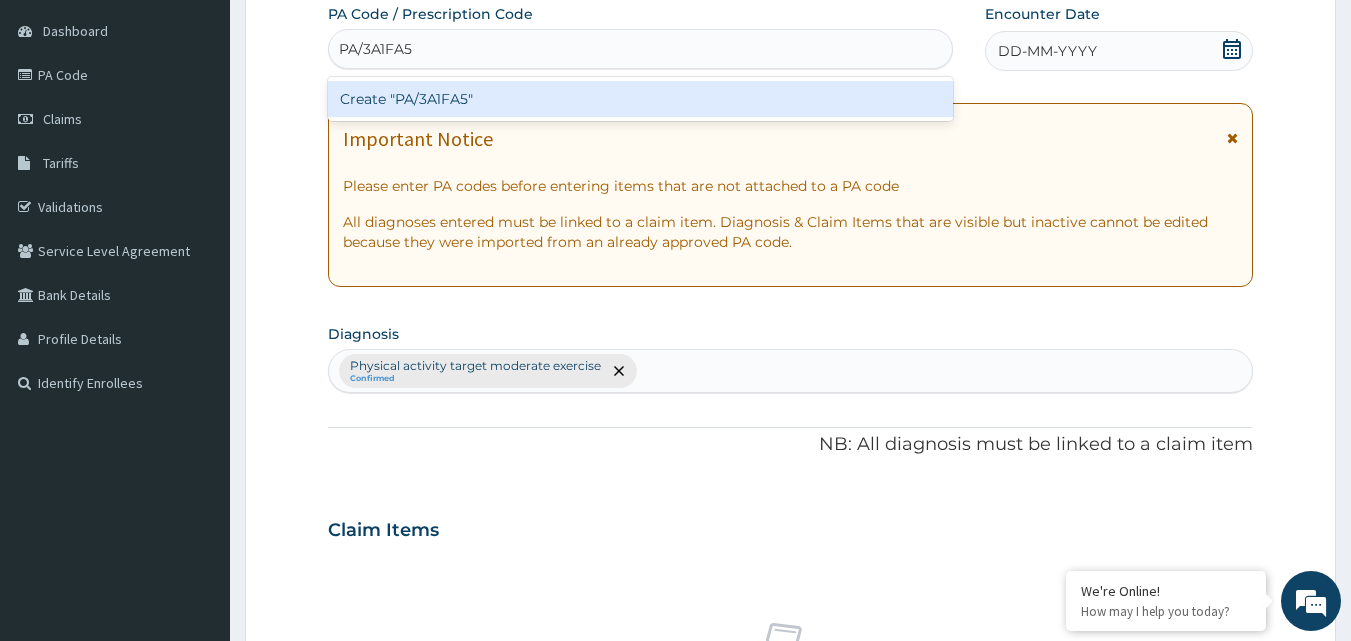 type 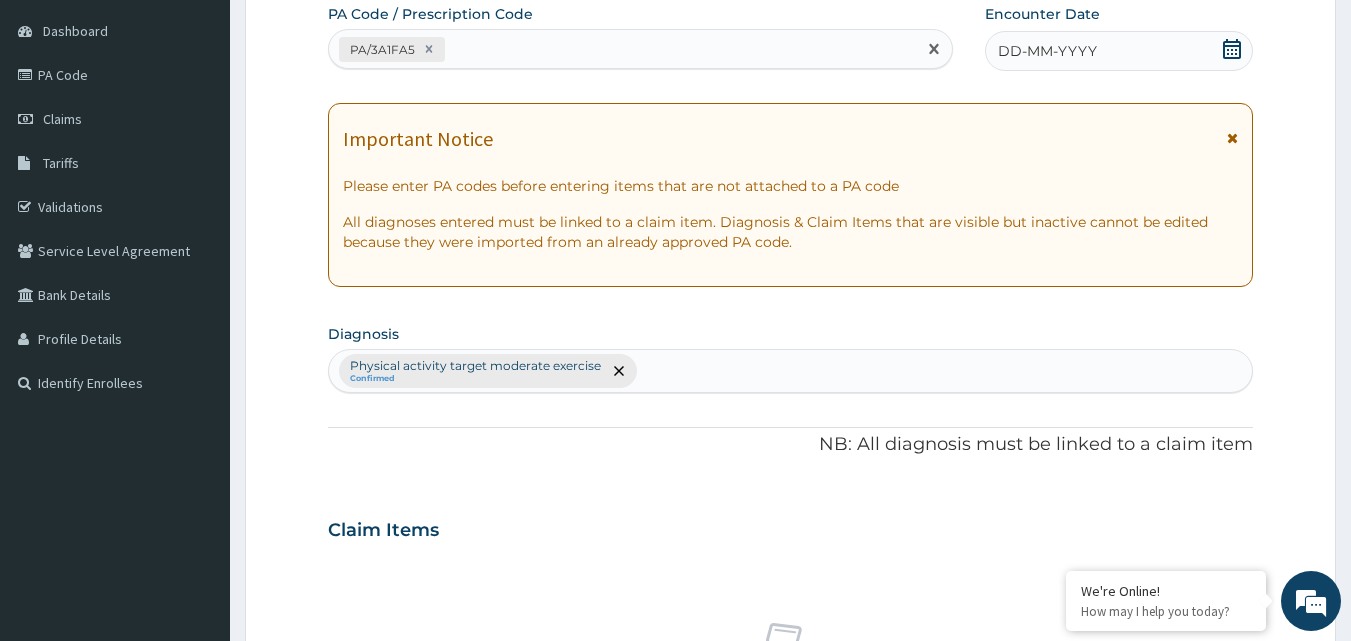 click on "DD-MM-YYYY" at bounding box center (1047, 51) 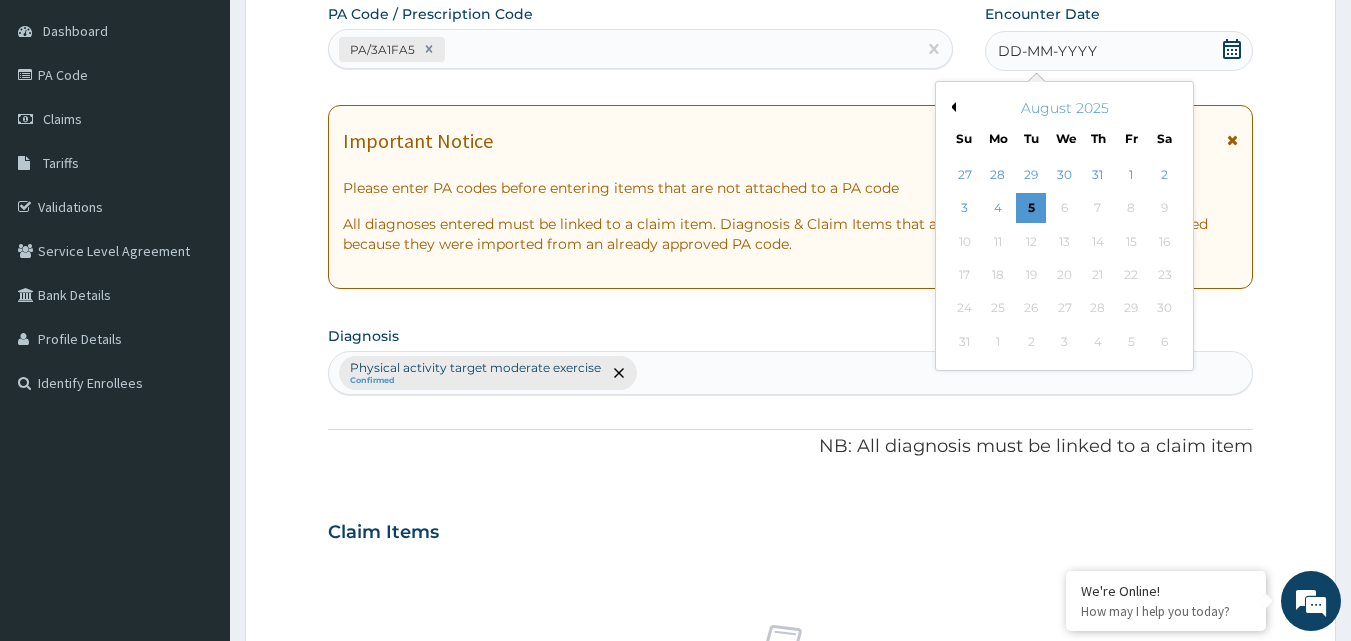 click on "Previous Month" at bounding box center [951, 107] 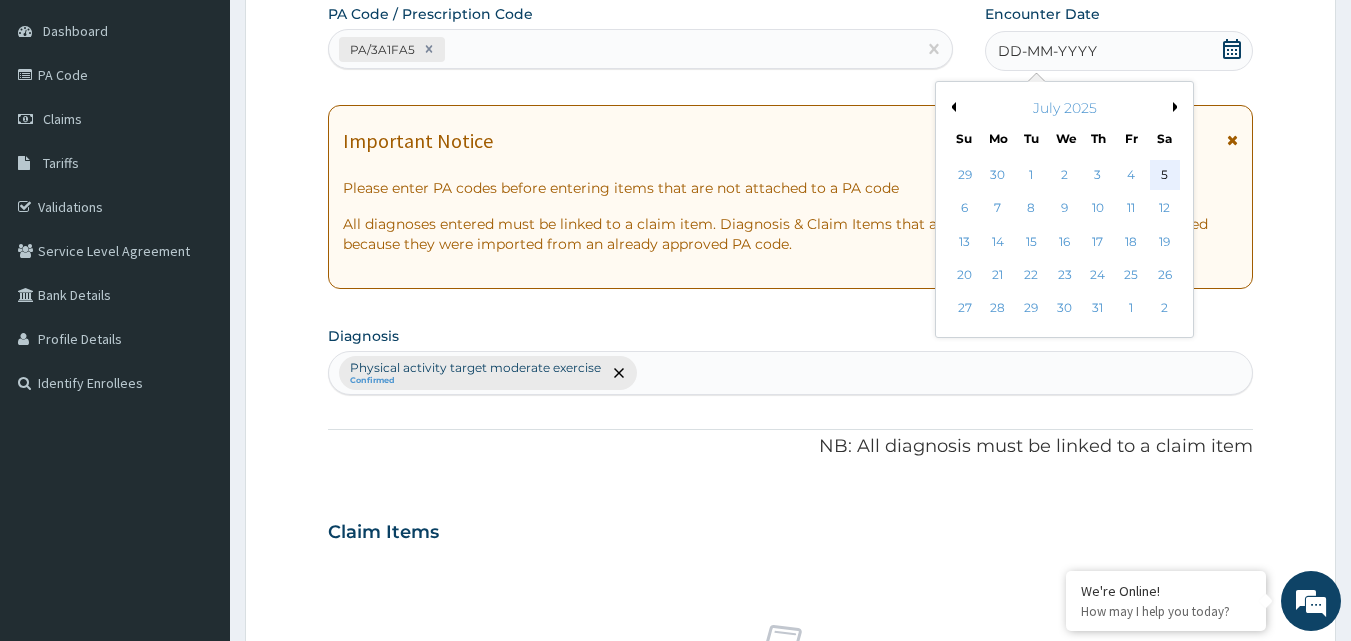 click on "5" at bounding box center (1165, 175) 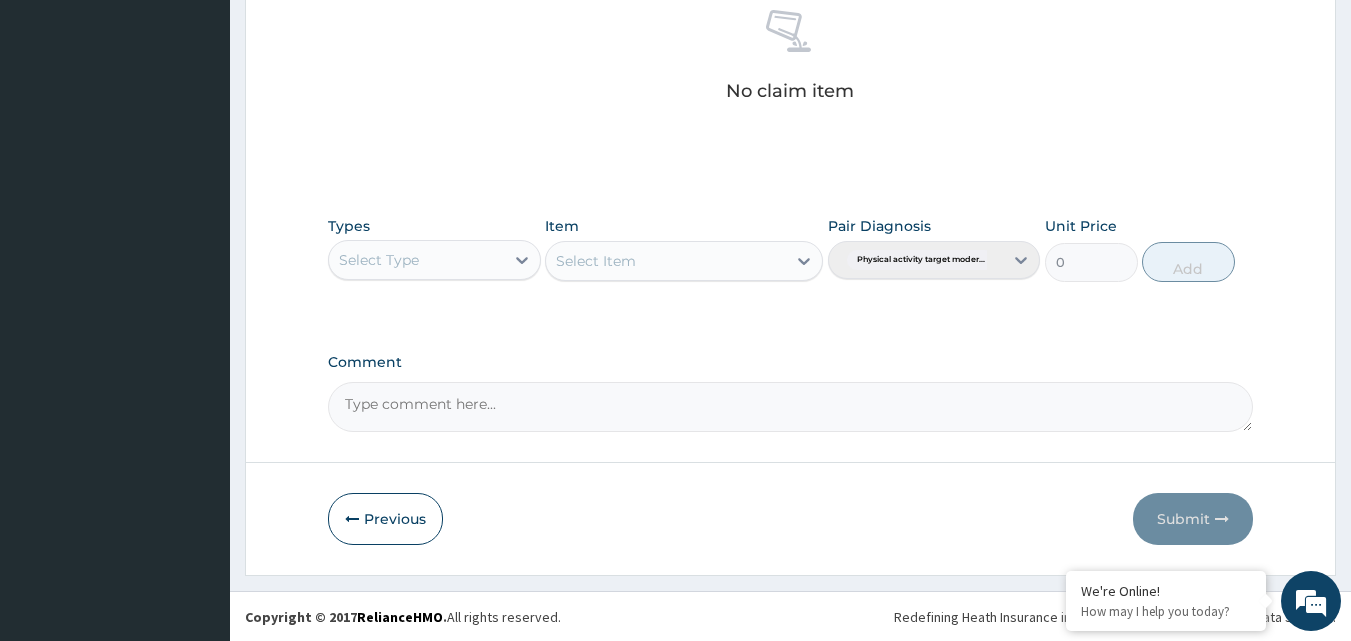 scroll, scrollTop: 801, scrollLeft: 0, axis: vertical 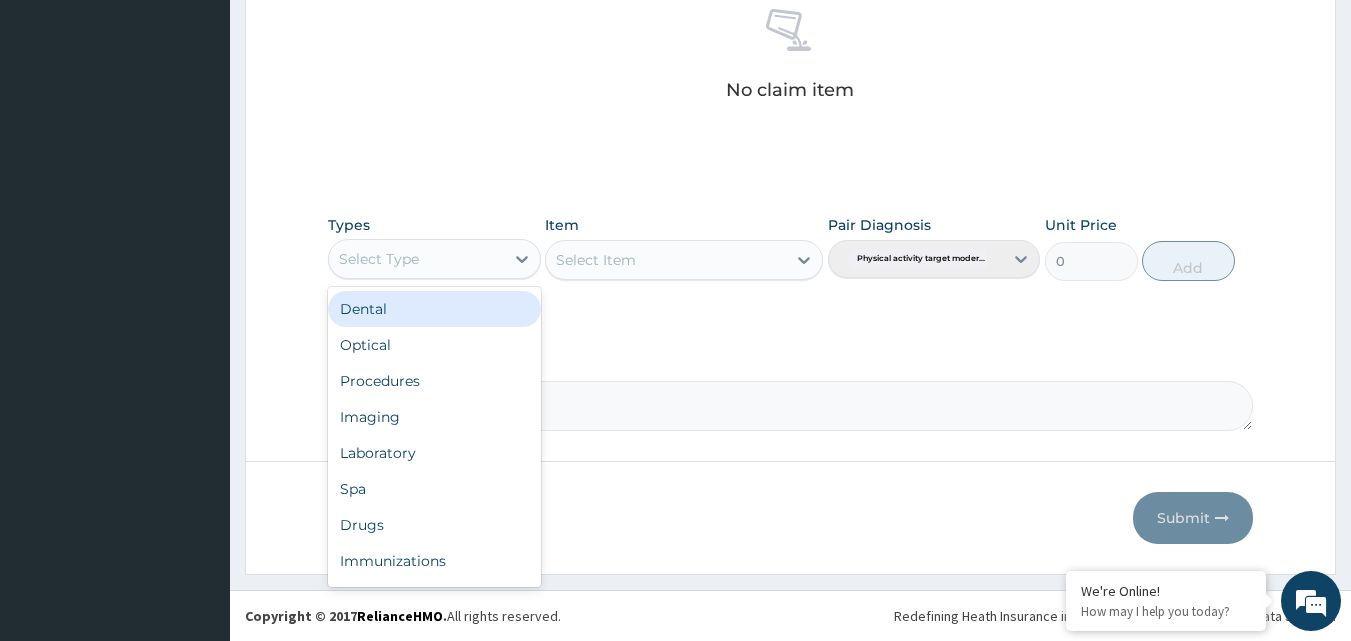 click on "Select Type" at bounding box center (416, 259) 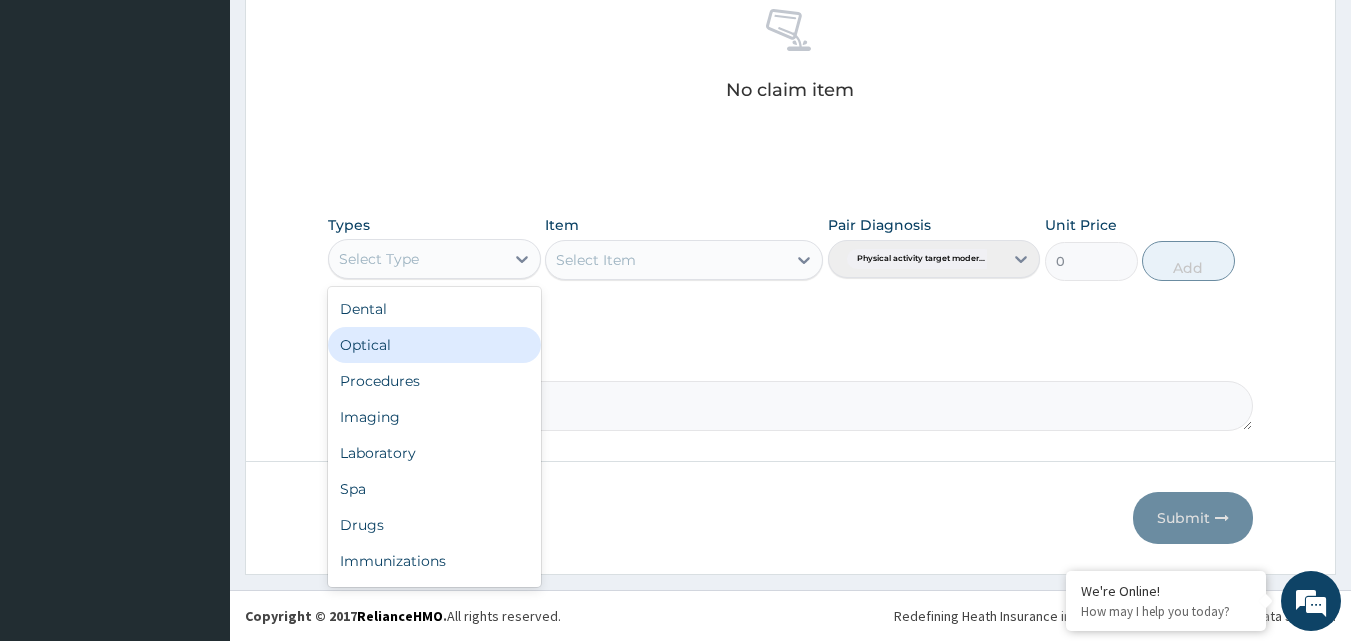 scroll, scrollTop: 68, scrollLeft: 0, axis: vertical 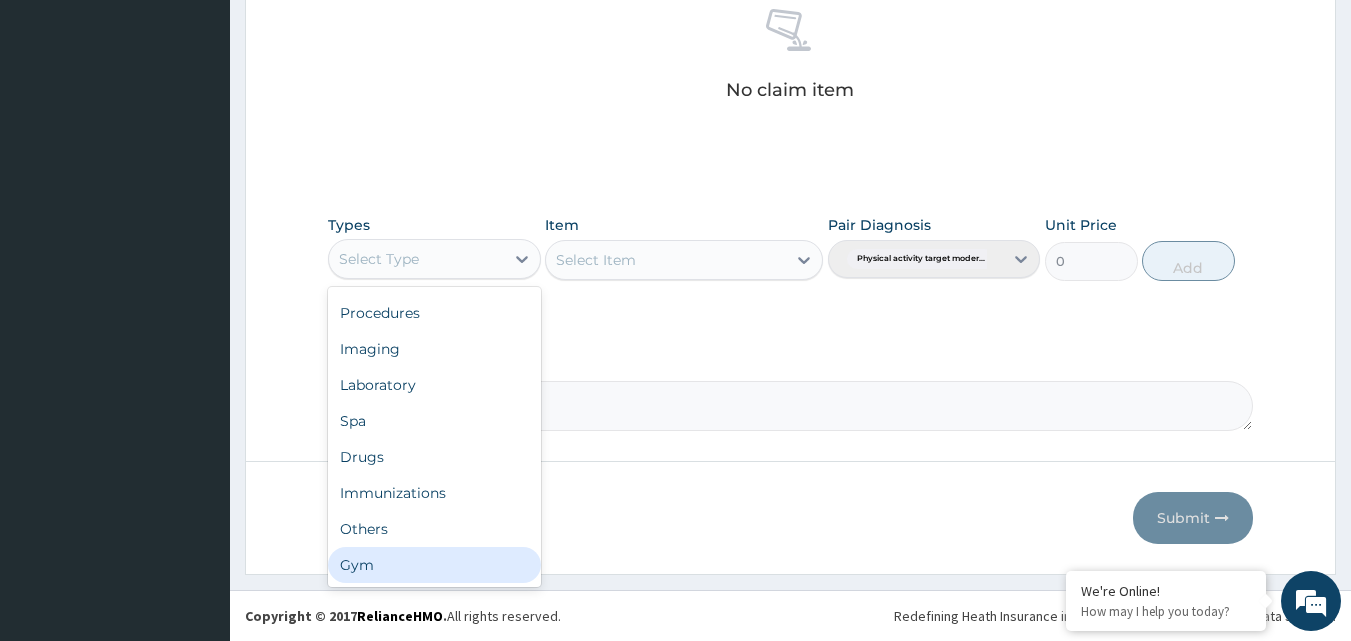 click on "Gym" at bounding box center [434, 565] 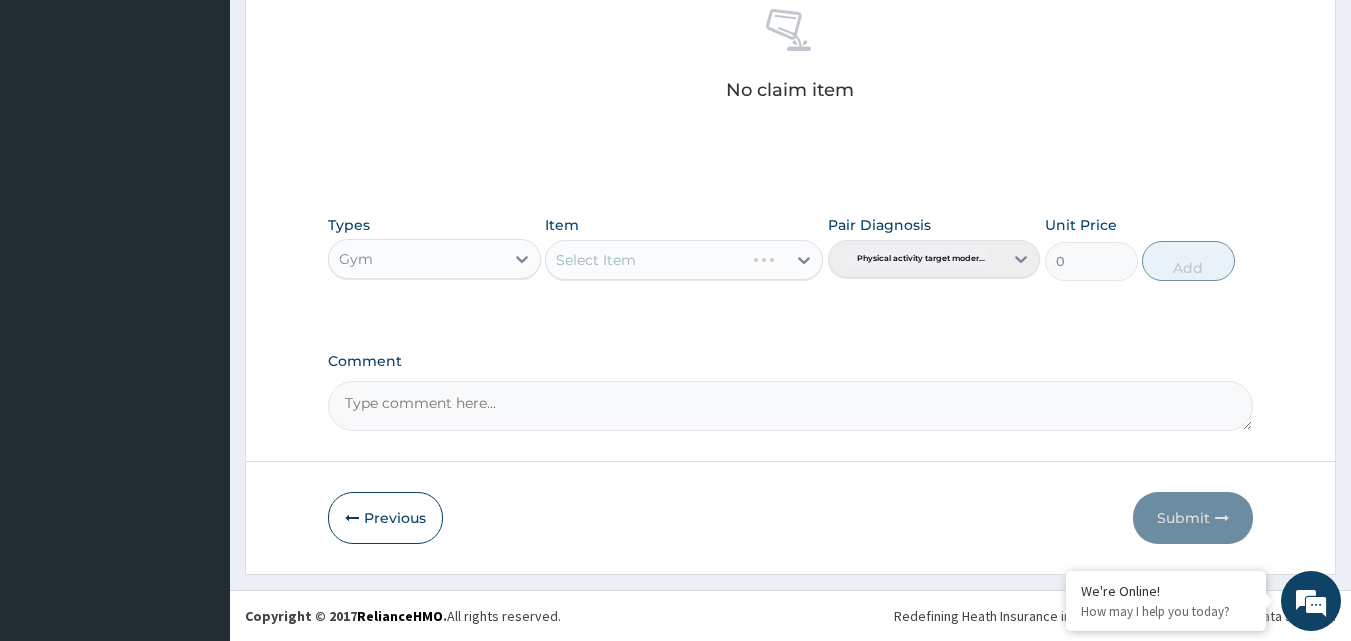 click on "Select Item" at bounding box center [684, 260] 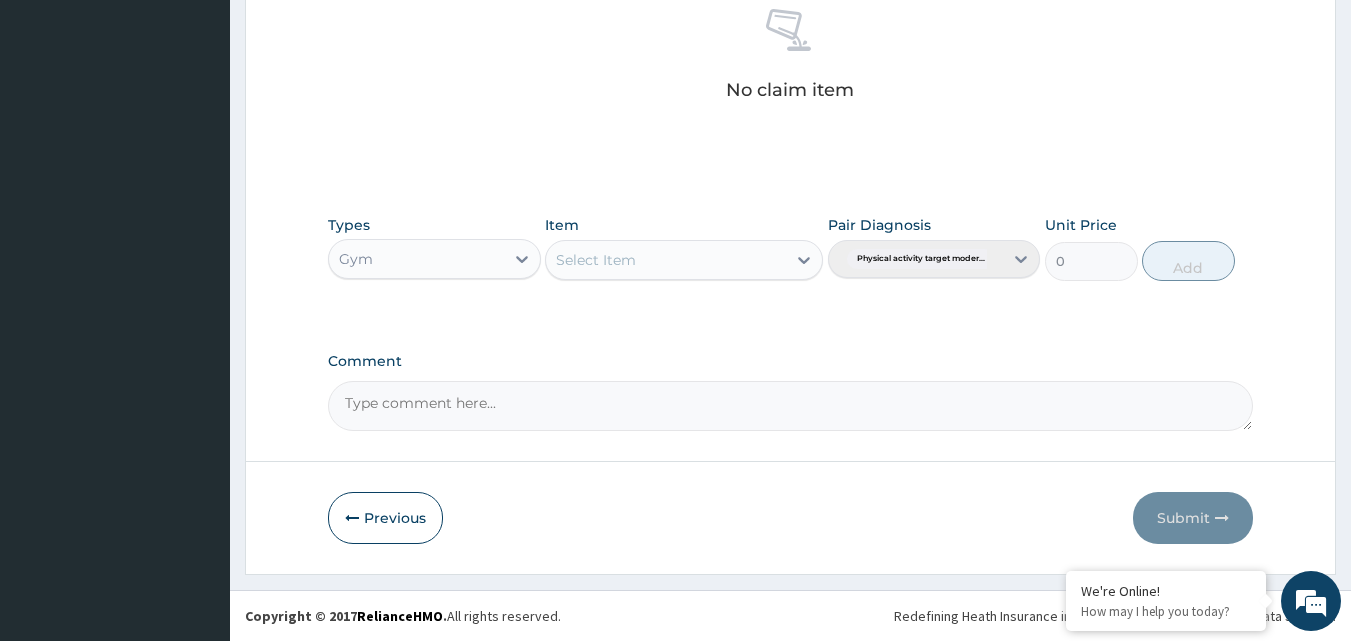 click on "Select Item" at bounding box center [666, 260] 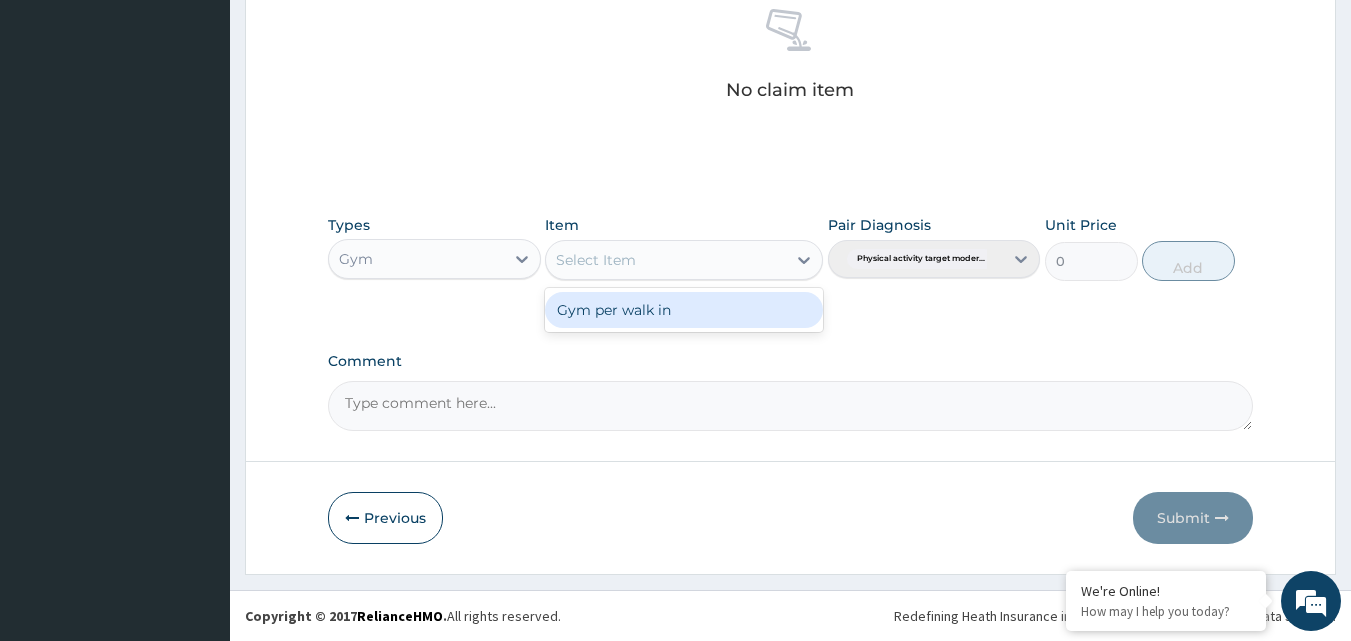 click on "Gym per walk in" at bounding box center [684, 310] 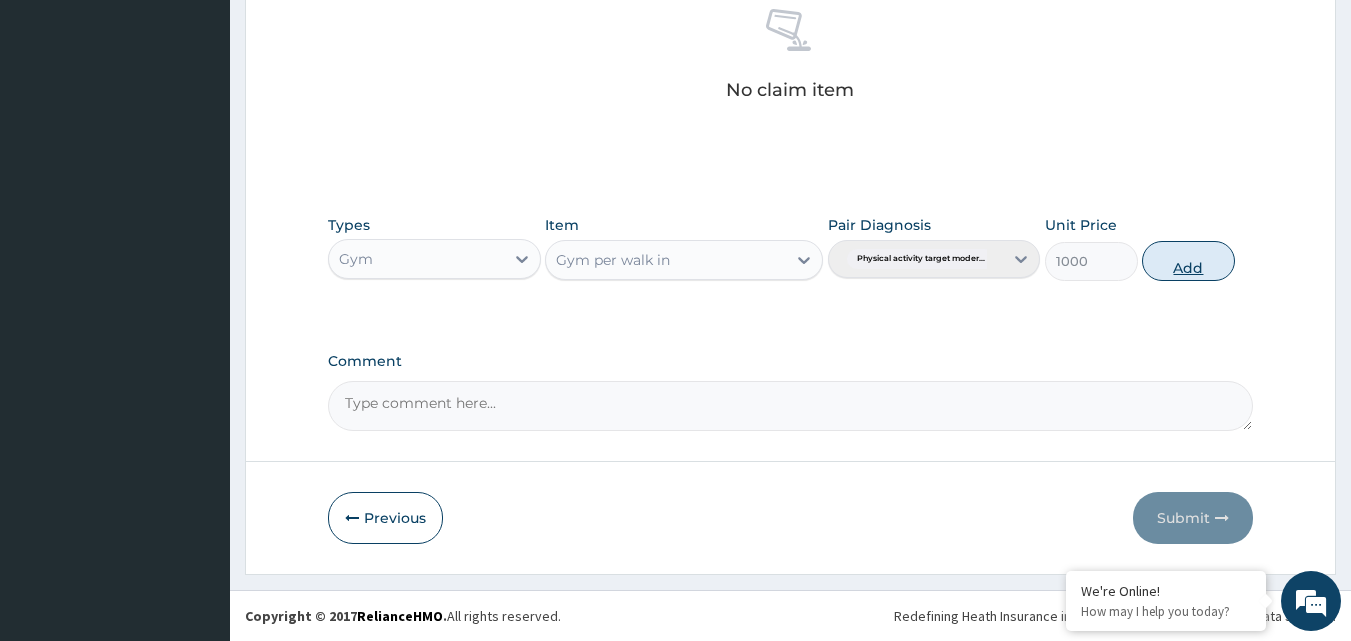 click on "Add" at bounding box center (1188, 261) 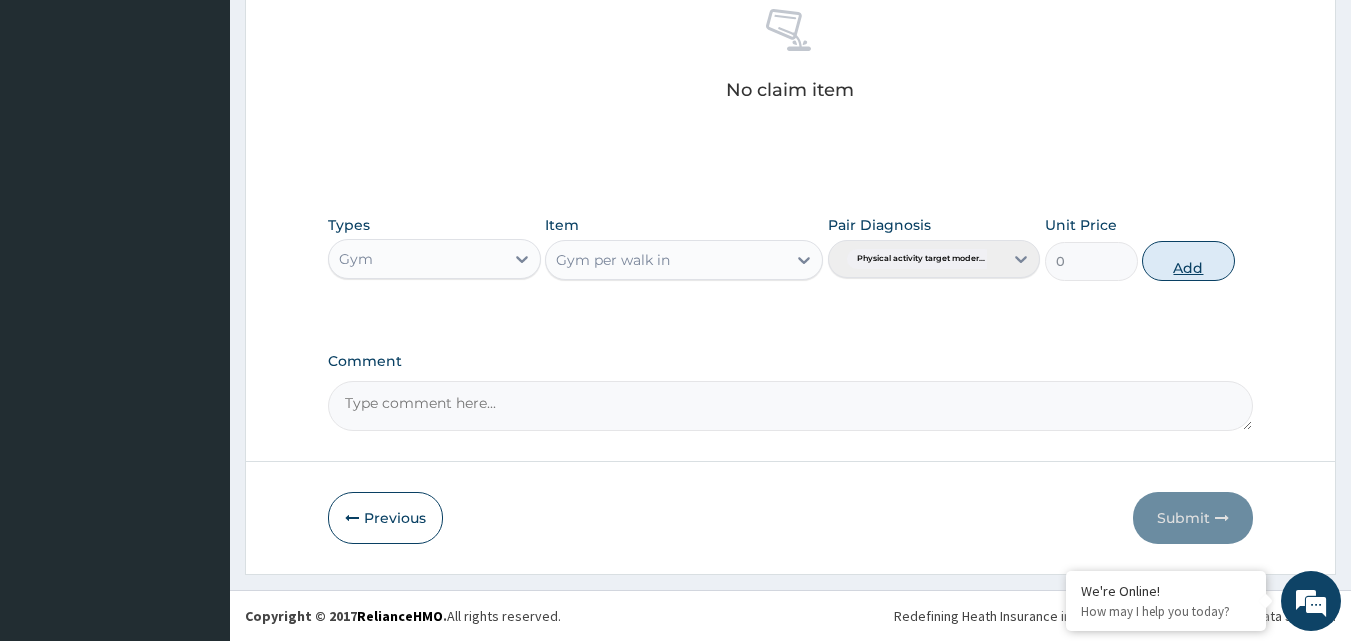 scroll, scrollTop: 721, scrollLeft: 0, axis: vertical 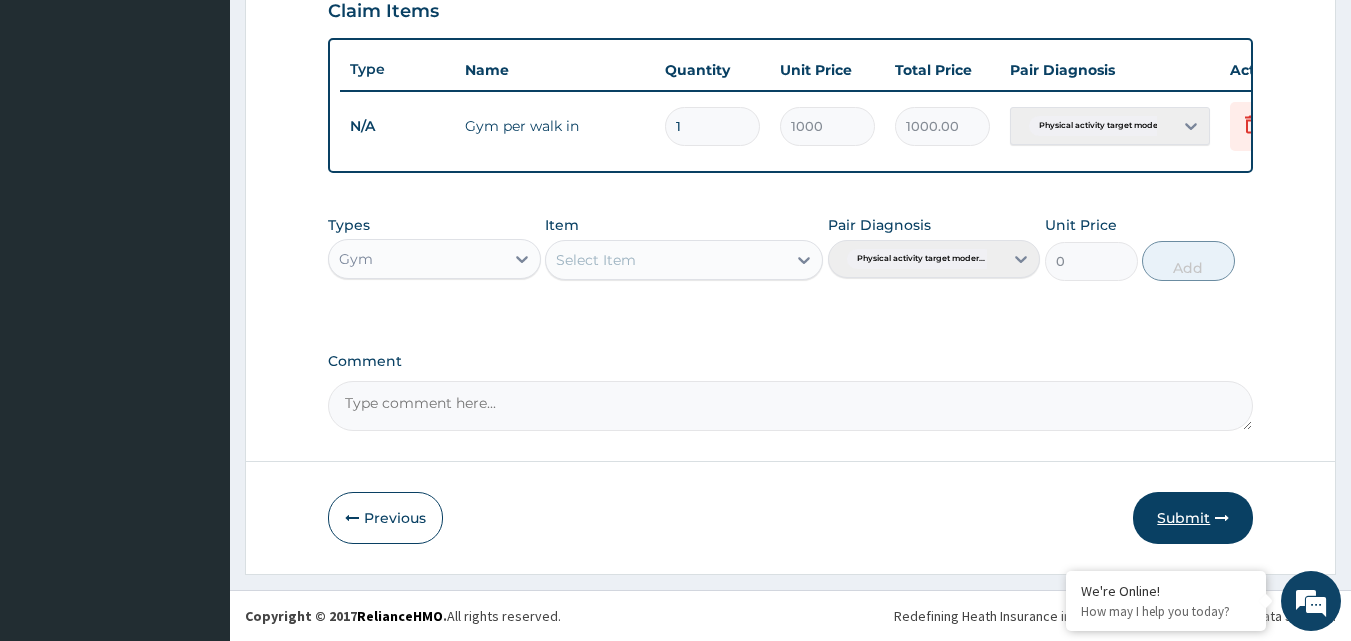click on "Submit" at bounding box center [1193, 518] 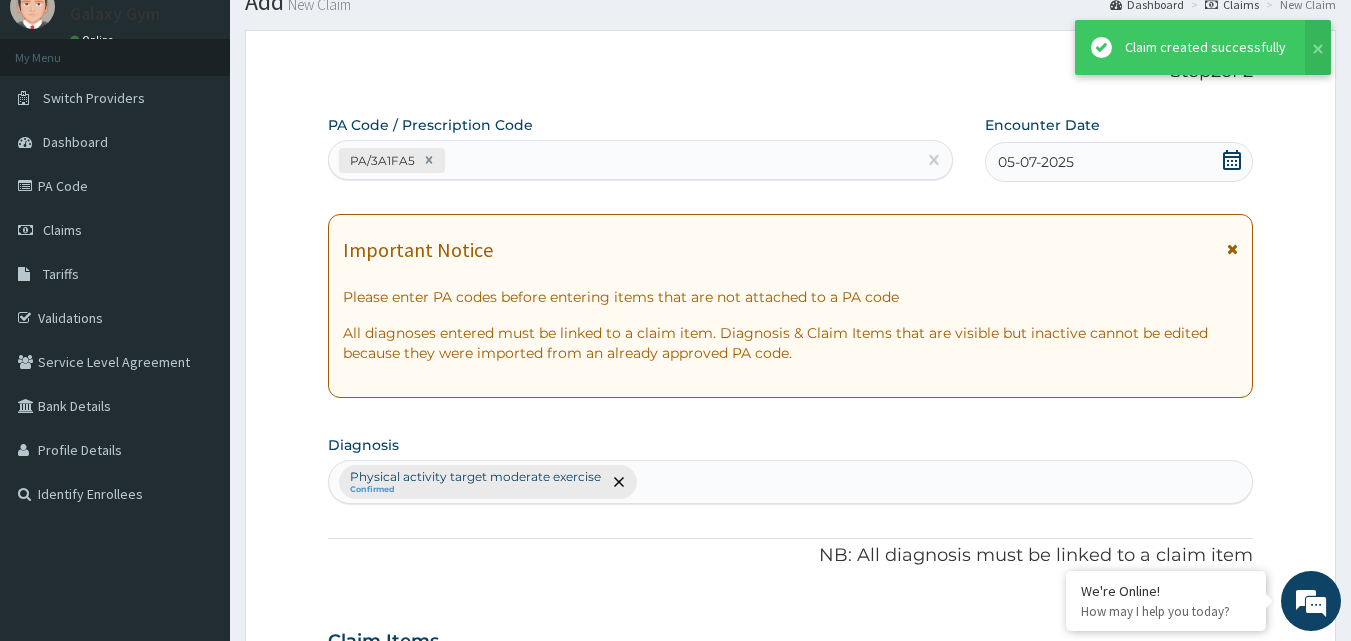 scroll, scrollTop: 721, scrollLeft: 0, axis: vertical 